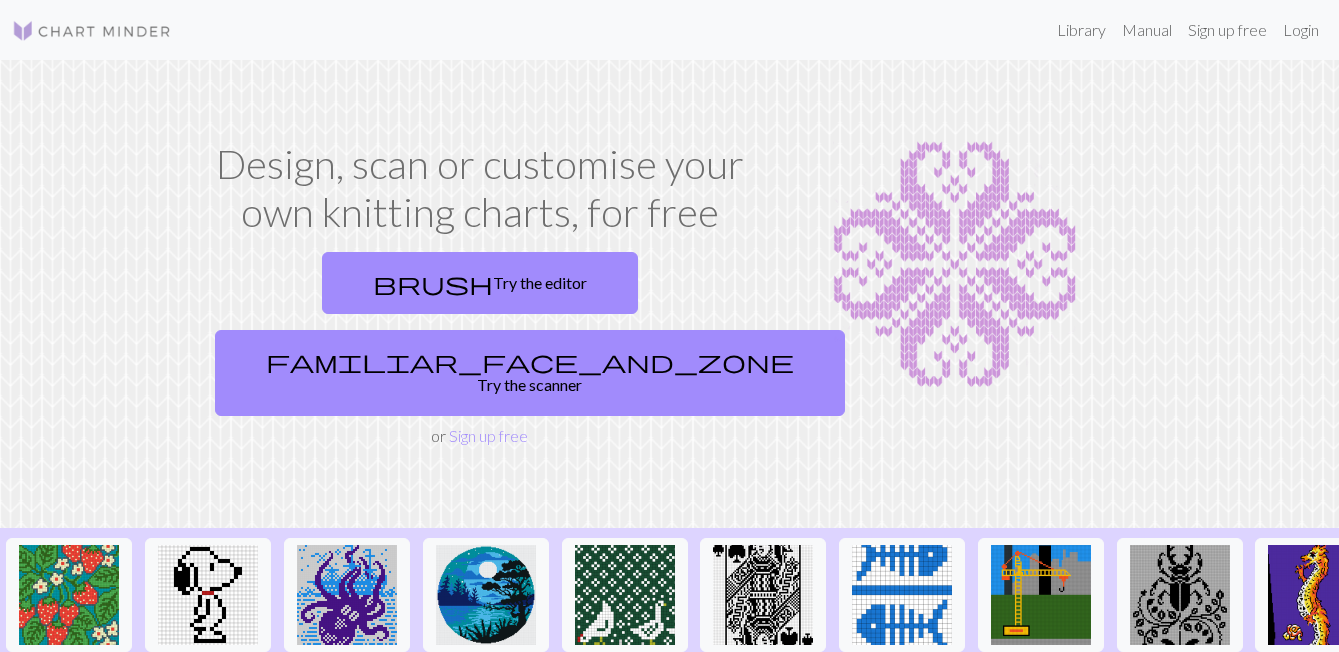 scroll, scrollTop: 0, scrollLeft: 0, axis: both 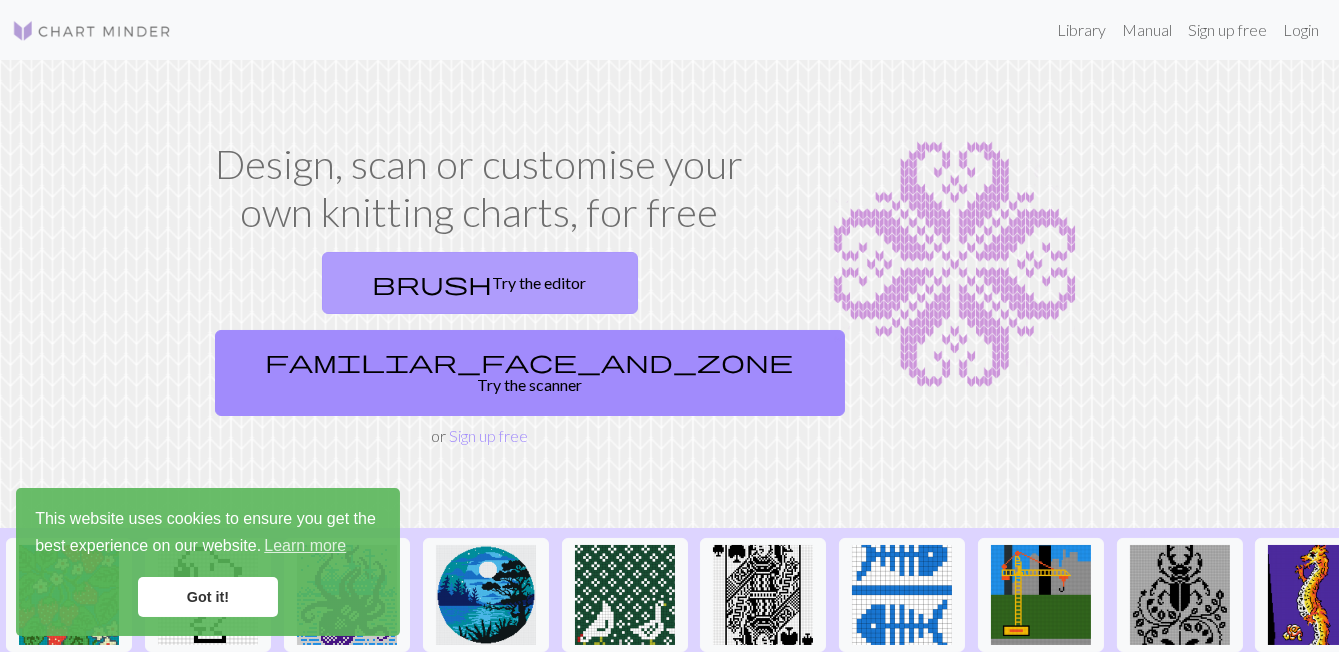 click on "brush  Try the editor" at bounding box center (480, 283) 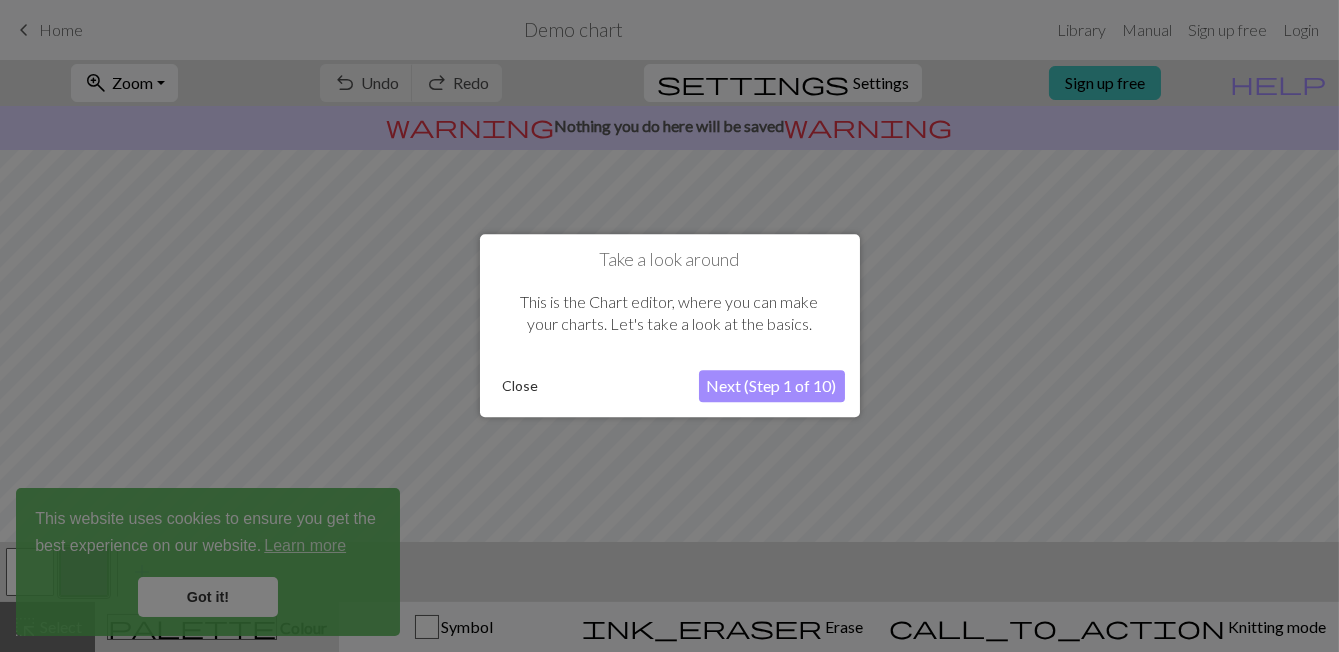 click on "Close" at bounding box center [521, 387] 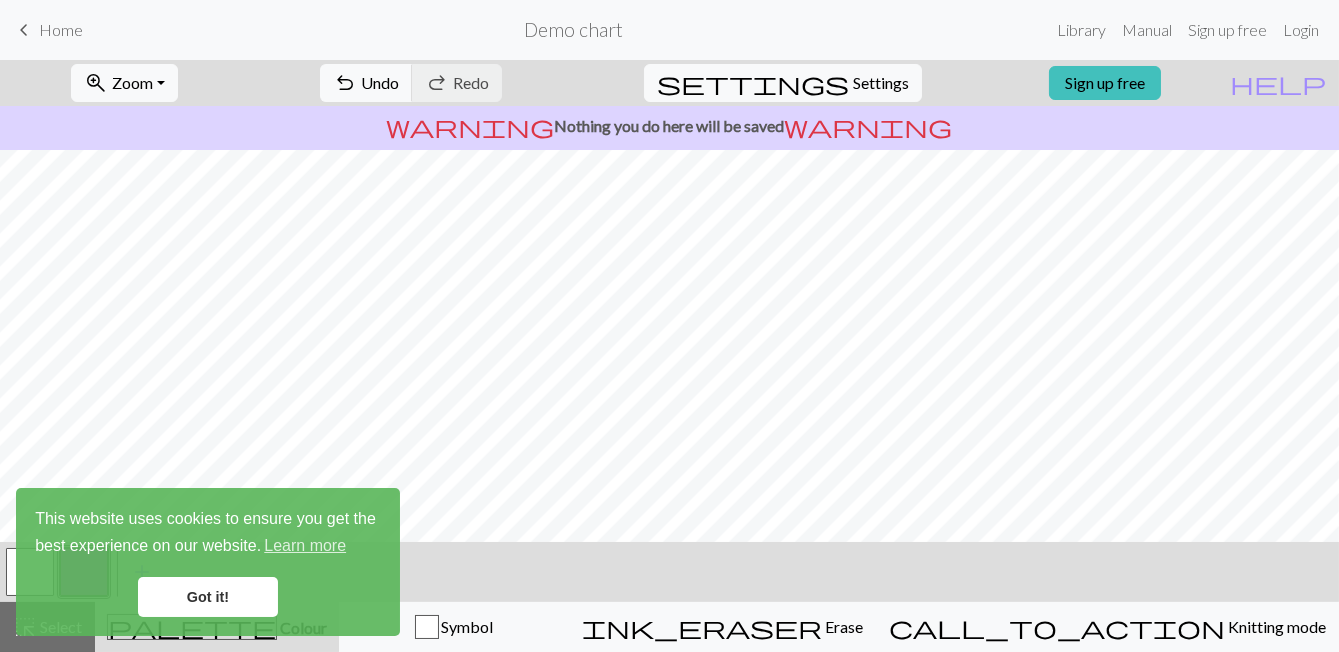 scroll, scrollTop: 24, scrollLeft: 0, axis: vertical 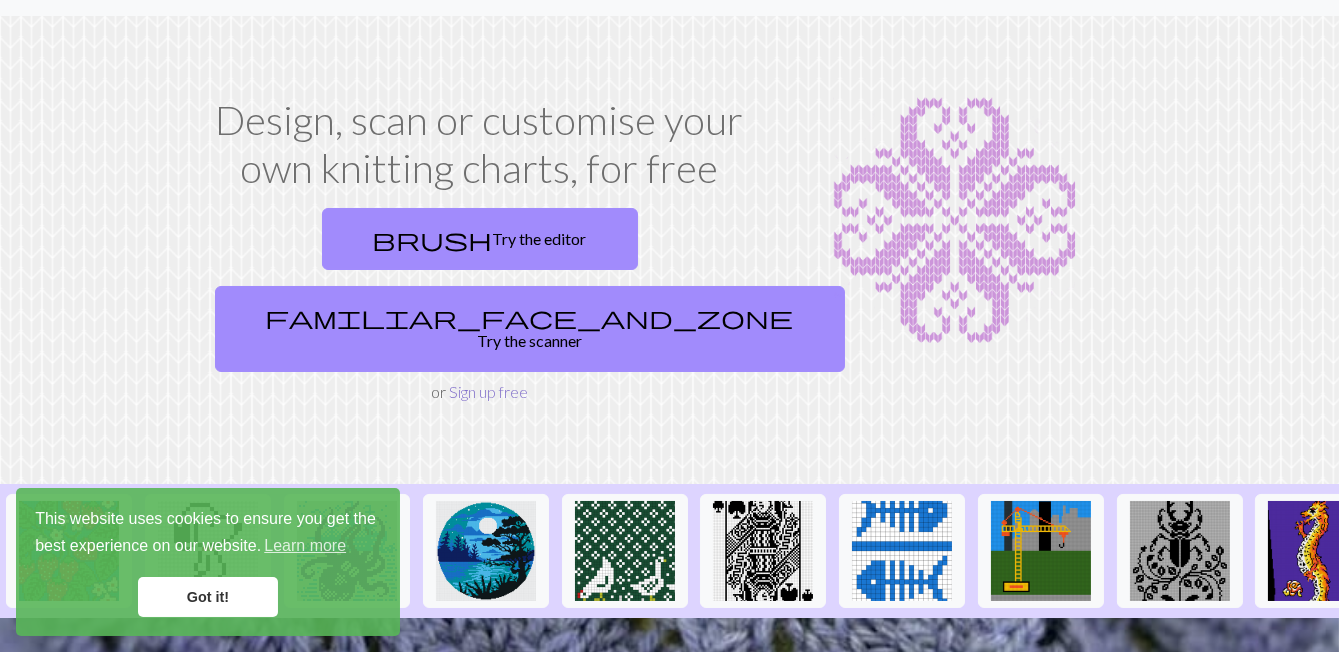 click on "Sign up free" at bounding box center (488, 391) 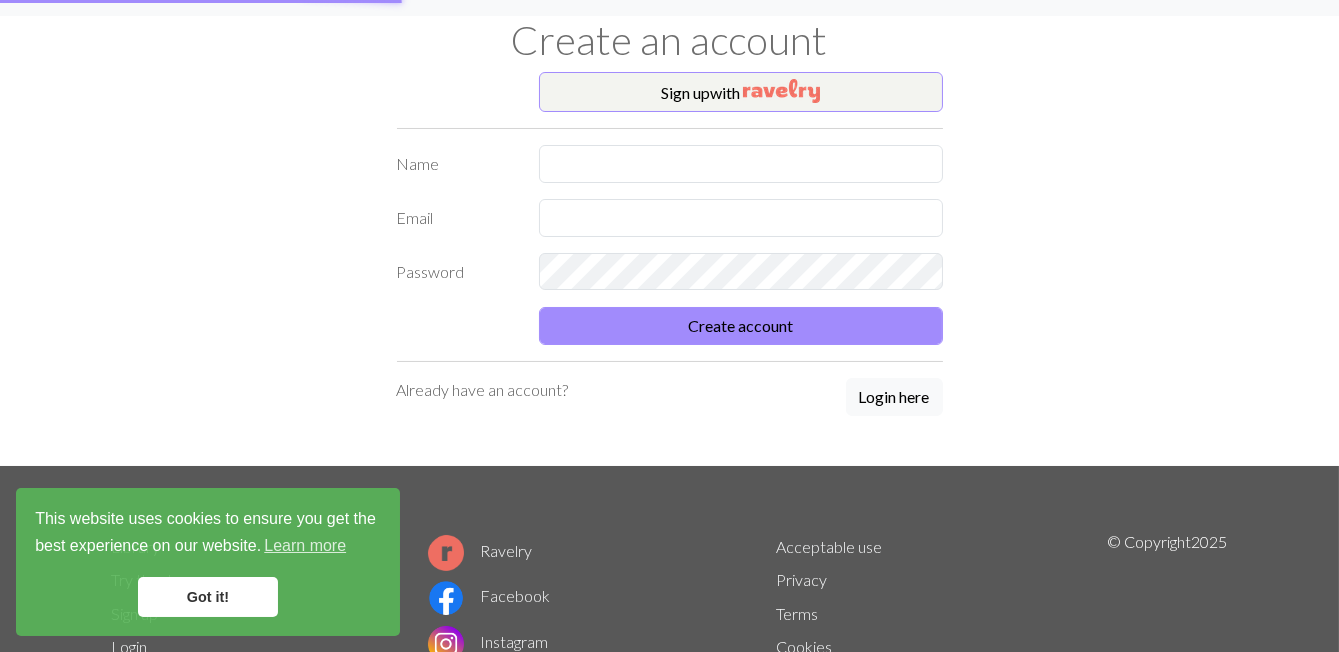 scroll, scrollTop: 0, scrollLeft: 0, axis: both 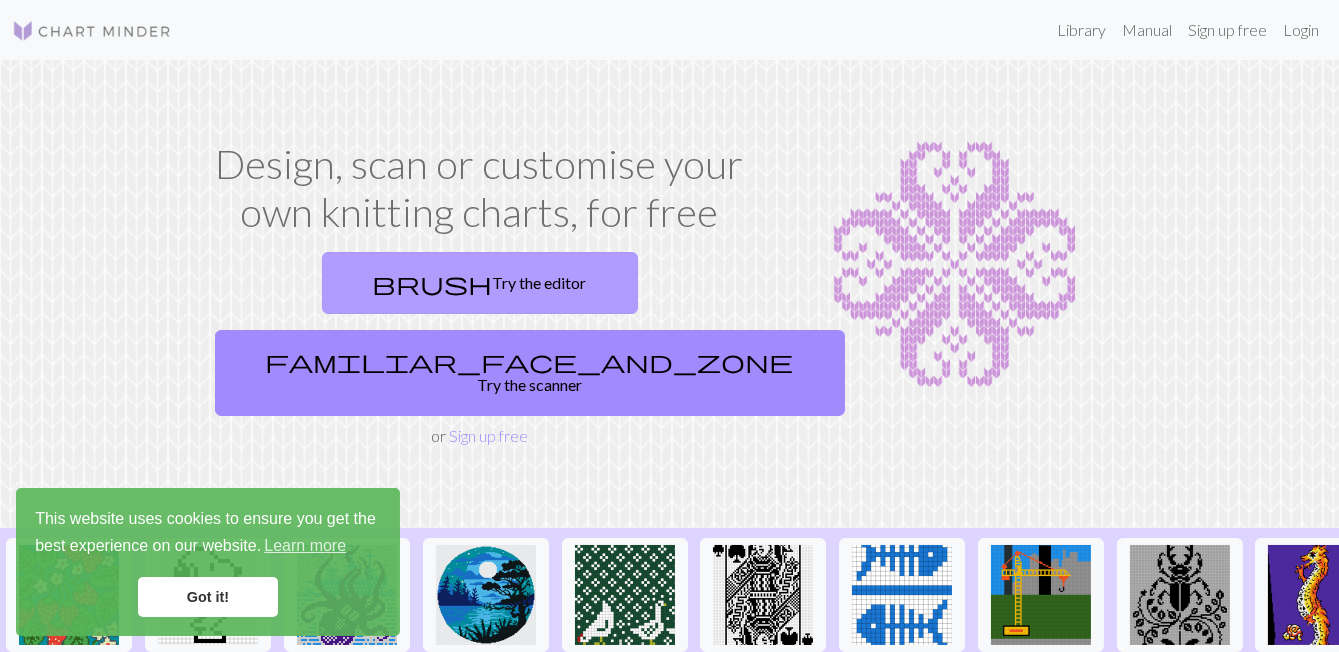 click on "brush  Try the editor" at bounding box center (480, 283) 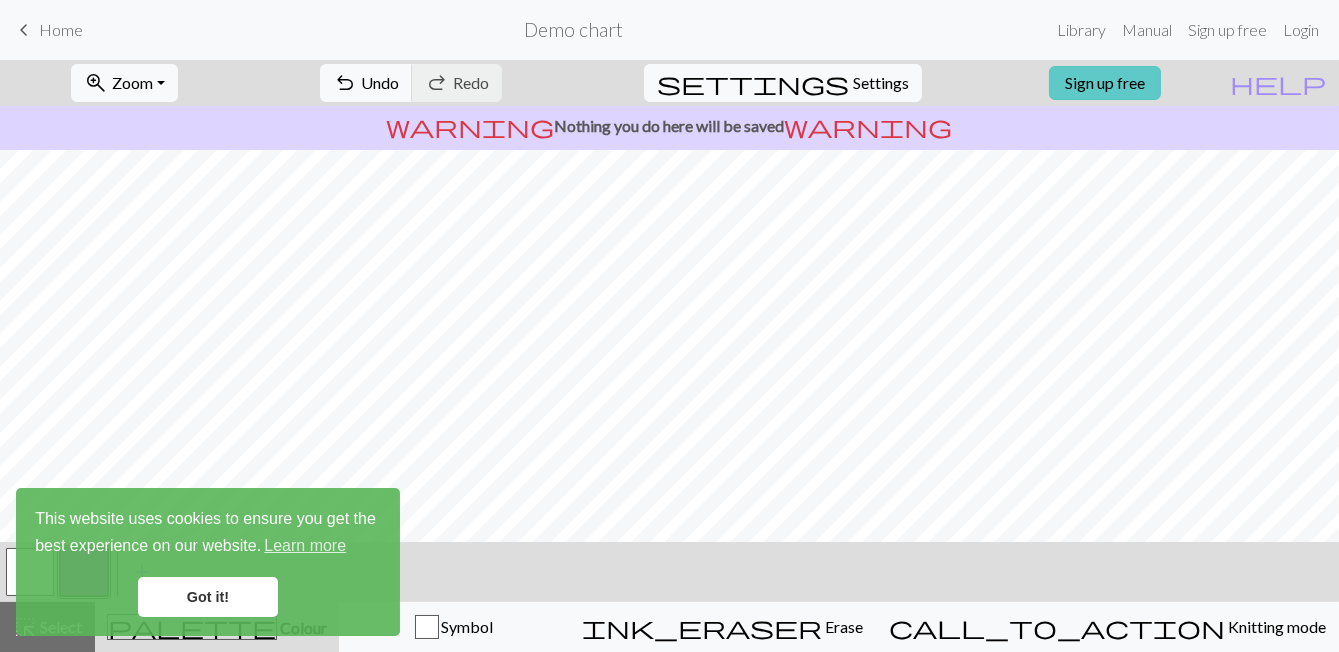 click on "Sign up free" at bounding box center (1105, 83) 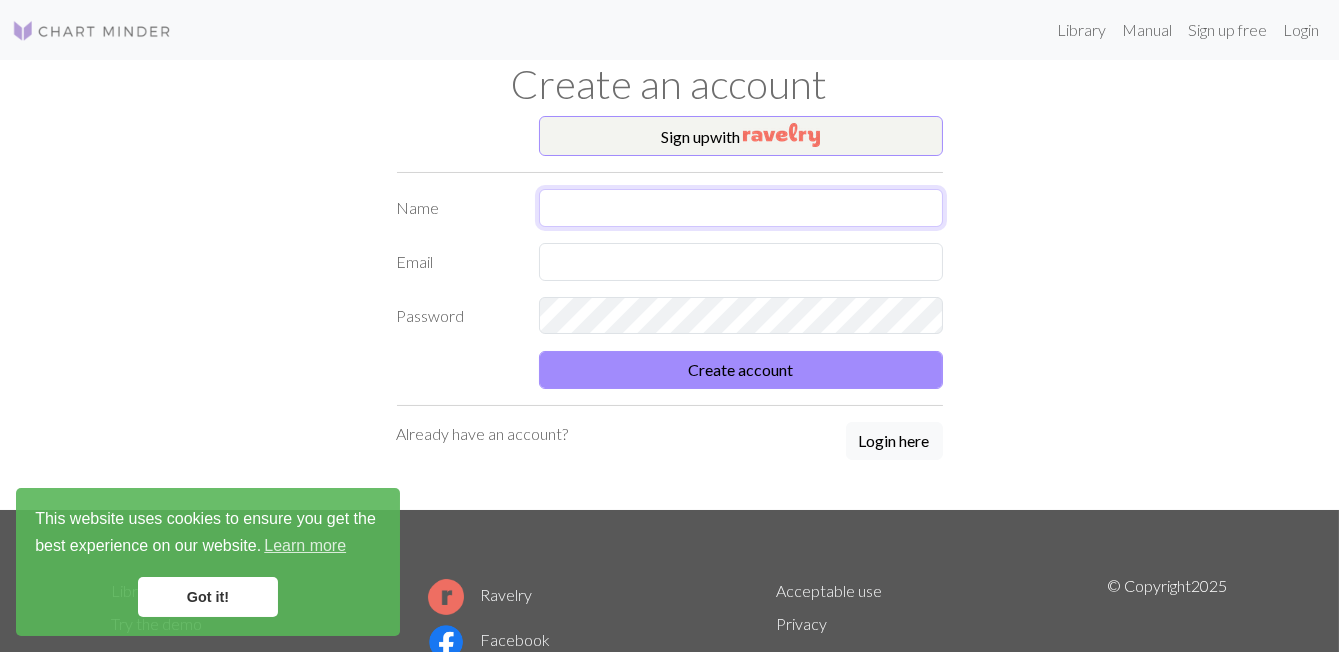click at bounding box center [741, 208] 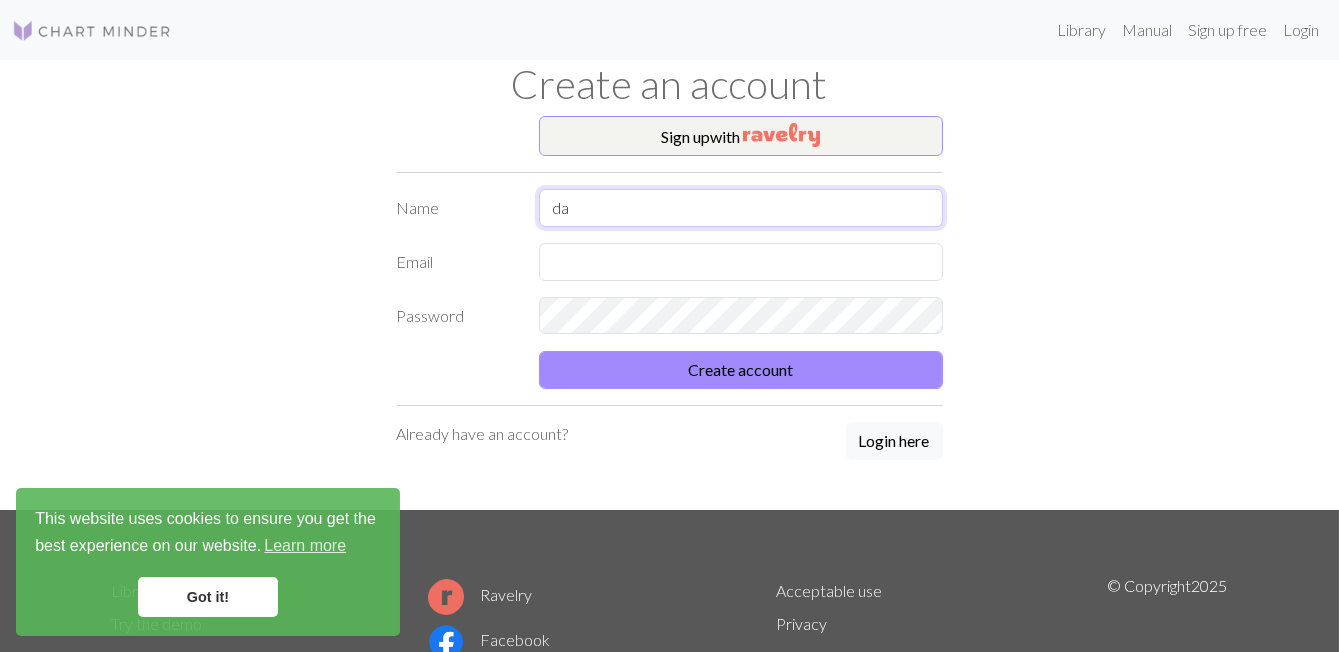 type on "d" 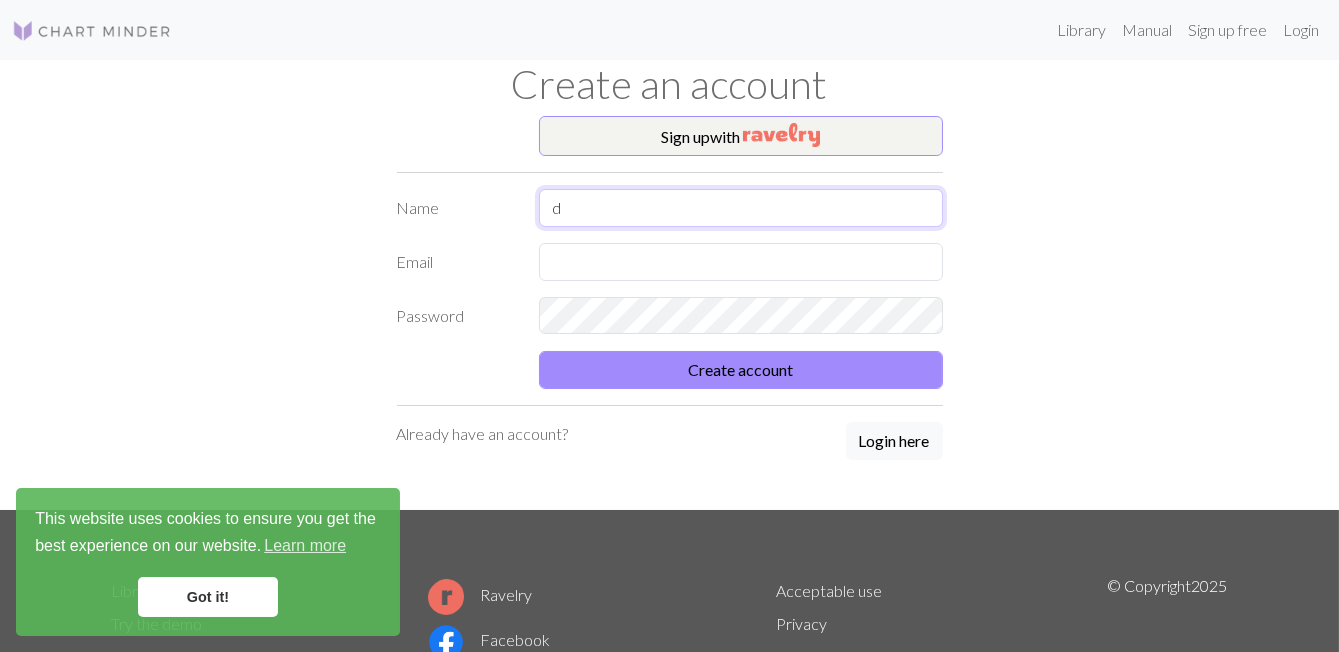 type 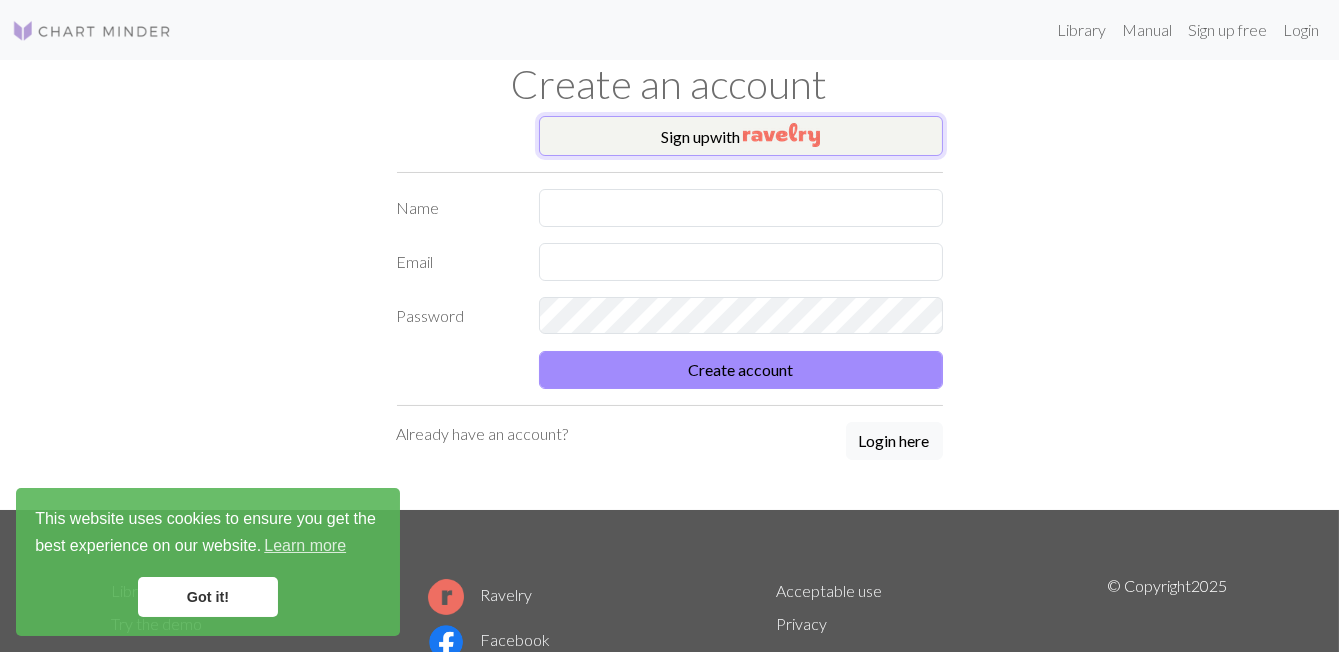 click on "Sign up  with" at bounding box center (741, 136) 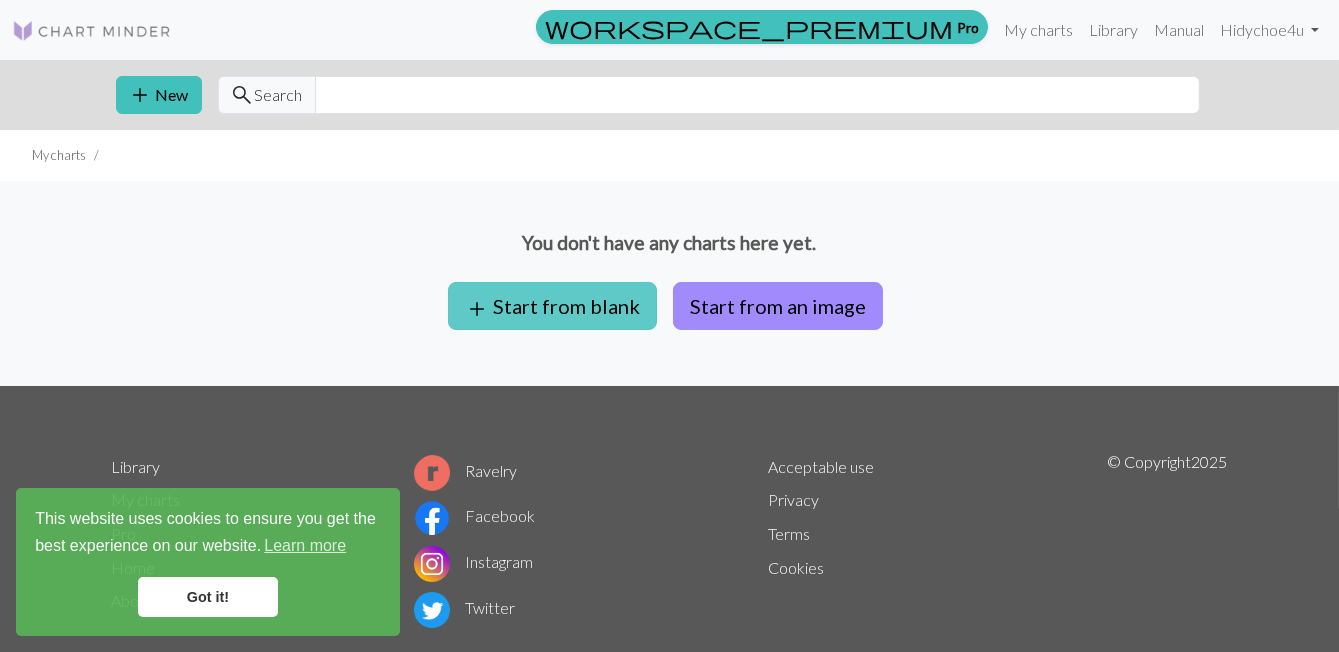 click on "add   Start from blank" at bounding box center [552, 306] 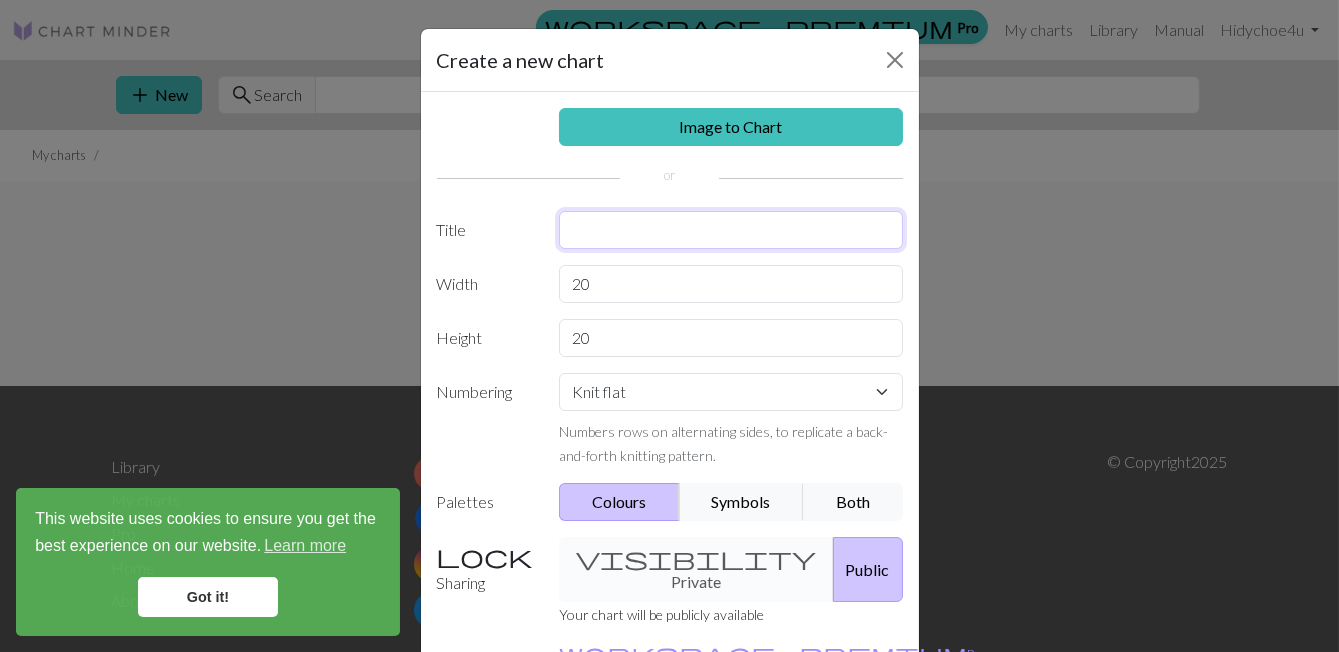 click at bounding box center [731, 230] 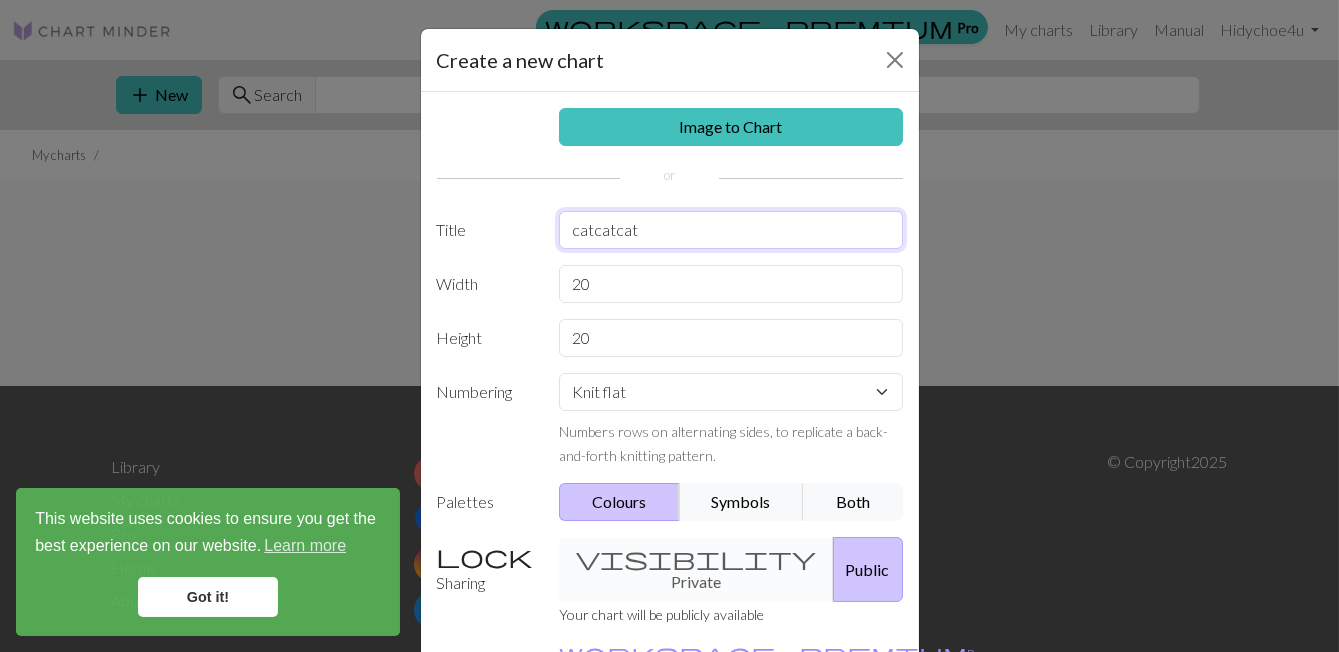 type on "catcatcat" 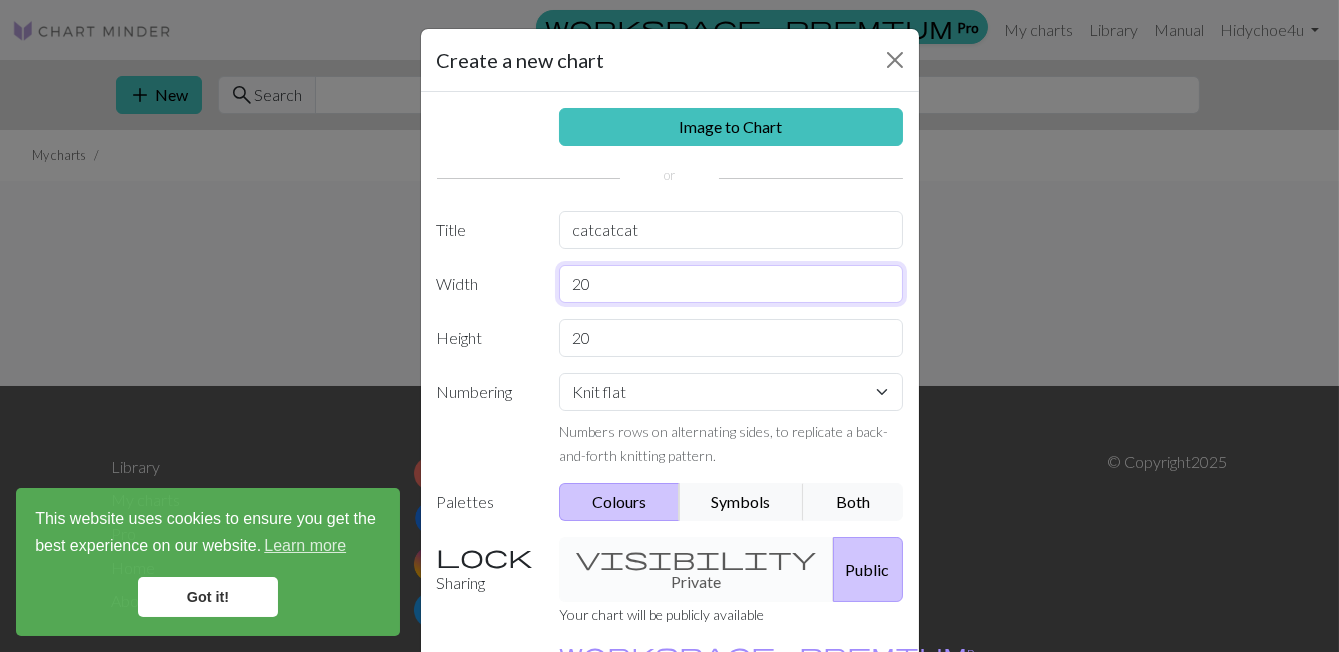 click on "20" at bounding box center [731, 284] 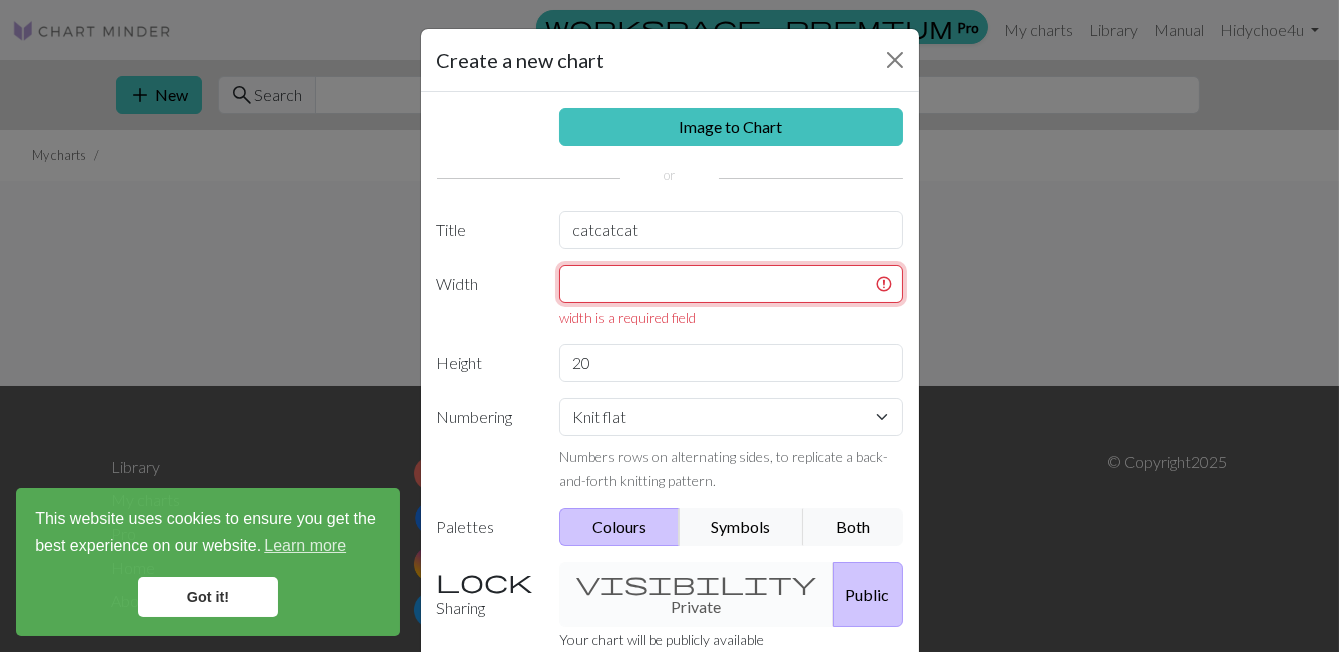 click at bounding box center (731, 284) 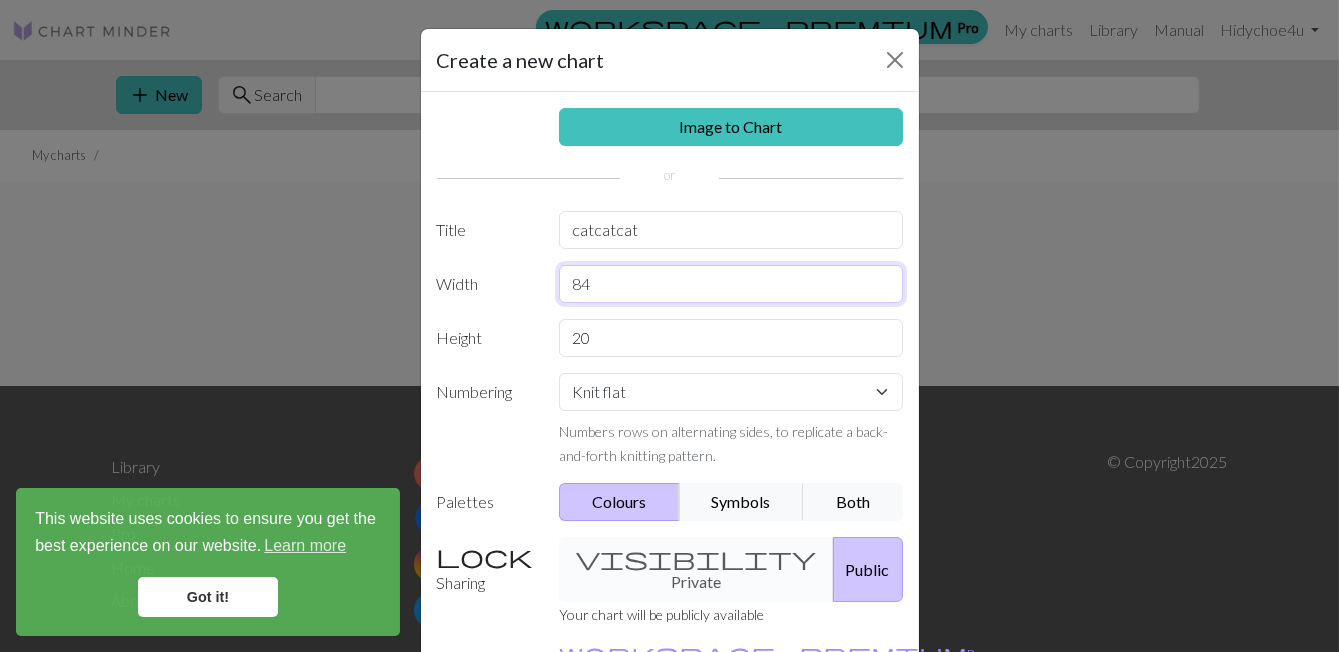 type on "84" 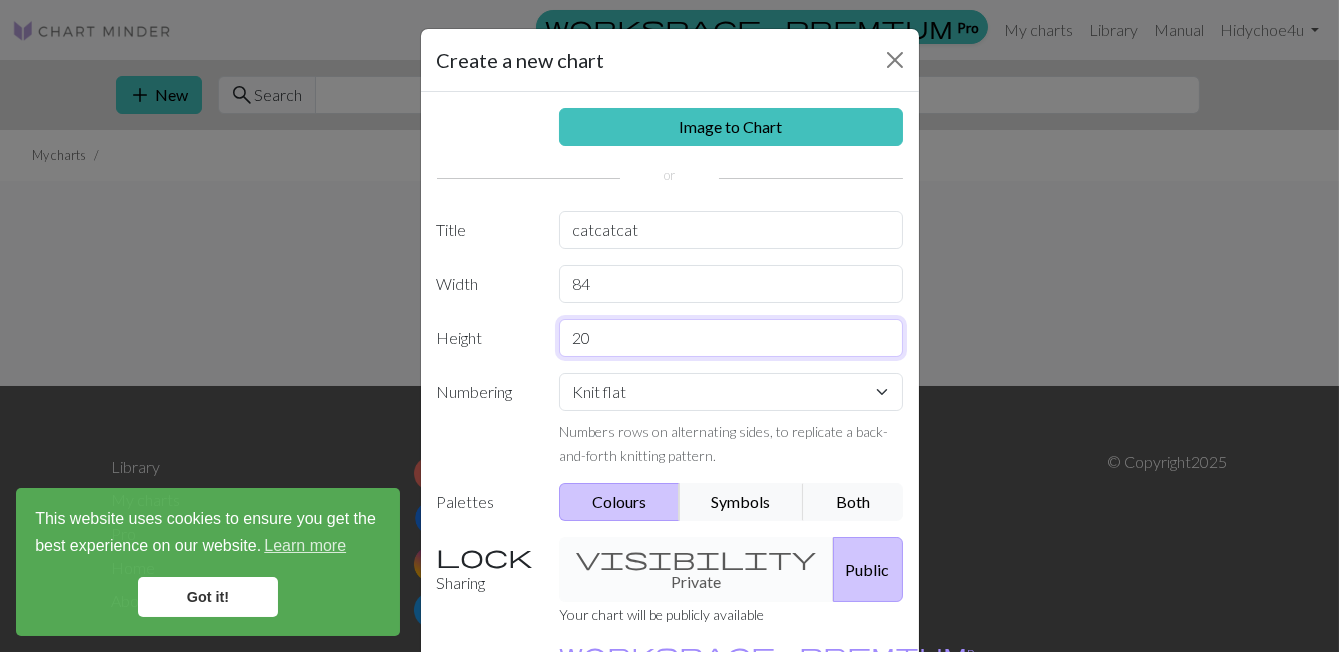 click on "20" at bounding box center [731, 338] 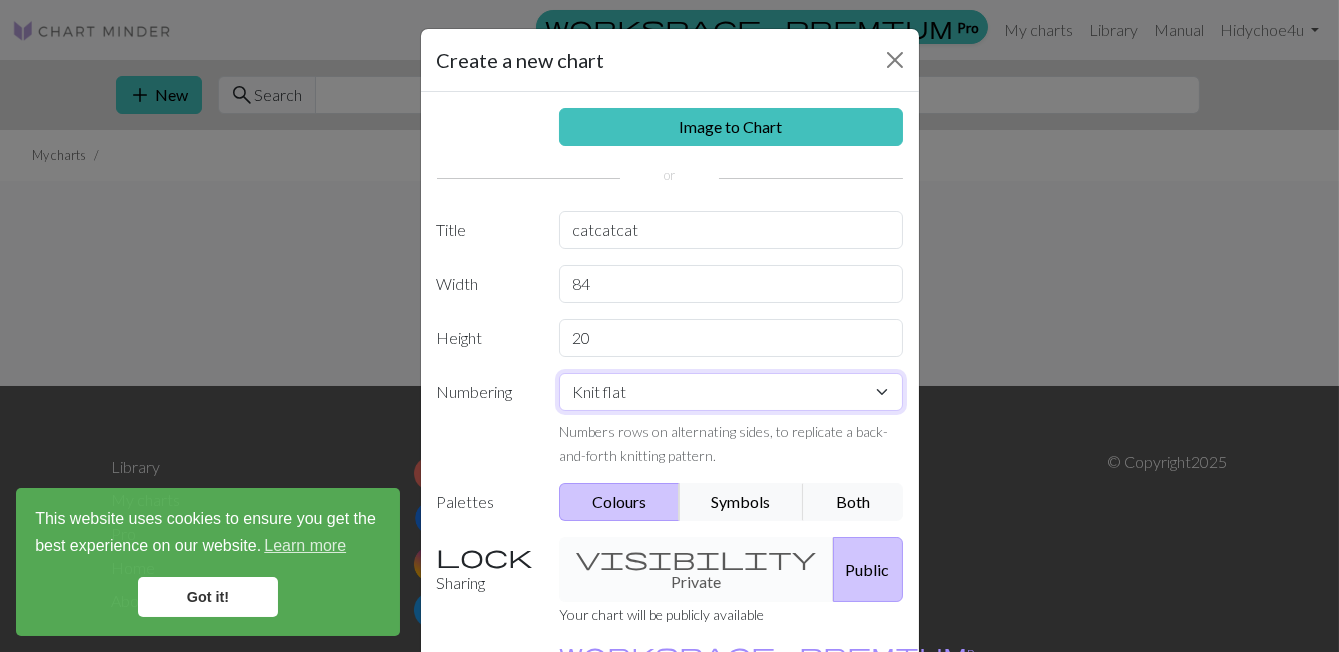click on "Knit flat Knit in the round Lace knitting Cross stitch" at bounding box center [731, 392] 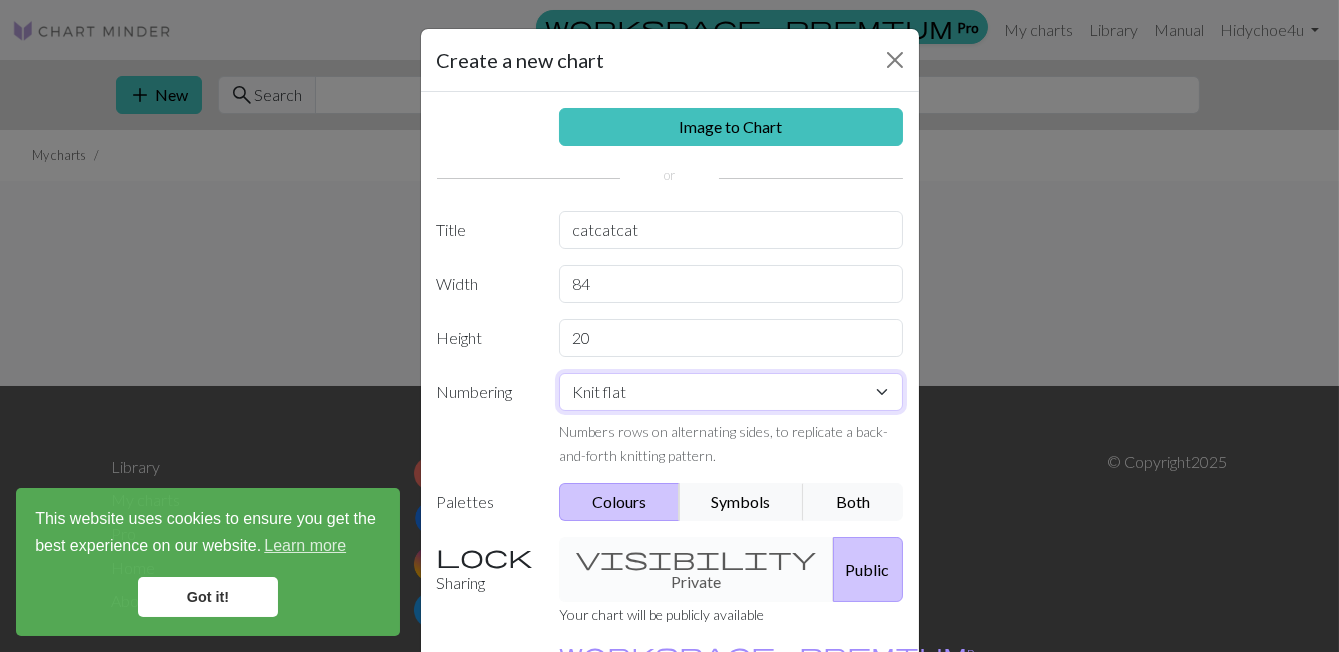 click on "Knit flat Knit in the round Lace knitting Cross stitch" at bounding box center [731, 392] 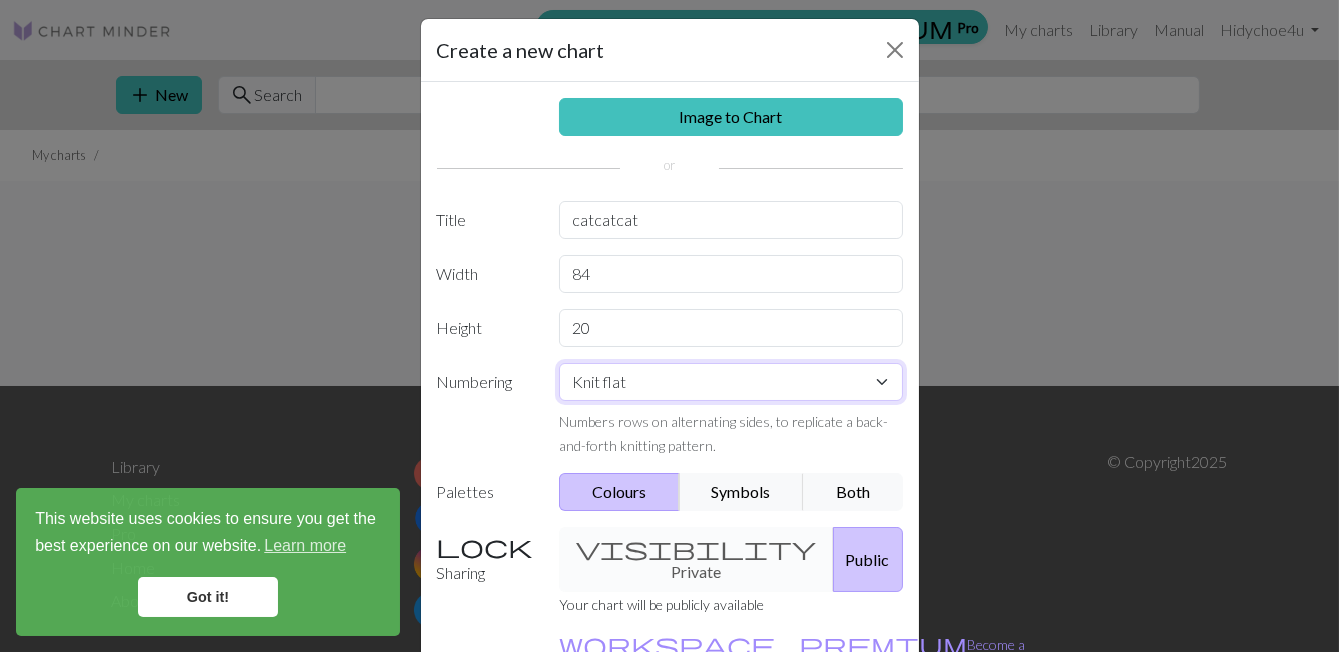 scroll, scrollTop: 14, scrollLeft: 0, axis: vertical 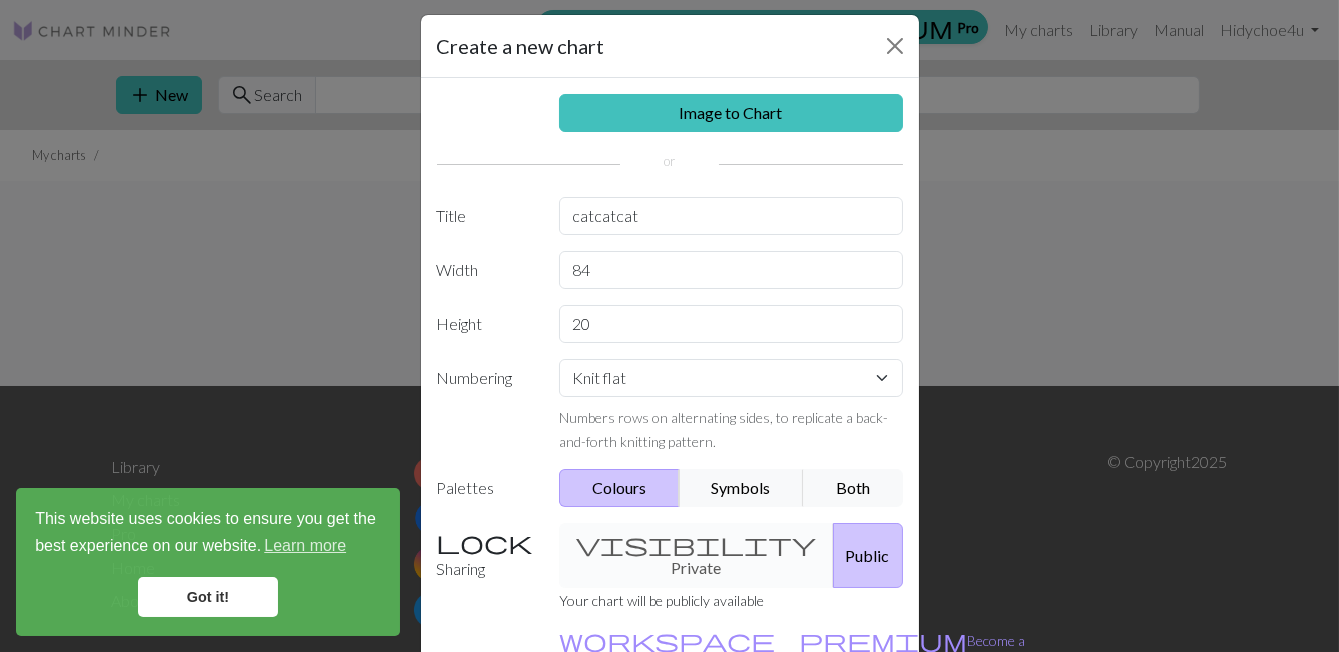 click on "Create" at bounding box center (785, 760) 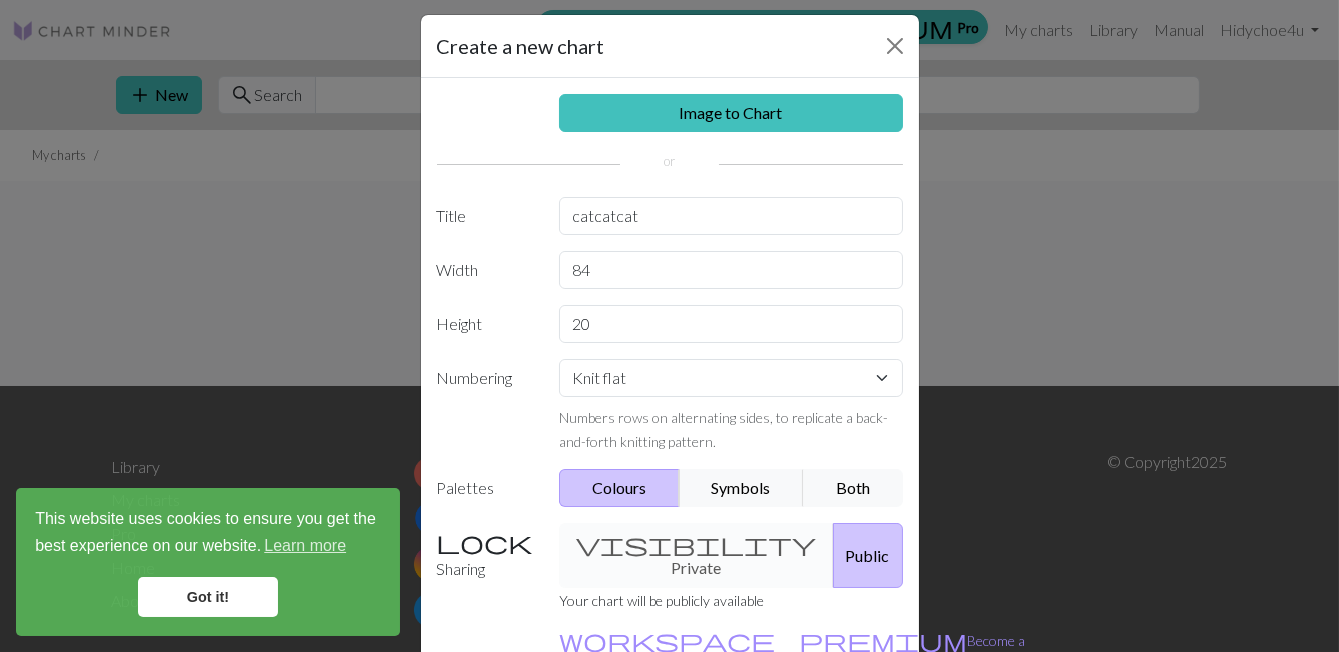 click on "Create" at bounding box center (785, 760) 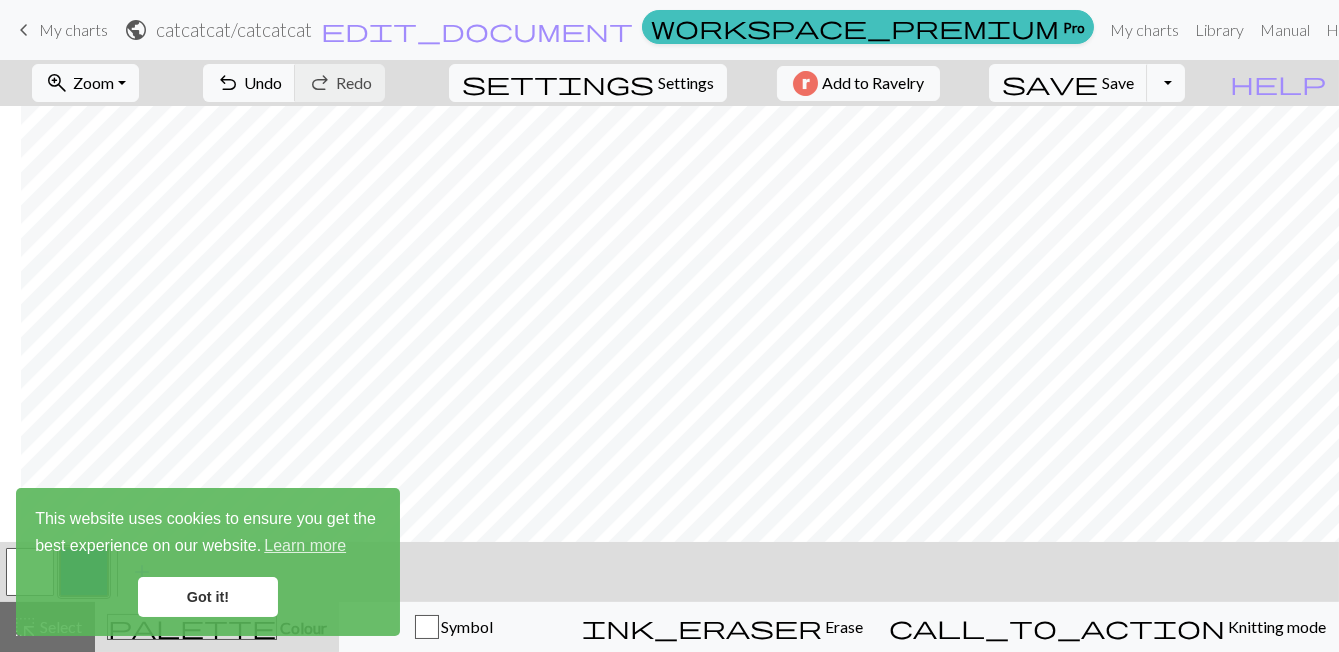 scroll, scrollTop: 0, scrollLeft: 27, axis: horizontal 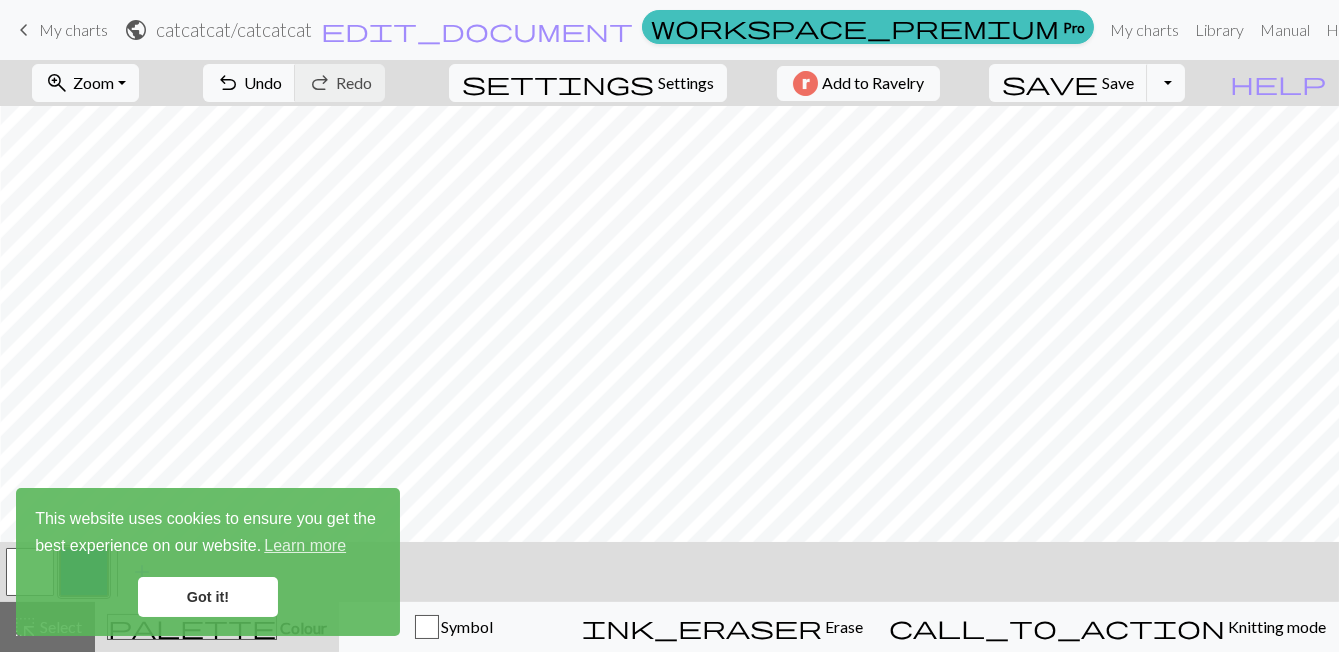 click on "Got it!" at bounding box center [208, 597] 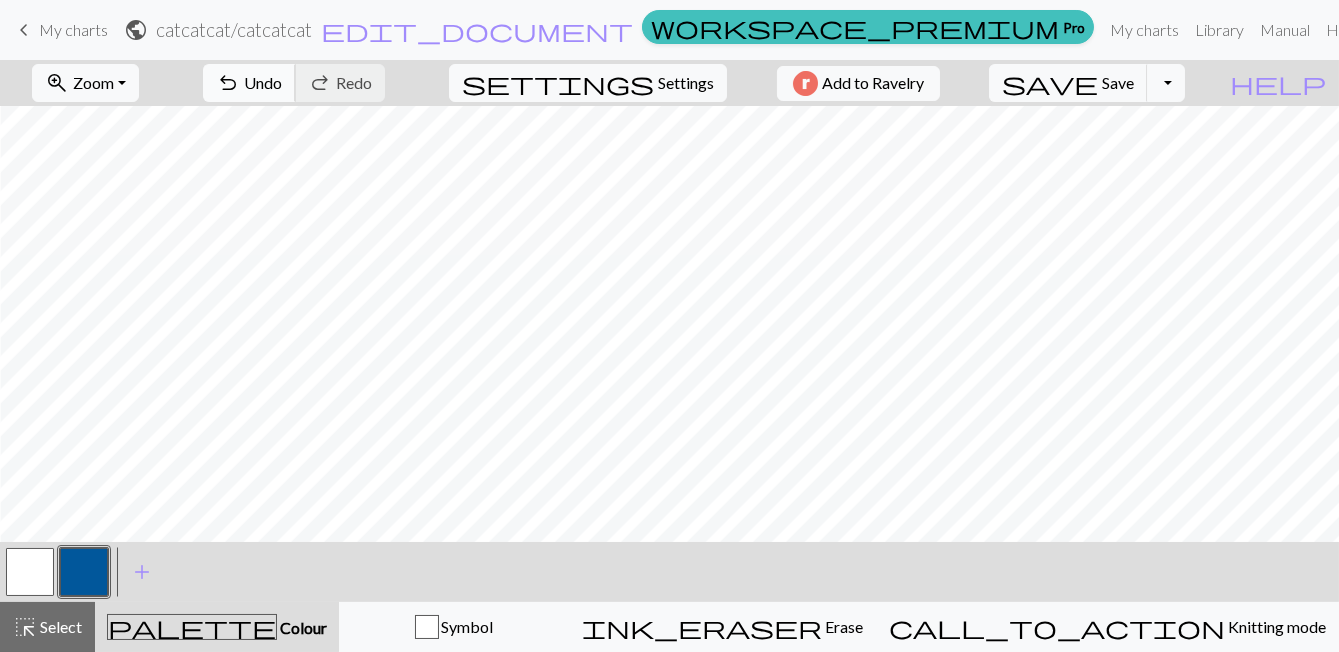 click on "undo Undo Undo" at bounding box center (249, 83) 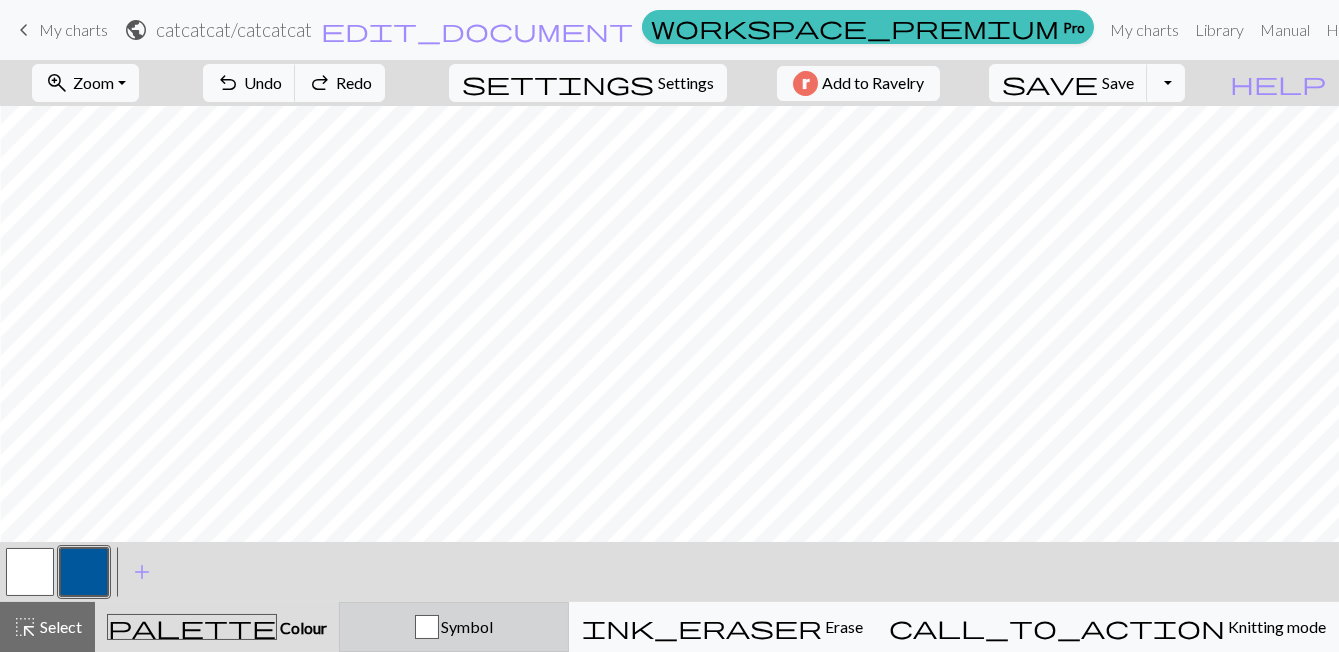 click at bounding box center (427, 627) 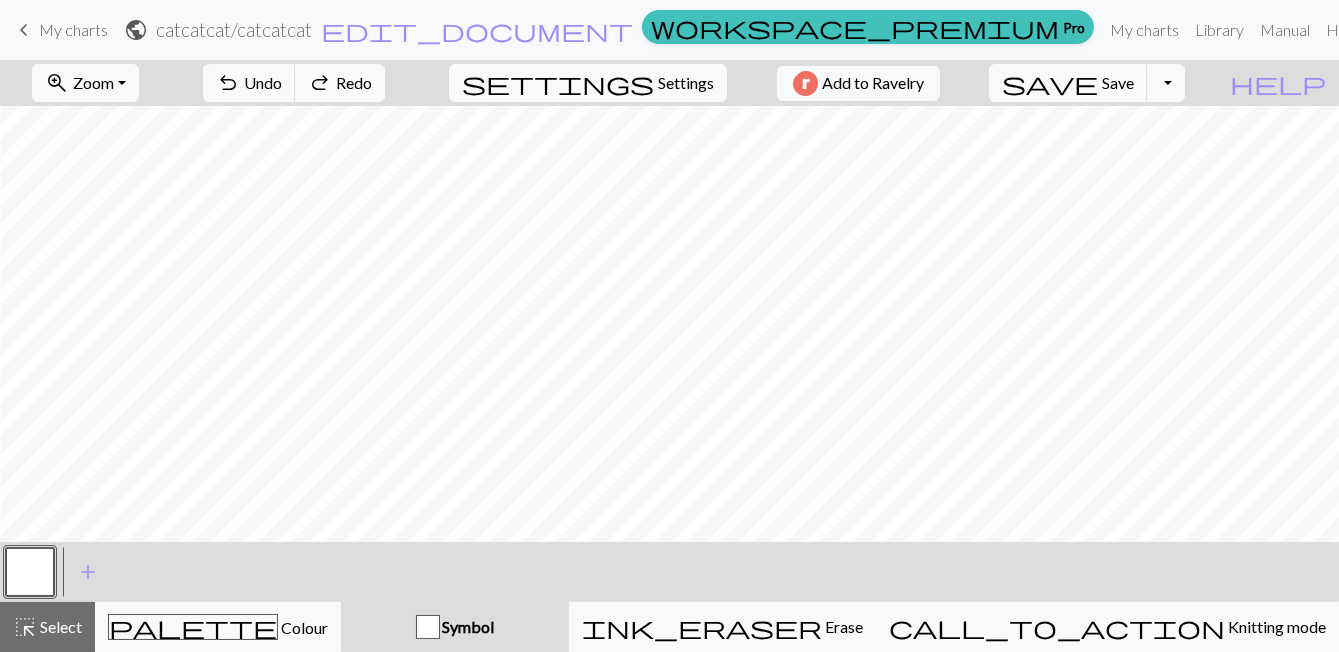 click on "Symbol" at bounding box center [467, 626] 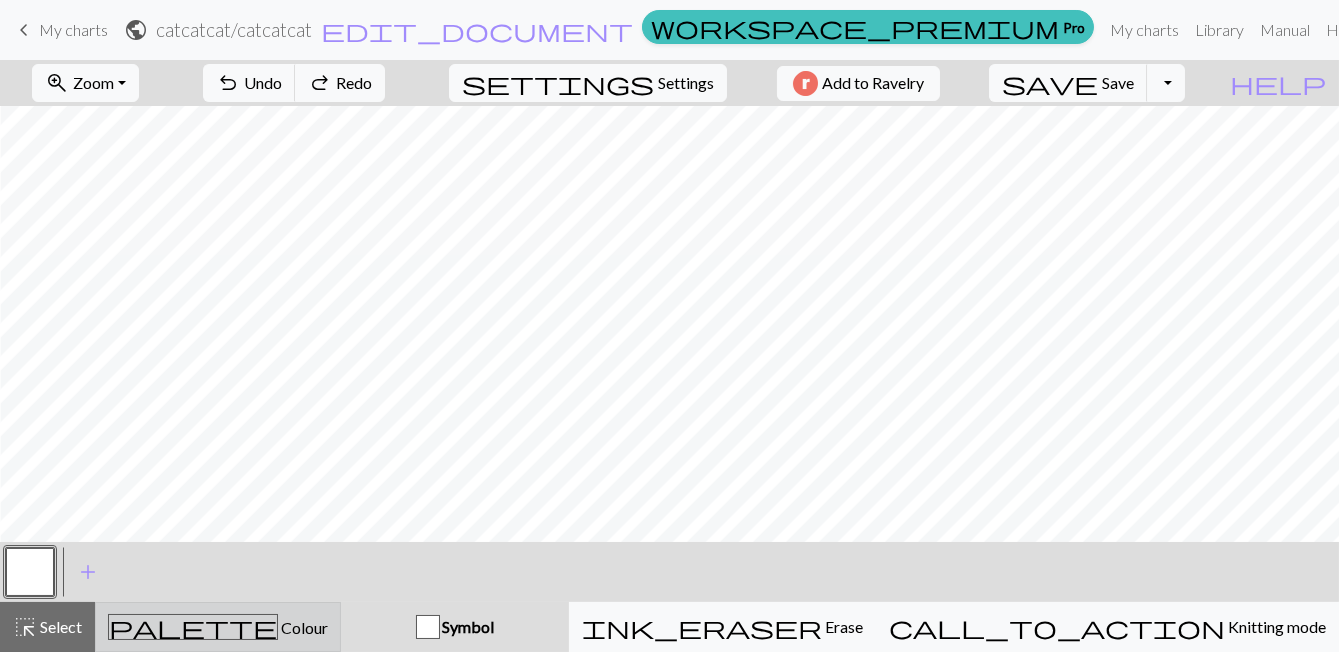 click on "palette   Colour   Colour" at bounding box center [218, 627] 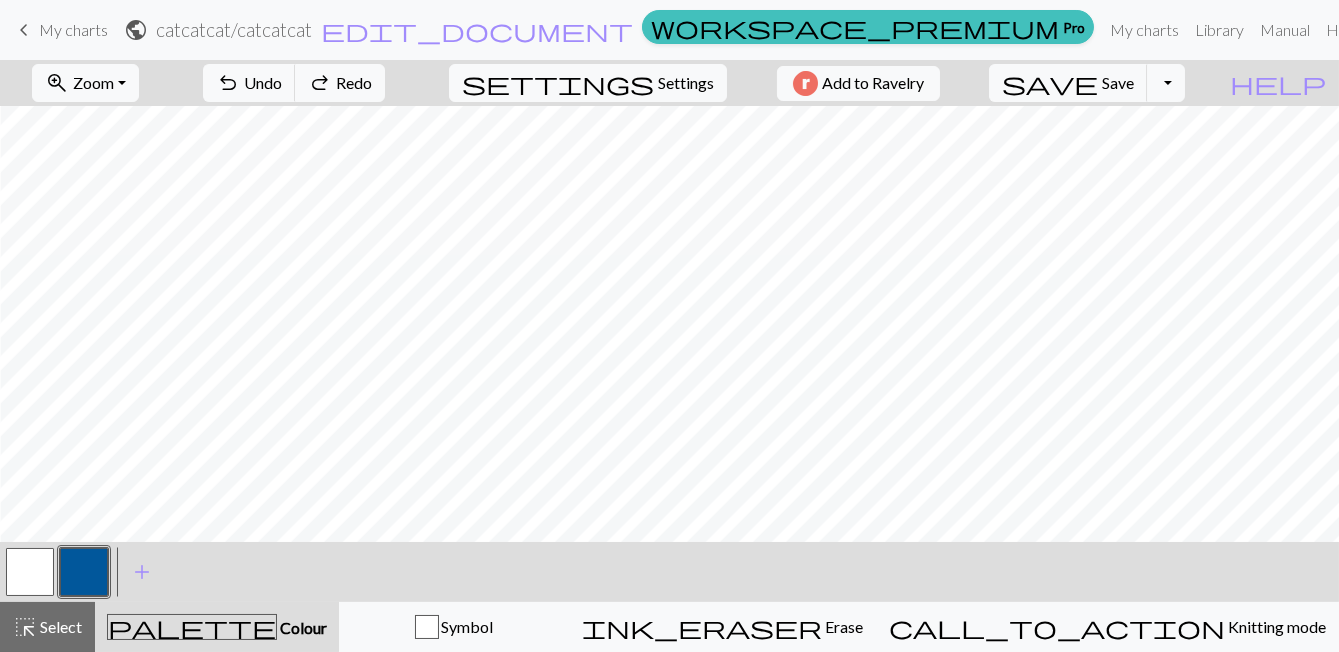 click at bounding box center (30, 572) 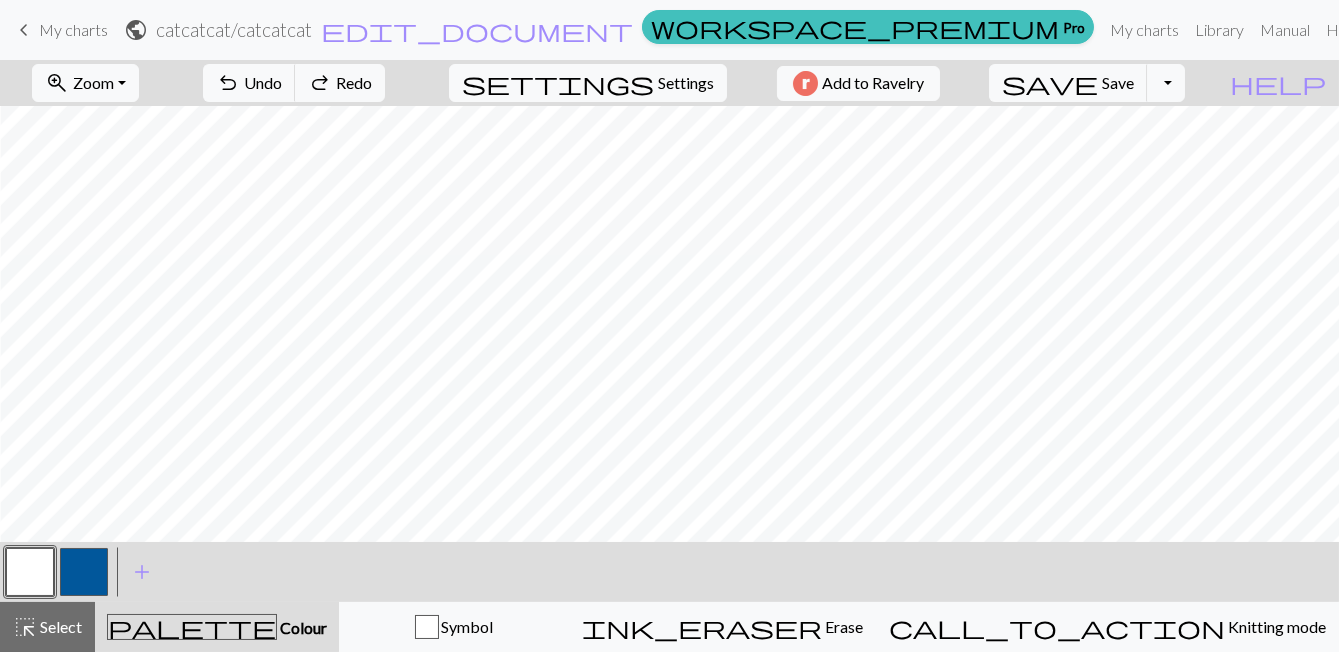 click at bounding box center (30, 572) 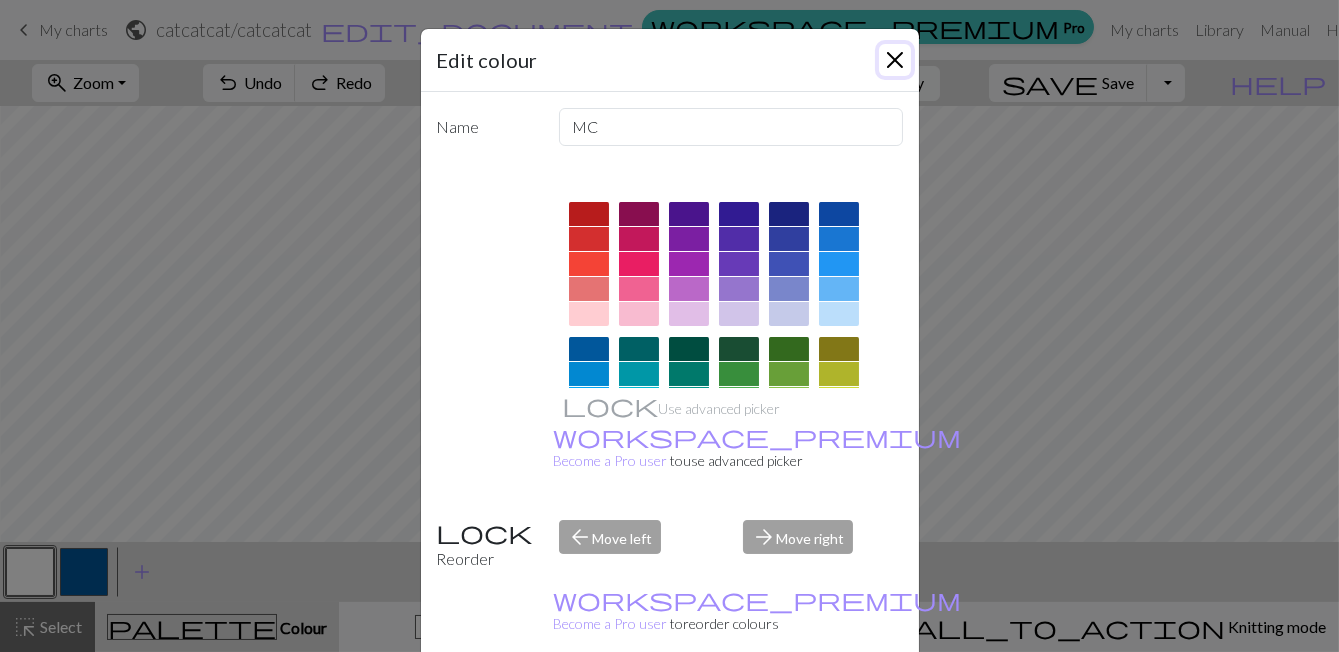 click at bounding box center (895, 60) 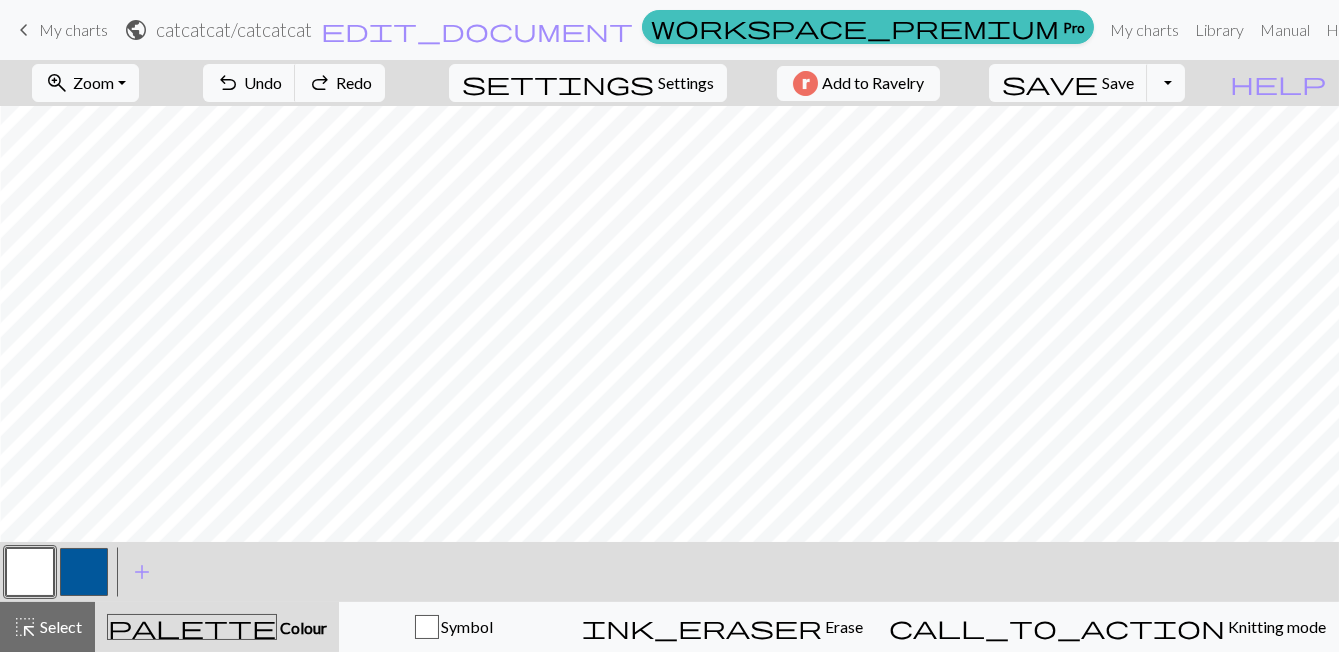 click at bounding box center [30, 572] 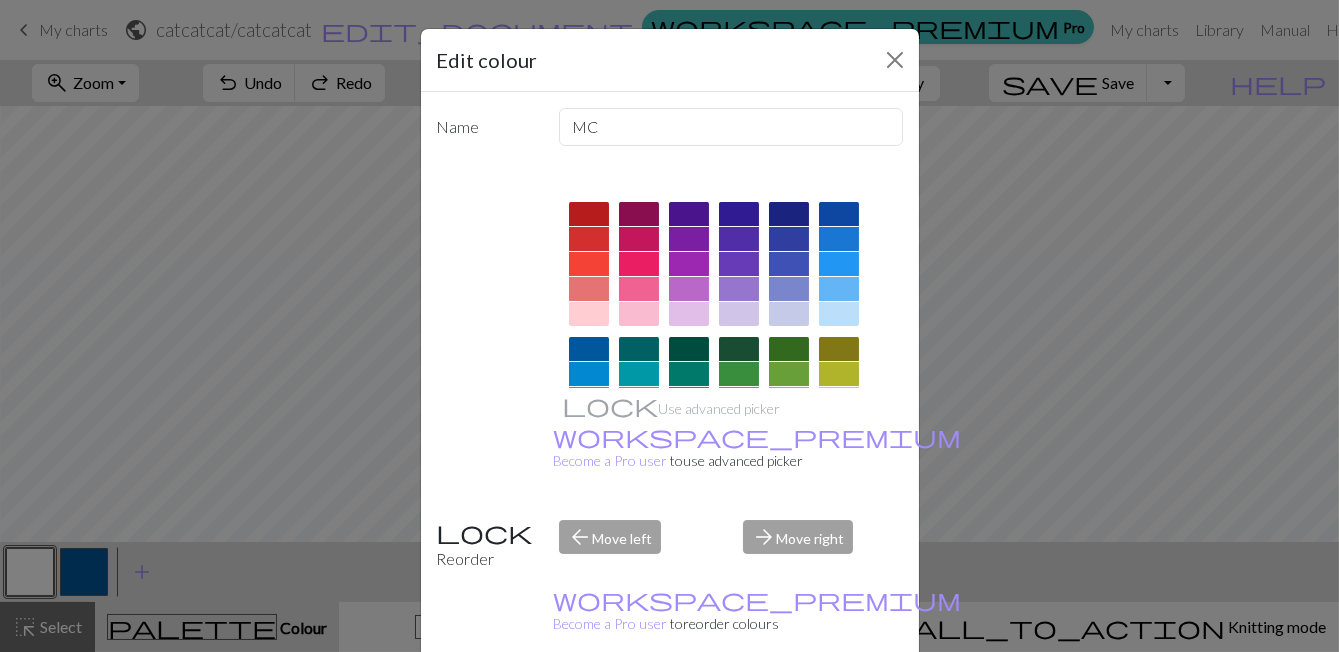 click at bounding box center [589, 314] 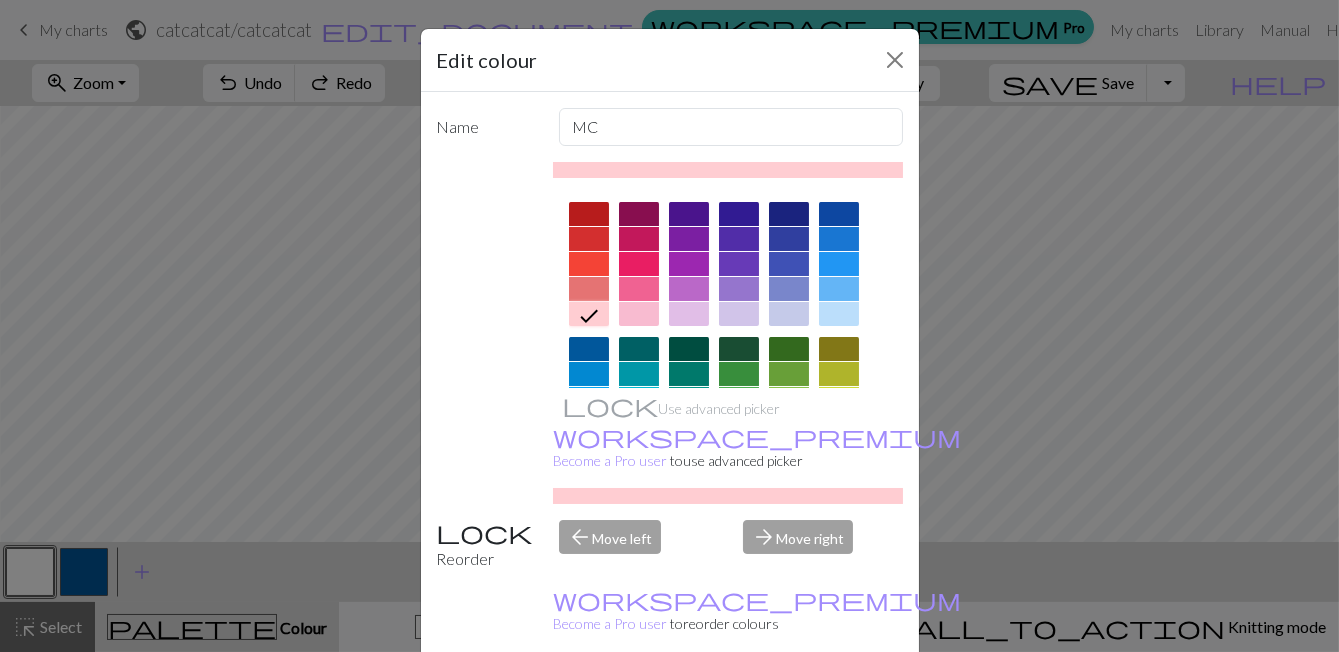 click at bounding box center (839, 449) 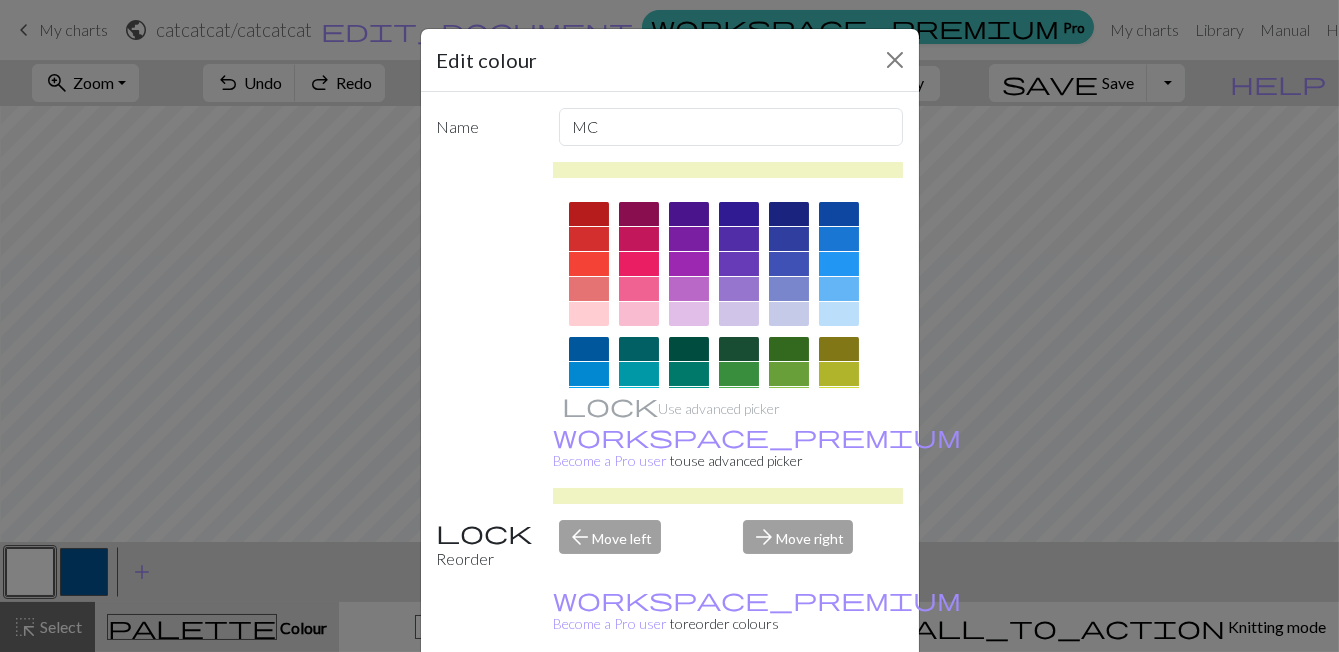 click at bounding box center [589, 449] 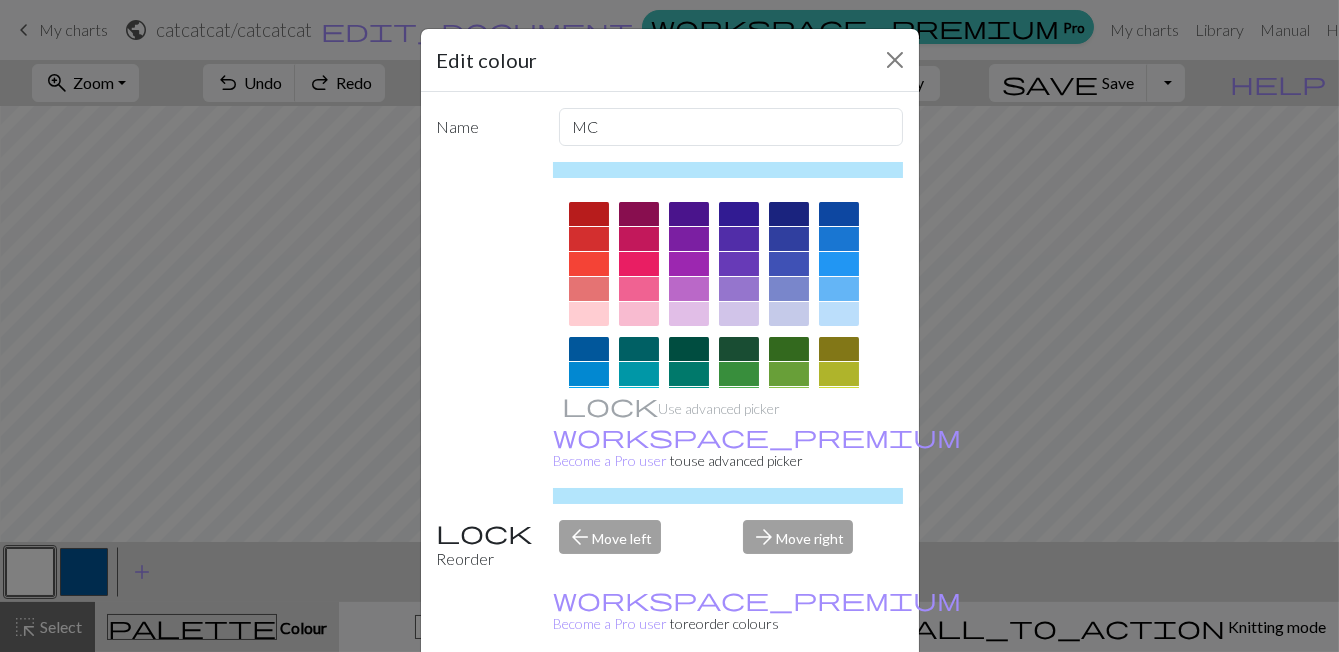 click at bounding box center [839, 449] 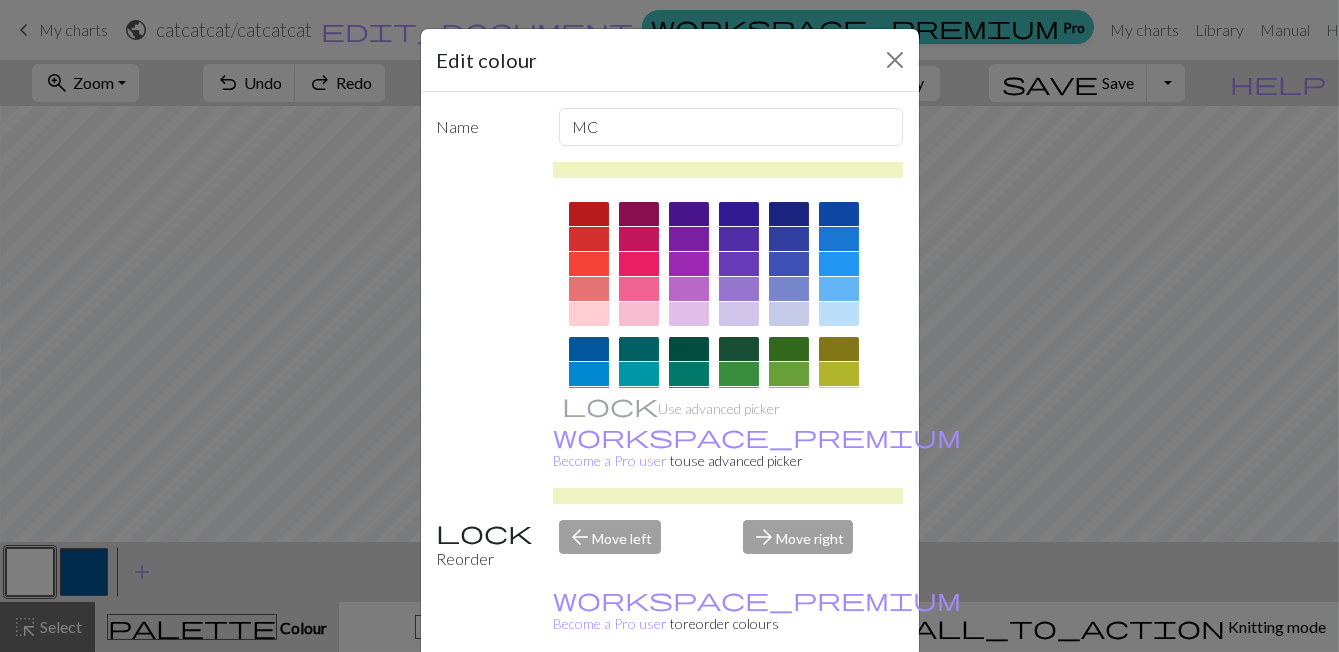 click at bounding box center (839, 289) 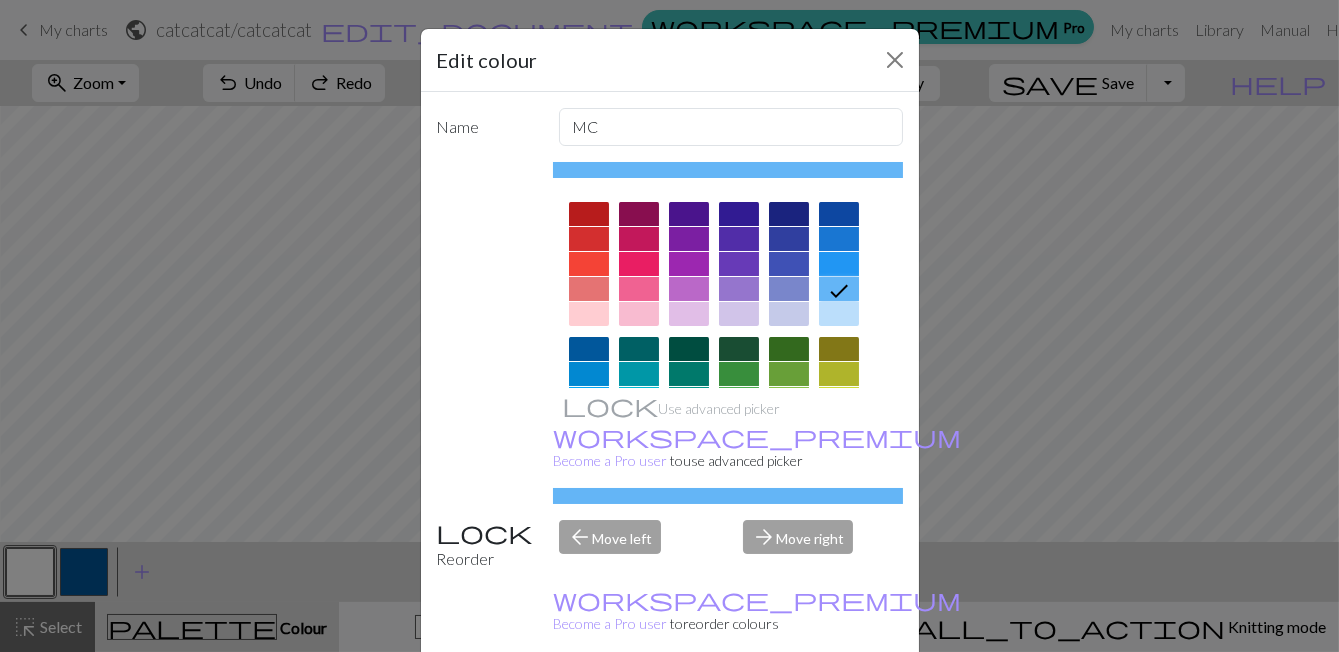 click at bounding box center (839, 314) 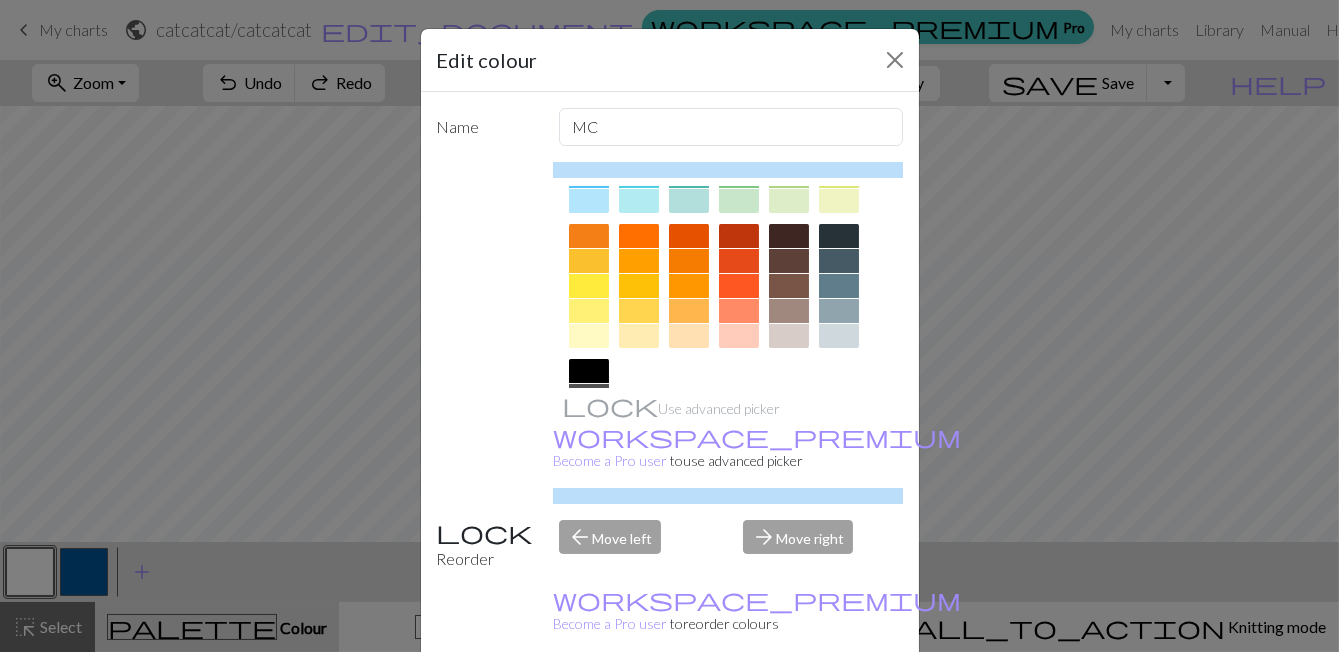 scroll, scrollTop: 260, scrollLeft: 0, axis: vertical 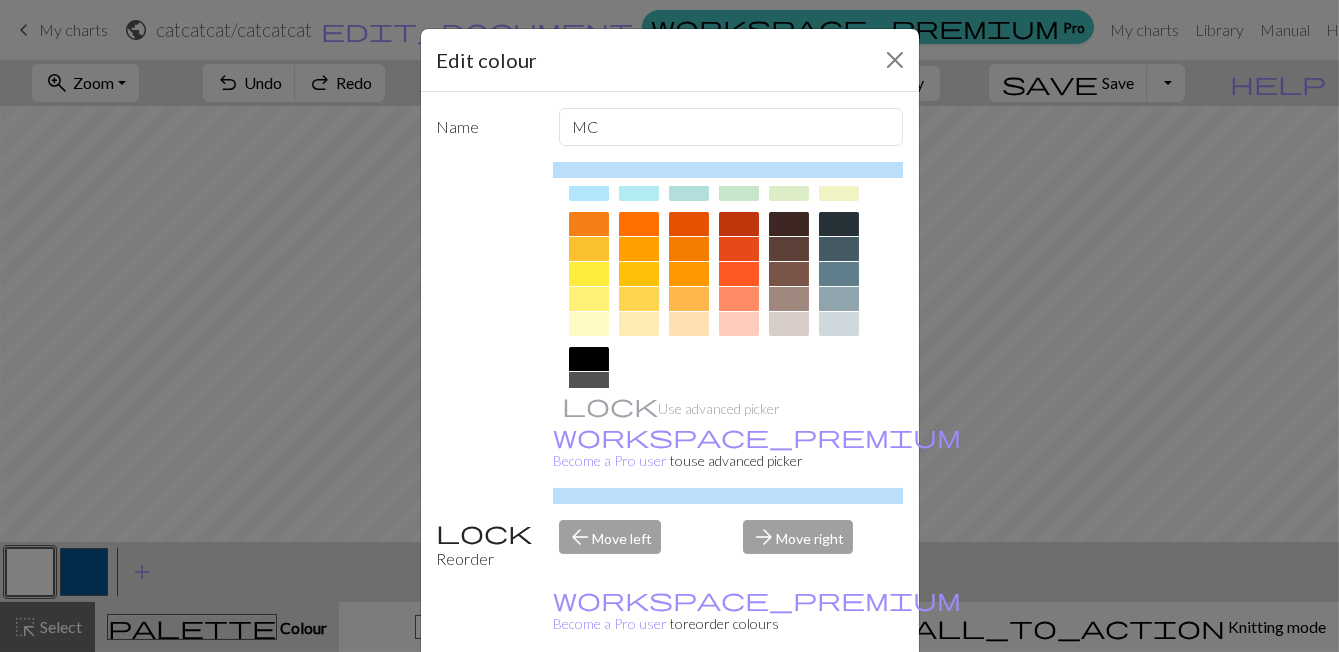 click at bounding box center [589, 324] 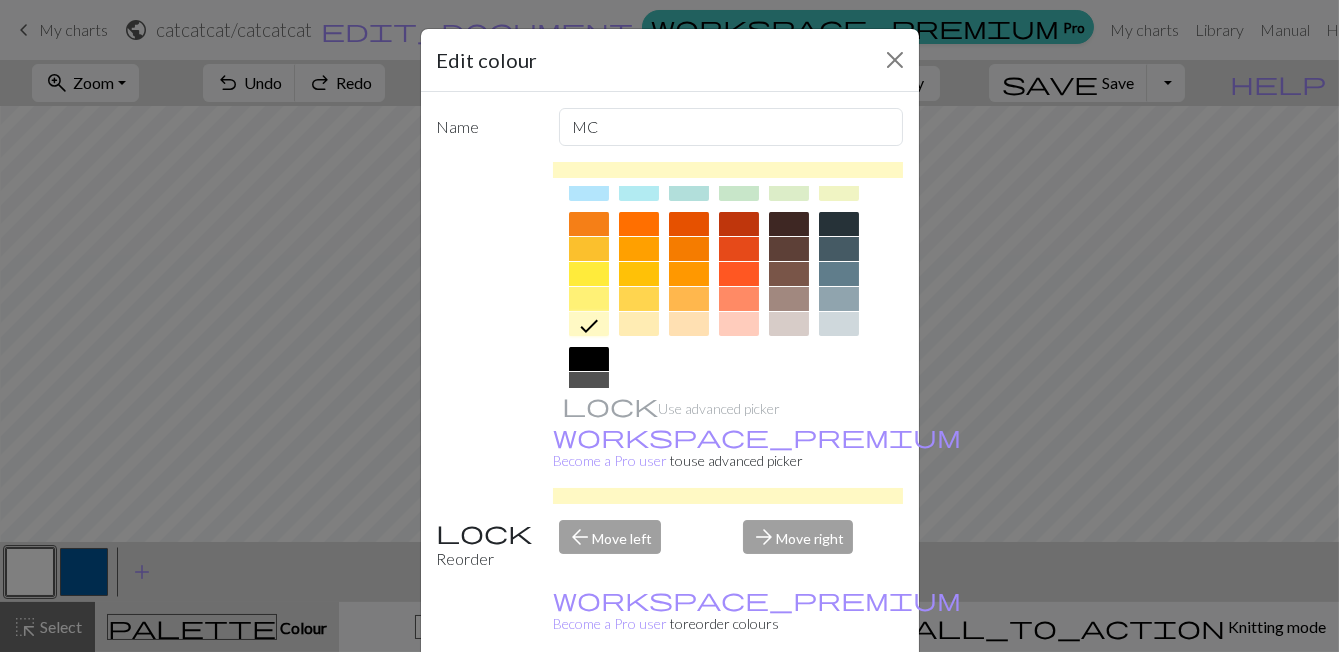 click at bounding box center (639, 324) 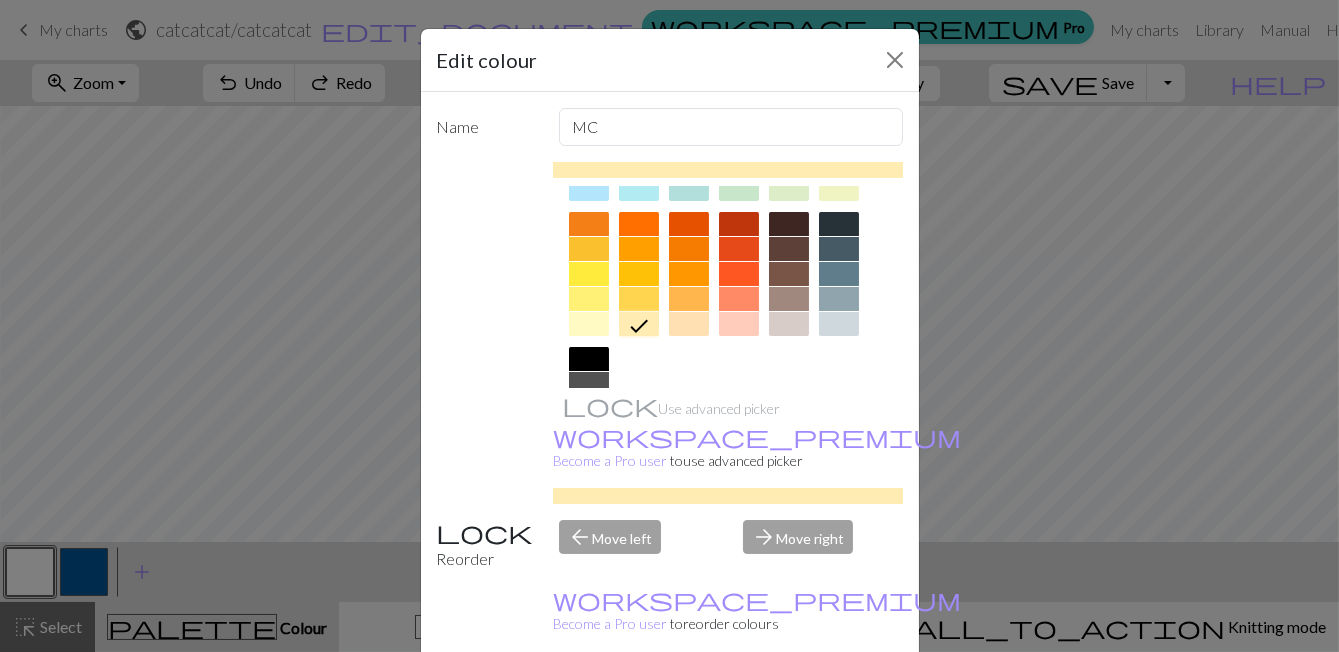 click at bounding box center (689, 324) 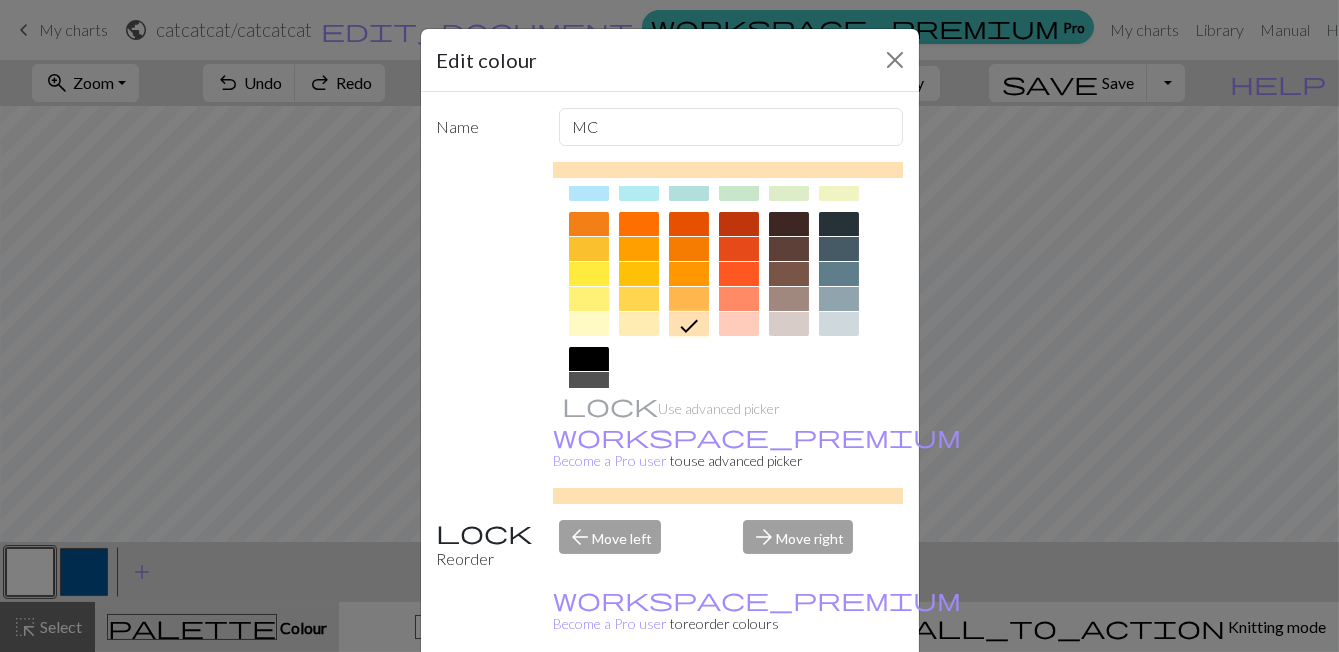 click at bounding box center [589, 459] 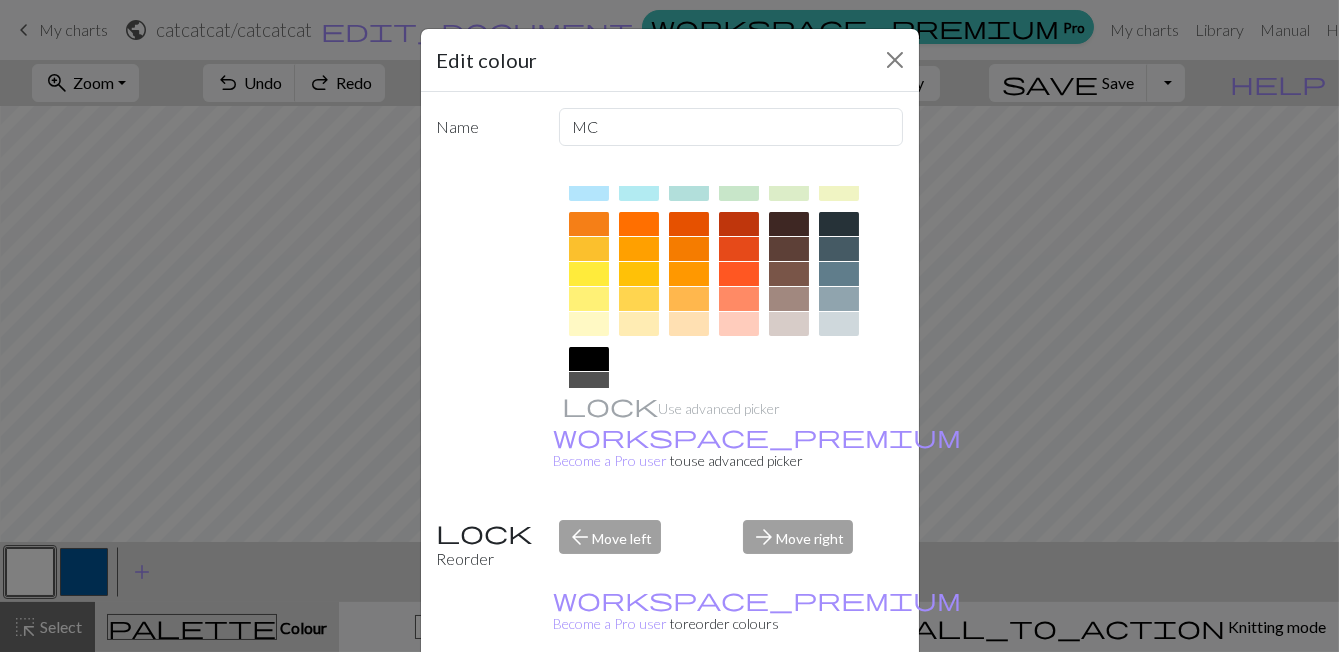 click at bounding box center (589, 434) 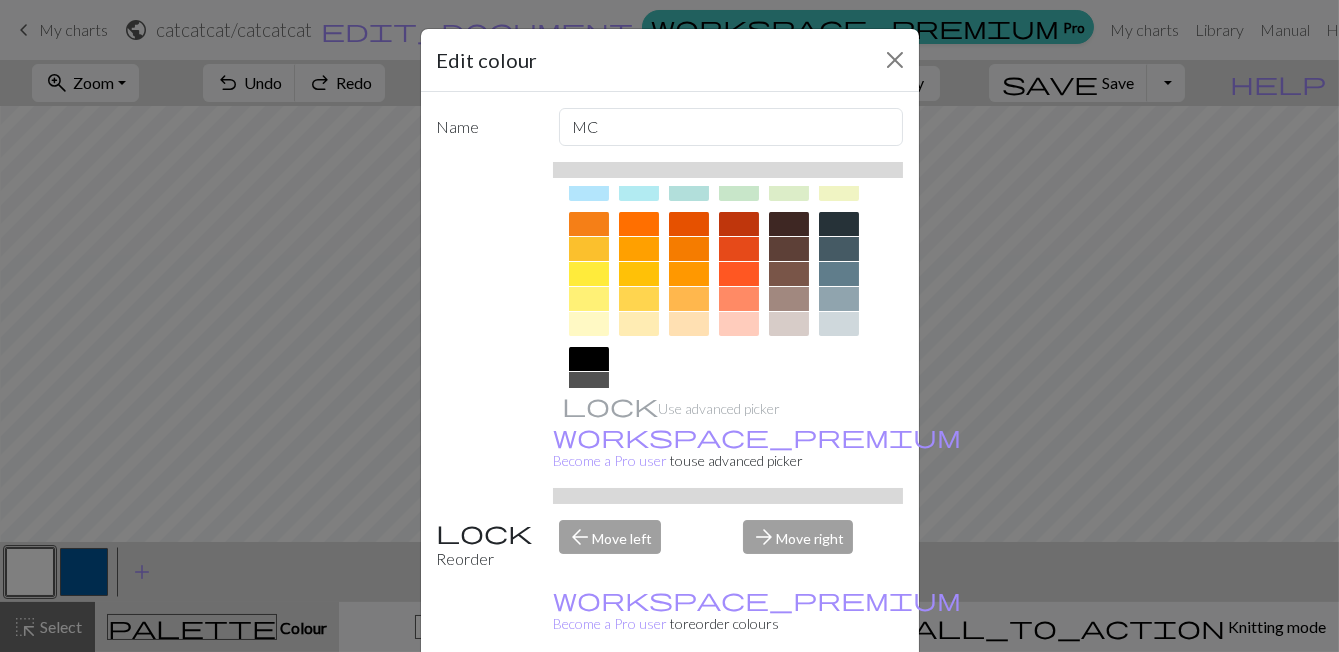 click at bounding box center (589, 324) 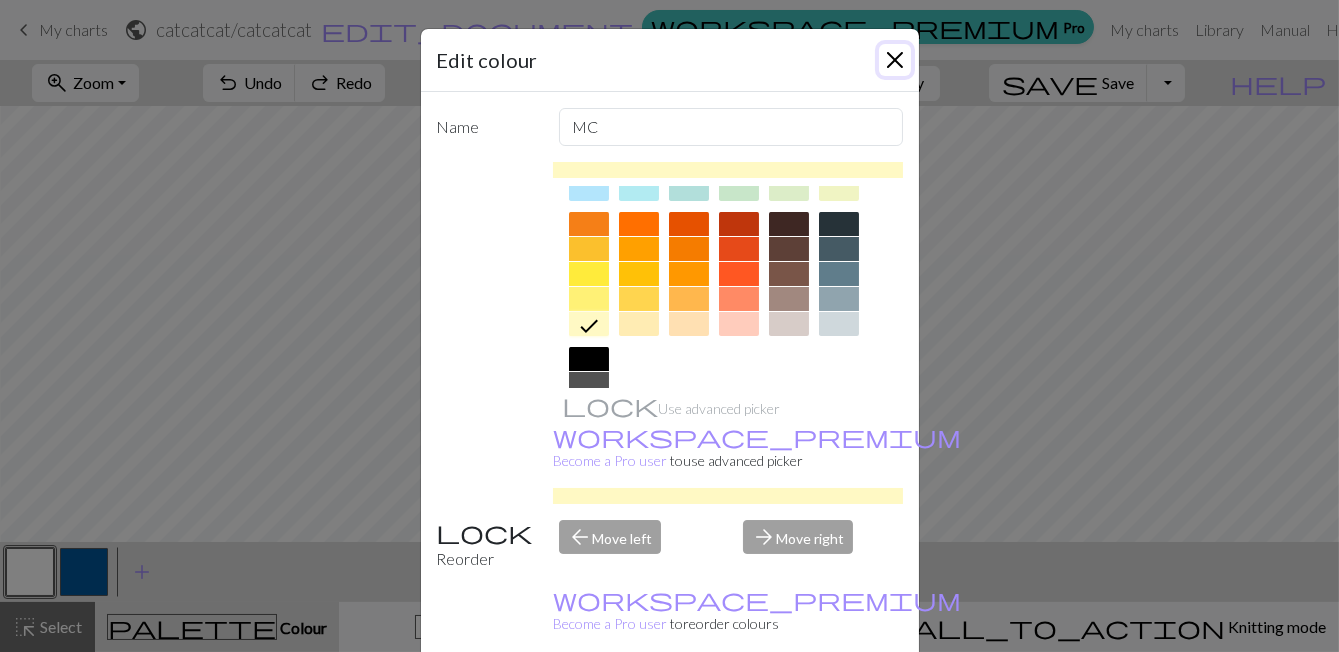 click at bounding box center (895, 60) 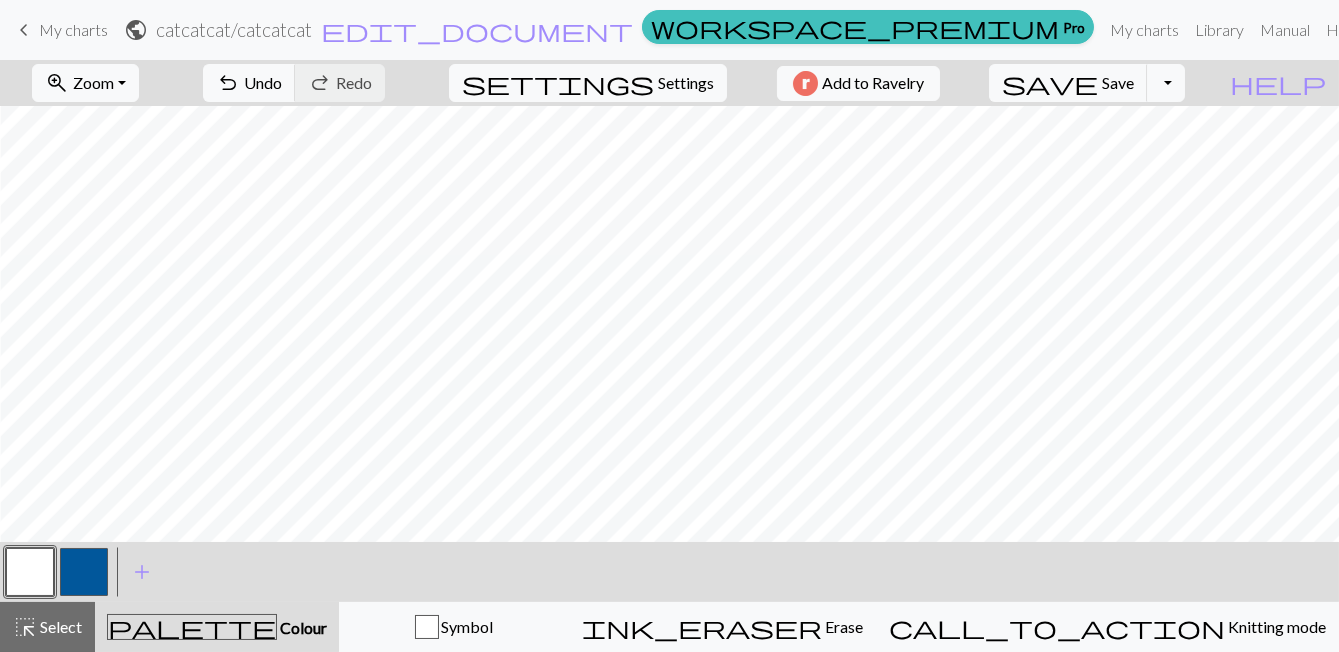 click at bounding box center [30, 572] 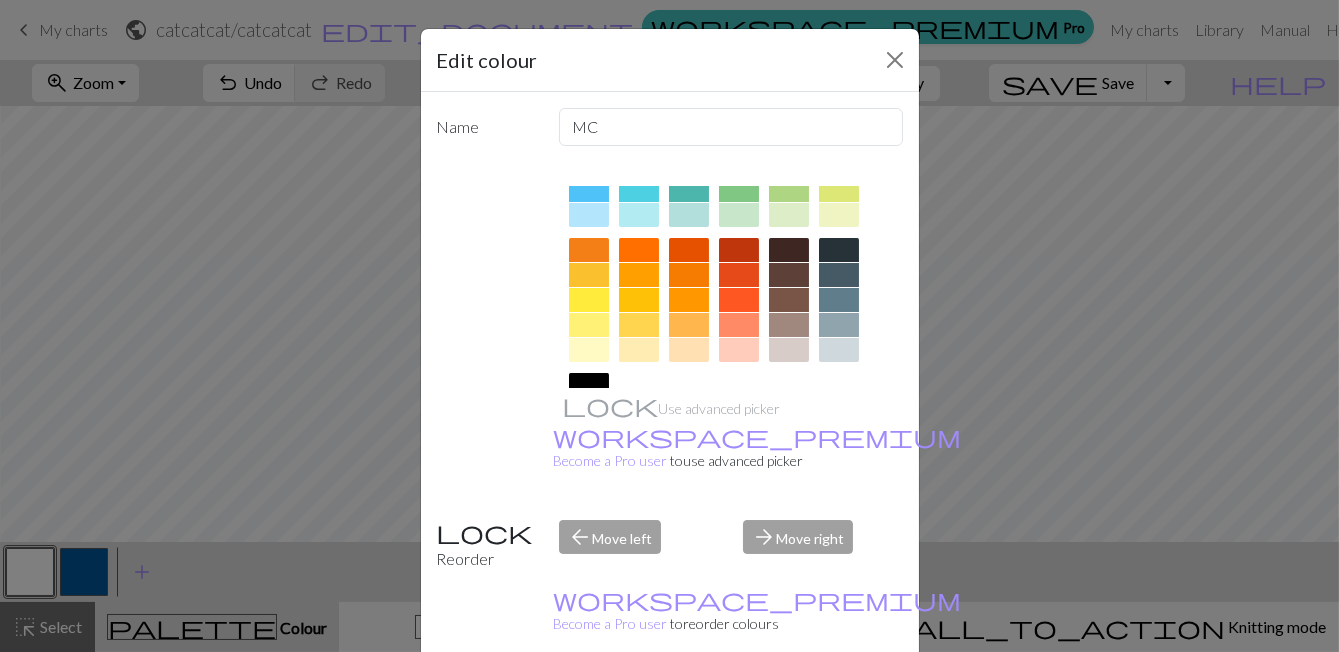 scroll, scrollTop: 242, scrollLeft: 0, axis: vertical 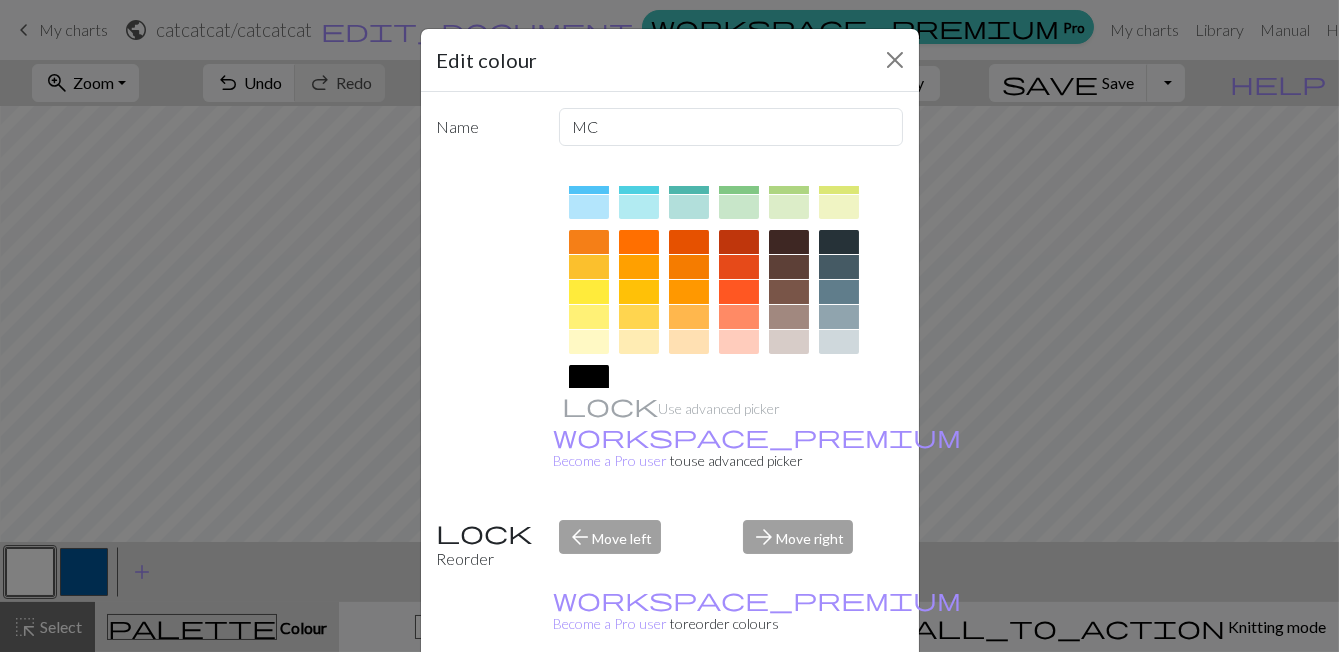 click at bounding box center (589, 342) 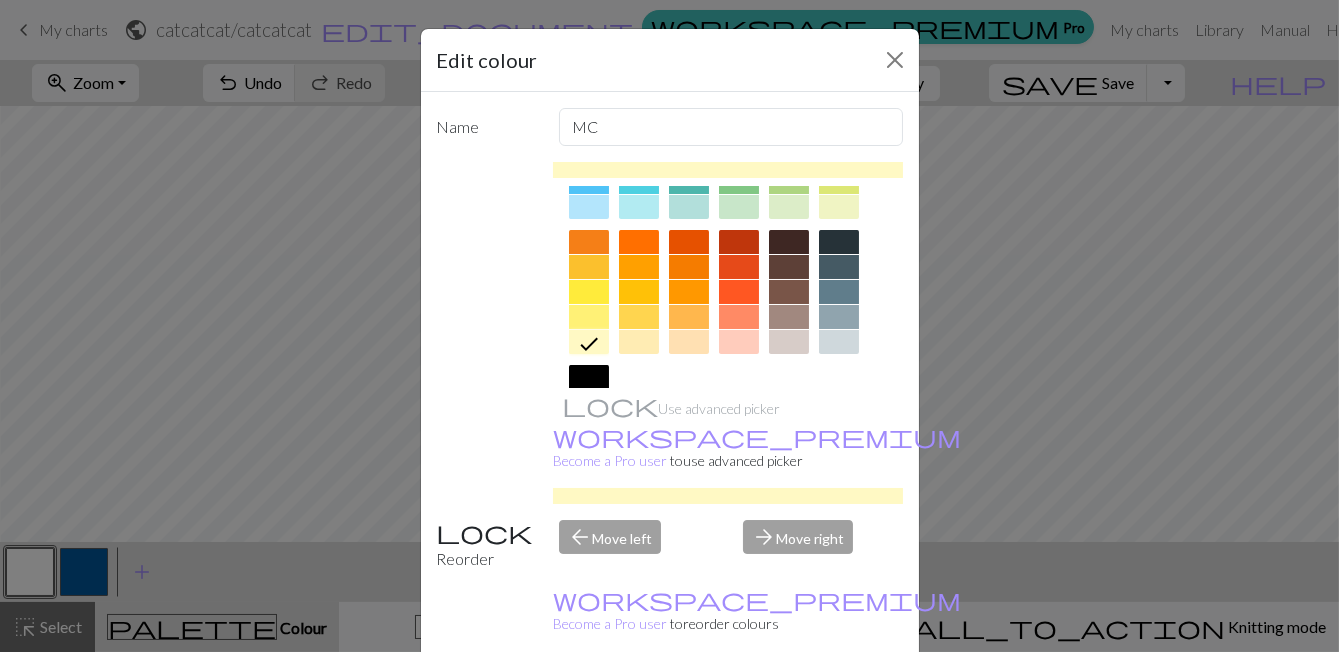 click 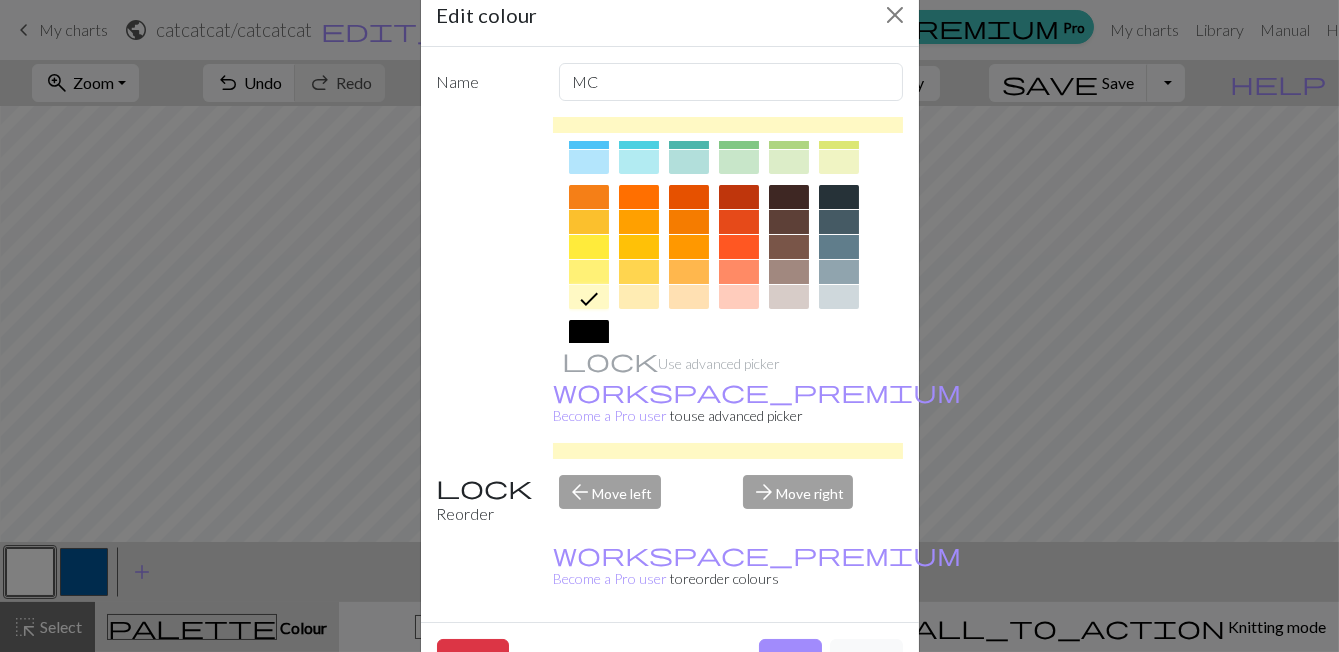 click on "Done" at bounding box center (790, 658) 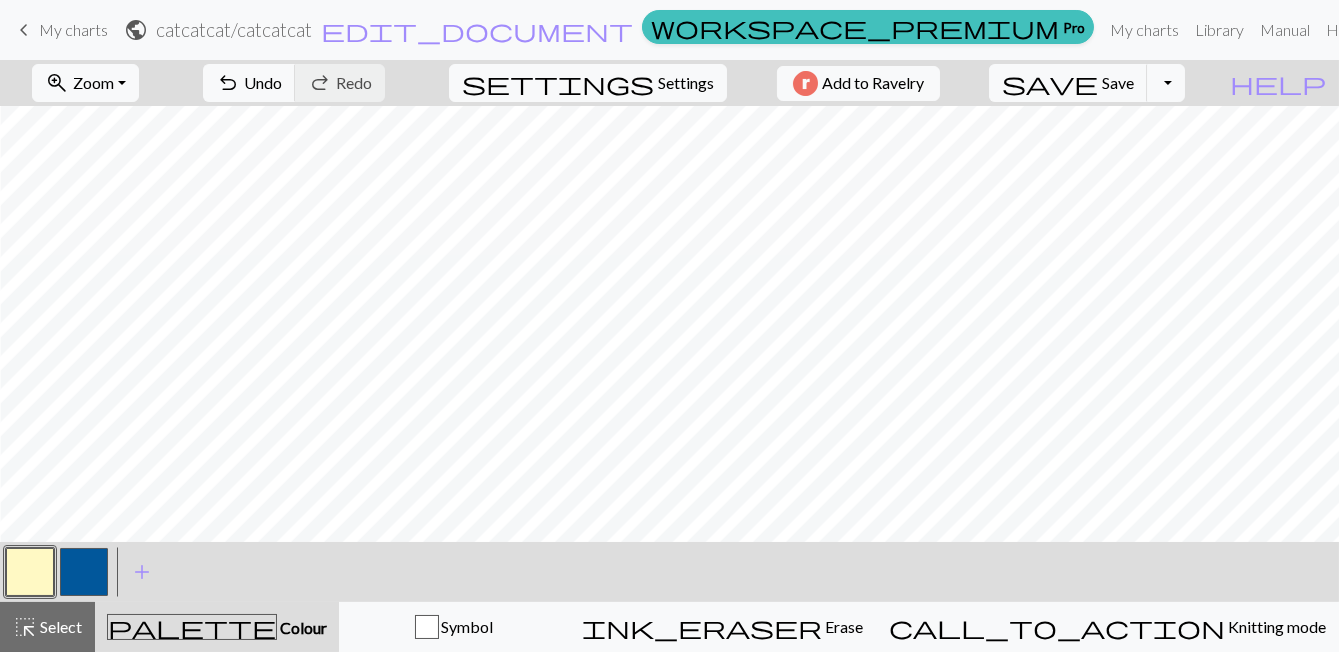 click at bounding box center [30, 572] 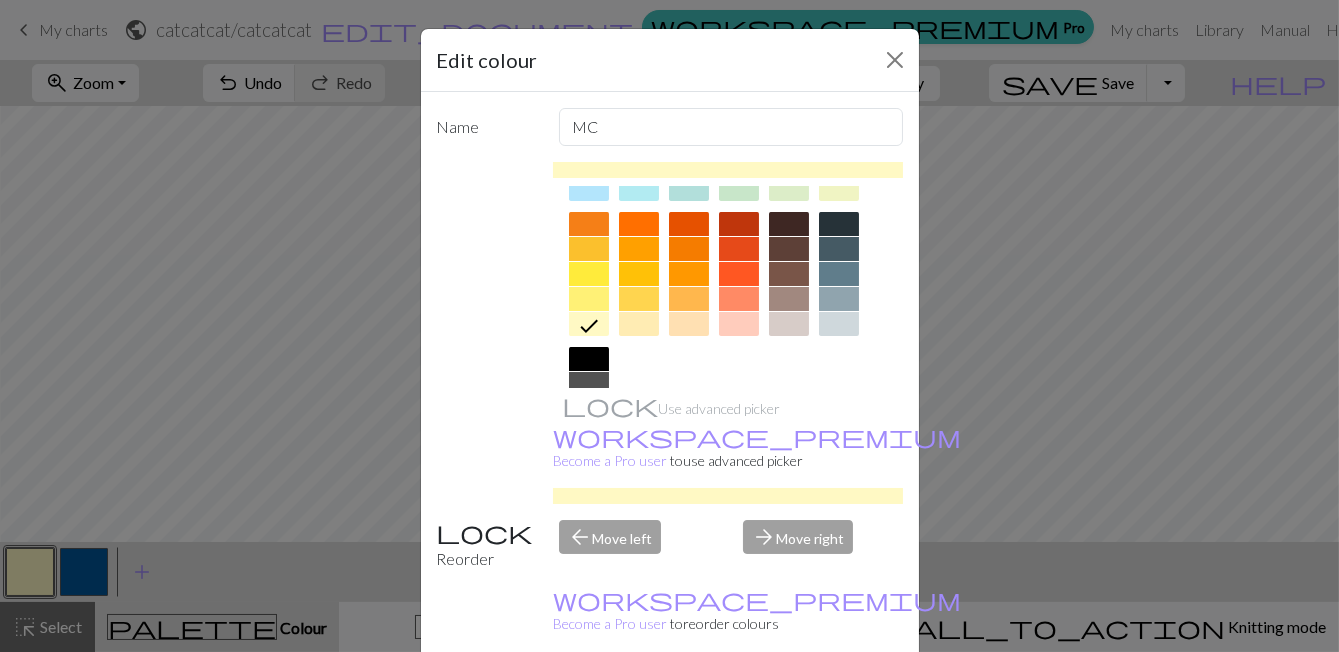 scroll, scrollTop: 260, scrollLeft: 0, axis: vertical 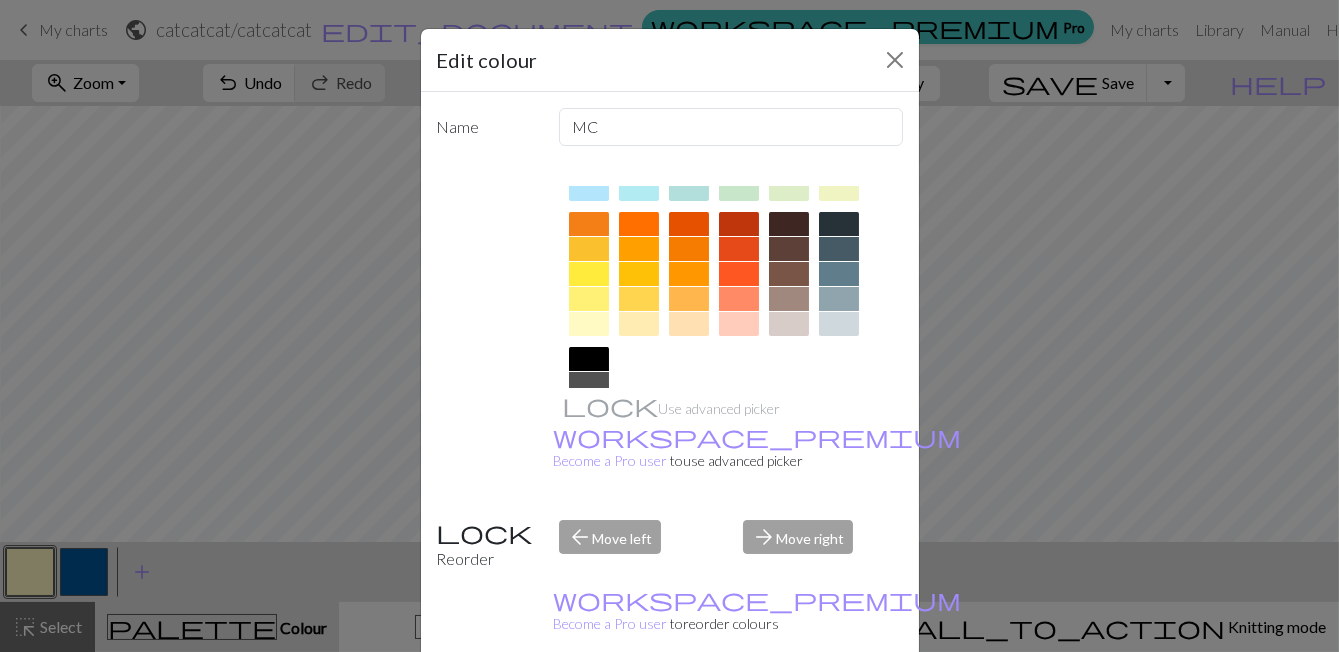 click on "Done" at bounding box center (790, 703) 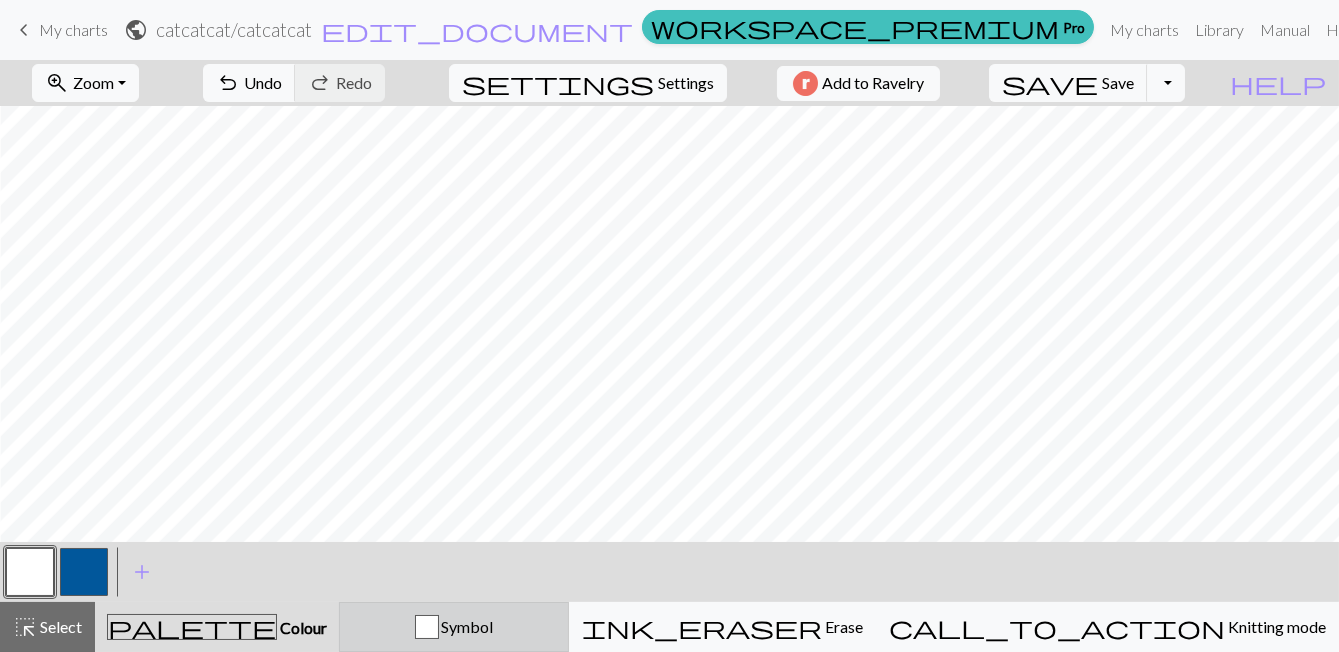 click on "Symbol" at bounding box center [454, 627] 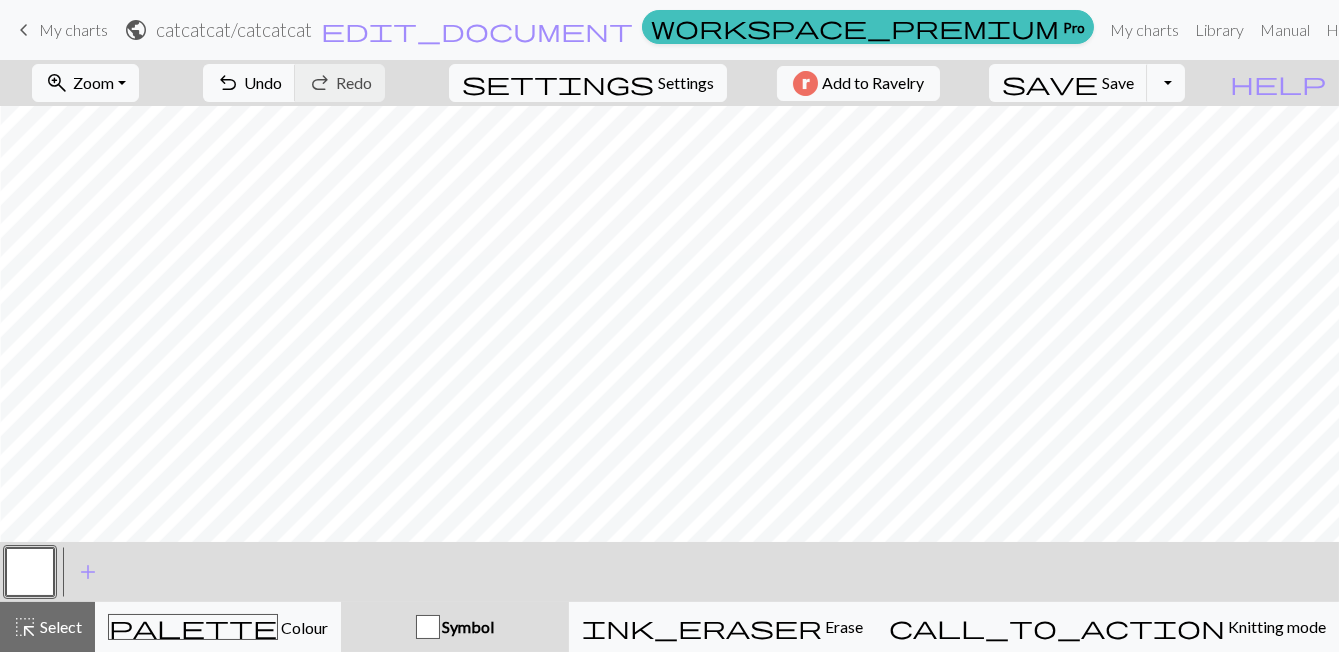 click at bounding box center [30, 572] 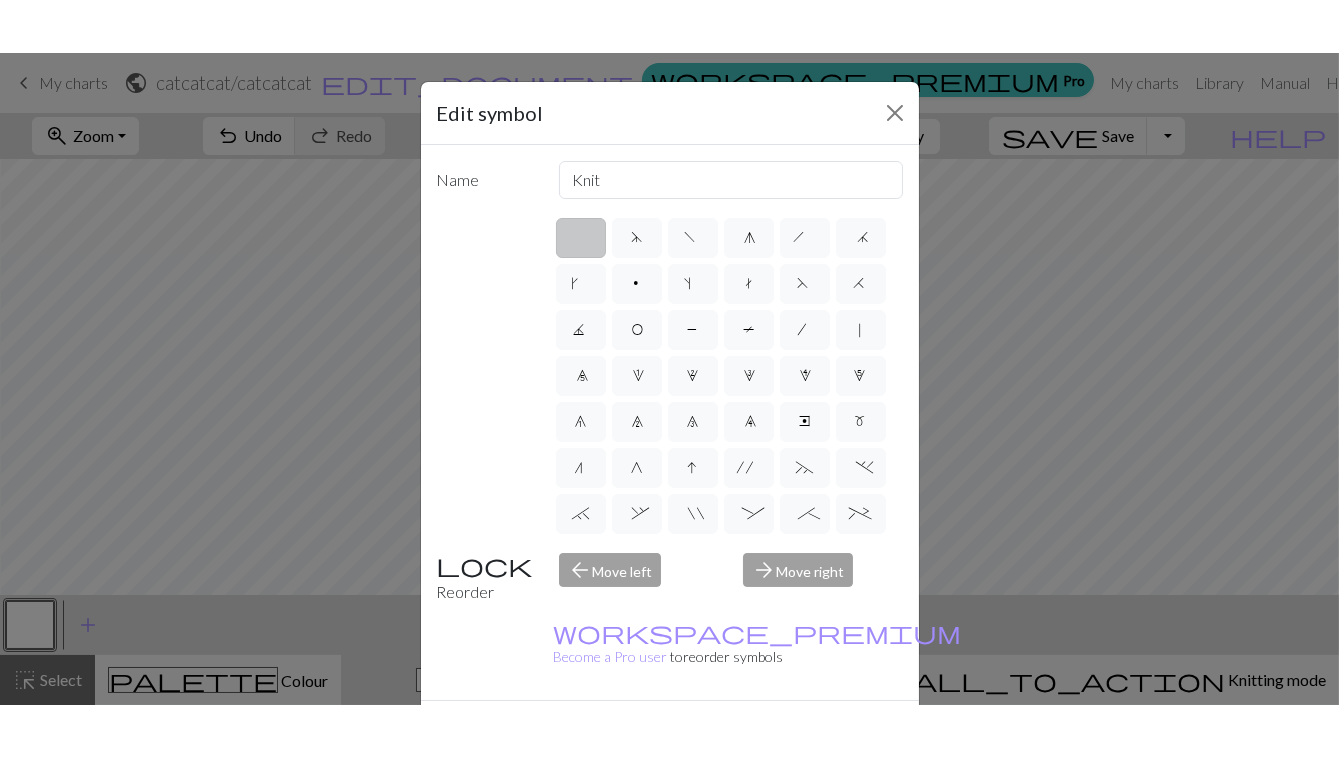 scroll, scrollTop: 15, scrollLeft: 0, axis: vertical 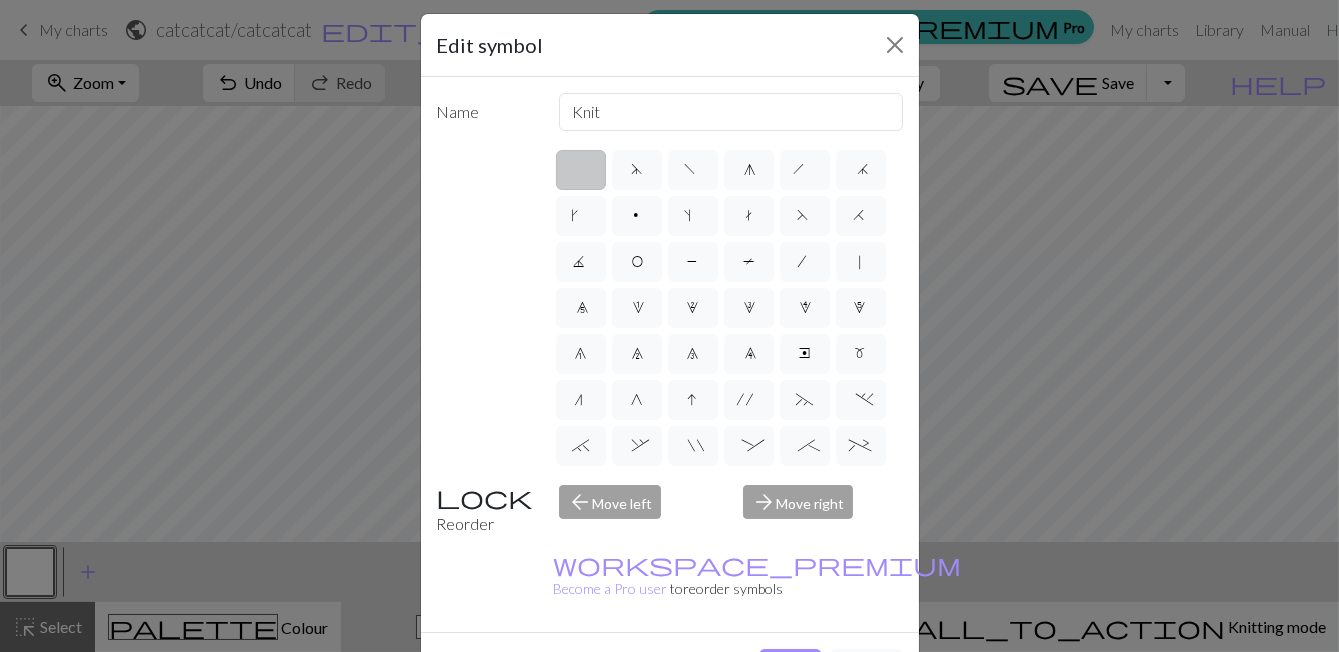 click on "Cancel" at bounding box center [866, 668] 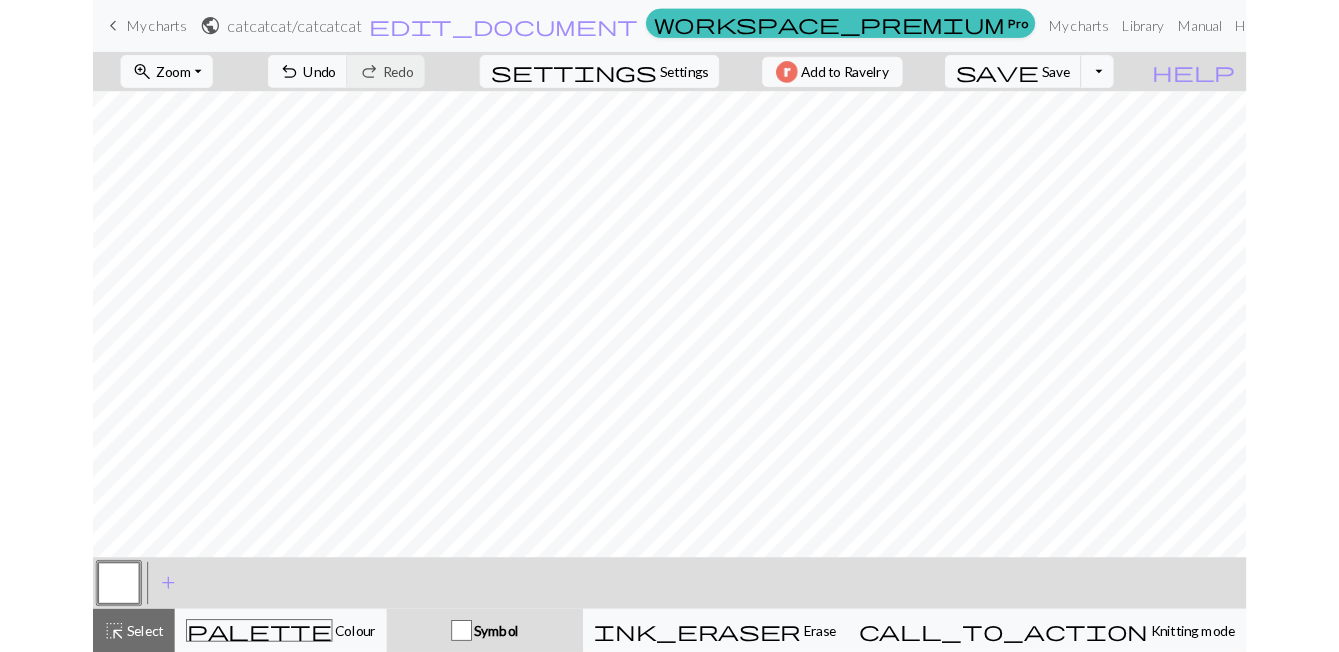 scroll, scrollTop: 0, scrollLeft: 0, axis: both 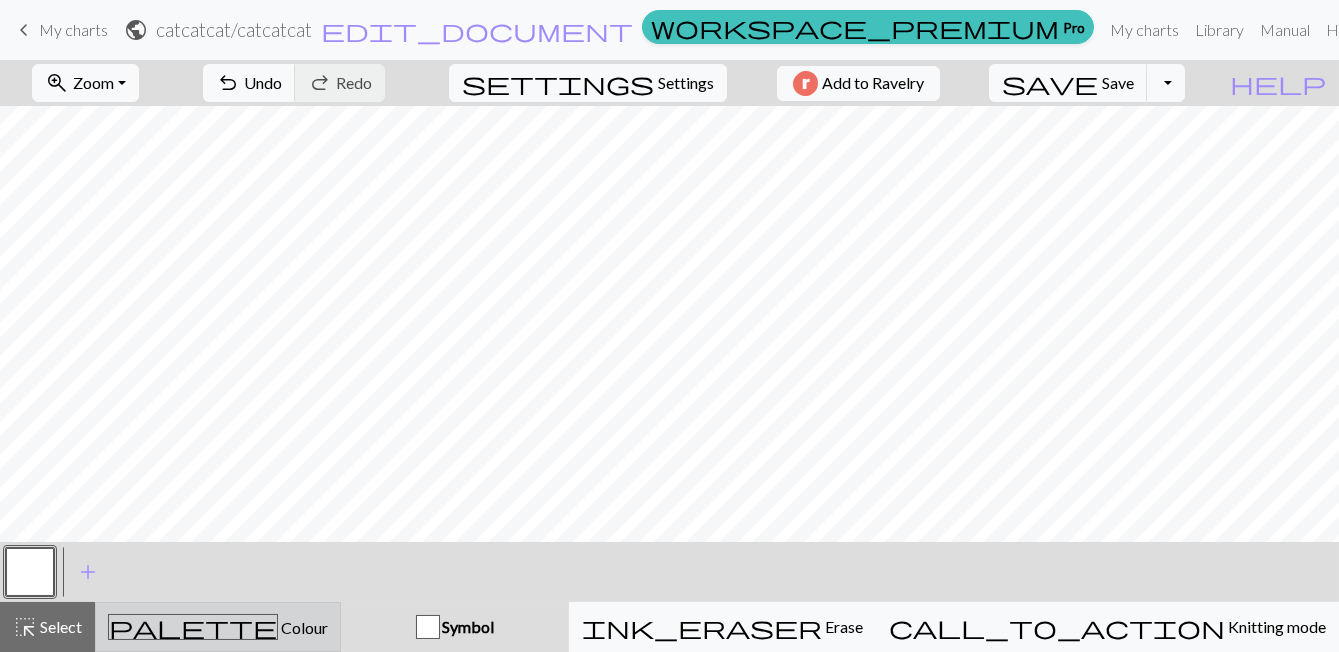 click on "palette   Colour   Colour" at bounding box center [218, 627] 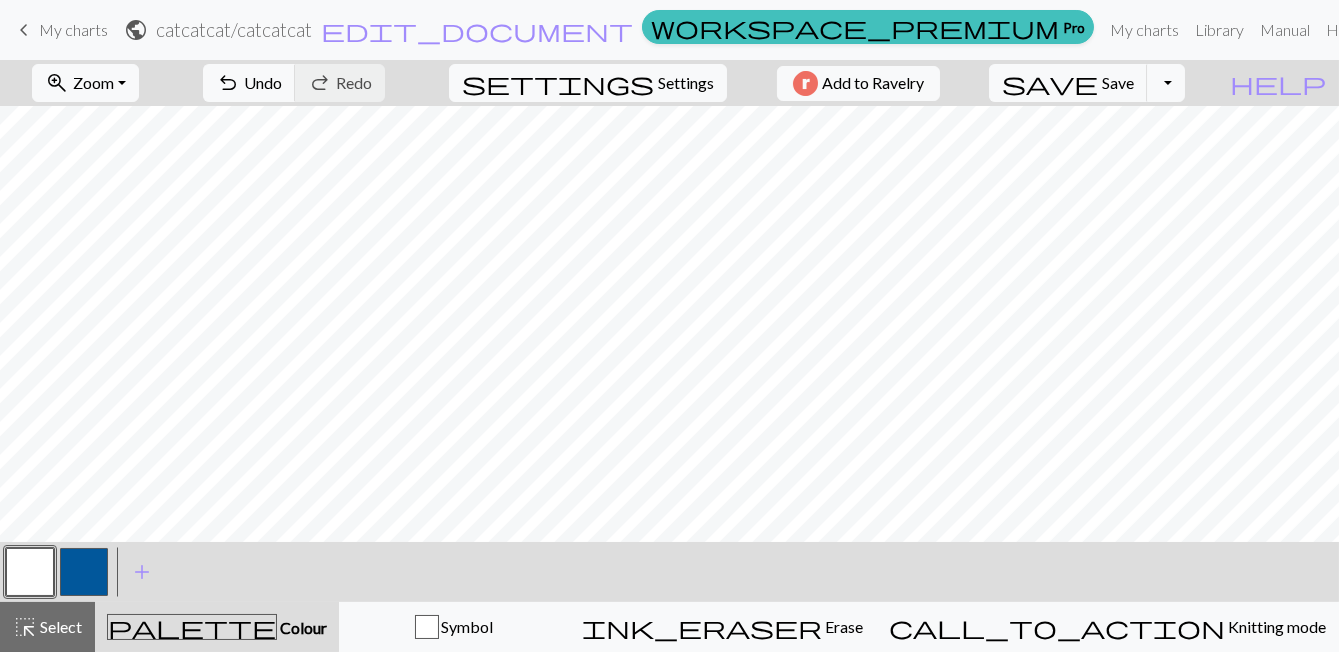 click at bounding box center (84, 572) 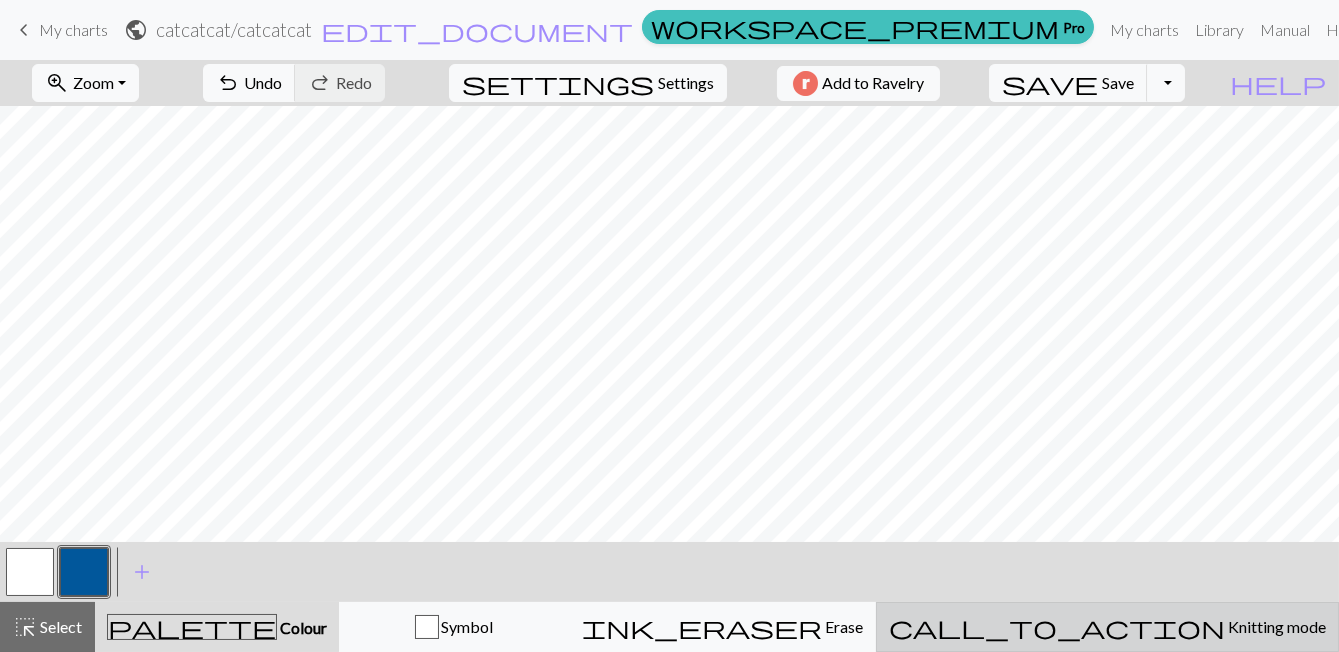 click on "call_to_action   Knitting mode   Knitting mode" at bounding box center [1107, 627] 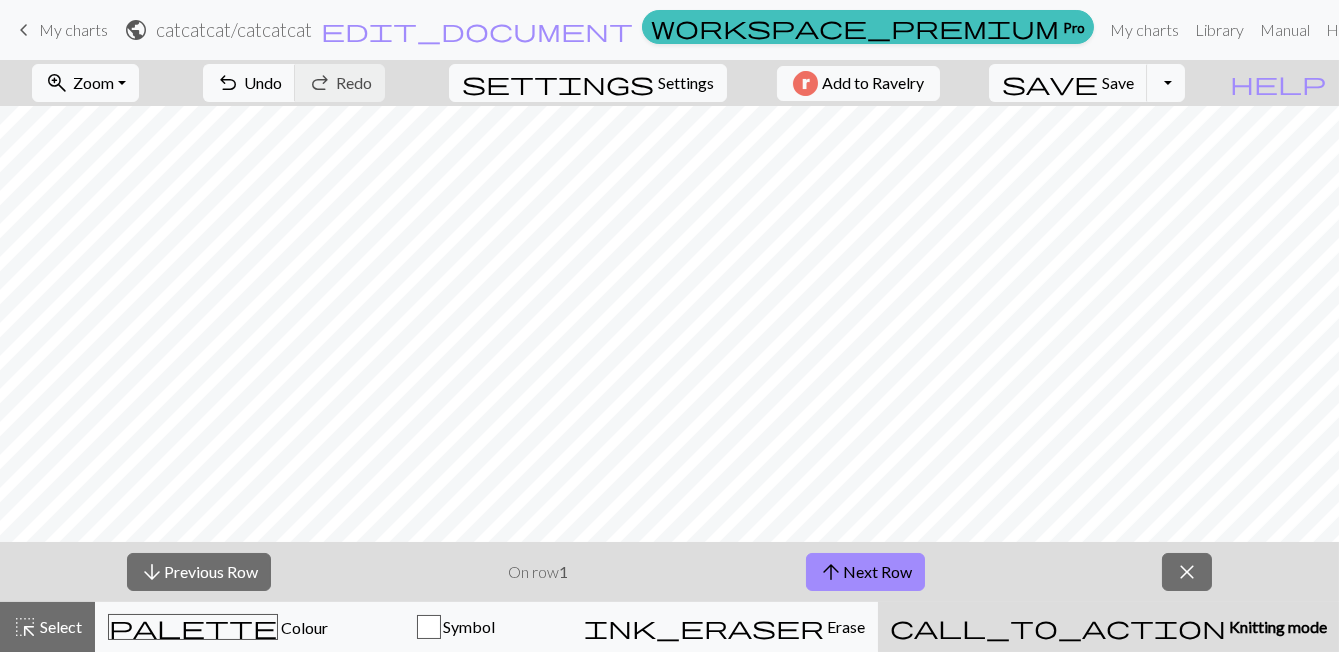 click on "arrow_downward Previous Row On row  1 arrow_upward  Next Row close" at bounding box center (669, 572) 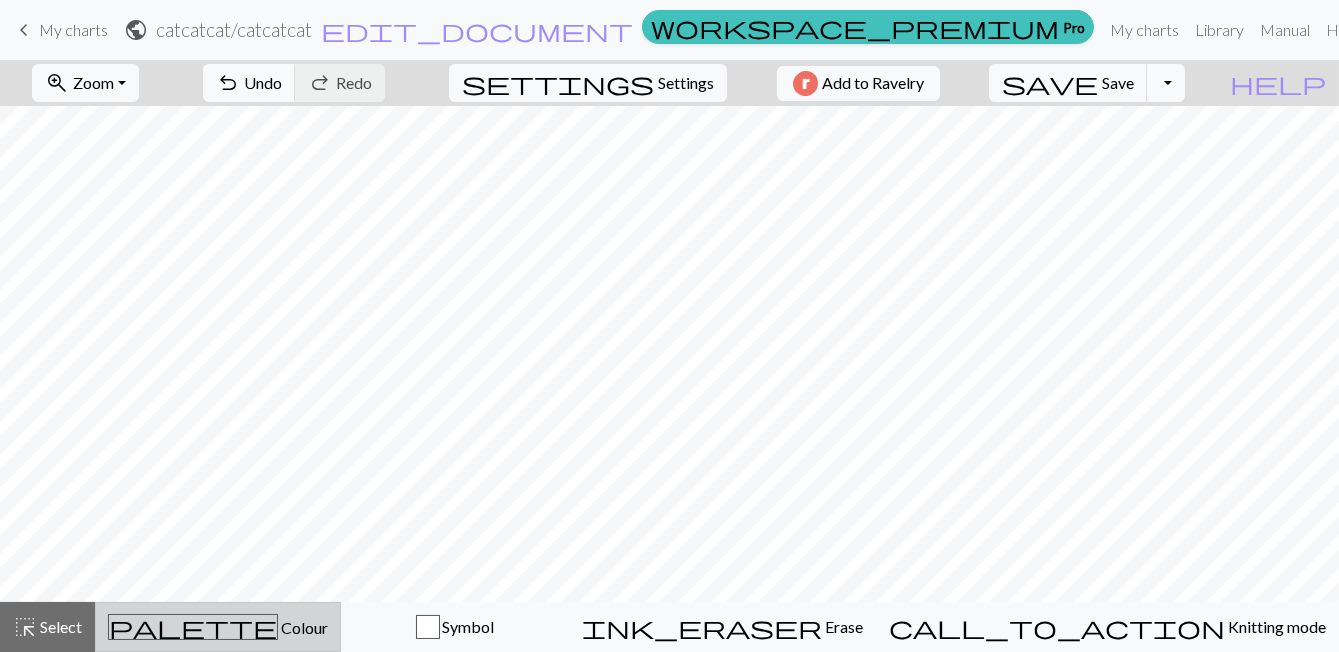 click on "palette   Colour   Colour" at bounding box center [218, 627] 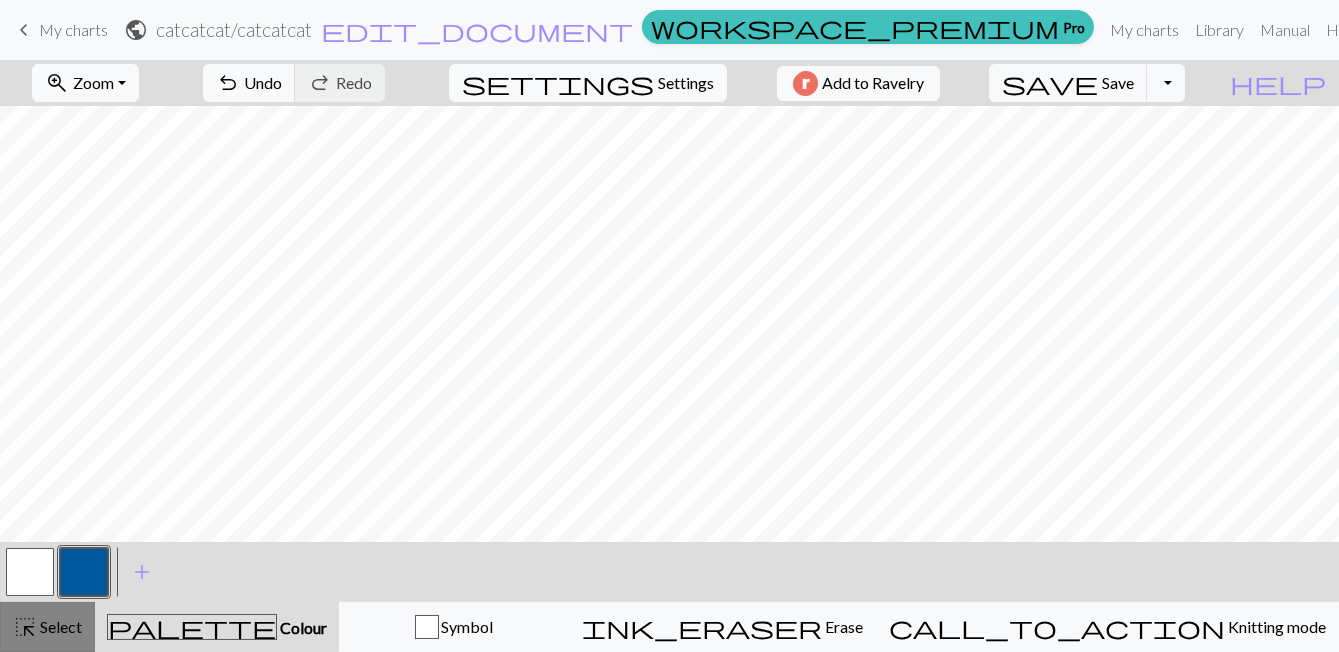 click on "highlight_alt   Select   Select" at bounding box center [47, 627] 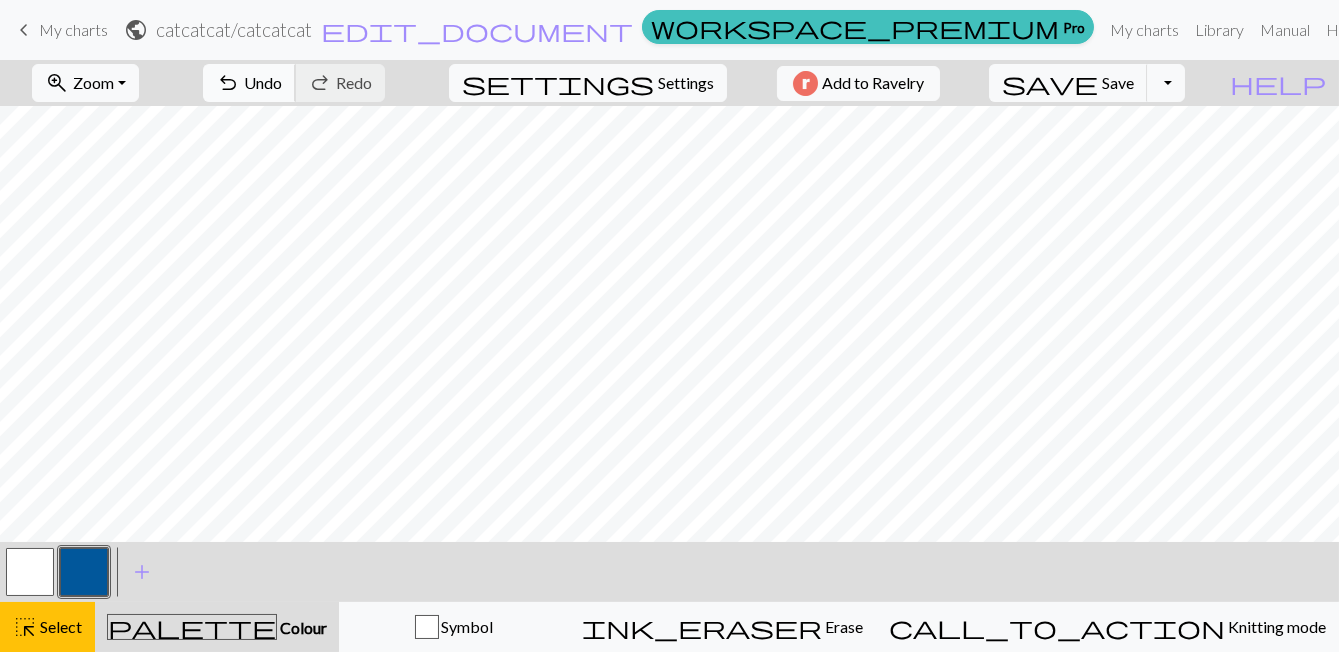click on "Undo" at bounding box center [263, 82] 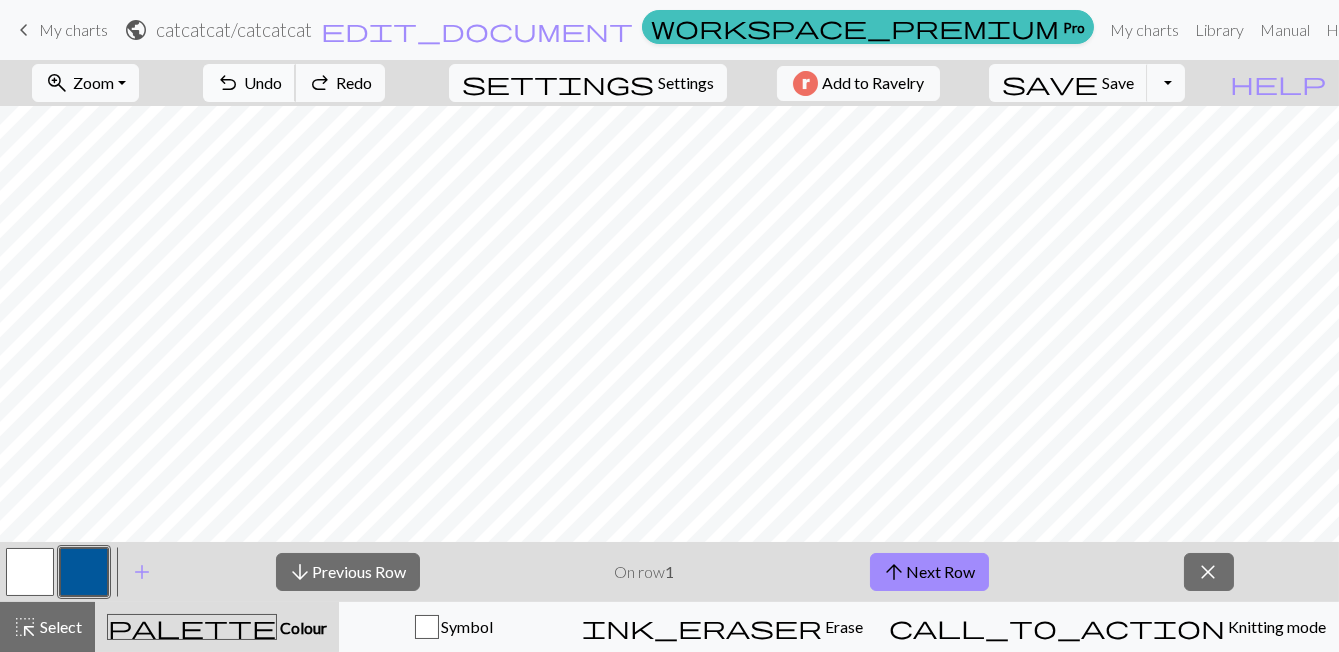 click on "Undo" at bounding box center (263, 82) 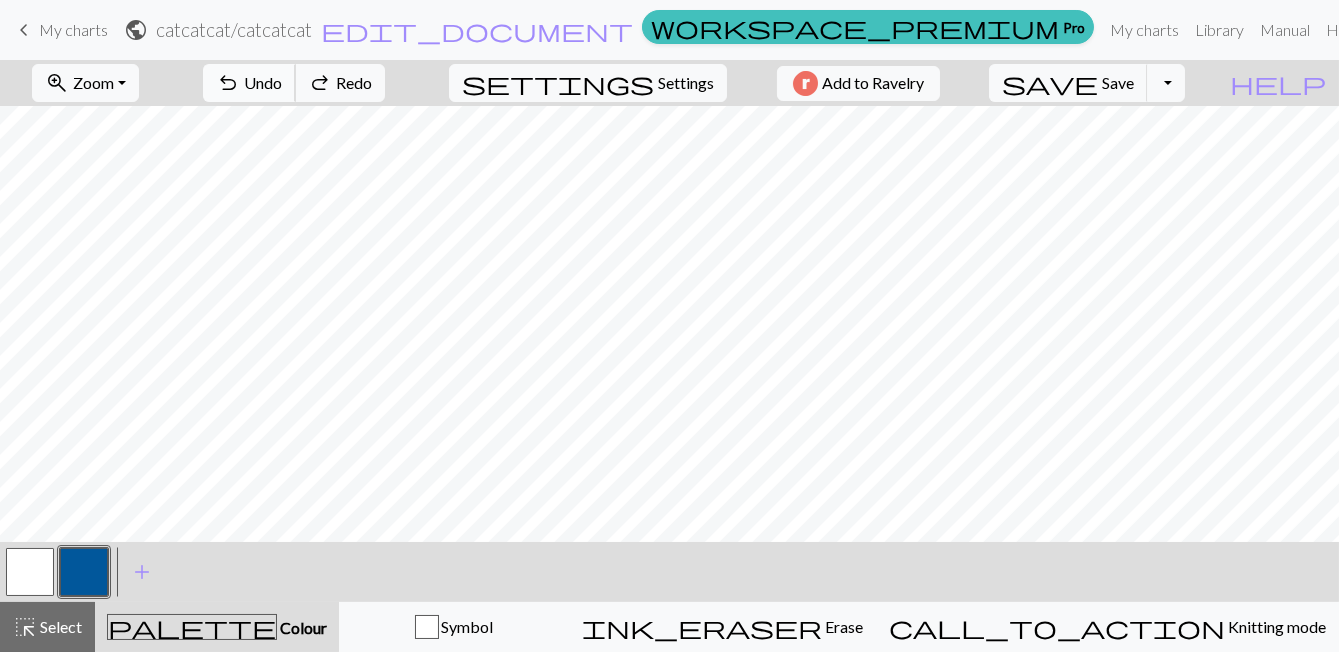 click on "Undo" at bounding box center (263, 82) 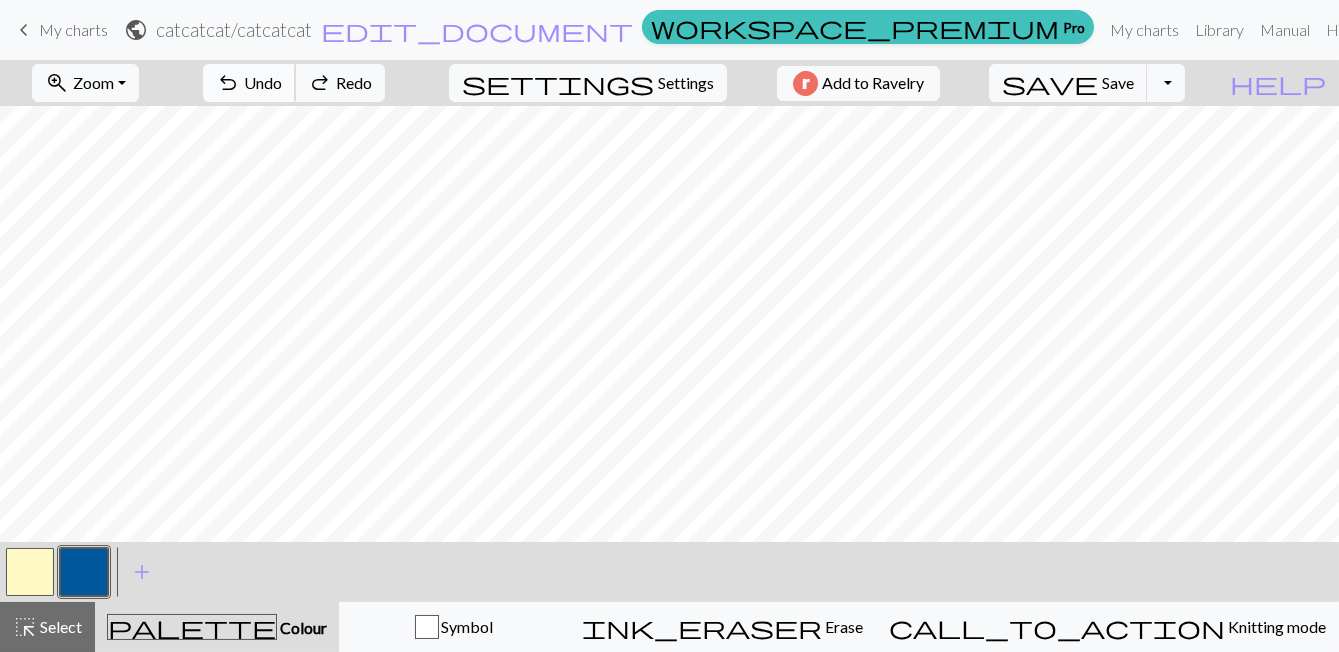 click on "Undo" at bounding box center [263, 82] 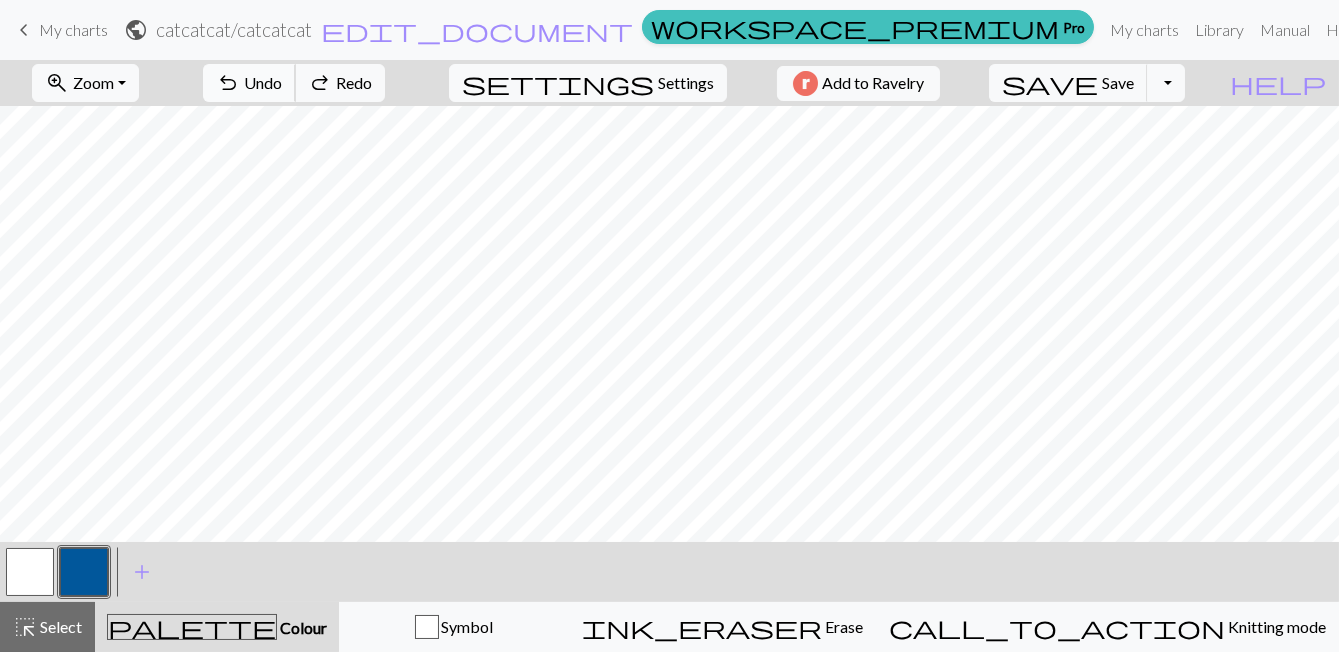 click on "Undo" at bounding box center [263, 82] 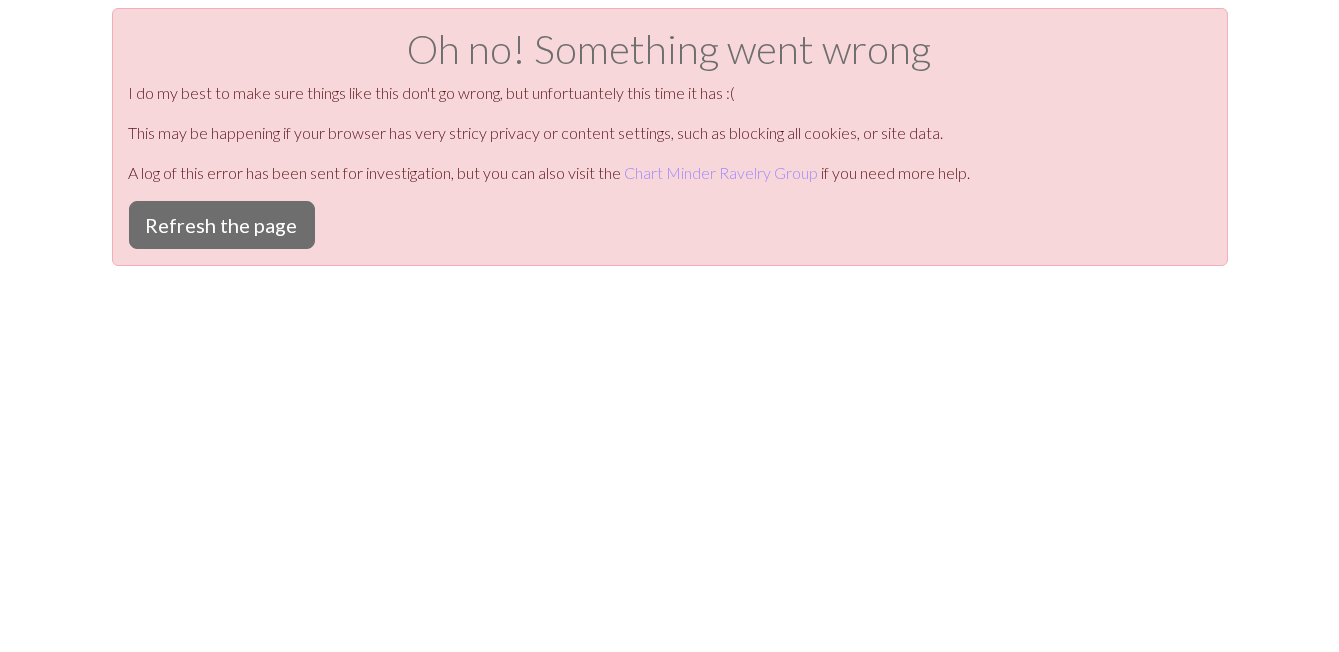 click on "I do my best to make sure things like this don't go wrong, but unfortuantely this time it has :(" at bounding box center (670, 93) 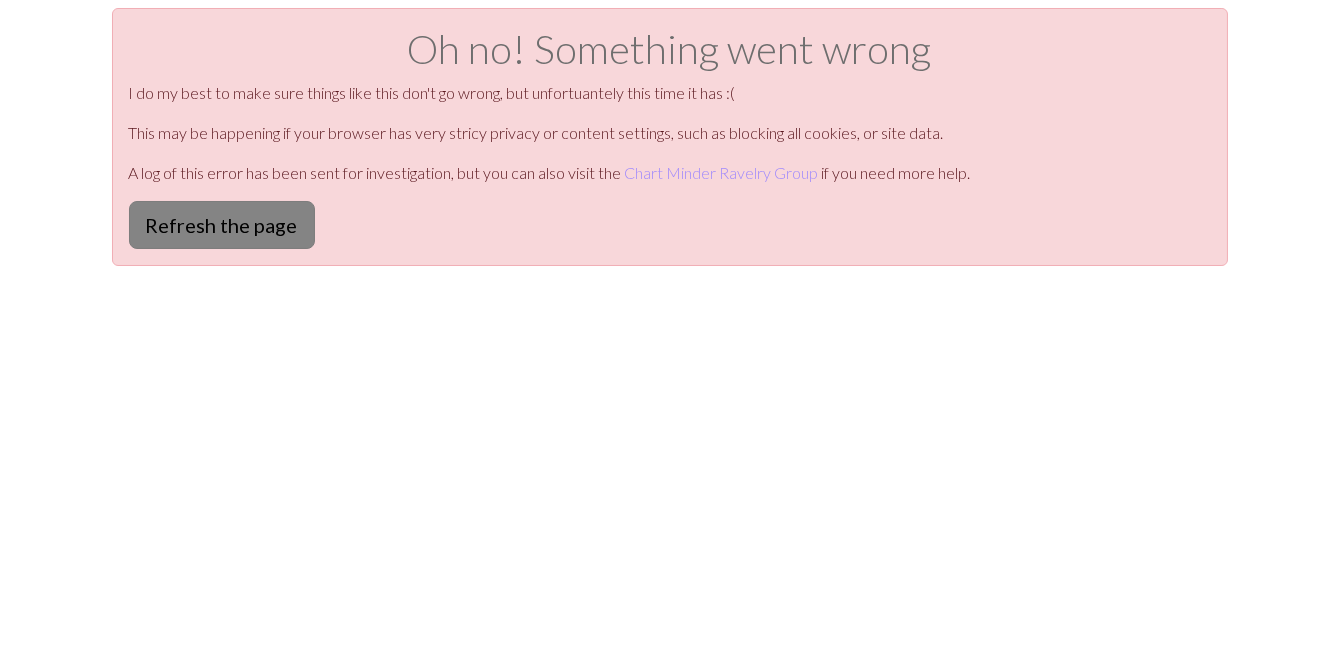 click on "Refresh the page" at bounding box center (222, 225) 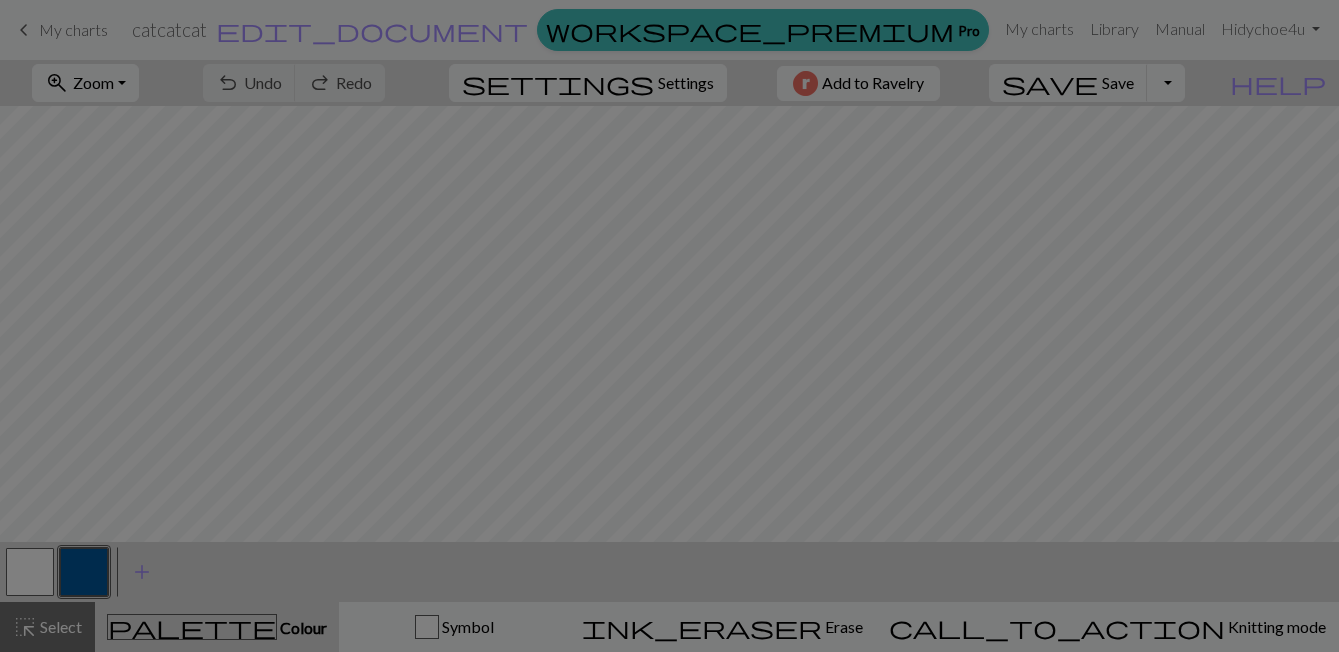 scroll, scrollTop: 0, scrollLeft: 0, axis: both 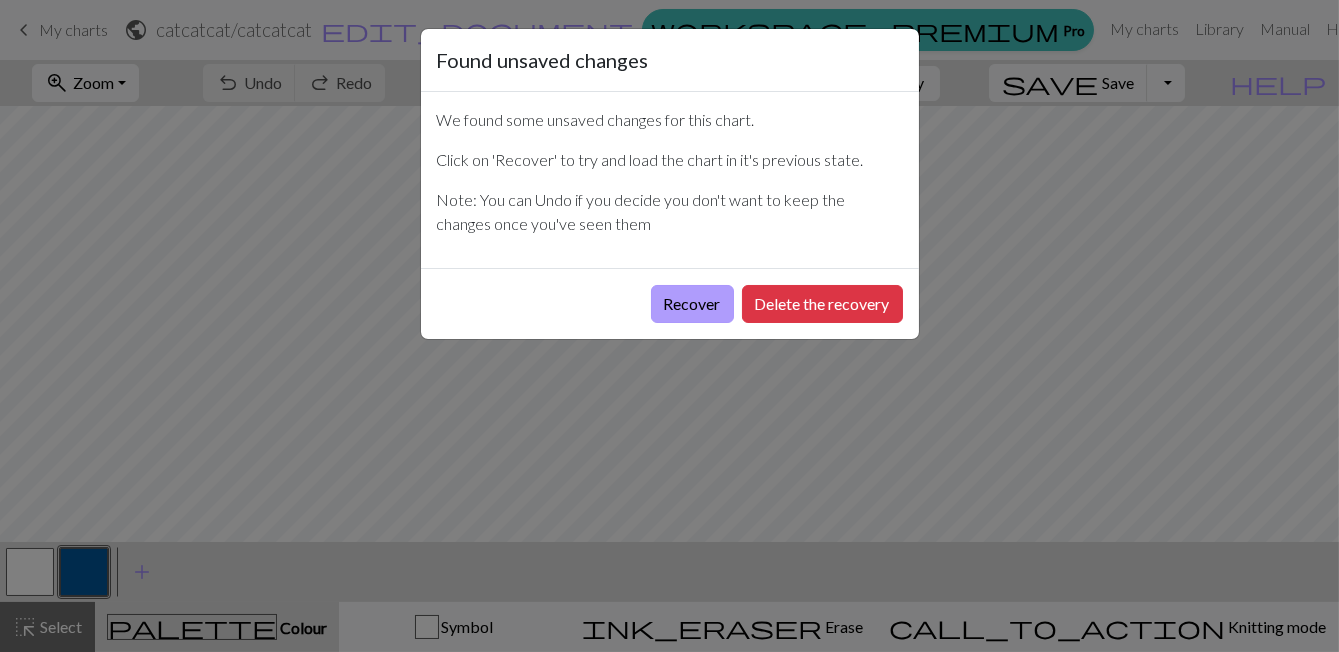 click on "Recover" at bounding box center [692, 304] 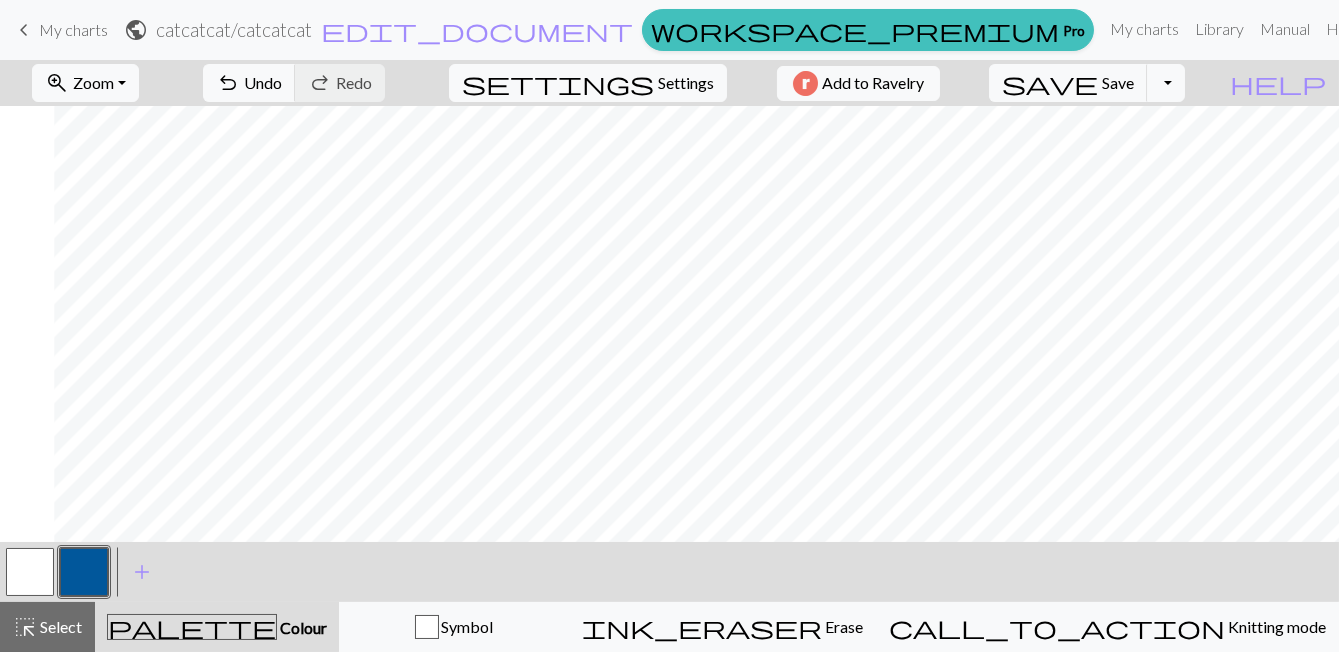 scroll, scrollTop: 0, scrollLeft: 213, axis: horizontal 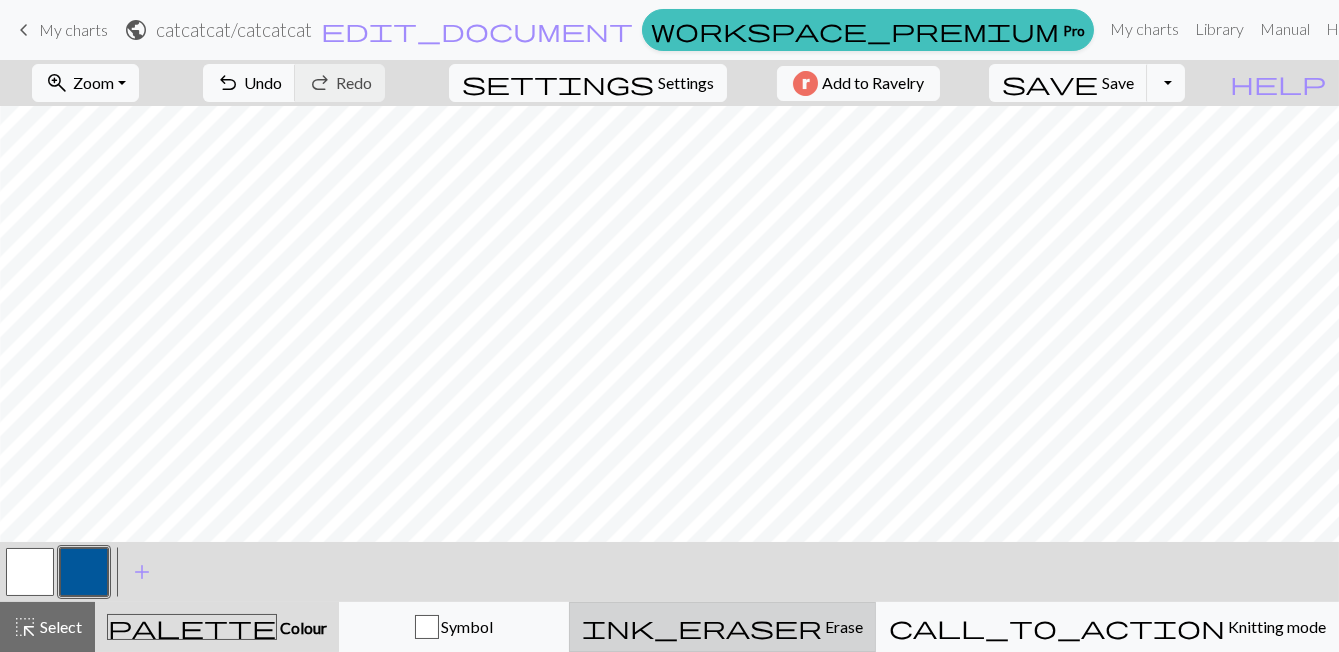click on "Erase" at bounding box center [842, 626] 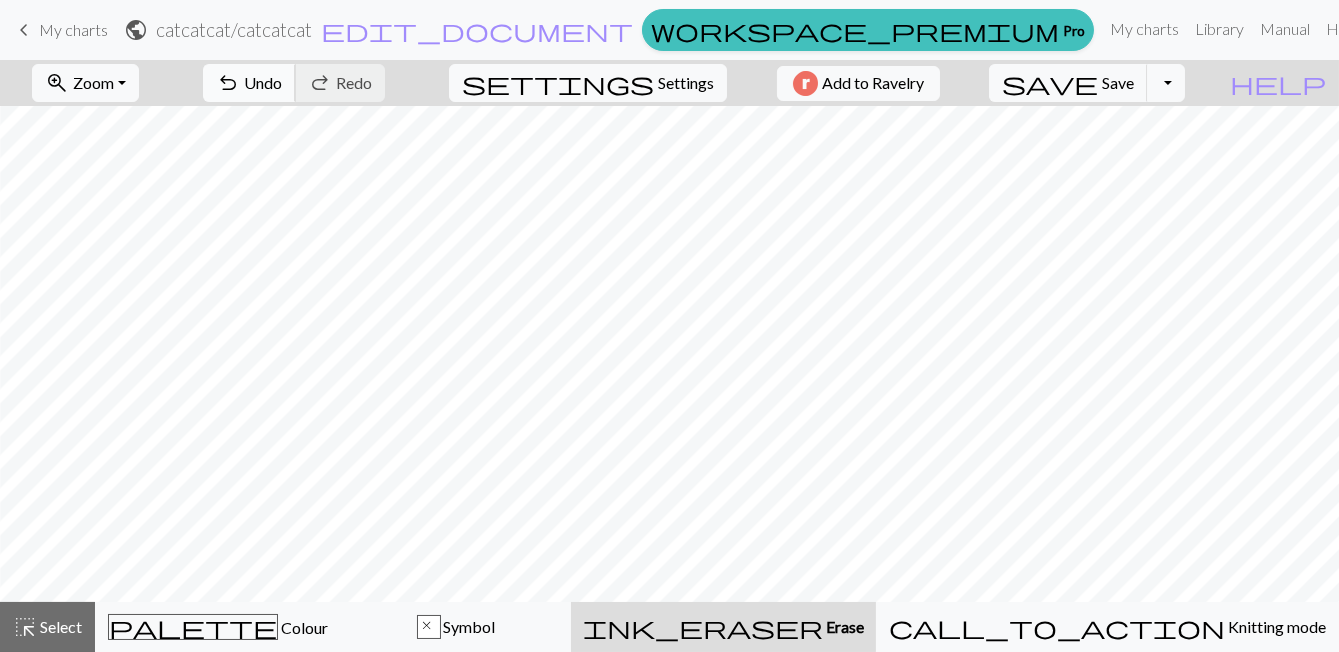 click on "Undo" at bounding box center [263, 82] 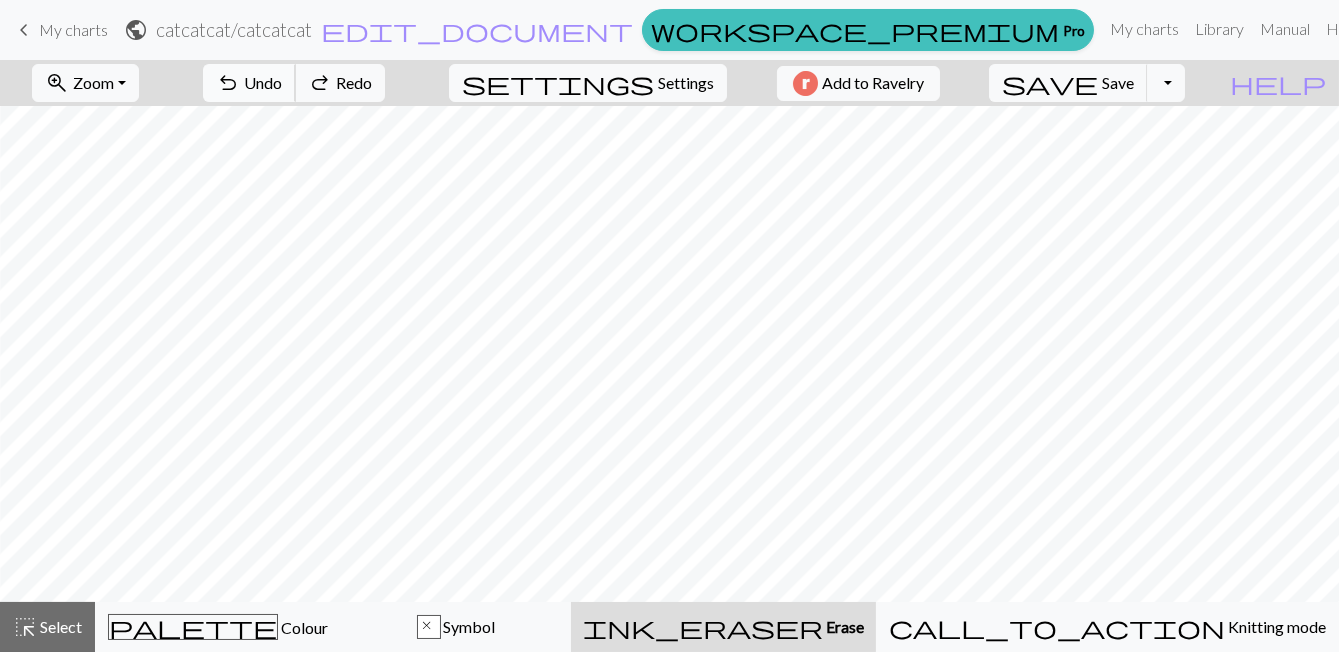 click on "undo Undo Undo" at bounding box center (249, 83) 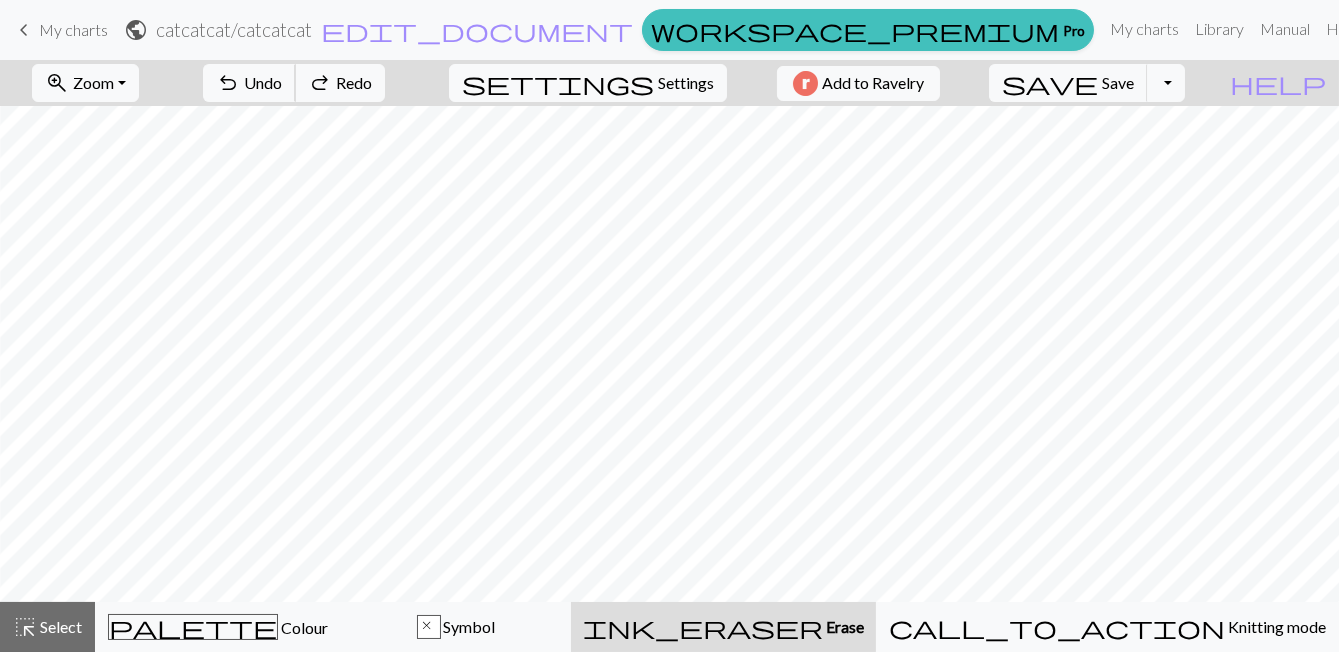 click on "Undo" at bounding box center (263, 82) 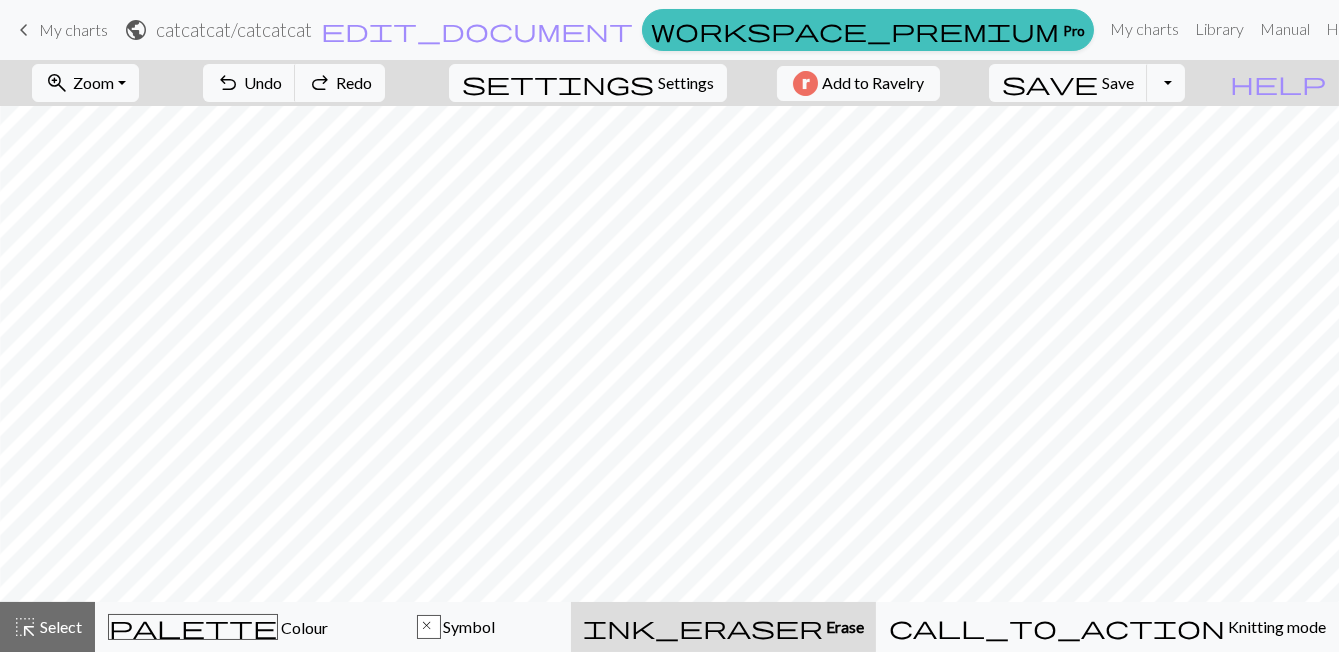 click on "undo Undo Undo redo Redo Redo" at bounding box center (294, 83) 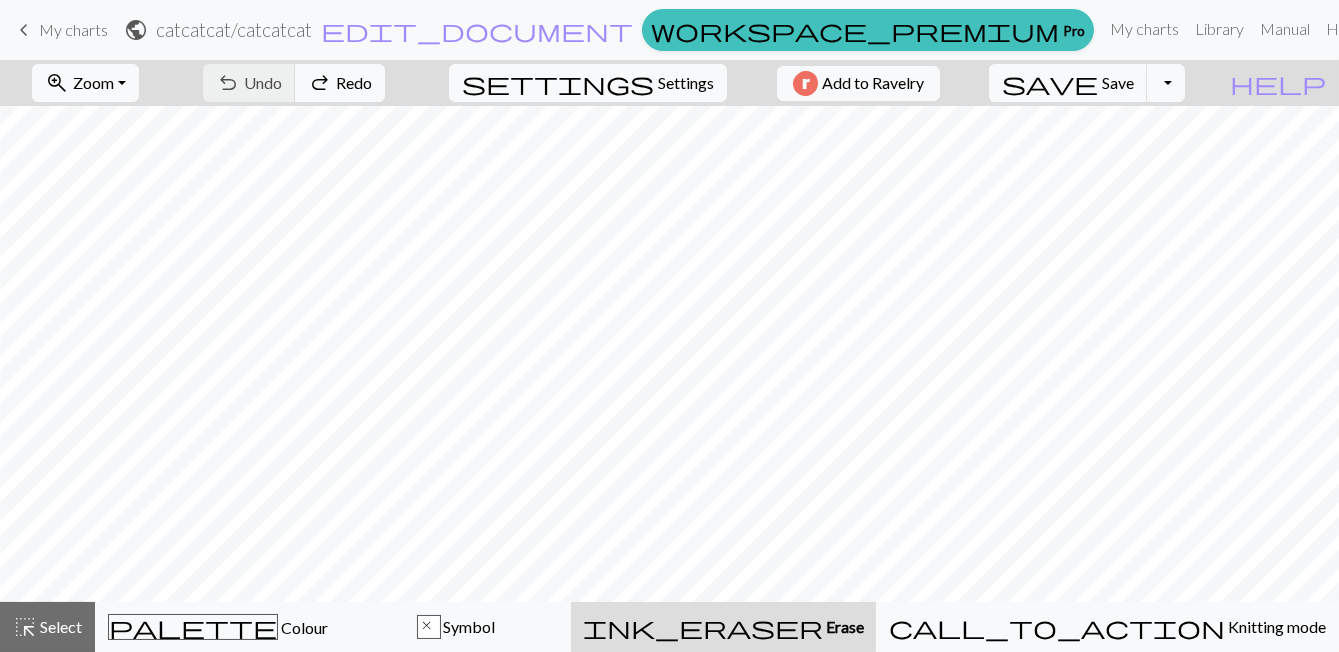 click on "undo Undo Undo redo Redo Redo" at bounding box center (294, 83) 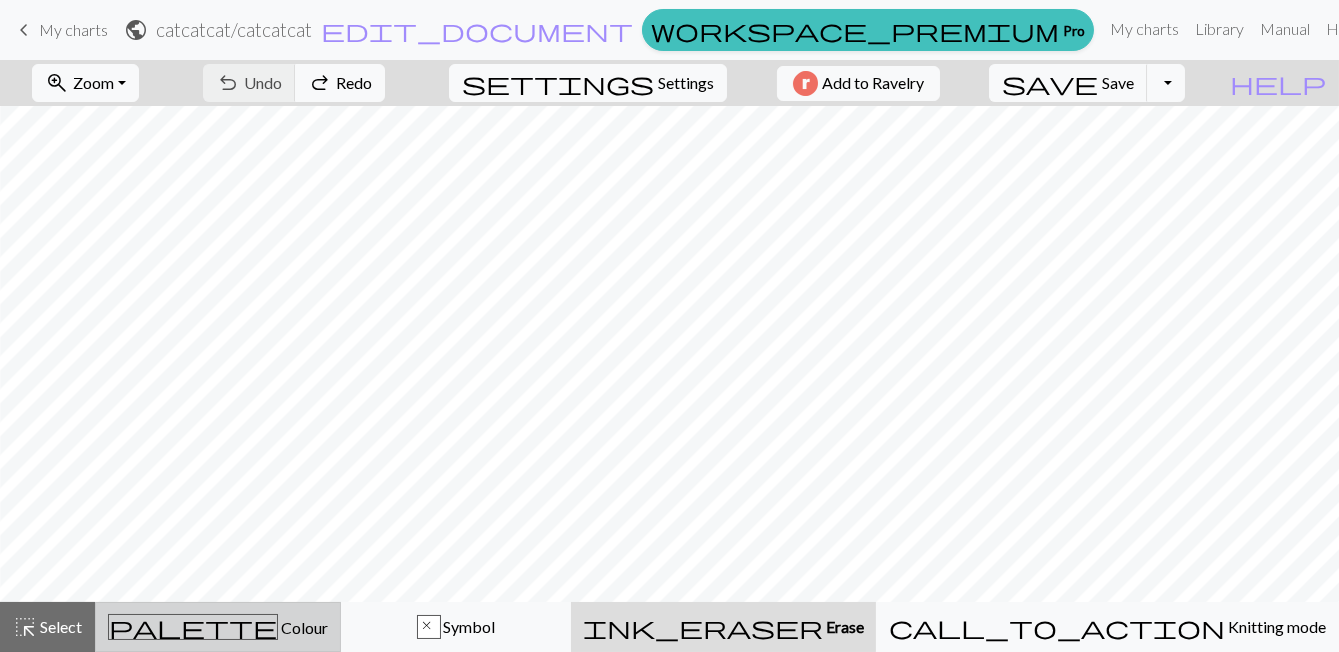 click on "palette   Colour   Colour" at bounding box center [218, 627] 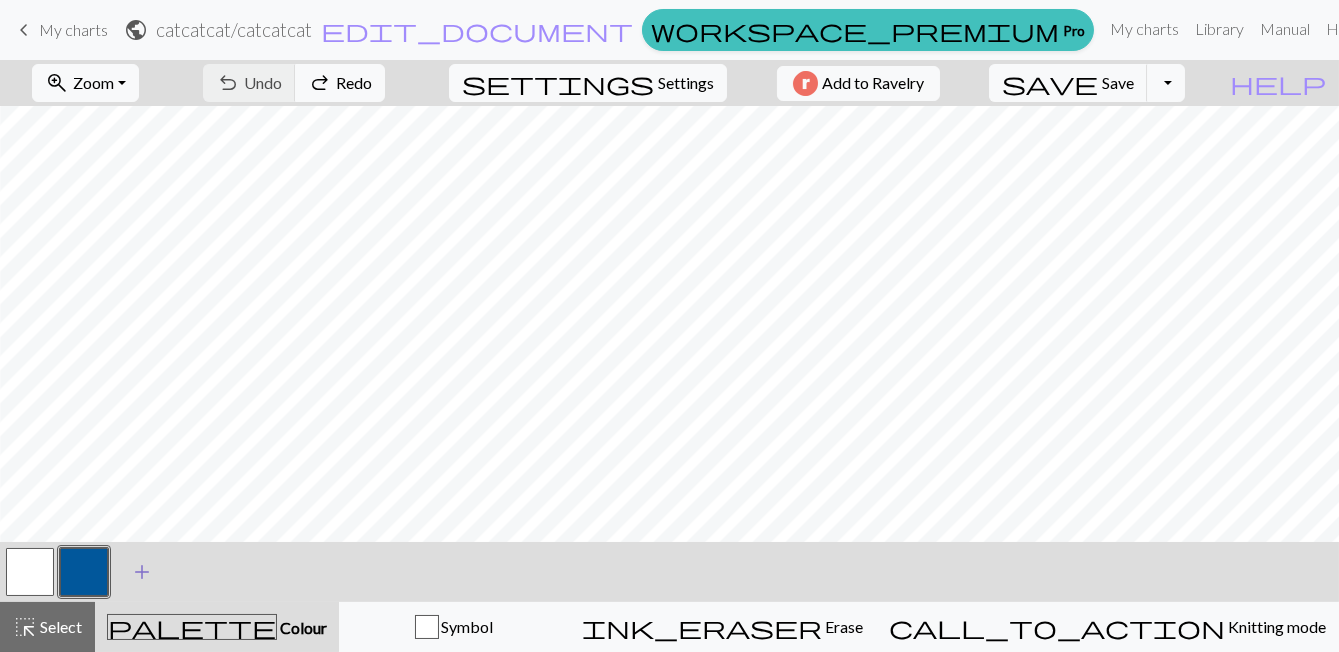 click on "add" at bounding box center [142, 572] 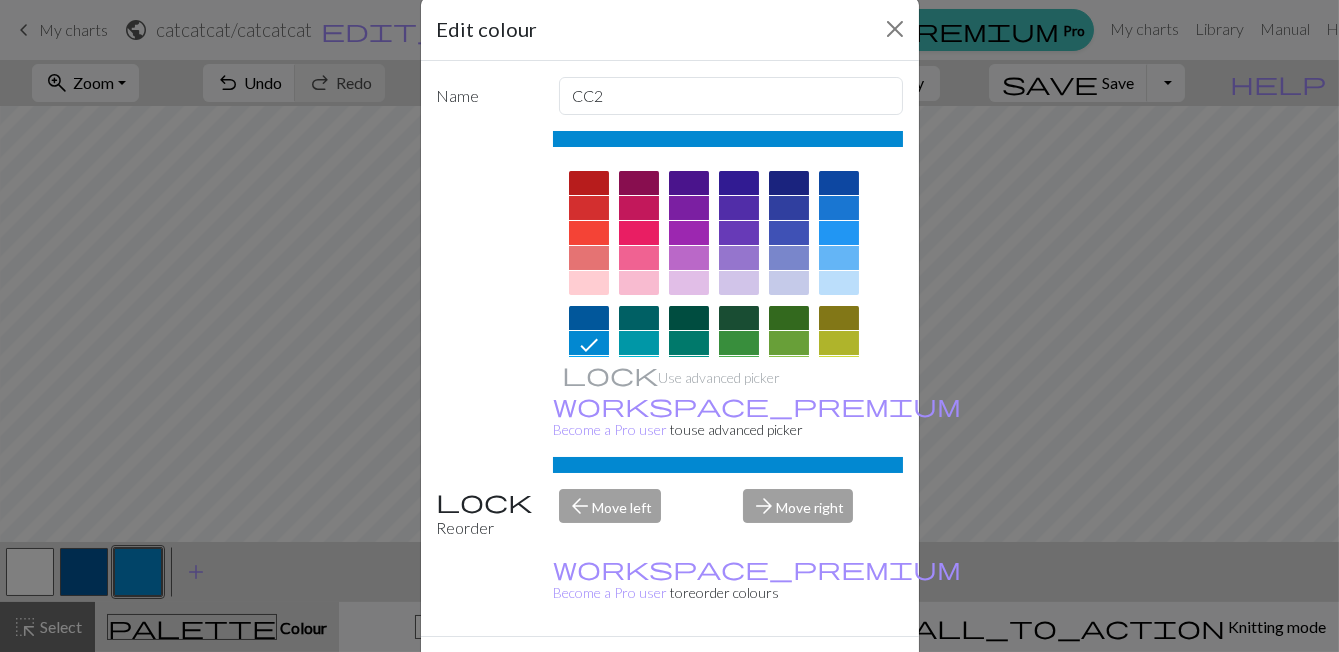 scroll, scrollTop: 32, scrollLeft: 0, axis: vertical 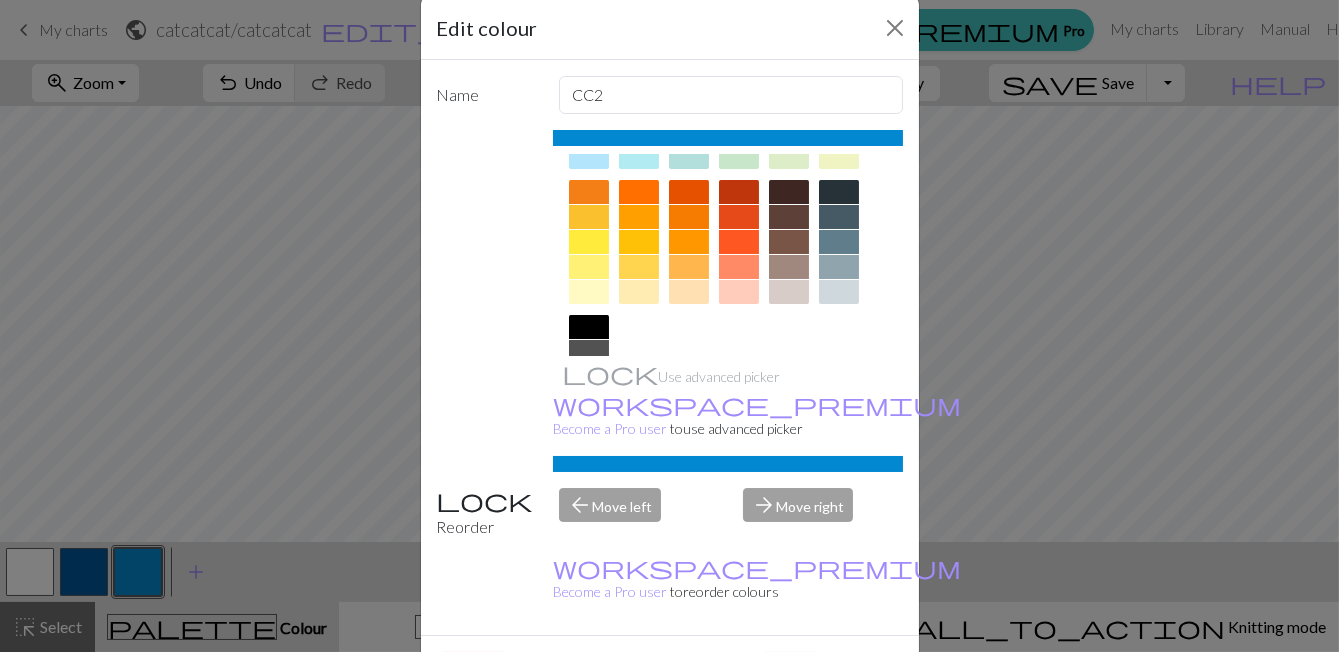 click at bounding box center (589, 292) 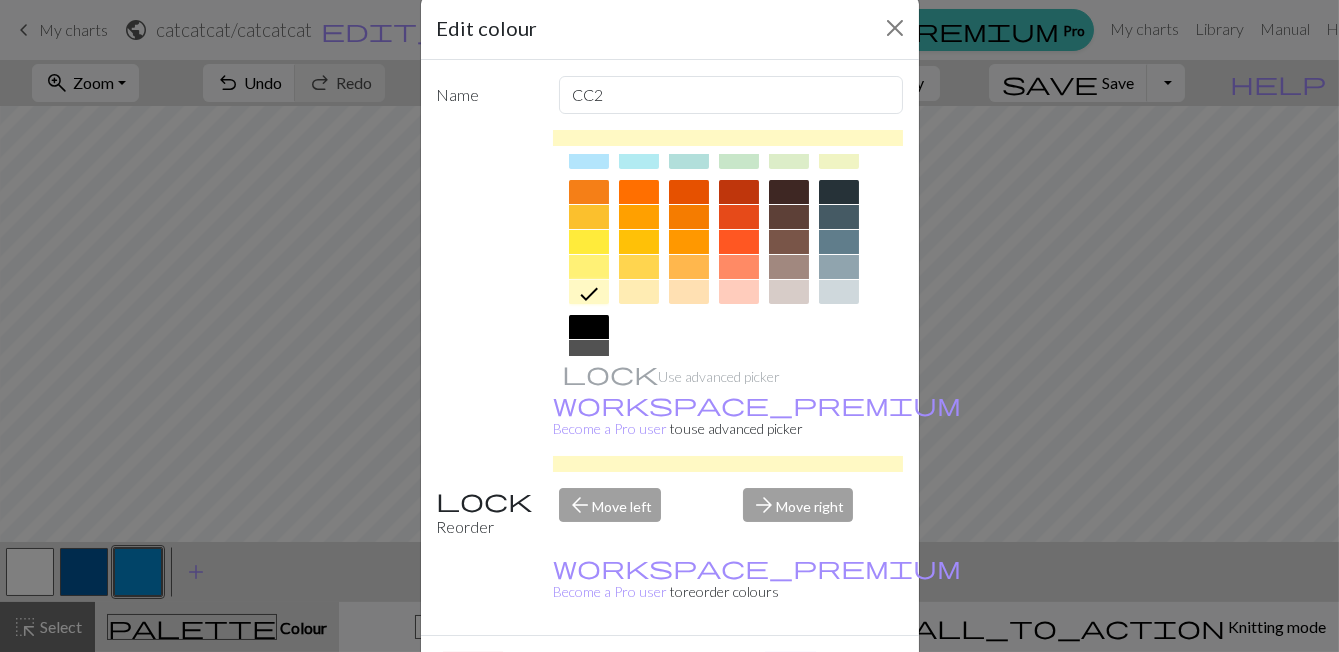 click on "Done" at bounding box center [790, 671] 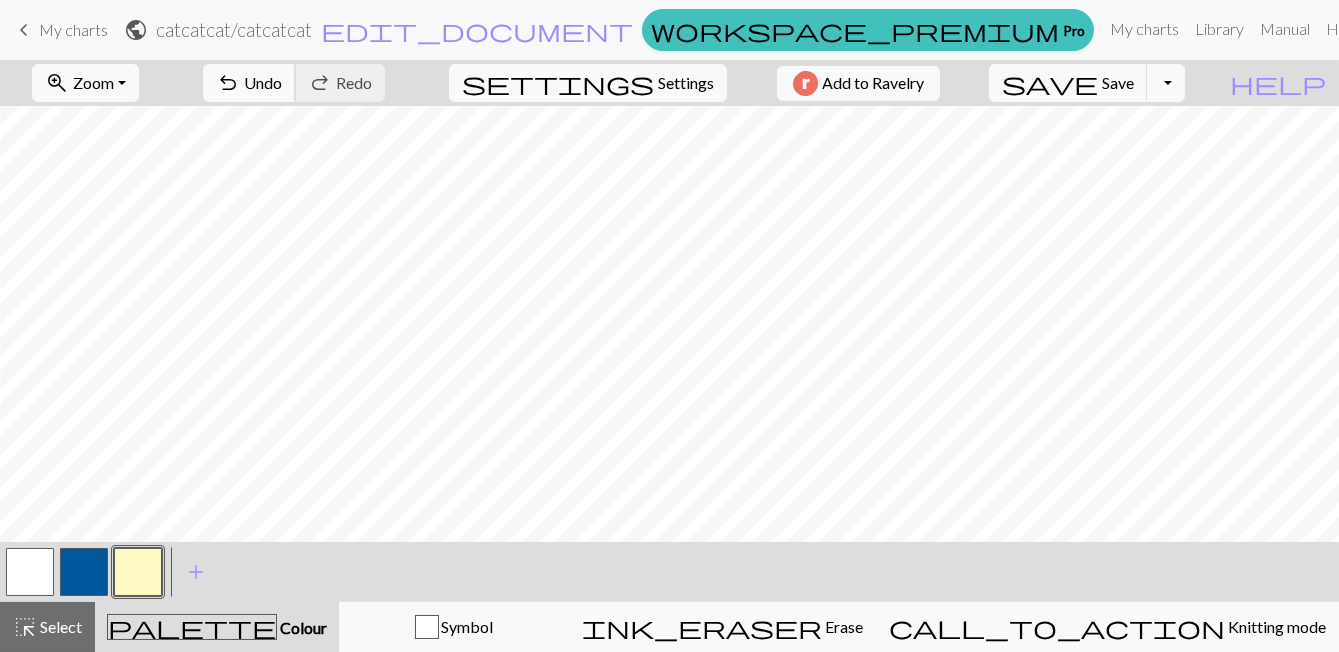 click on "Undo" at bounding box center (263, 82) 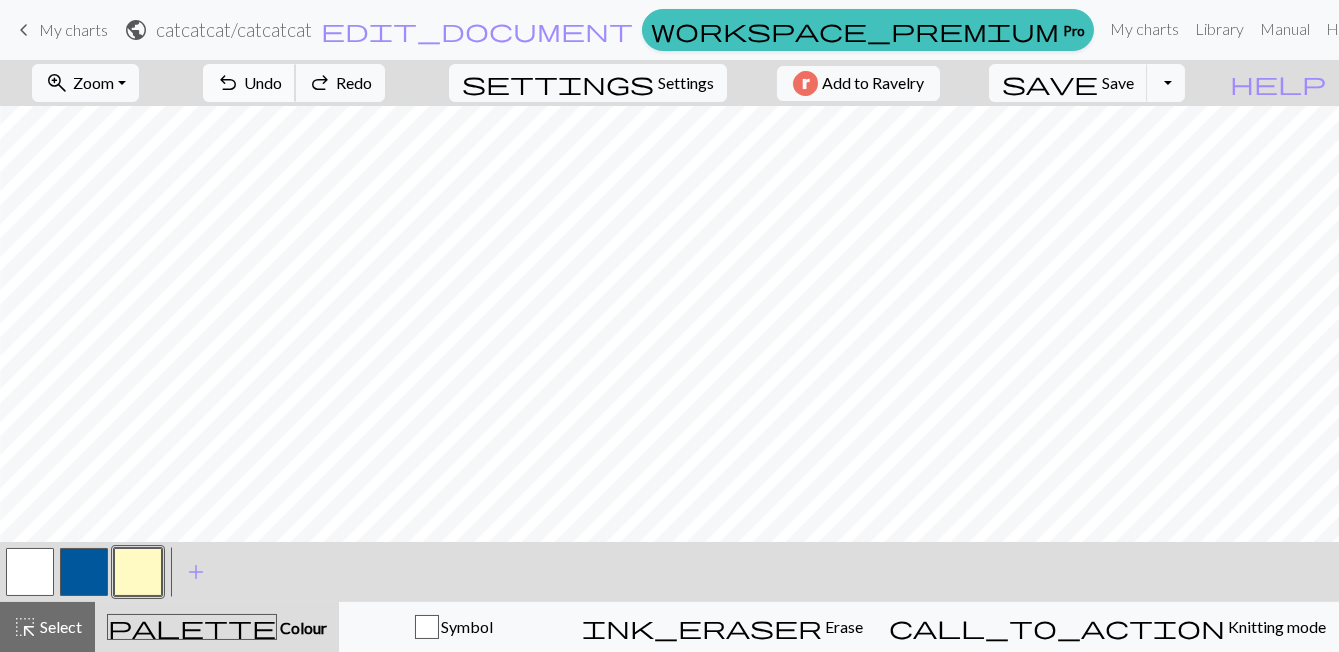 click on "Undo" at bounding box center (263, 82) 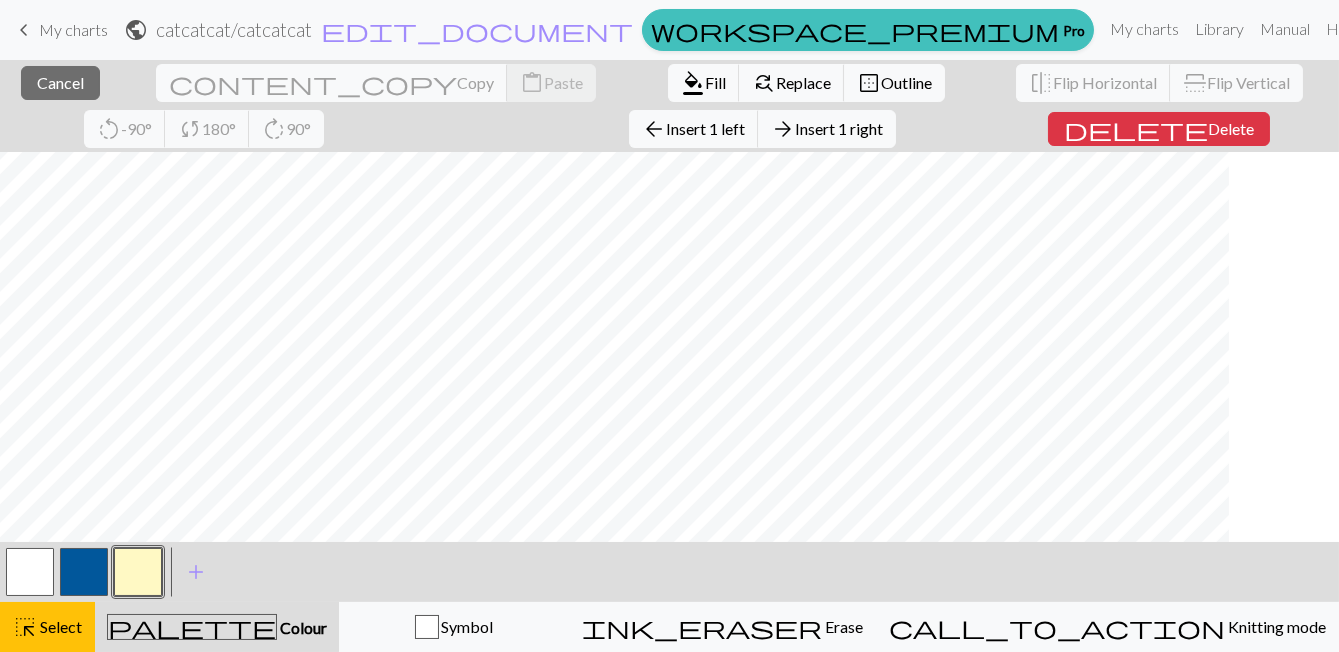 scroll, scrollTop: 0, scrollLeft: 0, axis: both 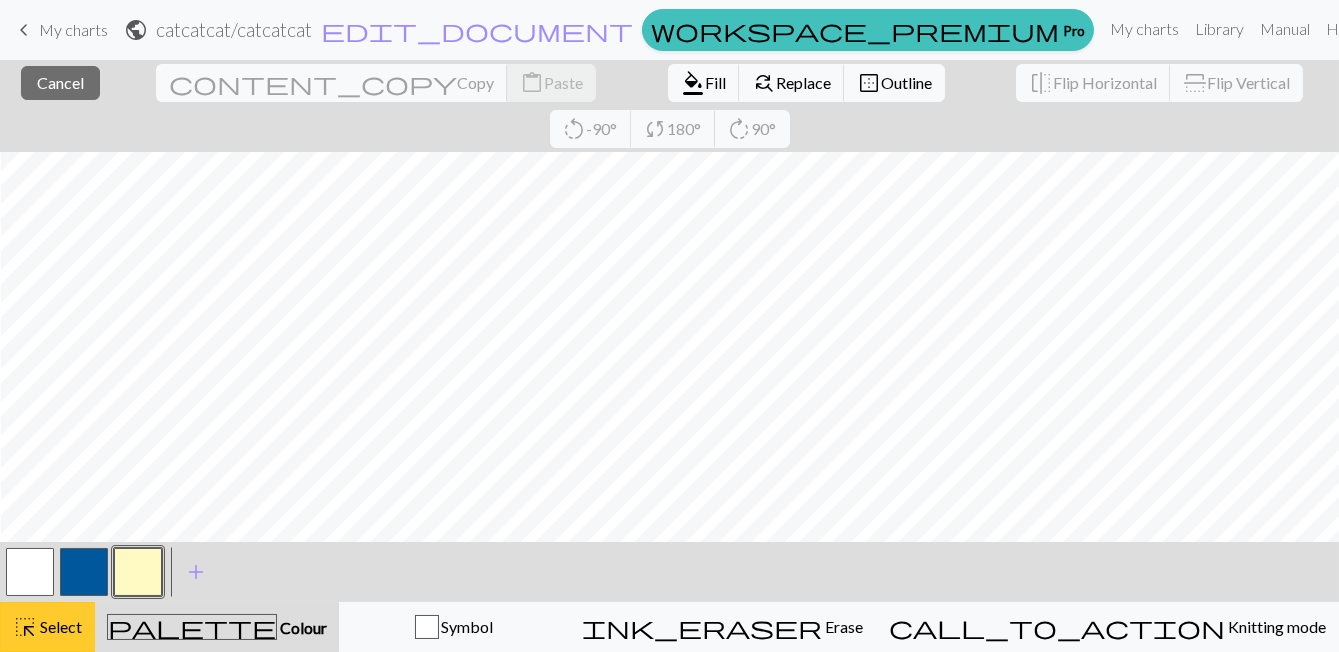 click on "highlight_alt   Select   Select" at bounding box center [47, 627] 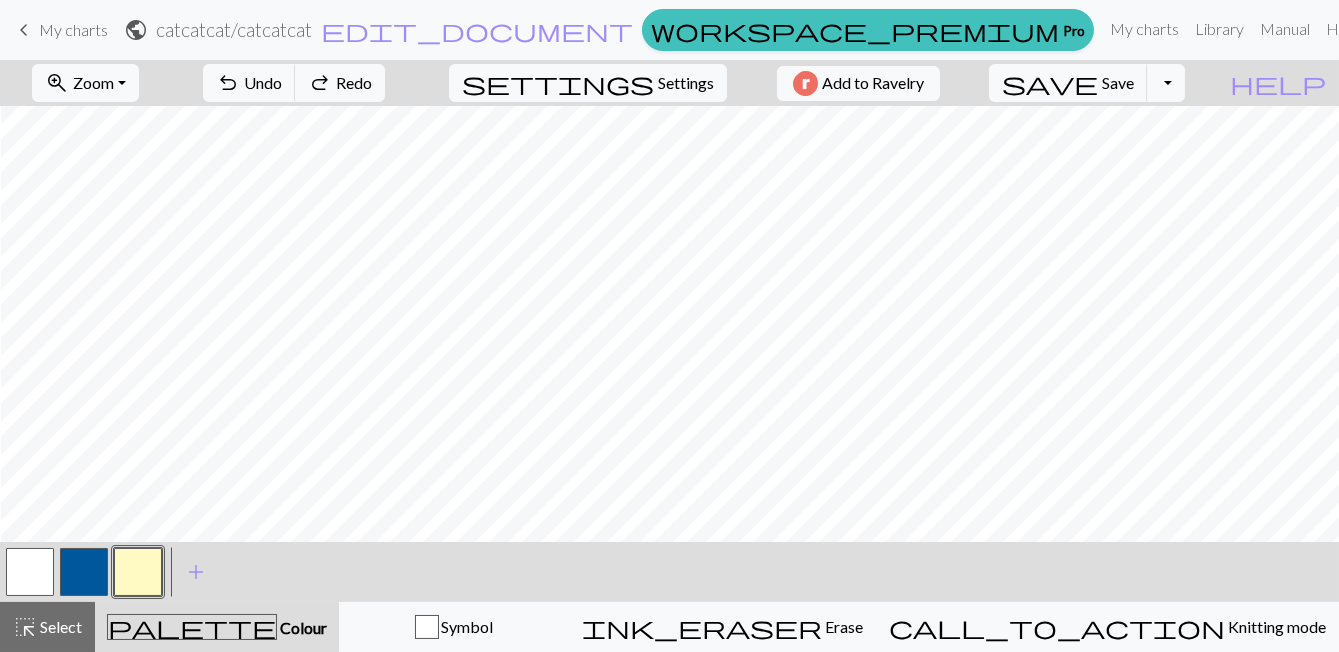 click at bounding box center [138, 572] 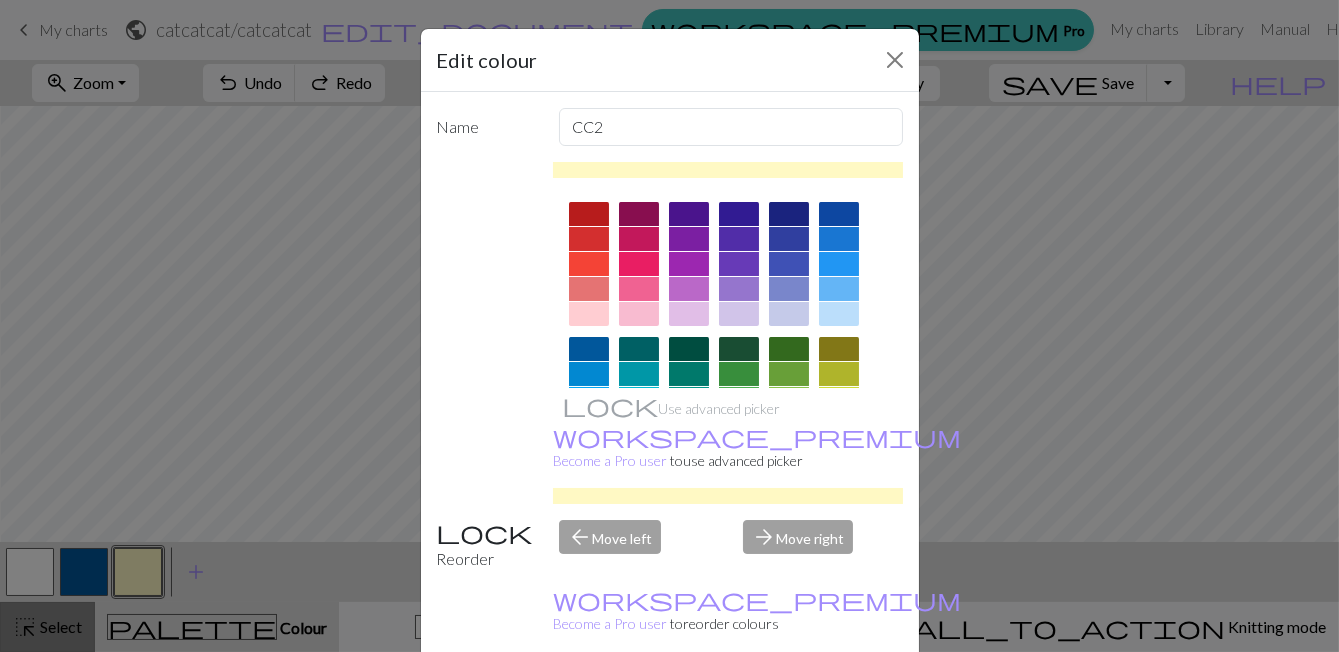 click on "Edit colour Name CC2 Use advanced picker workspace_premium Become a Pro user   to  use advanced picker Reorder arrow_back Move left arrow_forward Move right workspace_premium Become a Pro user   to  reorder colours Delete Done Cancel" at bounding box center (669, 326) 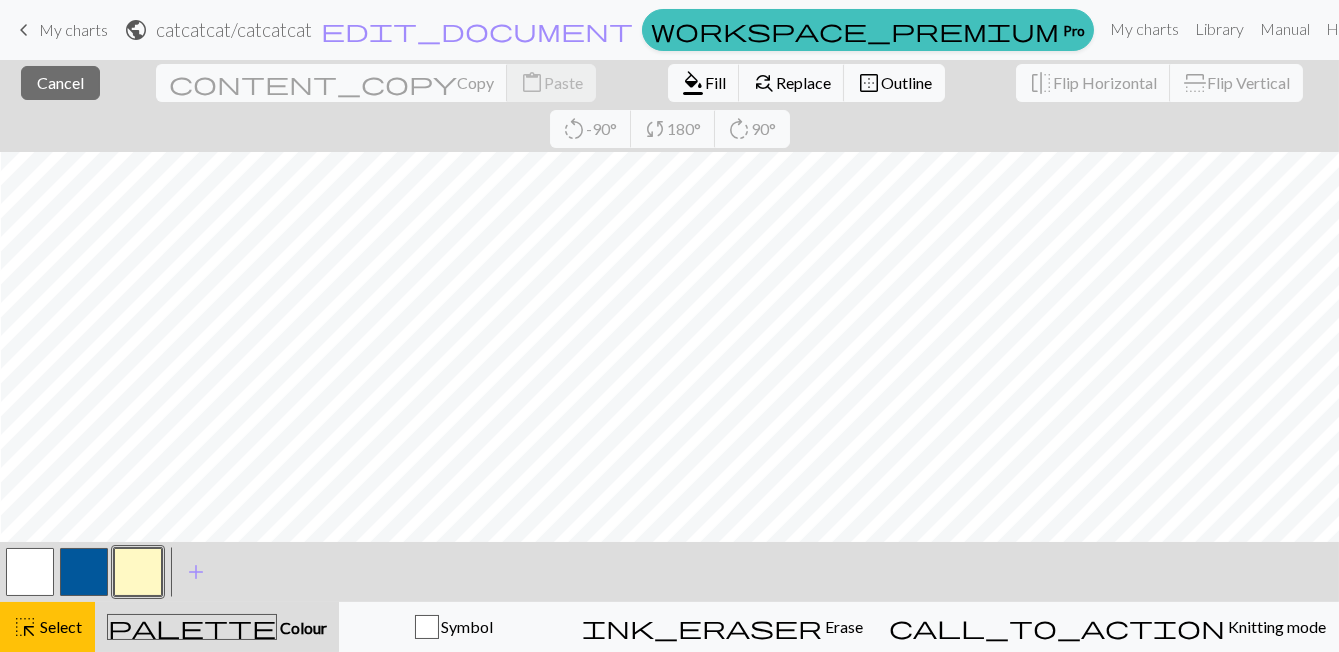 click on "Select" at bounding box center (59, 626) 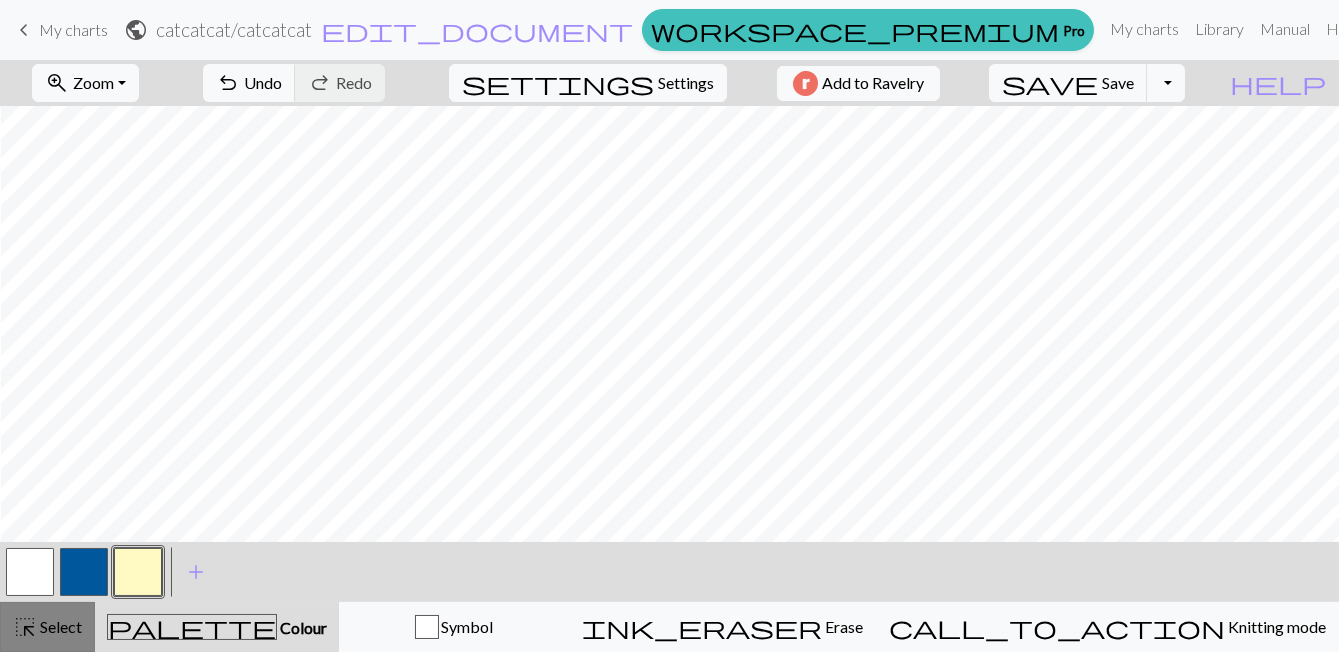 click on "Select" at bounding box center (59, 626) 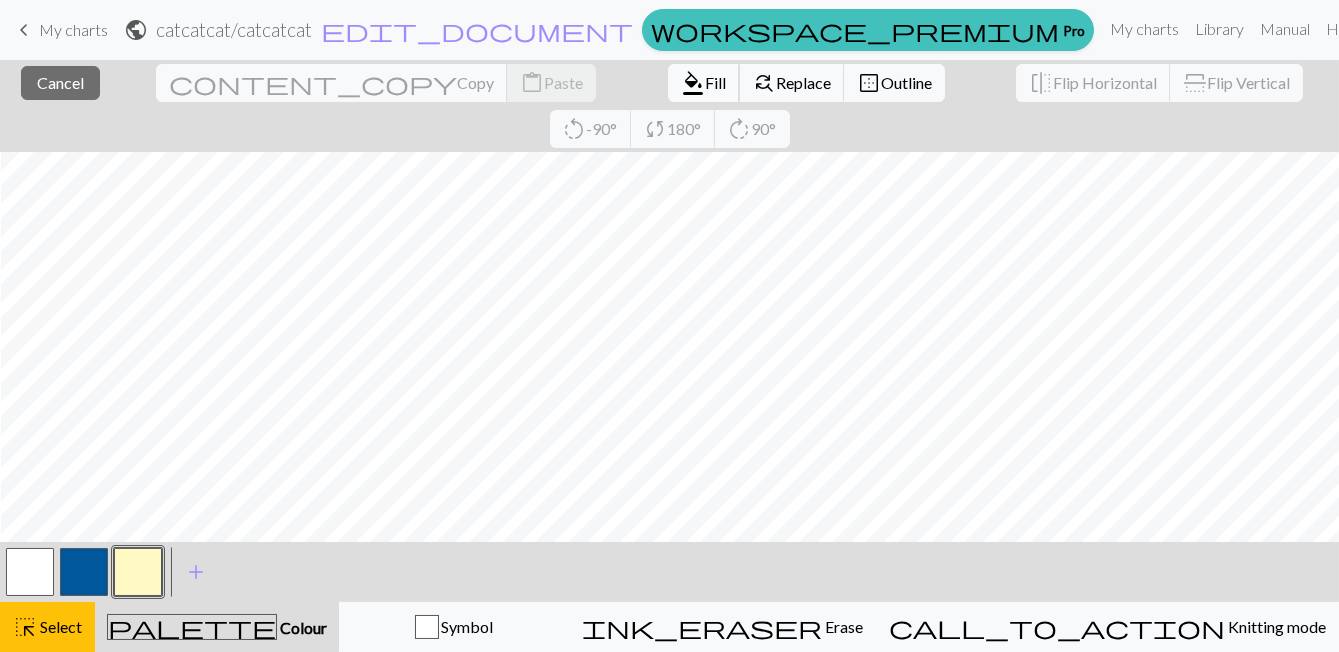 click on "Fill" at bounding box center [715, 82] 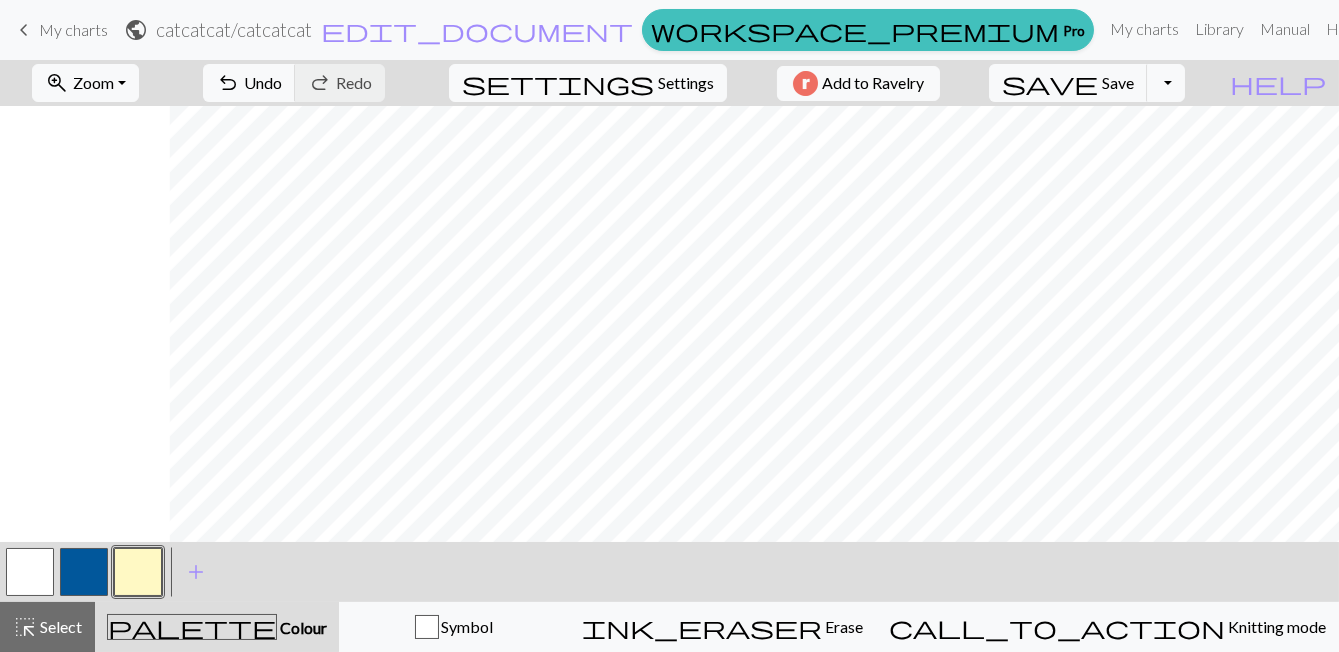 scroll, scrollTop: 0, scrollLeft: 384, axis: horizontal 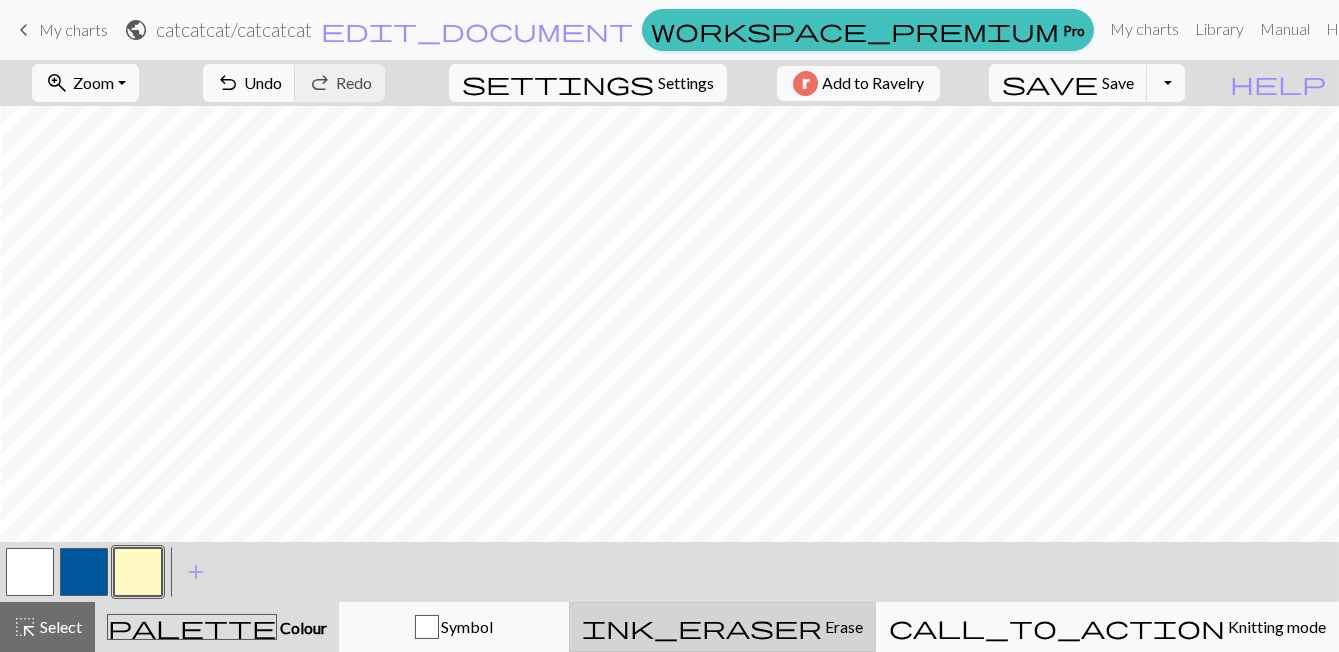 click on "ink_eraser" at bounding box center (702, 627) 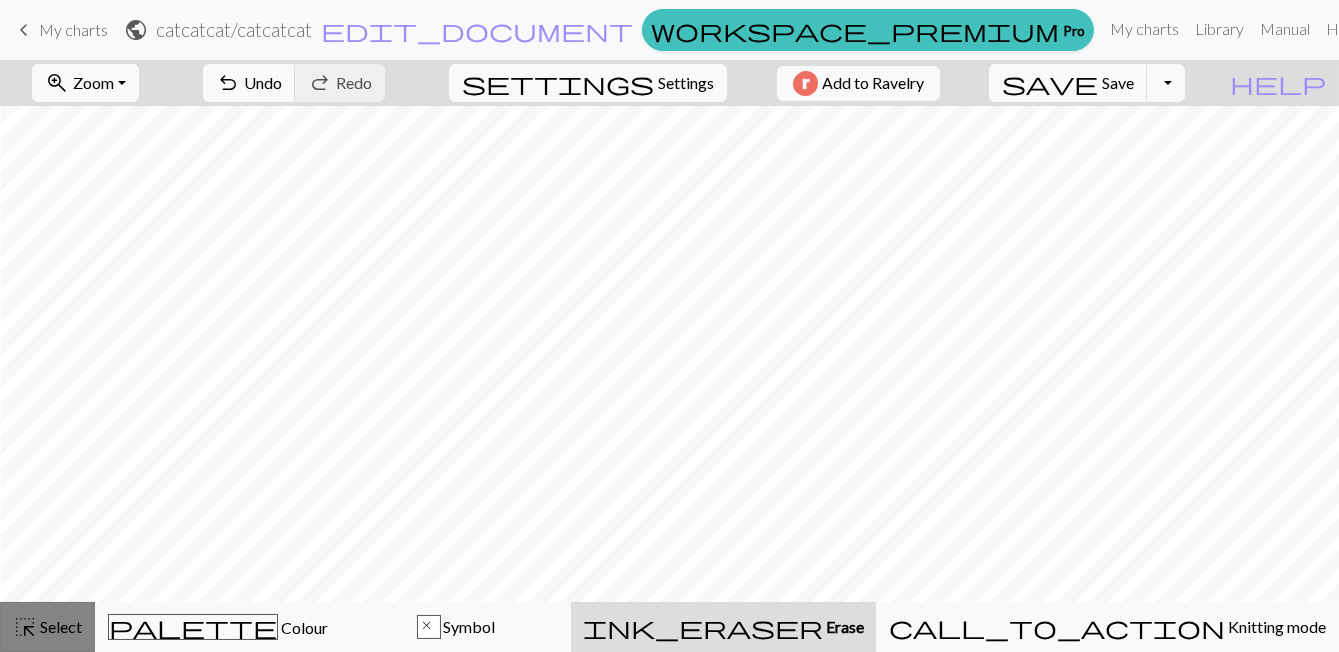 click on "Select" at bounding box center (59, 626) 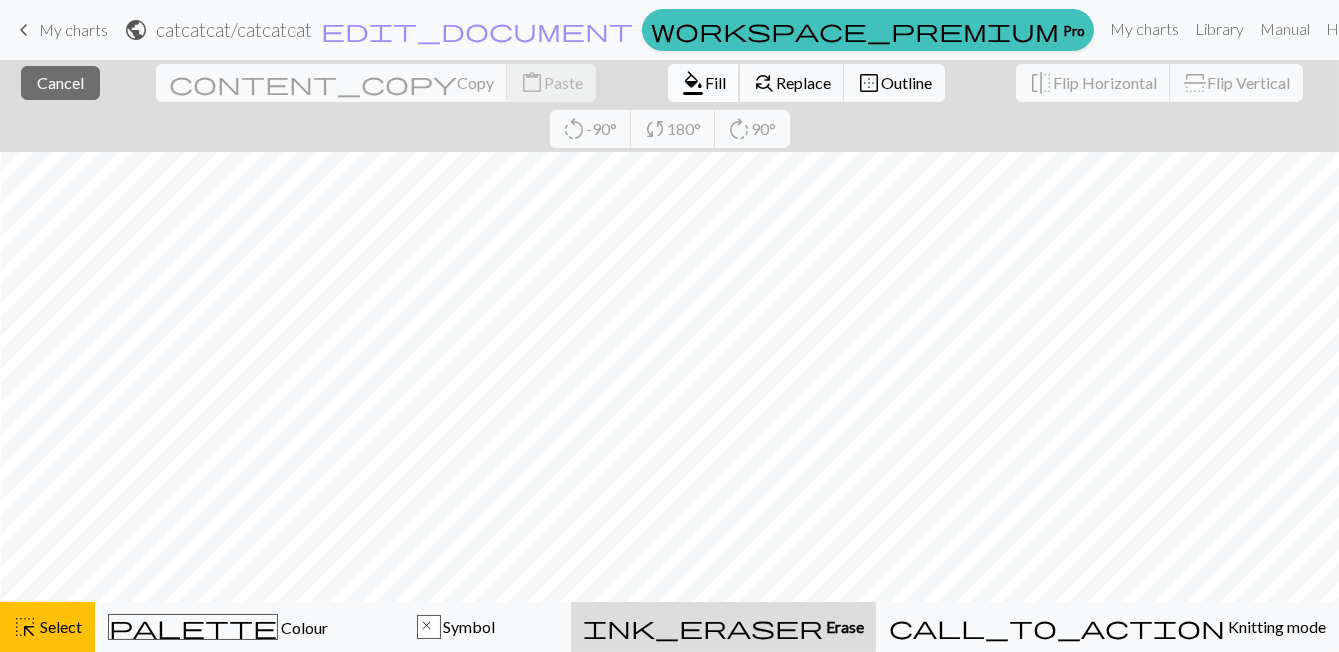 click on "Fill" at bounding box center (715, 82) 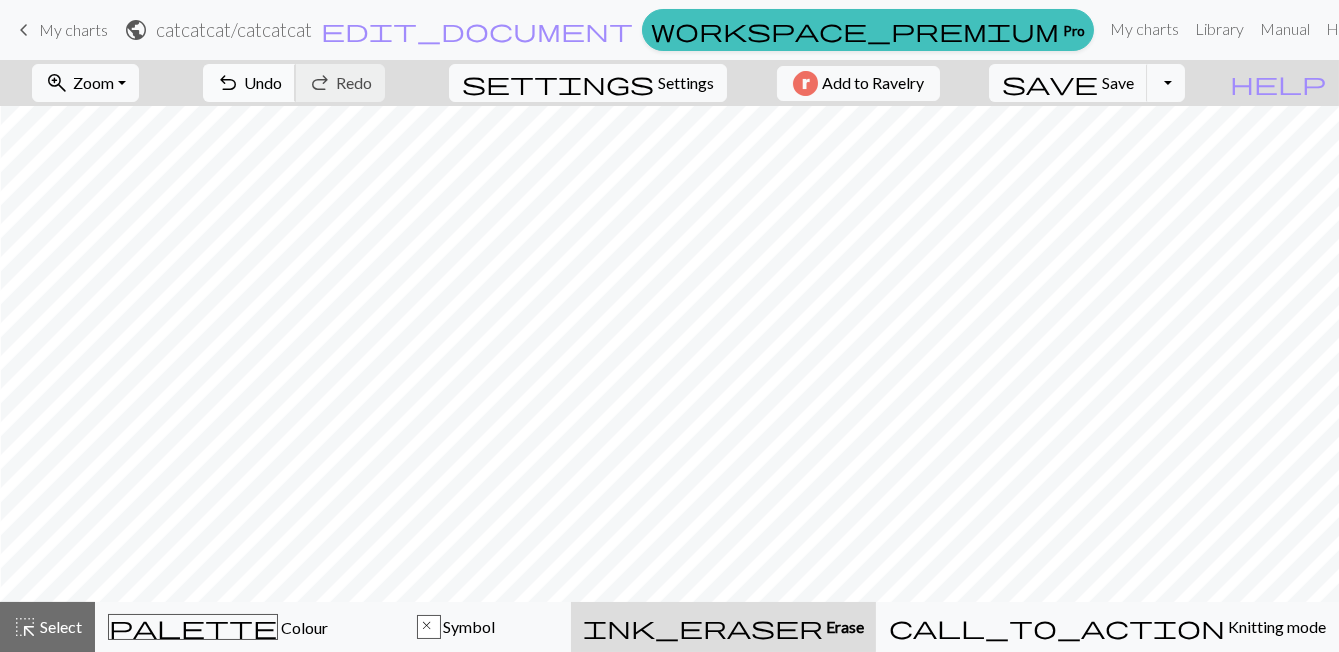 click on "Undo" at bounding box center [263, 82] 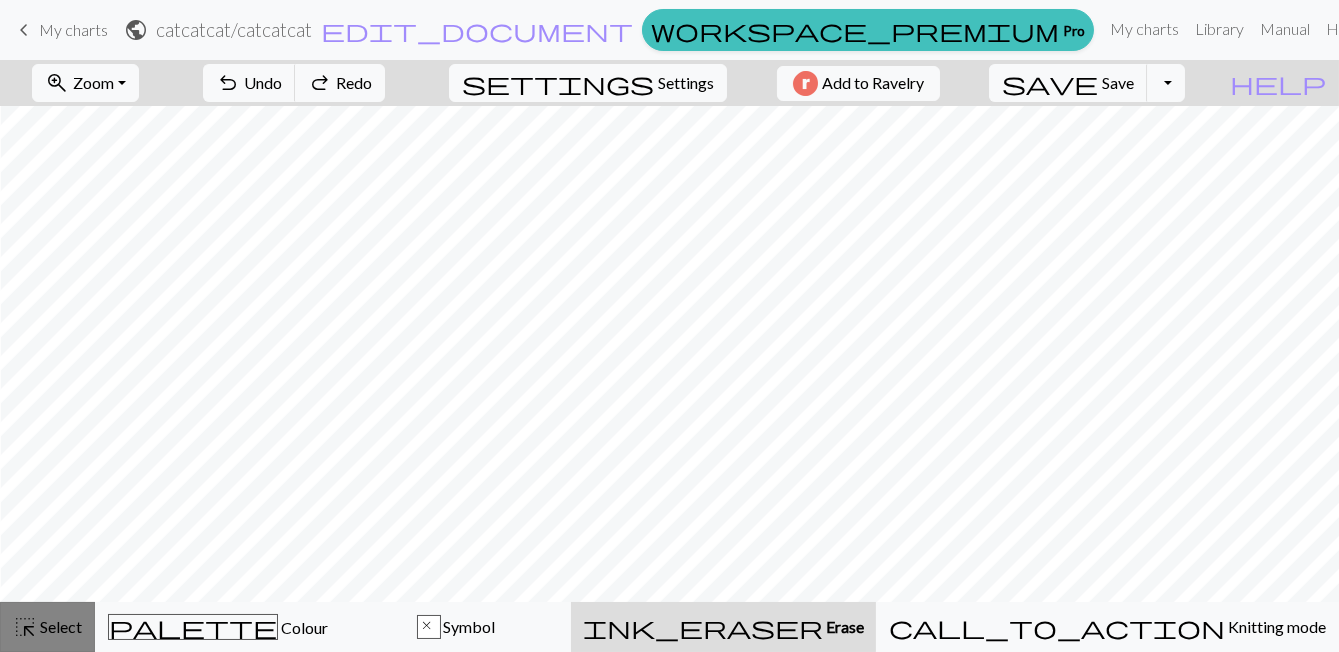 click on "Select" at bounding box center [59, 626] 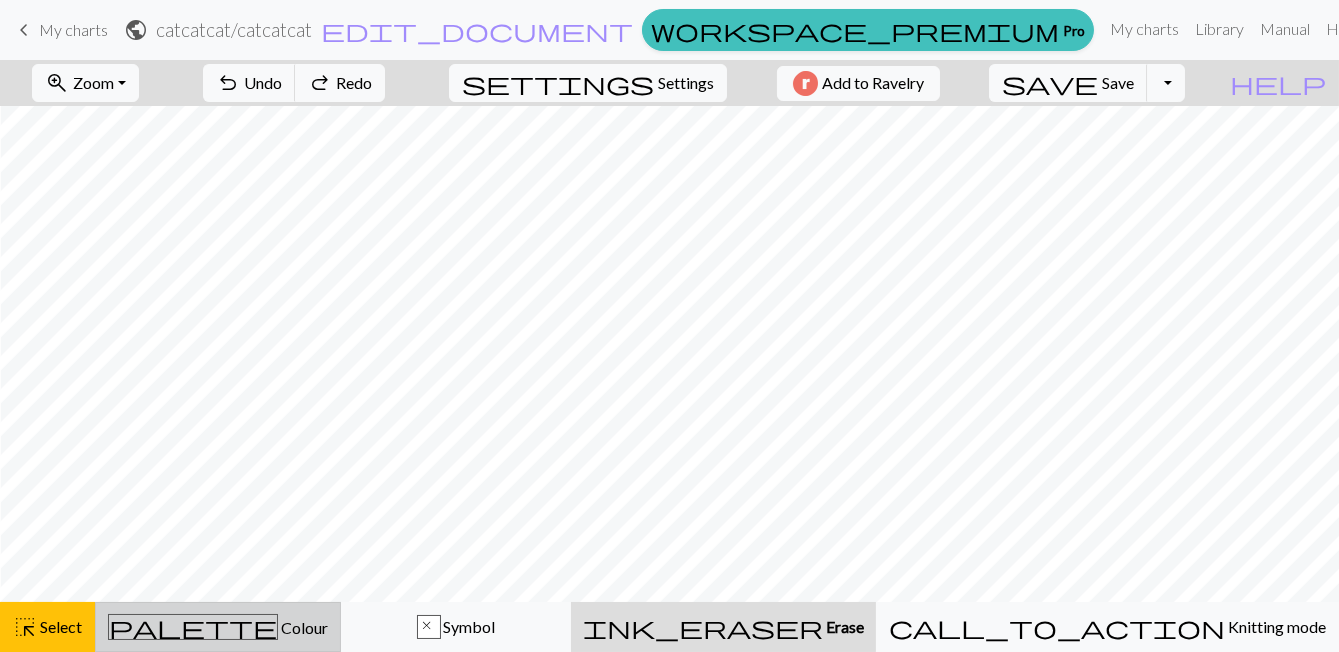 click on "palette   Colour   Colour" at bounding box center (218, 627) 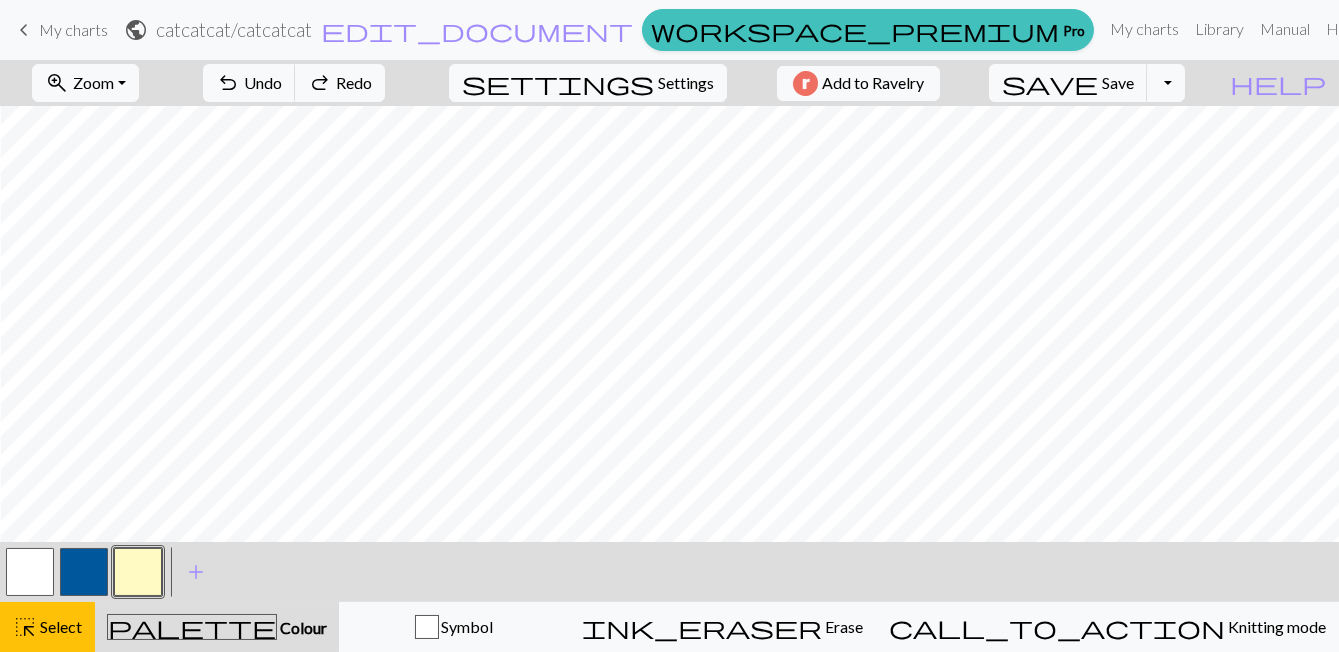 click at bounding box center [138, 572] 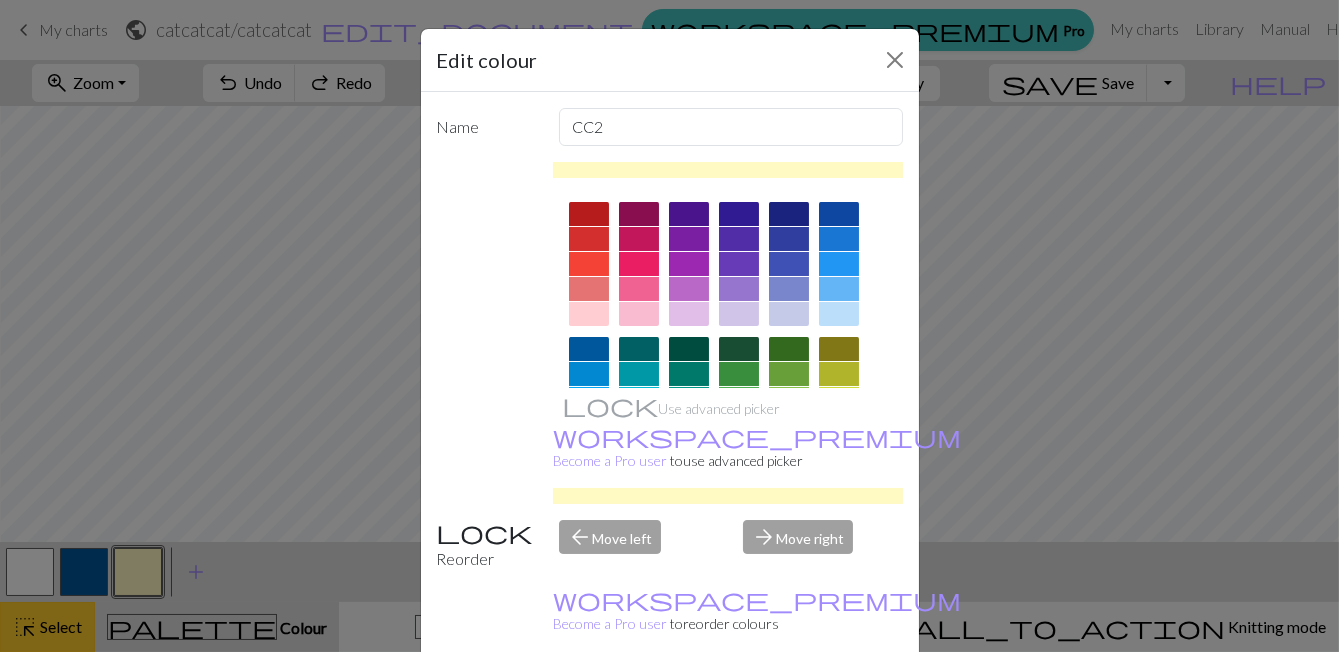 click on "Edit colour Name CC2 Use advanced picker workspace_premium Become a Pro user   to  use advanced picker Reorder arrow_back Move left arrow_forward Move right workspace_premium Become a Pro user   to  reorder colours Delete Done Cancel" at bounding box center (669, 326) 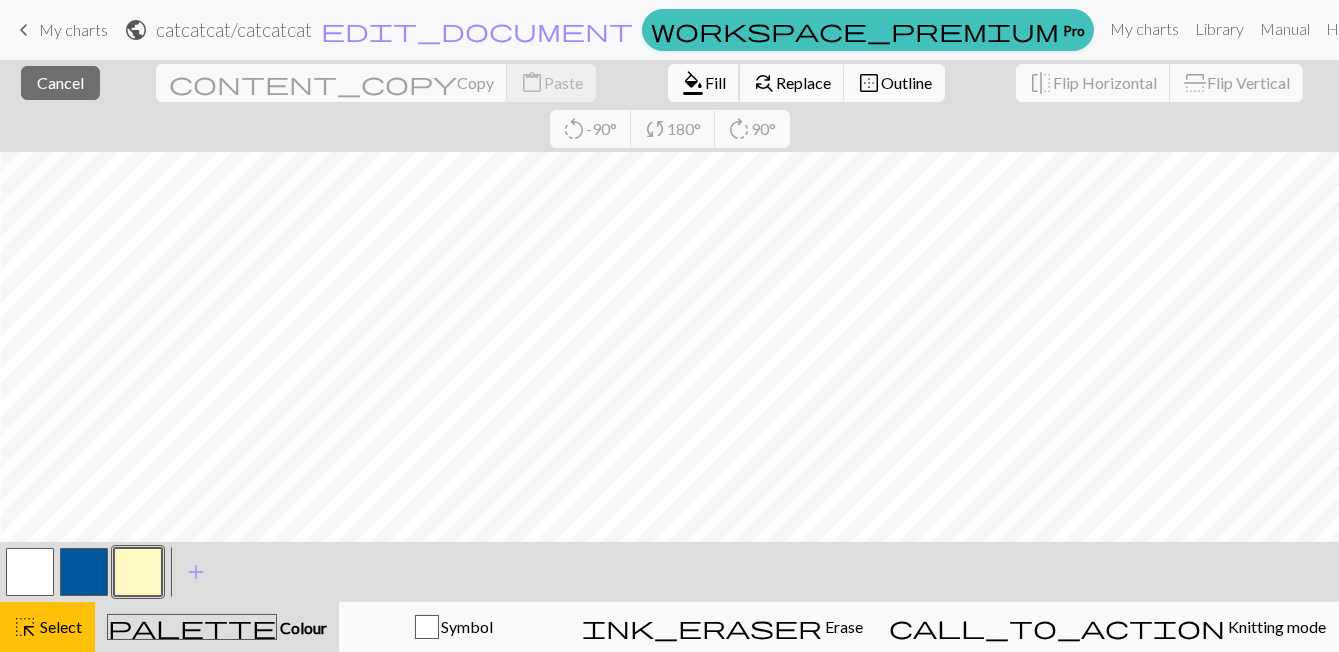 click on "Fill" at bounding box center [715, 82] 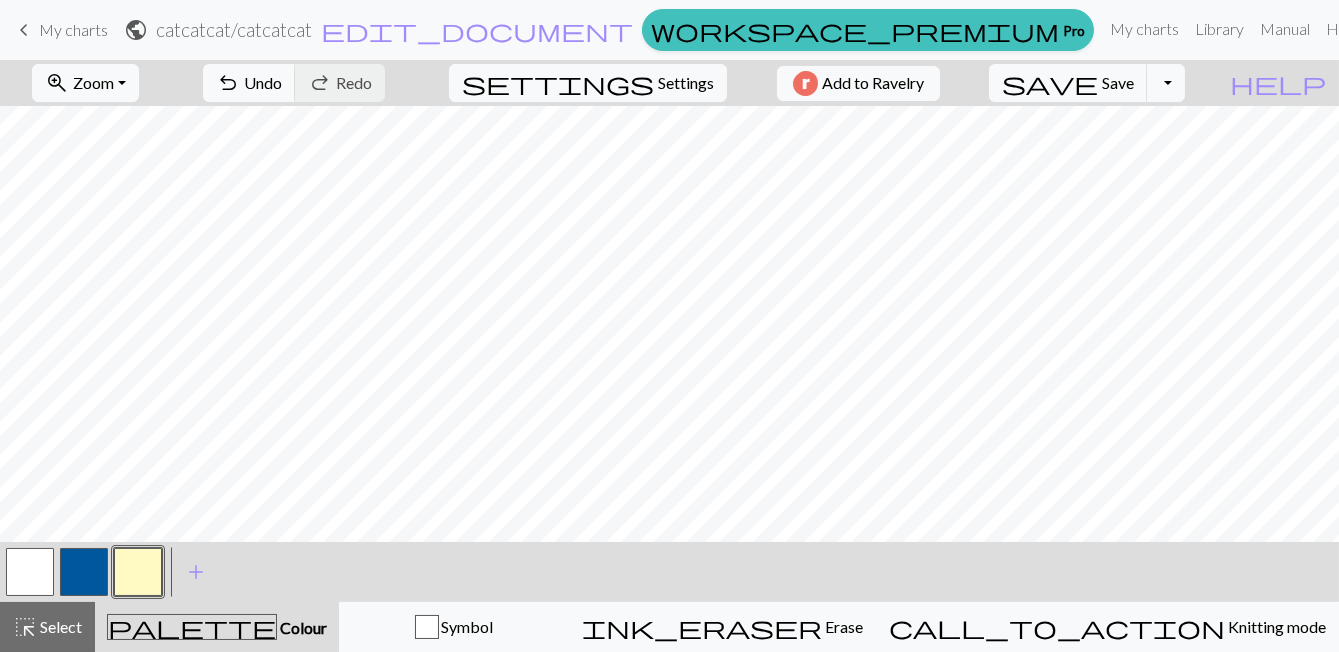 scroll, scrollTop: 0, scrollLeft: 0, axis: both 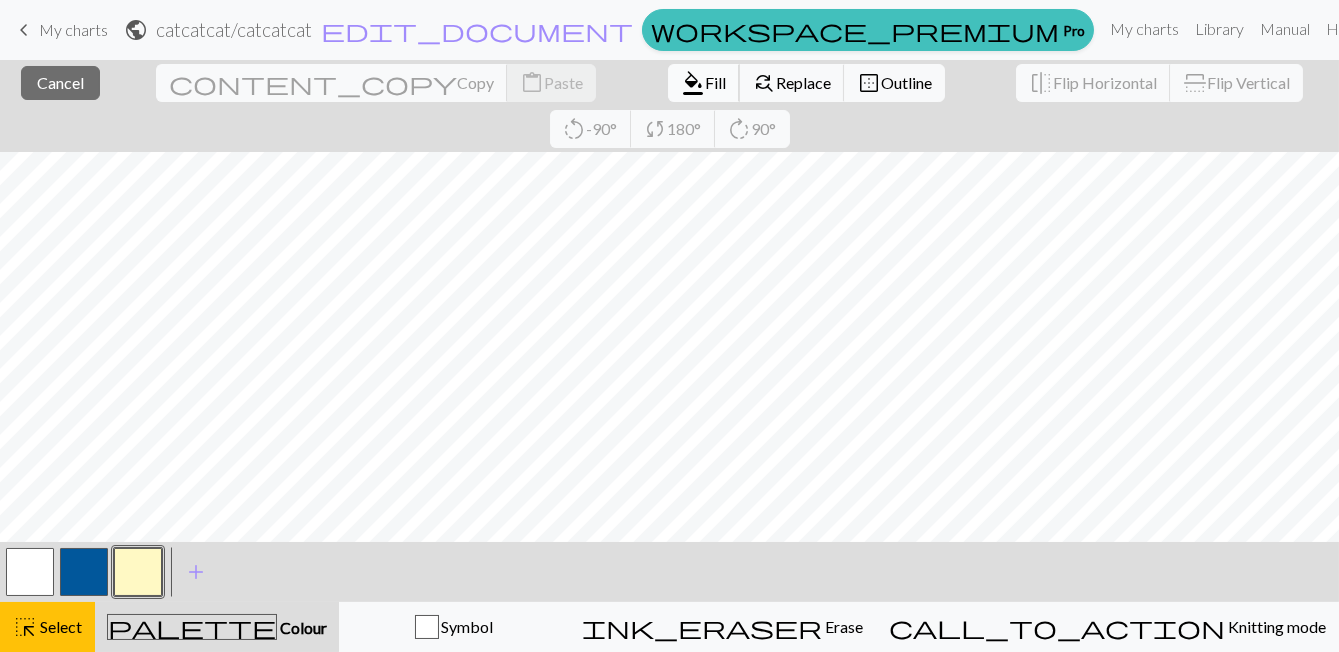 click on "format_color_fill" at bounding box center (693, 83) 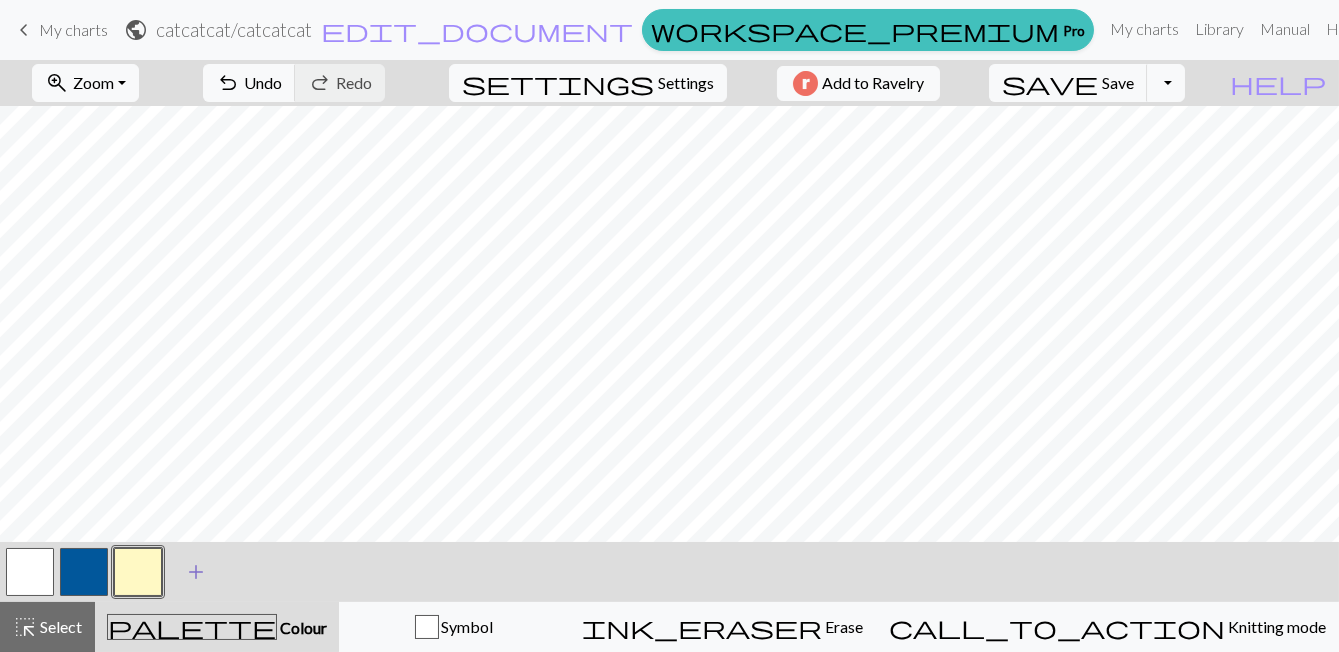 click on "add" at bounding box center [196, 572] 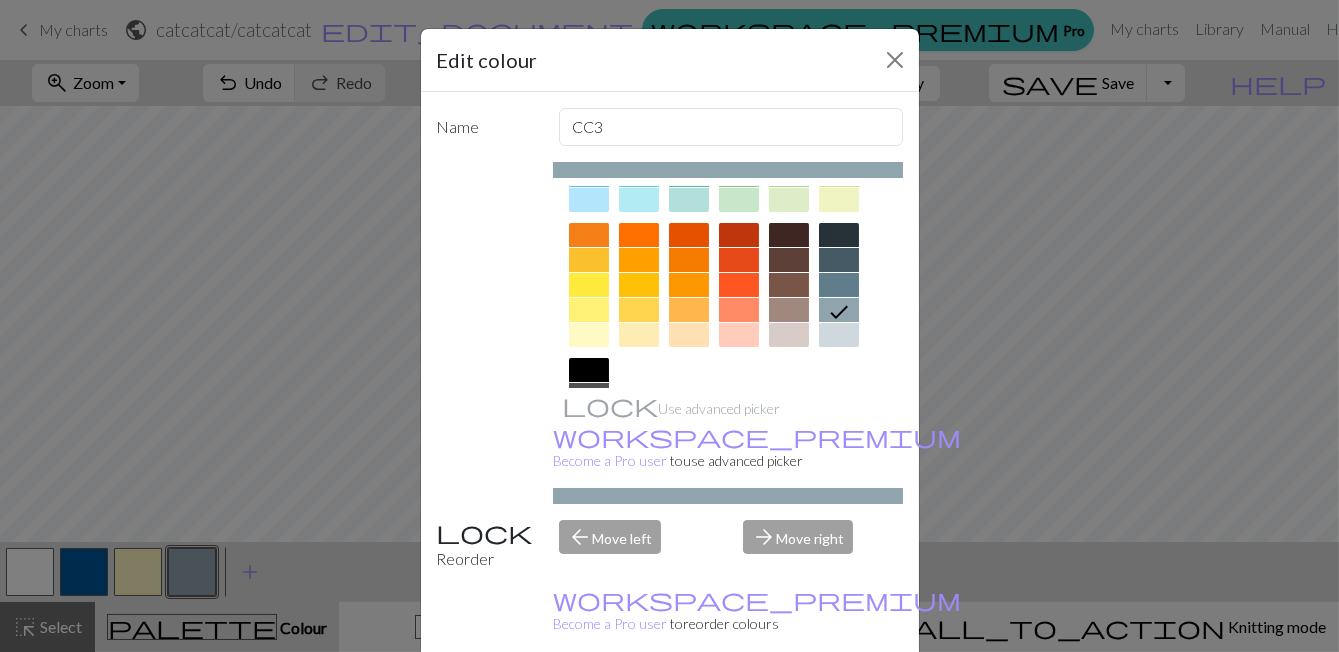 scroll, scrollTop: 260, scrollLeft: 0, axis: vertical 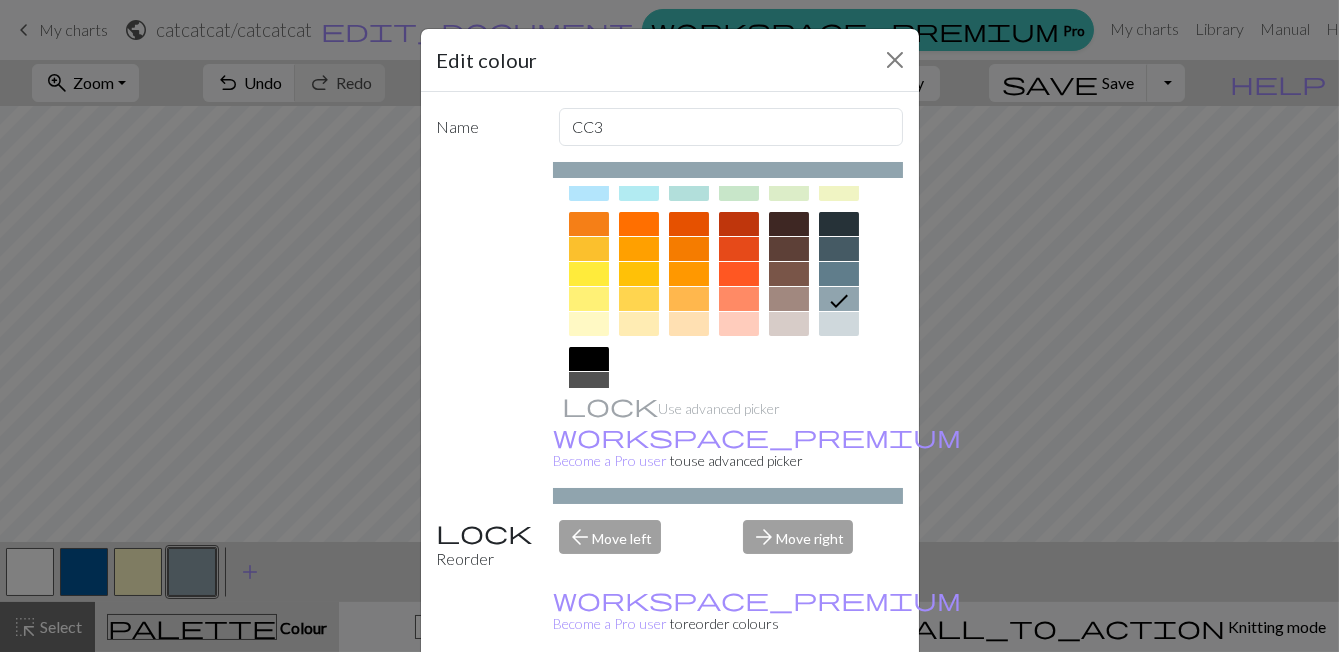 click at bounding box center [589, 359] 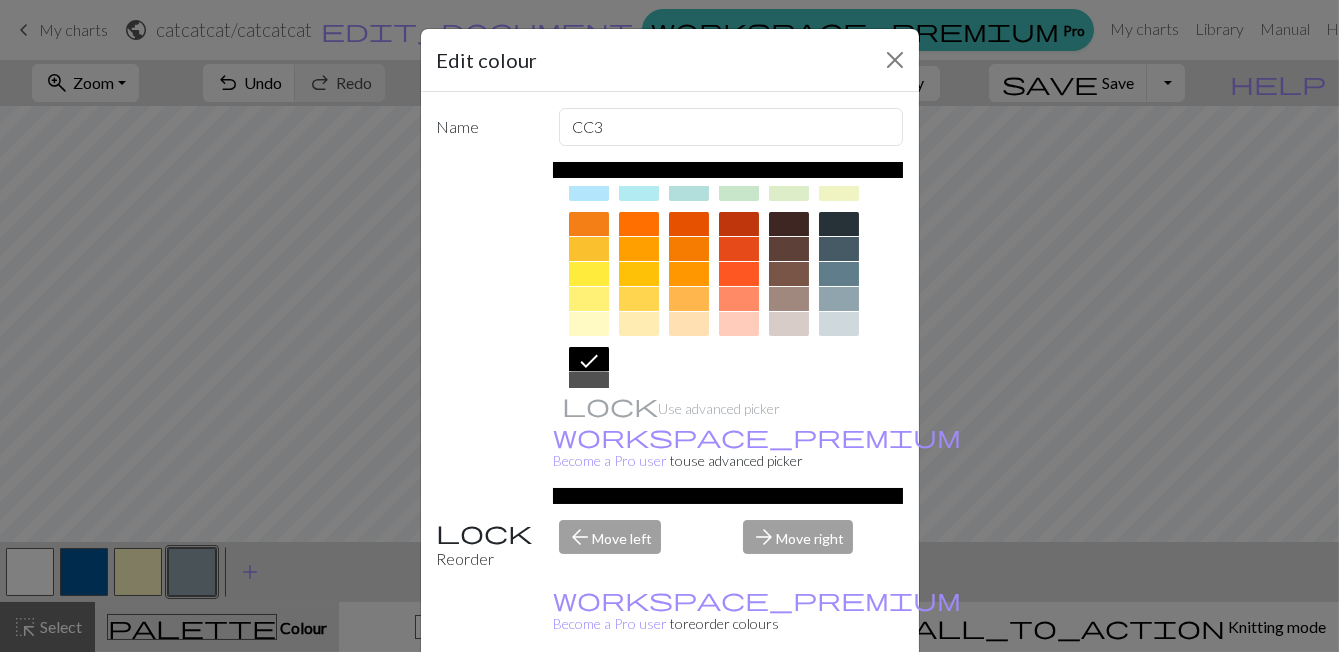click on "Done" at bounding box center (790, 703) 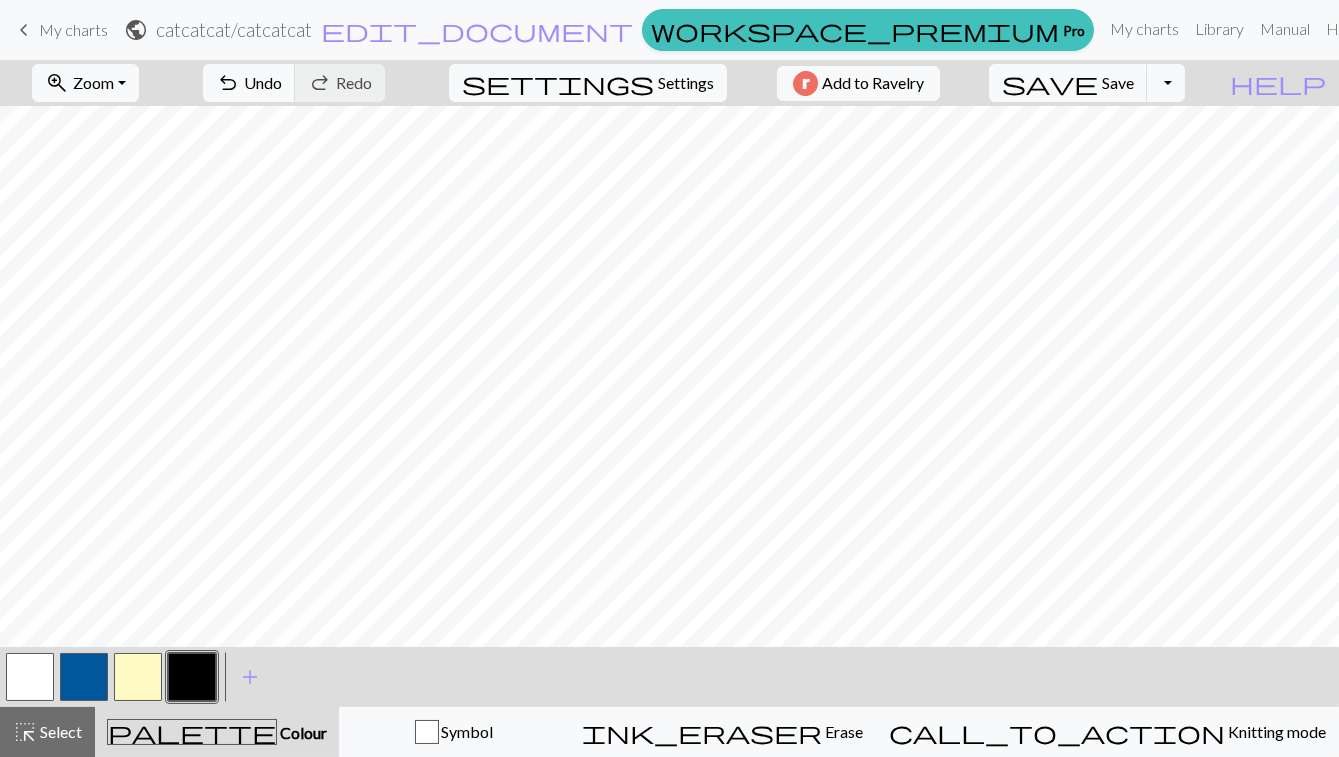 click on "This website uses cookies to ensure you get the best experience on our website.  Learn more Got it! keyboard_arrow_left   My charts public catcatcat  /  catcatcat edit_document Edit settings workspace_premium  Pro My charts Library Manual Hi  [USERNAME]   Account settings Logout zoom_in Zoom Zoom Fit all Fit width Fit height 50% 100% 150% 200% undo Undo Undo redo Redo Redo settings  Settings    Add to Ravelry save Save Save Toggle Dropdown file_copy  Save a copy save_alt  Download help Show me around < > add Add a  colour highlight_alt   Select   Select palette   Colour   Colour   Symbol ink_eraser   Erase   Erase call_to_action   Knitting mode   Knitting mode" at bounding box center [669, 378] 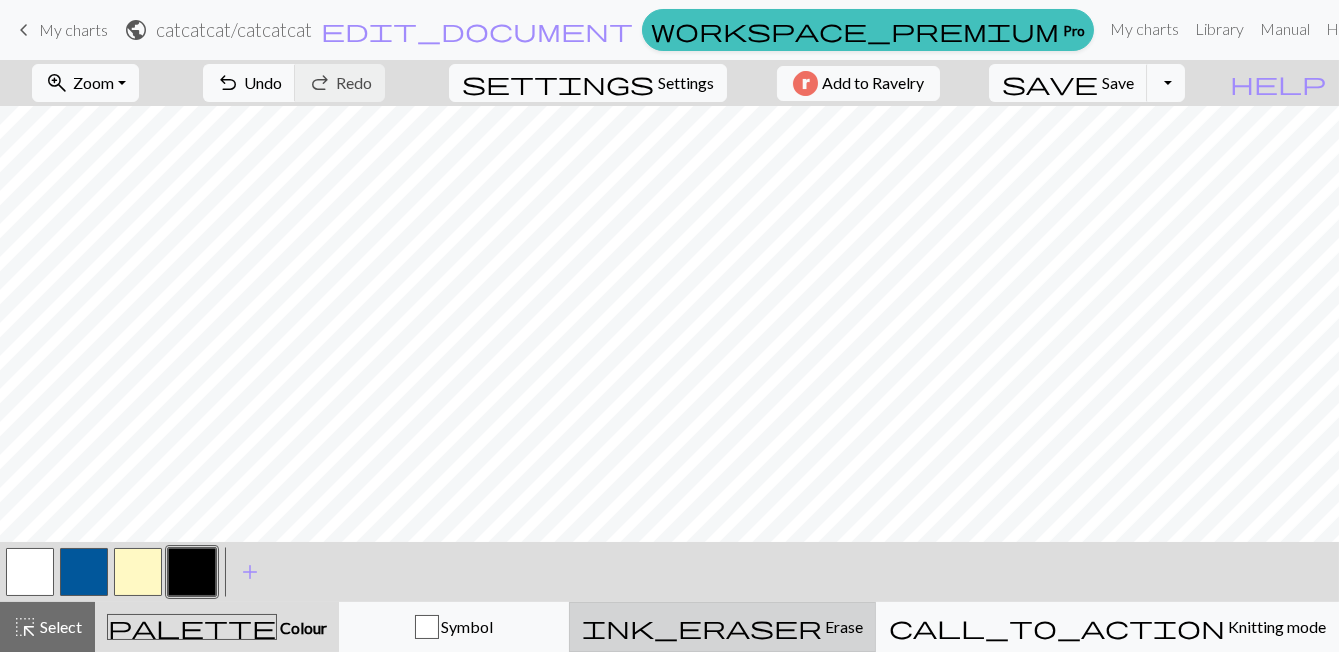 click on "ink_eraser" at bounding box center [702, 627] 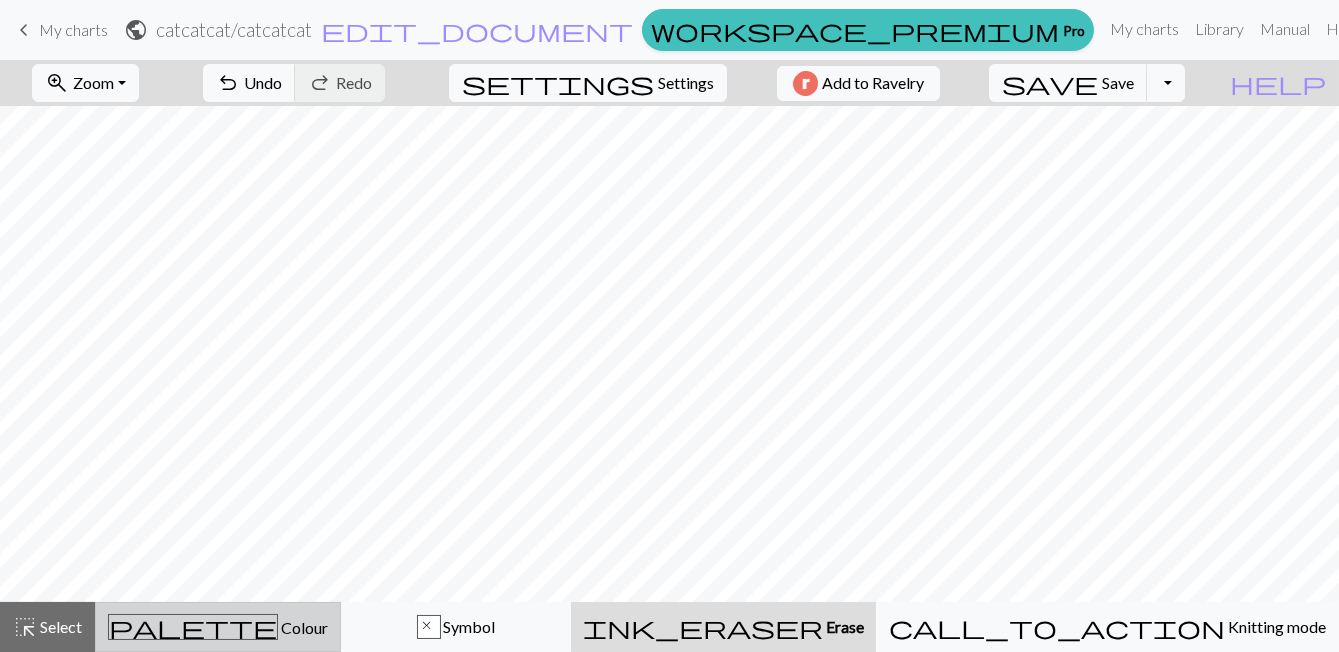 click on "Colour" at bounding box center [303, 627] 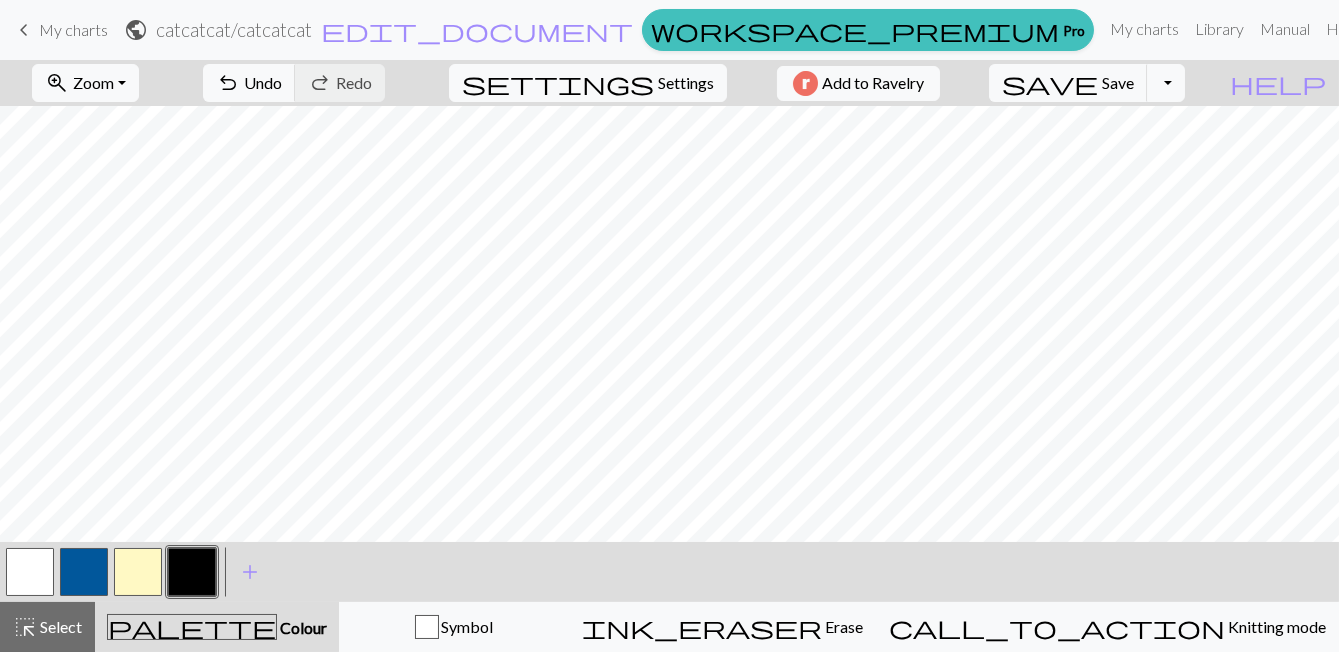 click at bounding box center (192, 572) 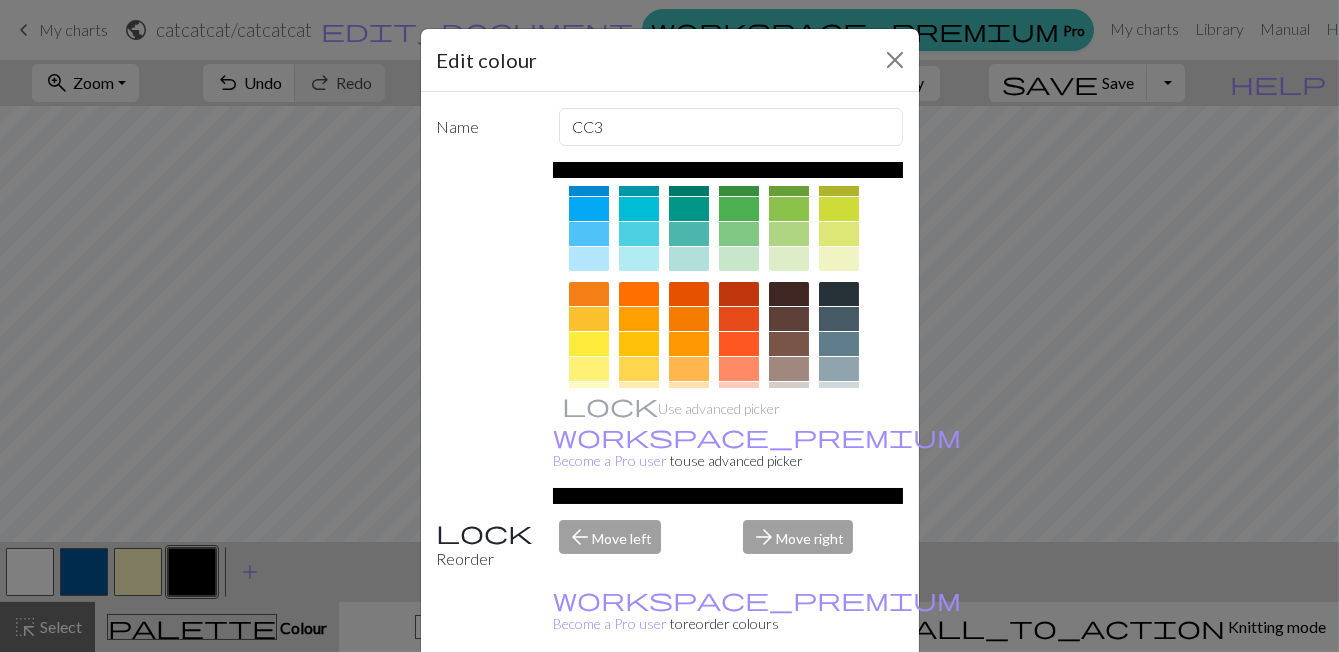 scroll, scrollTop: 260, scrollLeft: 0, axis: vertical 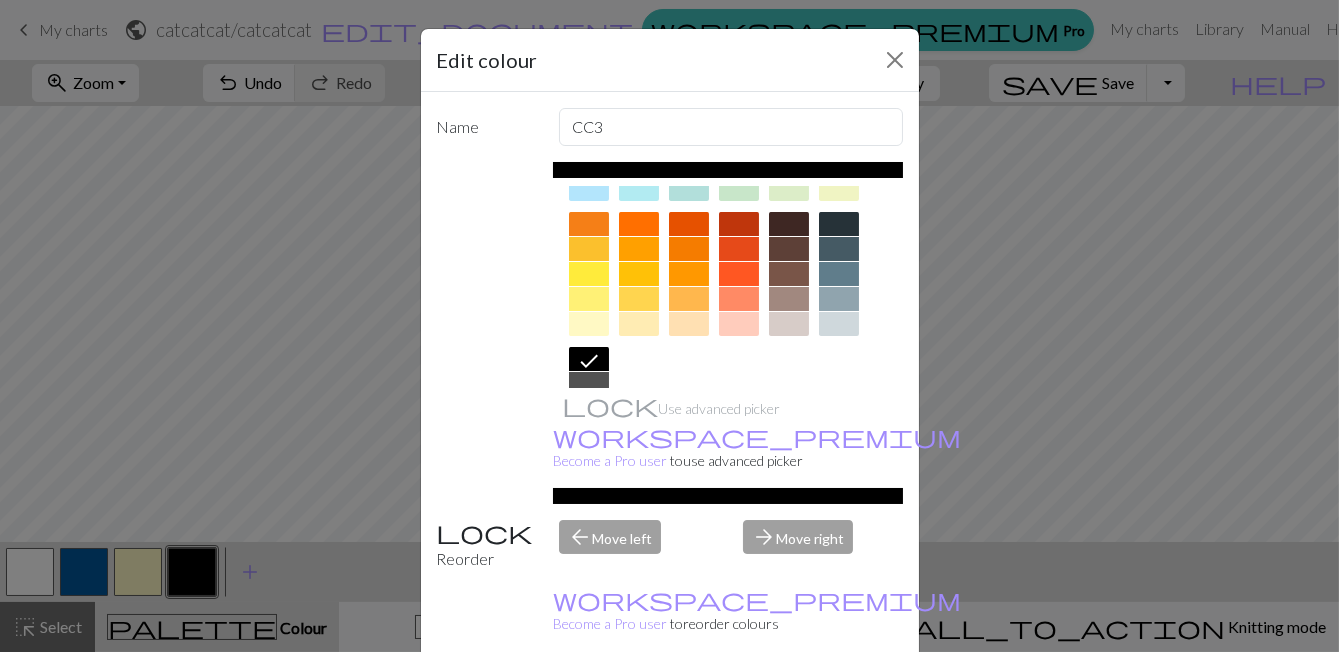 click at bounding box center (589, 384) 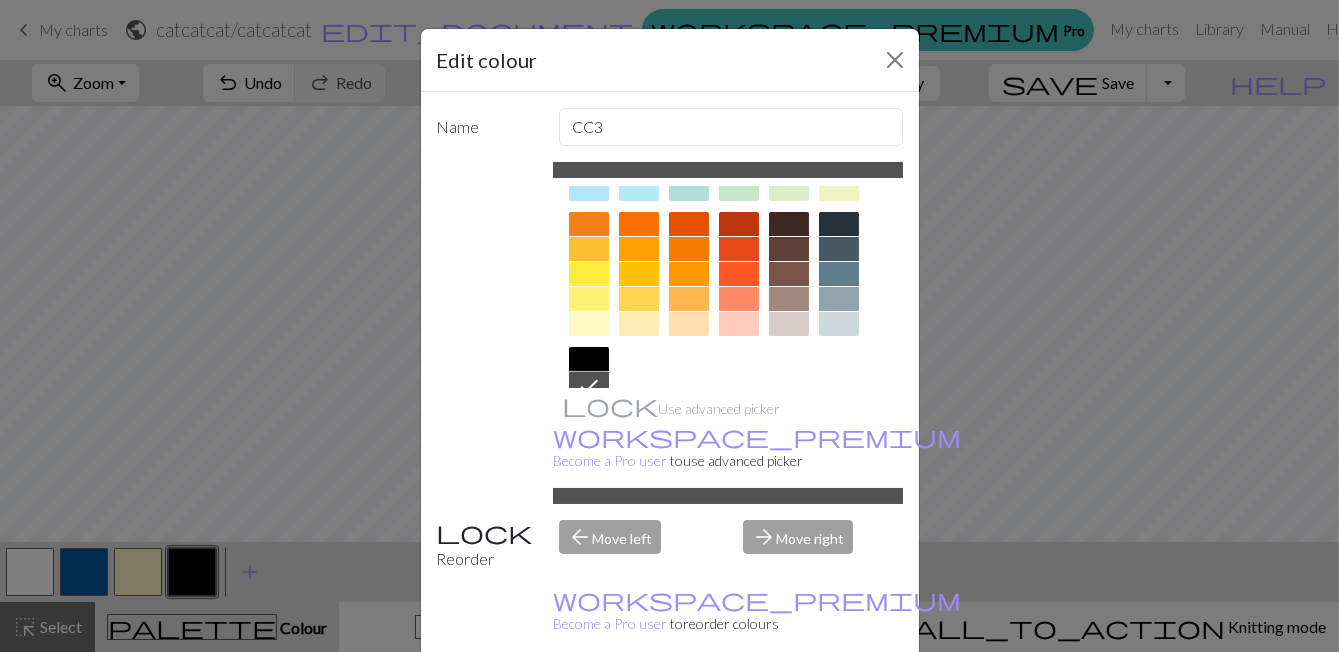 click on "Done" at bounding box center (790, 703) 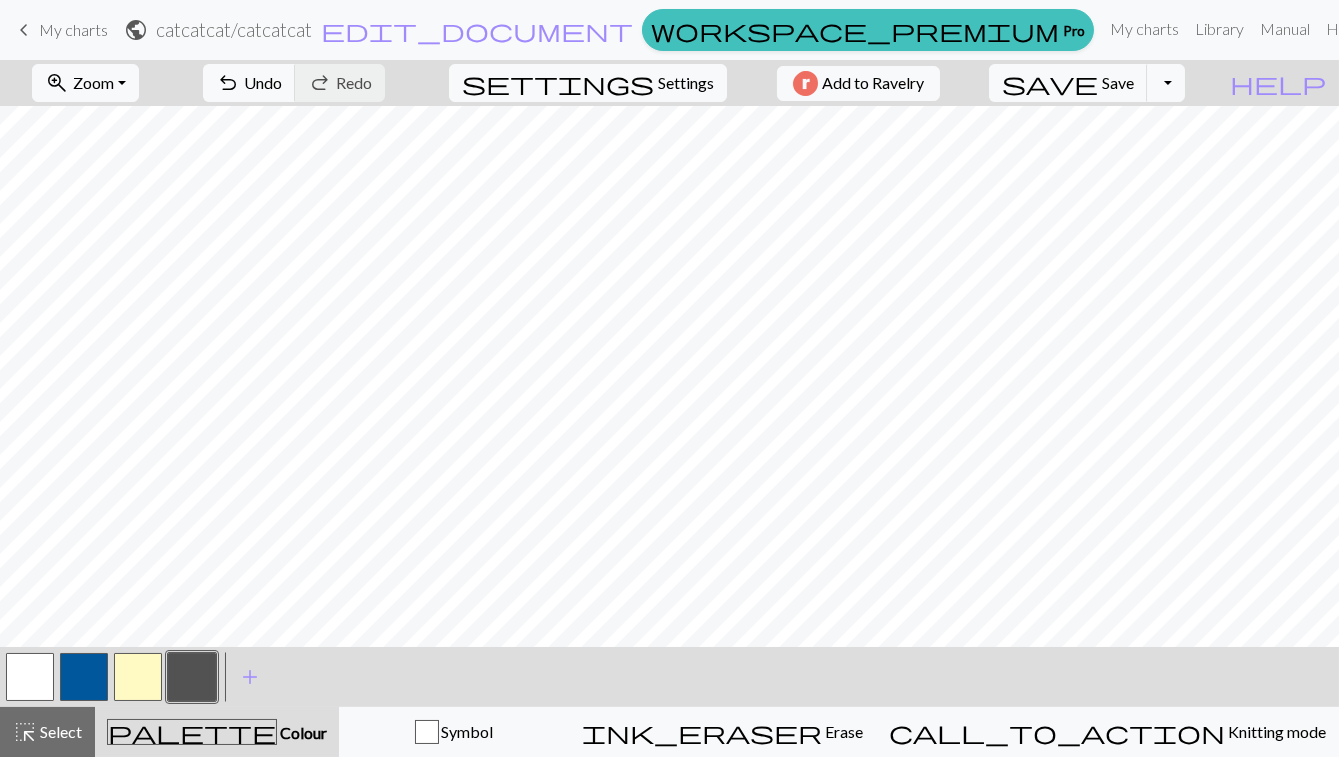click at bounding box center [192, 677] 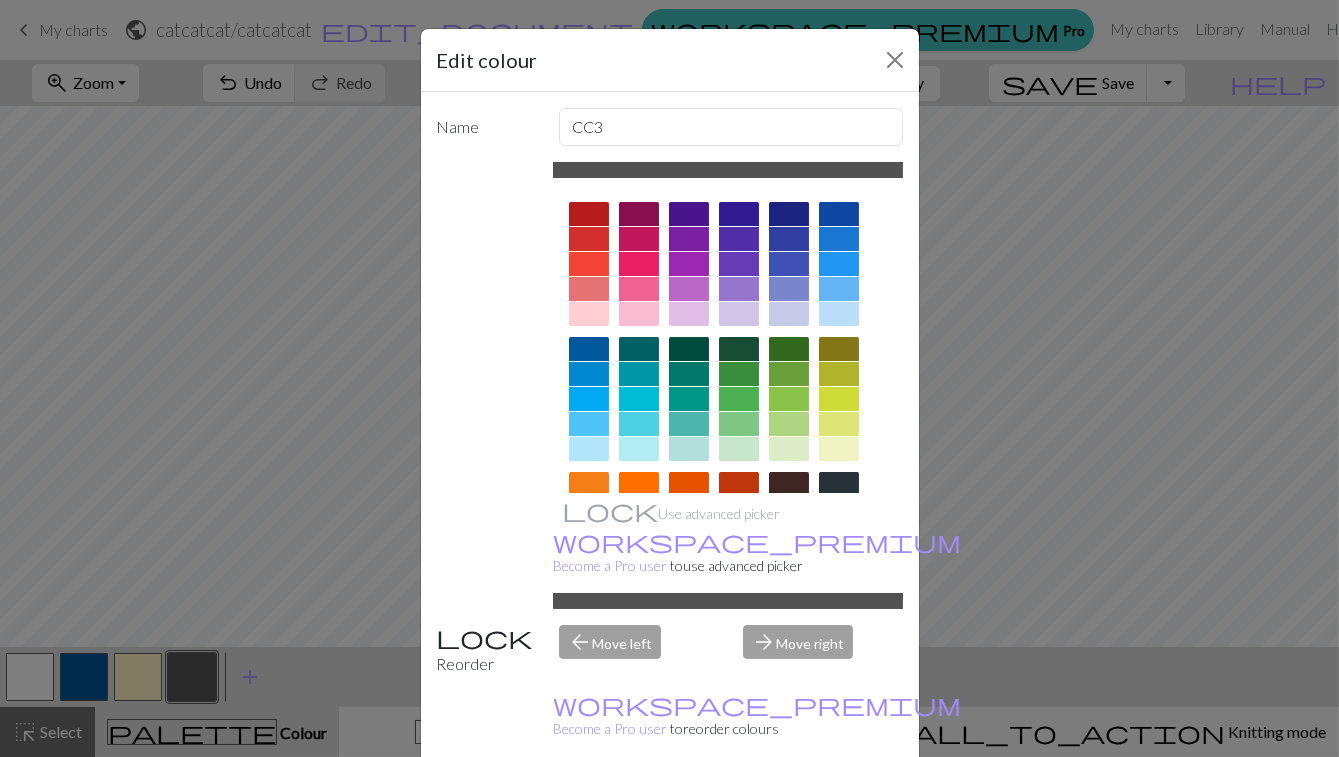 click on "Edit colour Name CC3 Use advanced picker workspace_premium Become a Pro user   to  use advanced picker Reorder arrow_back Move left arrow_forward Move right workspace_premium Become a Pro user   to  reorder colours Delete Done Cancel" at bounding box center (669, 378) 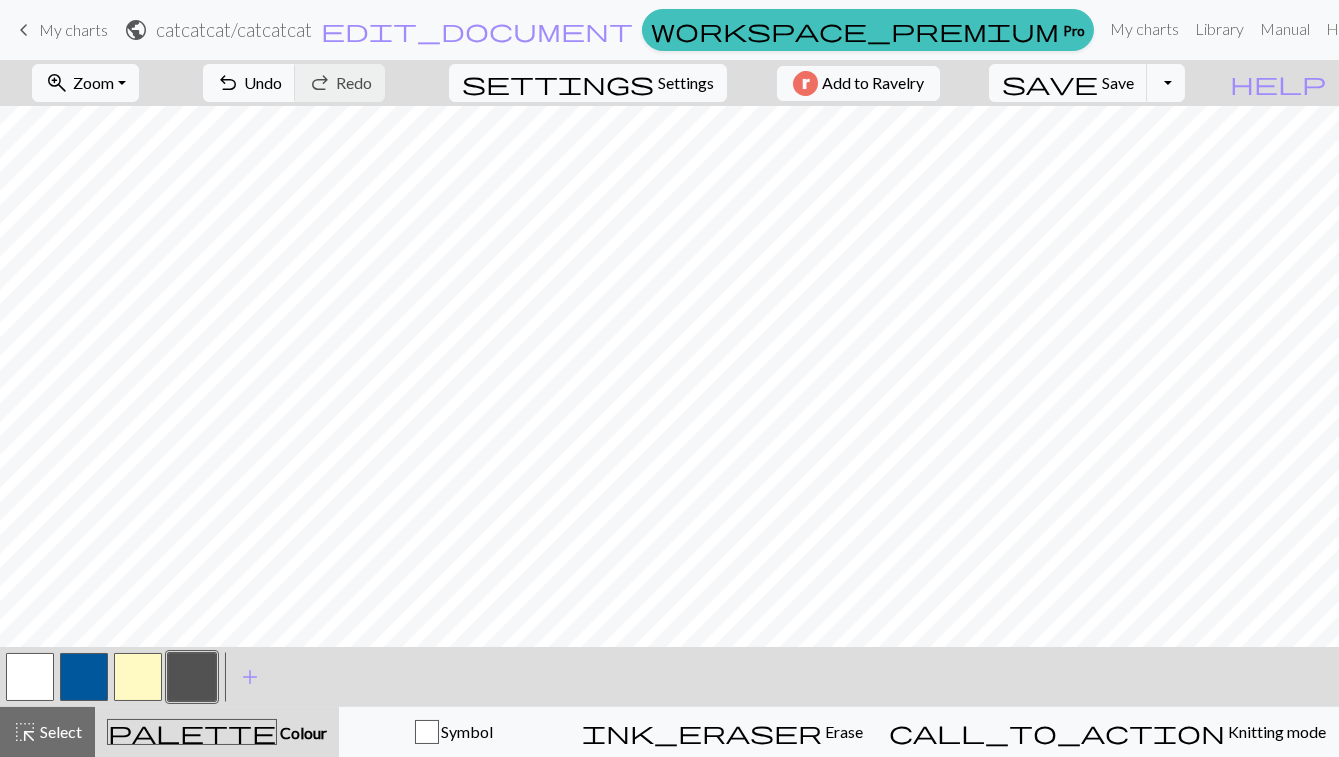 click on "This website uses cookies to ensure you get the best experience on our website.  Learn more Got it! keyboard_arrow_left   My charts public catcatcat  /  catcatcat edit_document Edit settings workspace_premium  Pro My charts Library Manual Hi  [USERNAME]   Account settings Logout zoom_in Zoom Zoom Fit all Fit width Fit height 50% 100% 150% 200% undo Undo Undo redo Redo Redo settings  Settings    Add to Ravelry save Save Save Toggle Dropdown file_copy  Save a copy save_alt  Download help Show me around < > add Add a  colour highlight_alt   Select   Select palette   Colour   Colour   Symbol ink_eraser   Erase   Erase call_to_action   Knitting mode   Knitting mode" at bounding box center [669, 378] 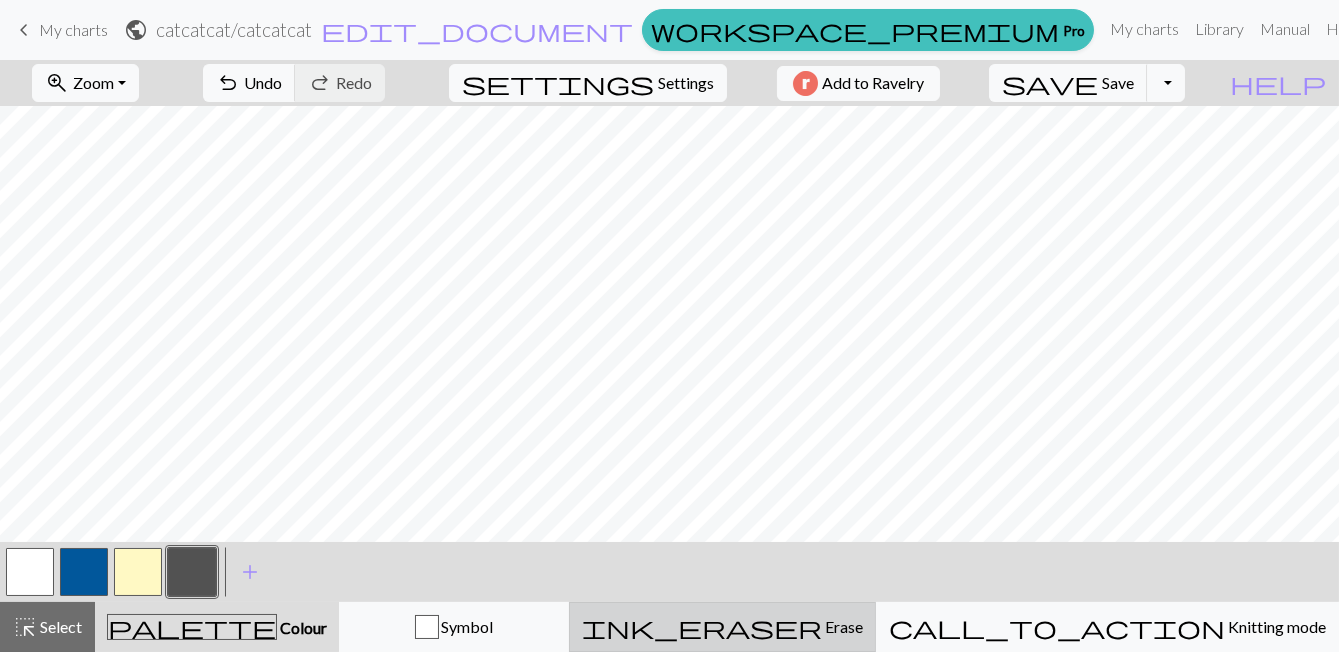 click on "ink_eraser" at bounding box center (702, 627) 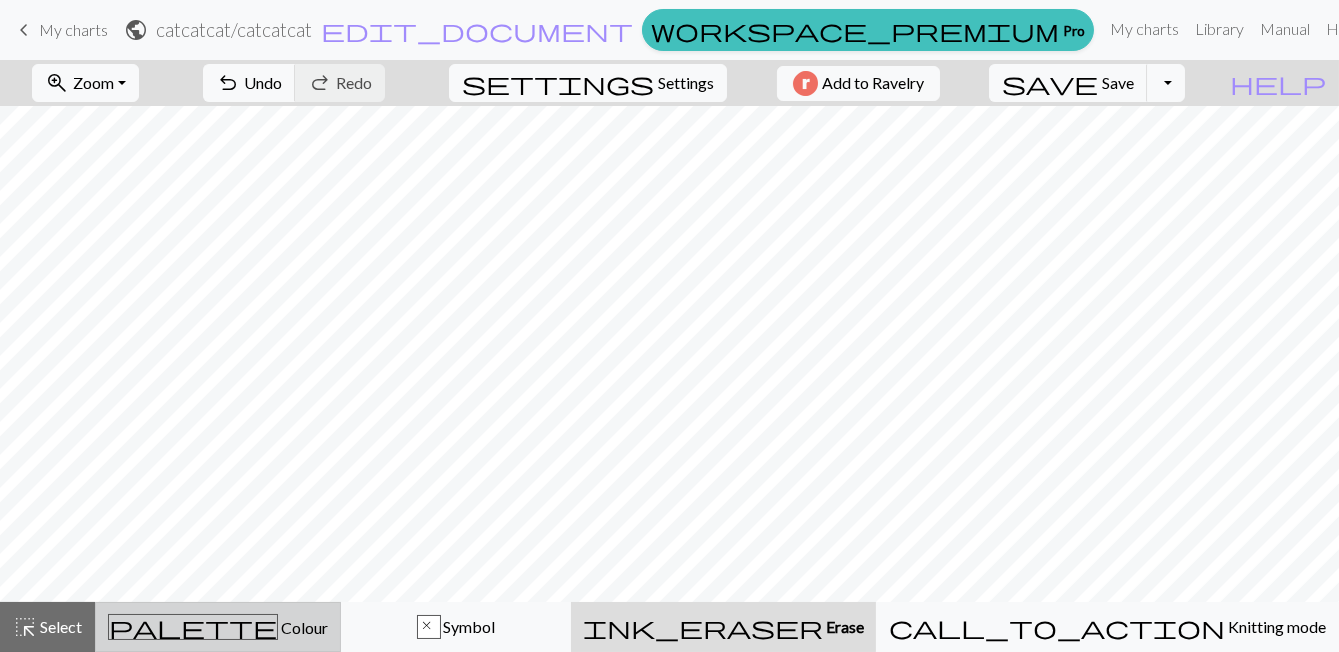 click on "palette   Colour   Colour" at bounding box center (218, 627) 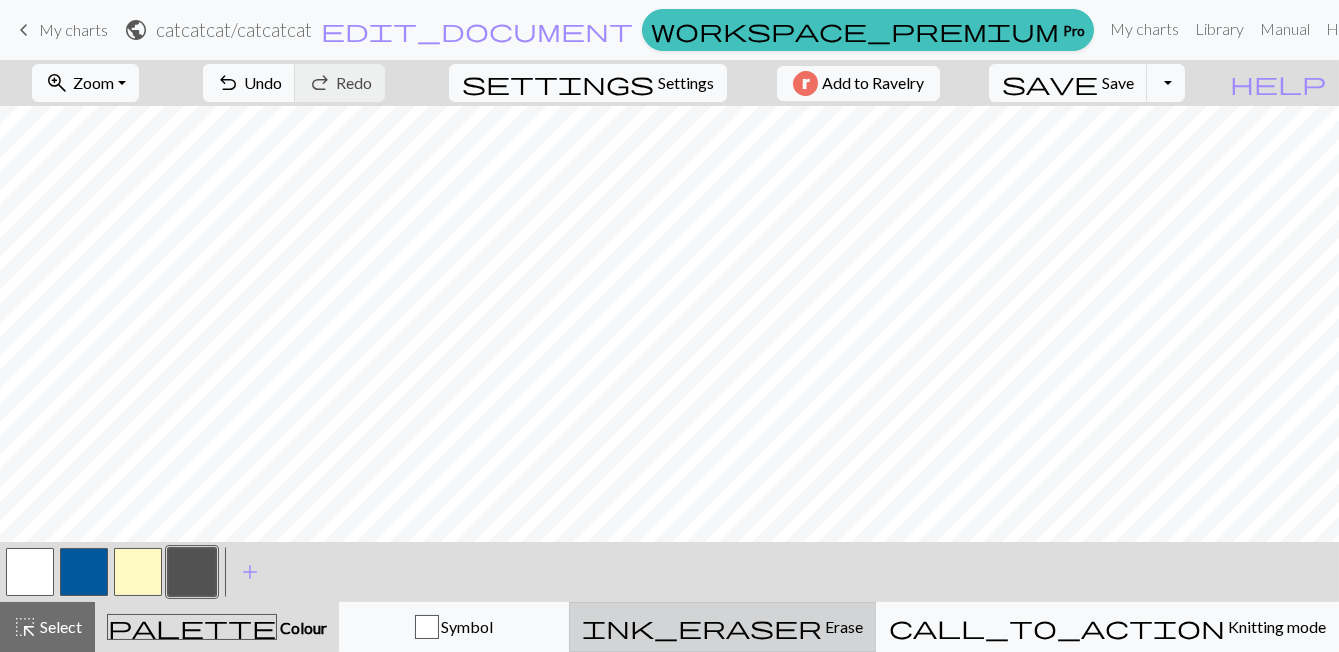 click on "Erase" at bounding box center (842, 626) 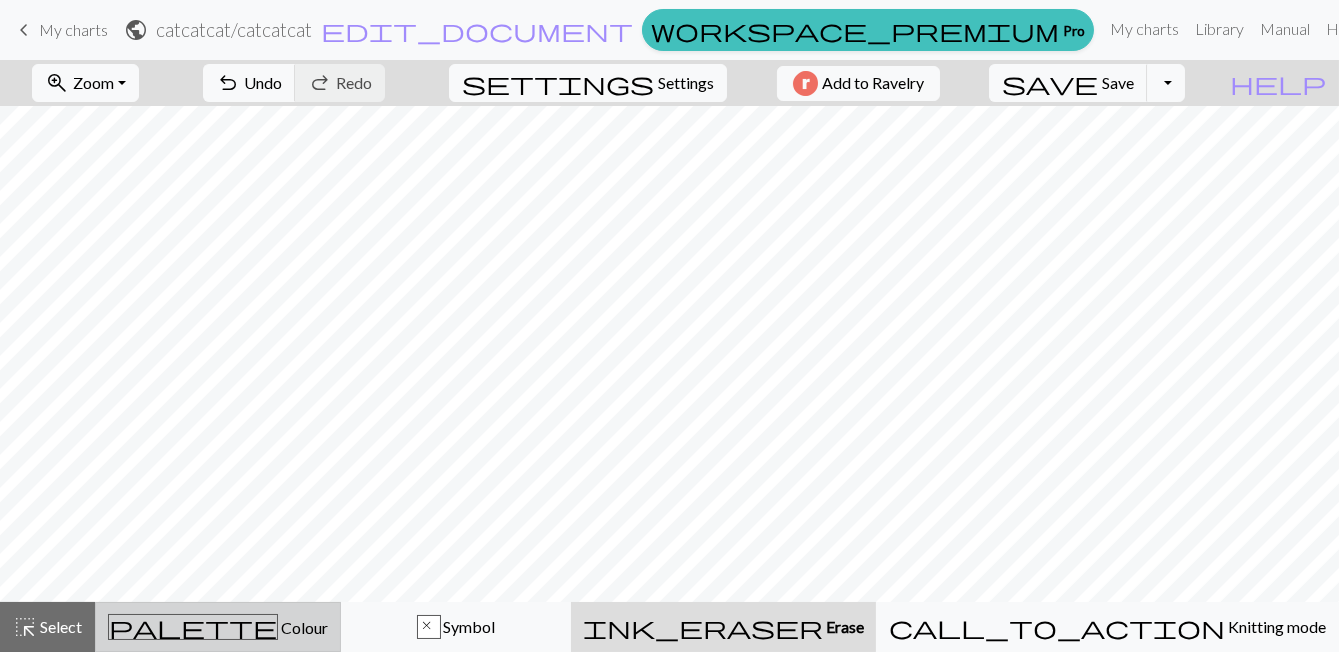 click on "Colour" at bounding box center (303, 627) 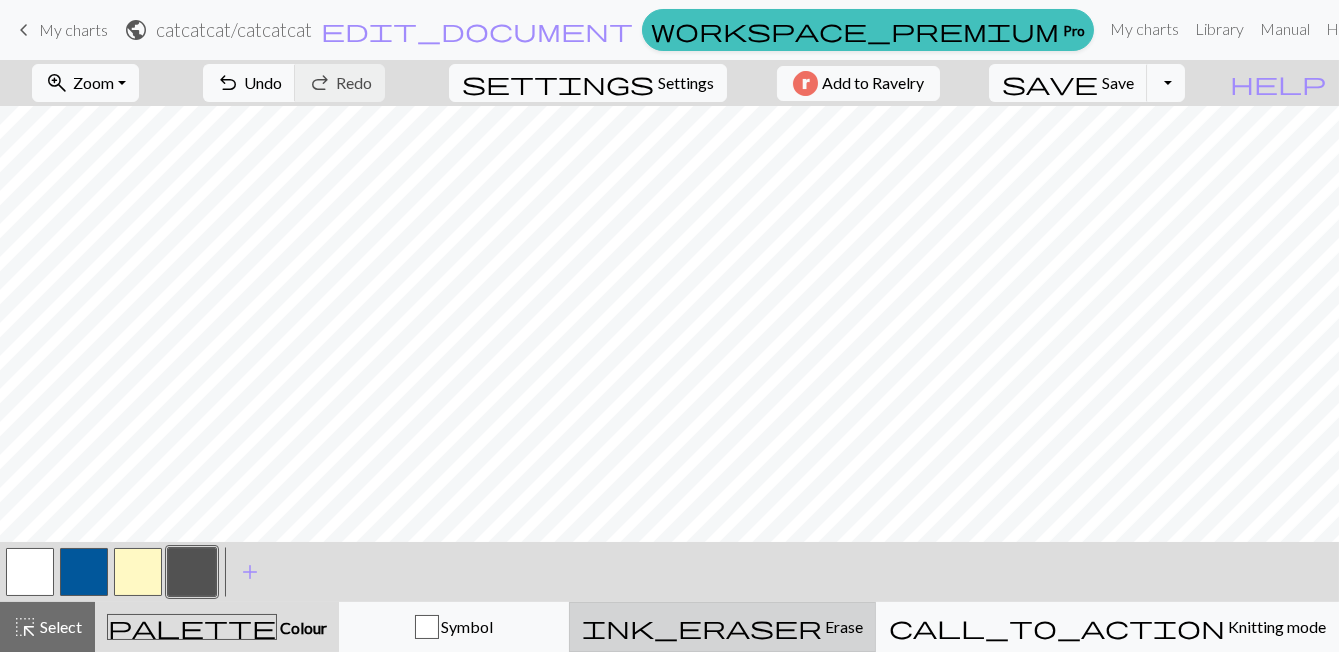 click on "ink_eraser" at bounding box center [702, 627] 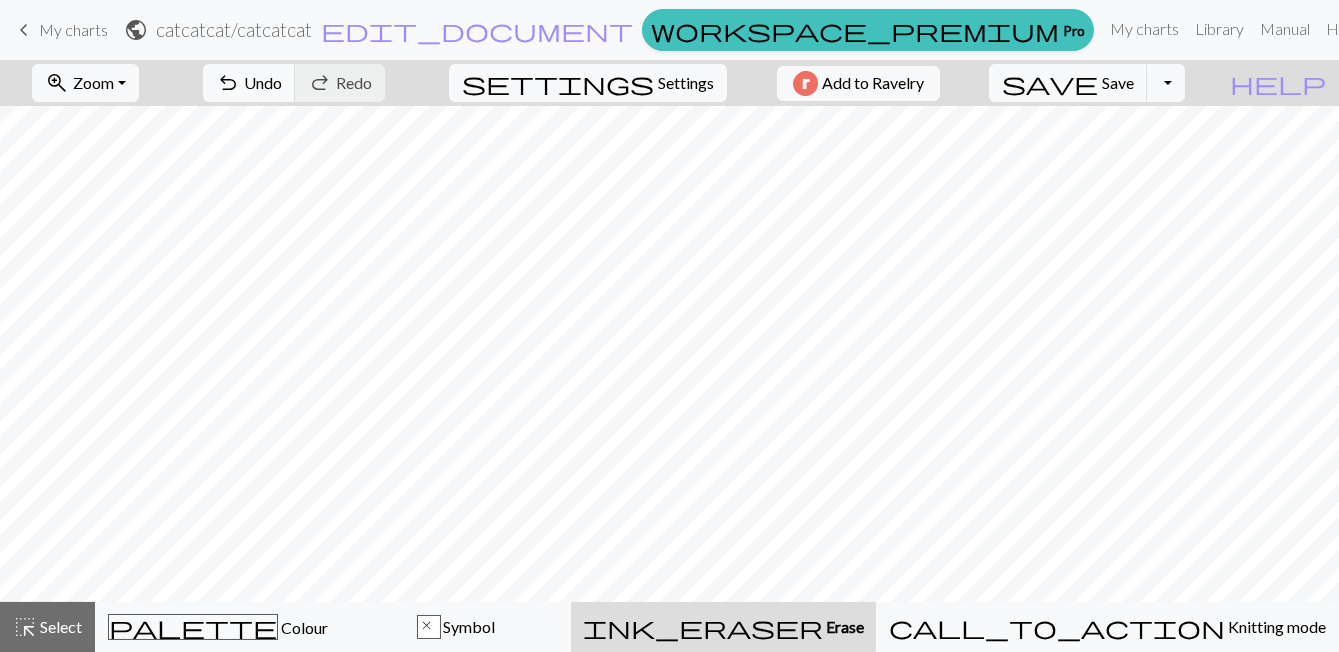 click on "ink_eraser   Erase   Erase" at bounding box center [723, 627] 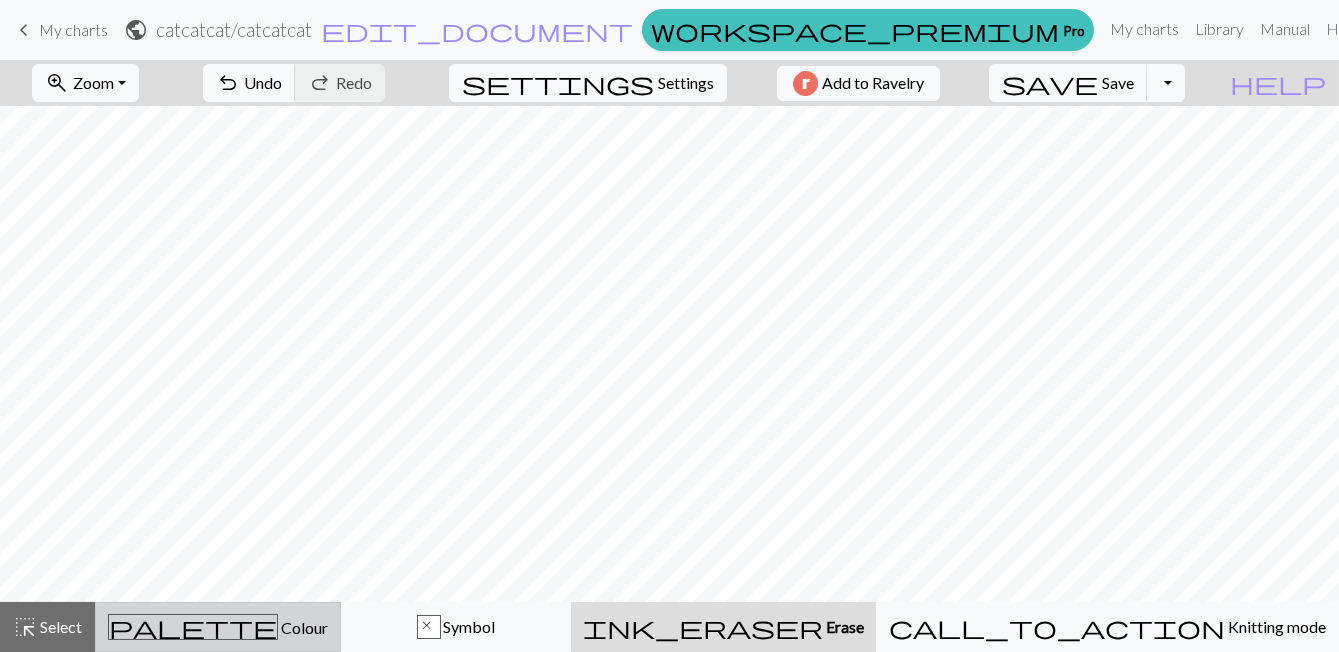 click on "palette" at bounding box center [193, 627] 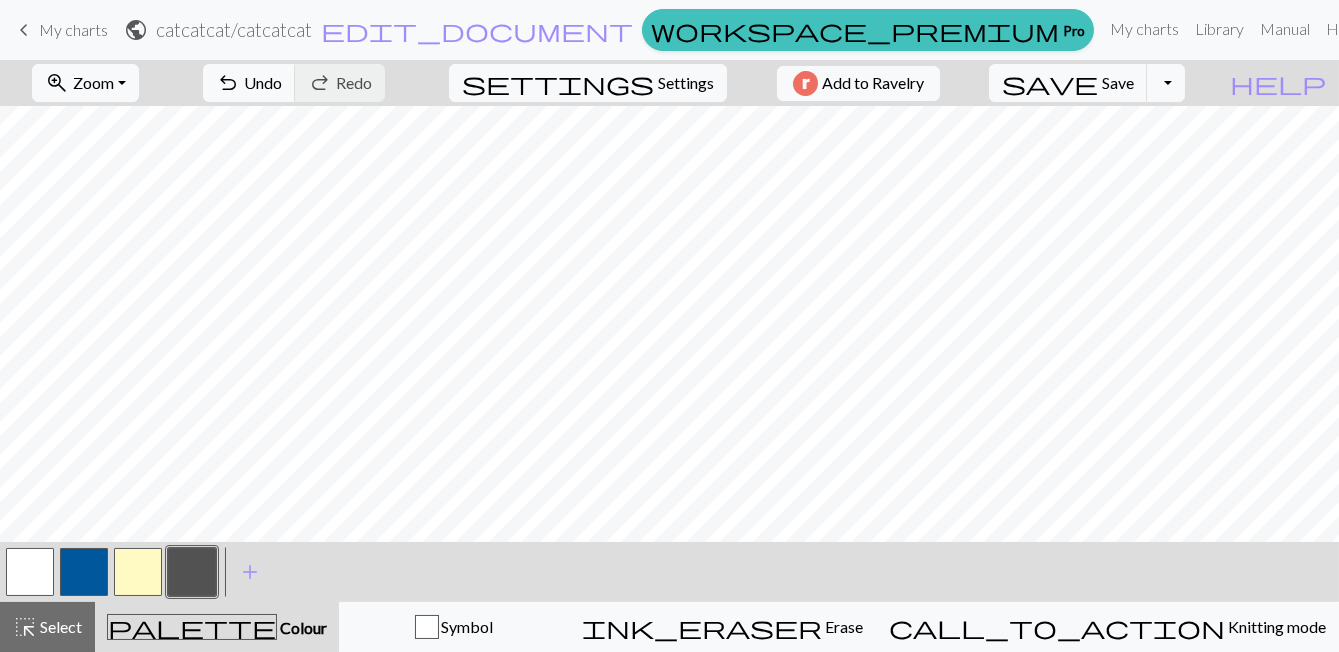 click at bounding box center [192, 572] 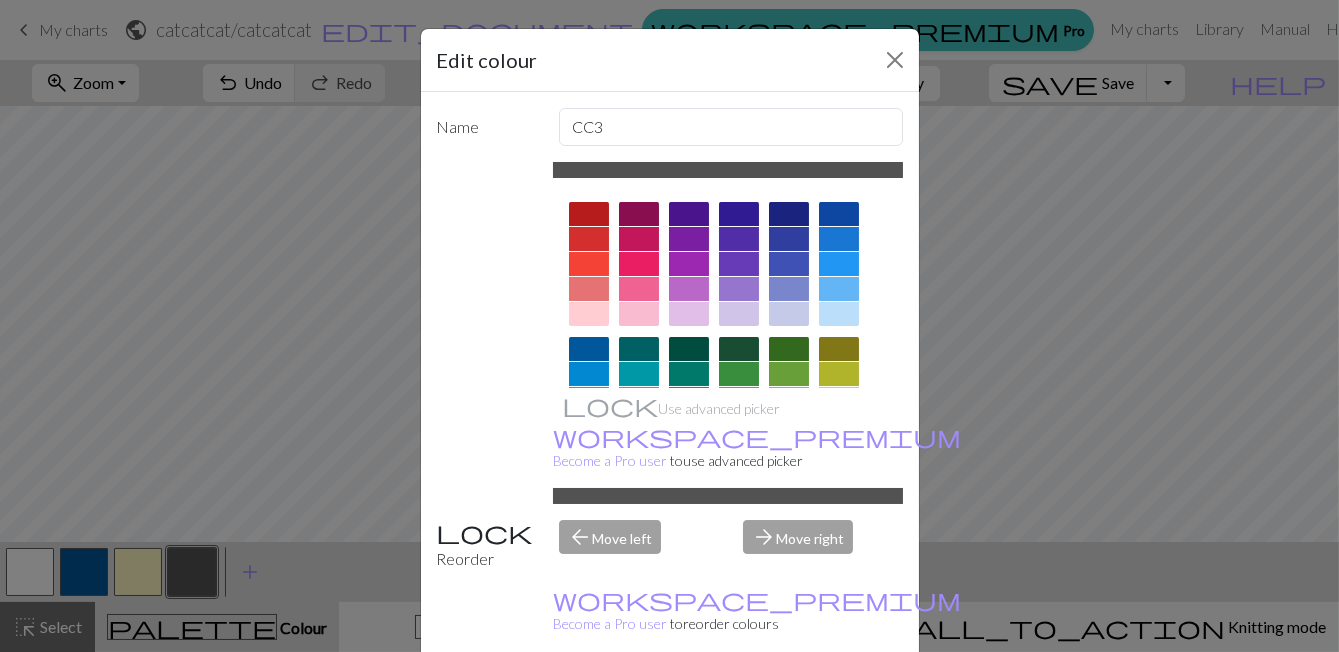 click on "Edit colour Name CC3 Use advanced picker workspace_premium Become a Pro user   to  use advanced picker Reorder arrow_back Move left arrow_forward Move right workspace_premium Become a Pro user   to  reorder colours Delete Done Cancel" at bounding box center [669, 326] 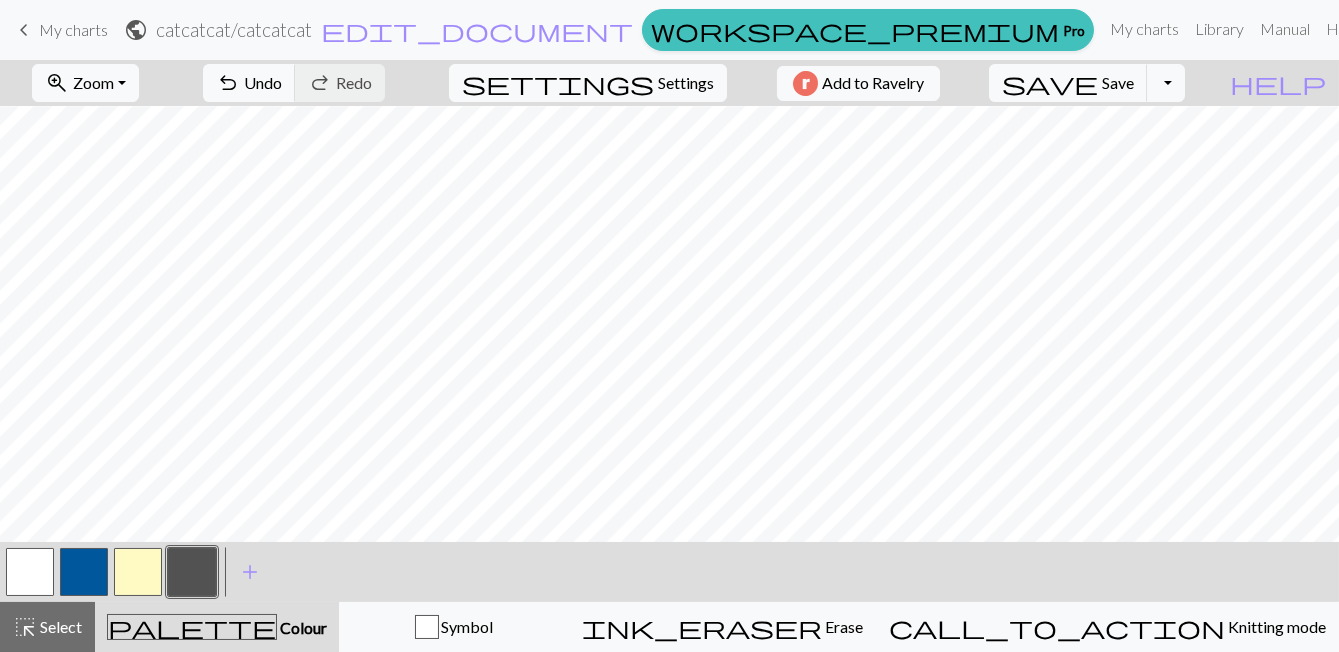 scroll, scrollTop: 0, scrollLeft: 0, axis: both 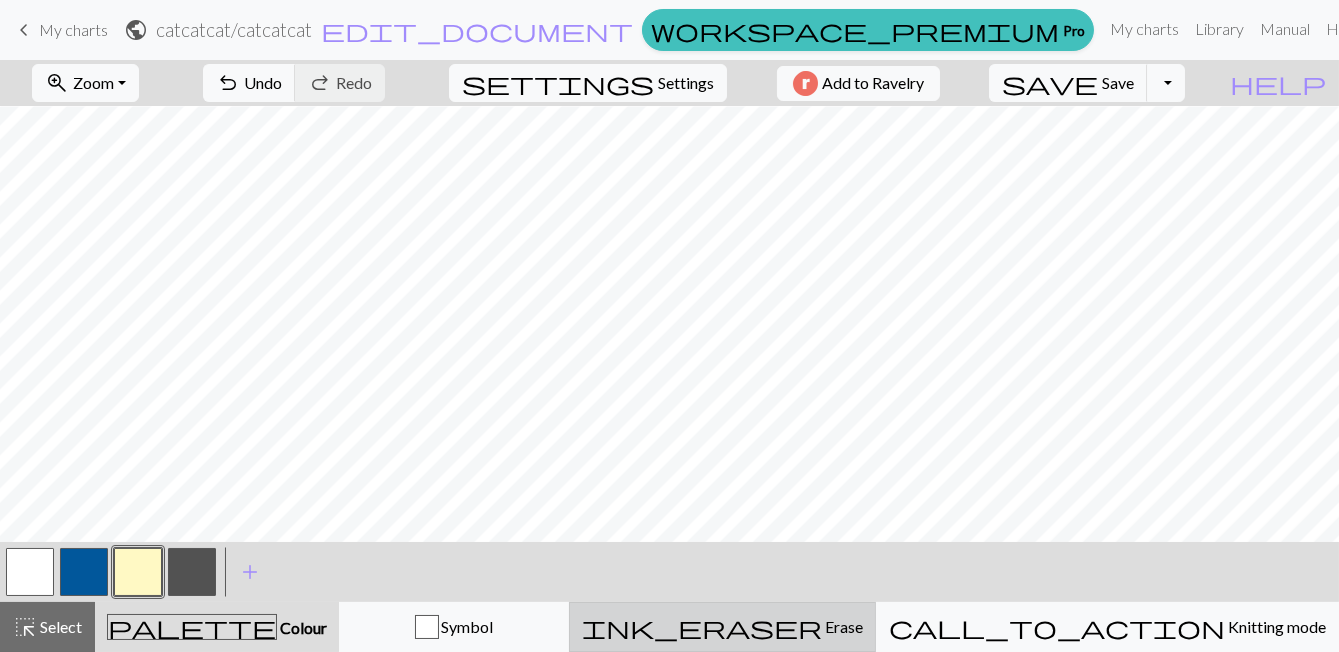 click on "ink_eraser   Erase   Erase" at bounding box center [722, 627] 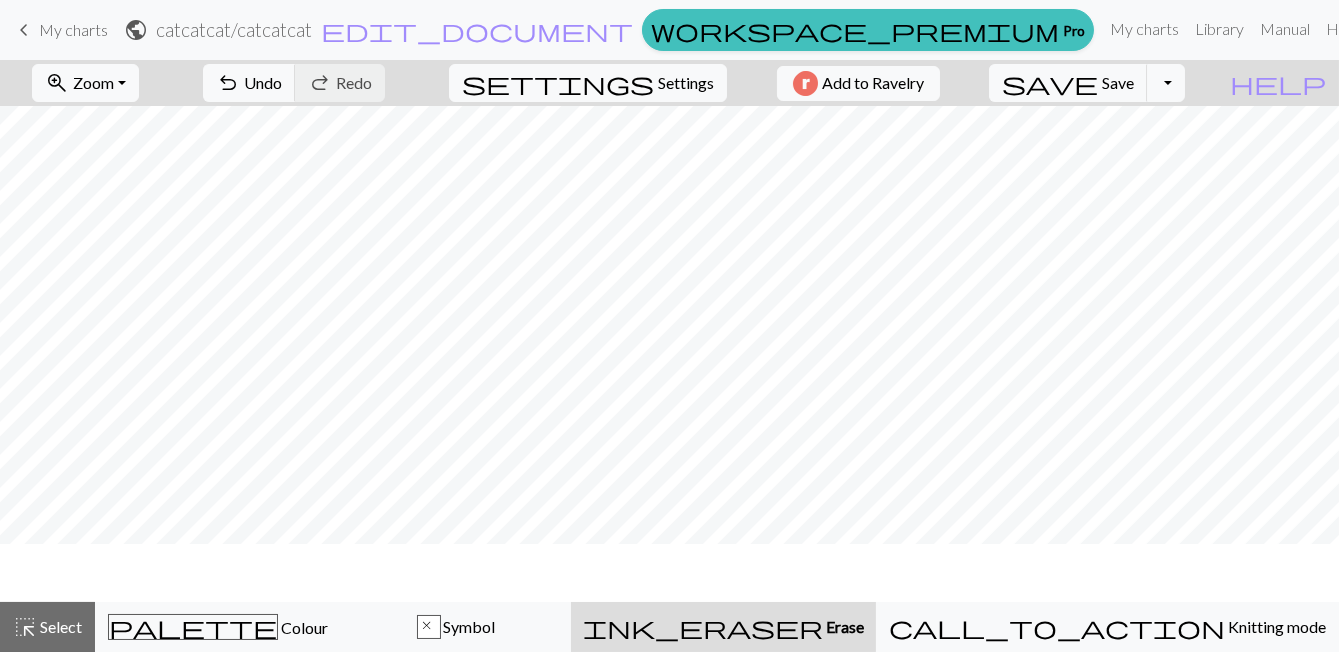 scroll, scrollTop: 0, scrollLeft: 0, axis: both 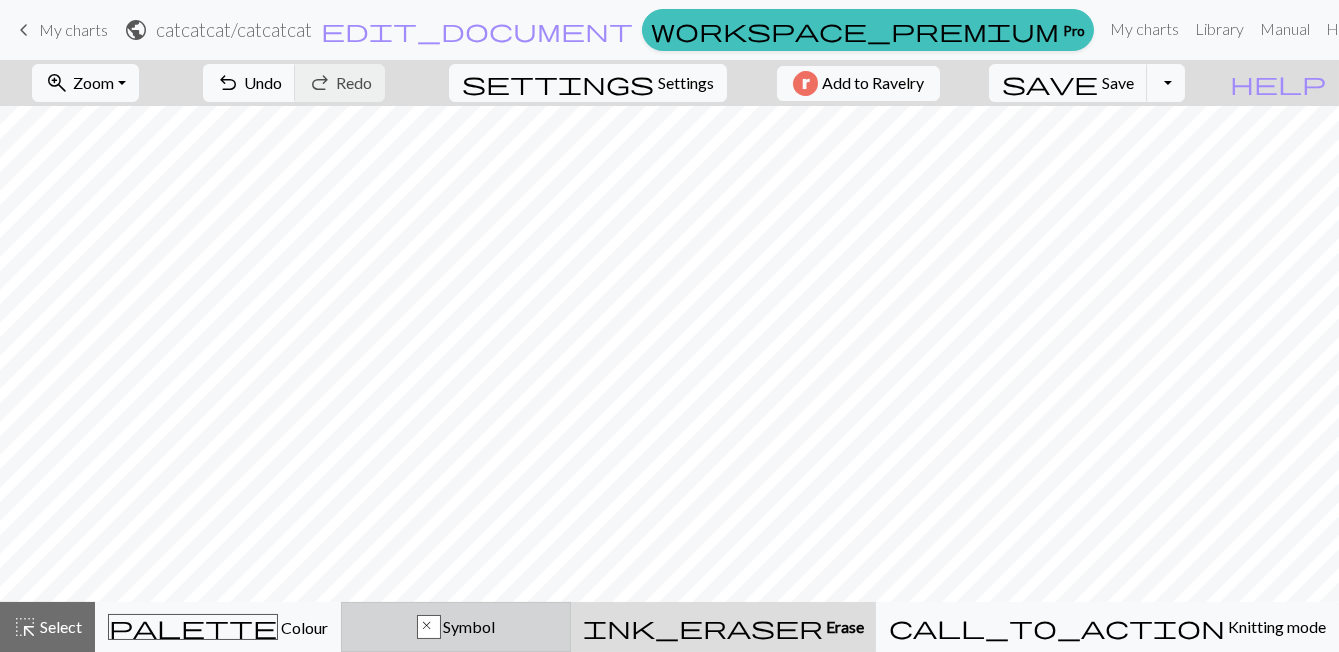 click on "Symbol" at bounding box center [468, 626] 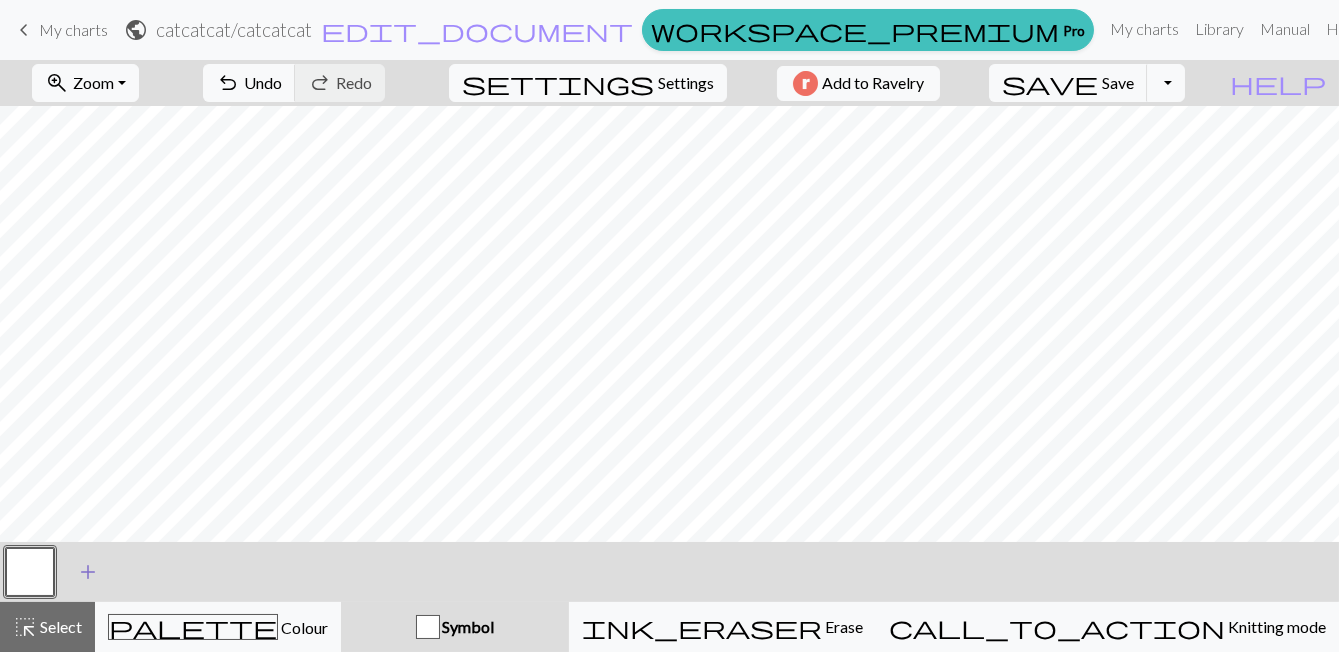 click on "Colour" at bounding box center (303, 627) 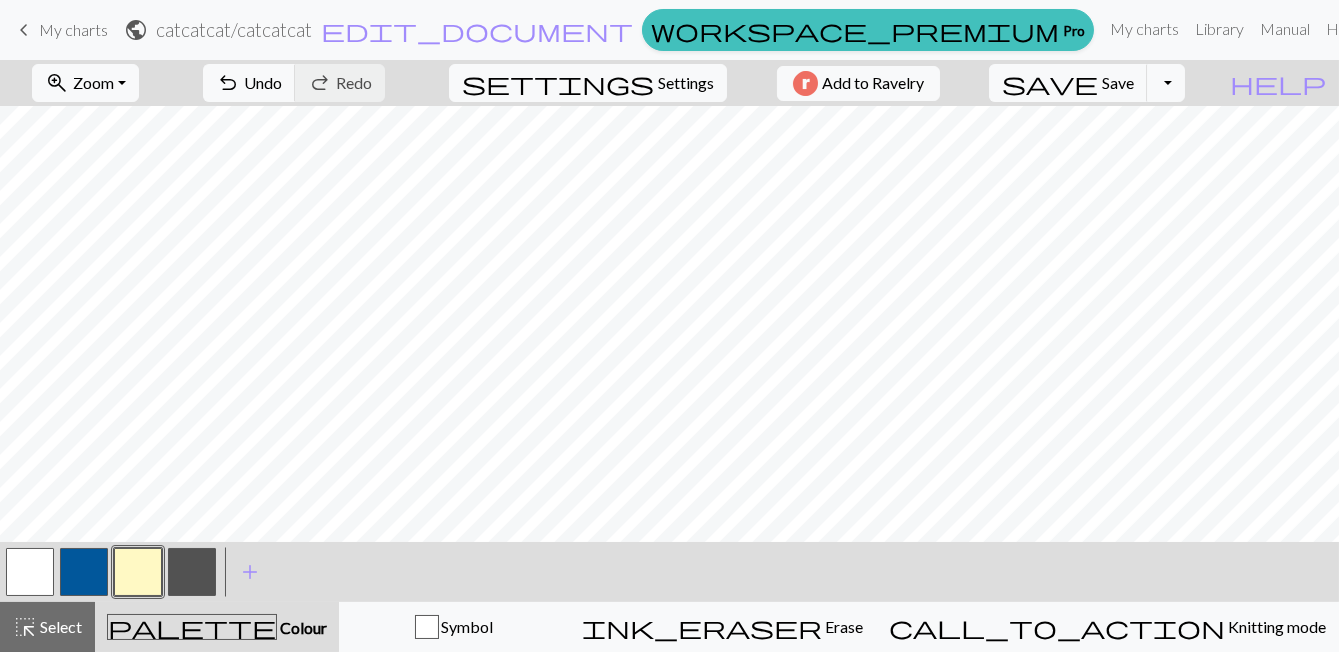 click at bounding box center [138, 572] 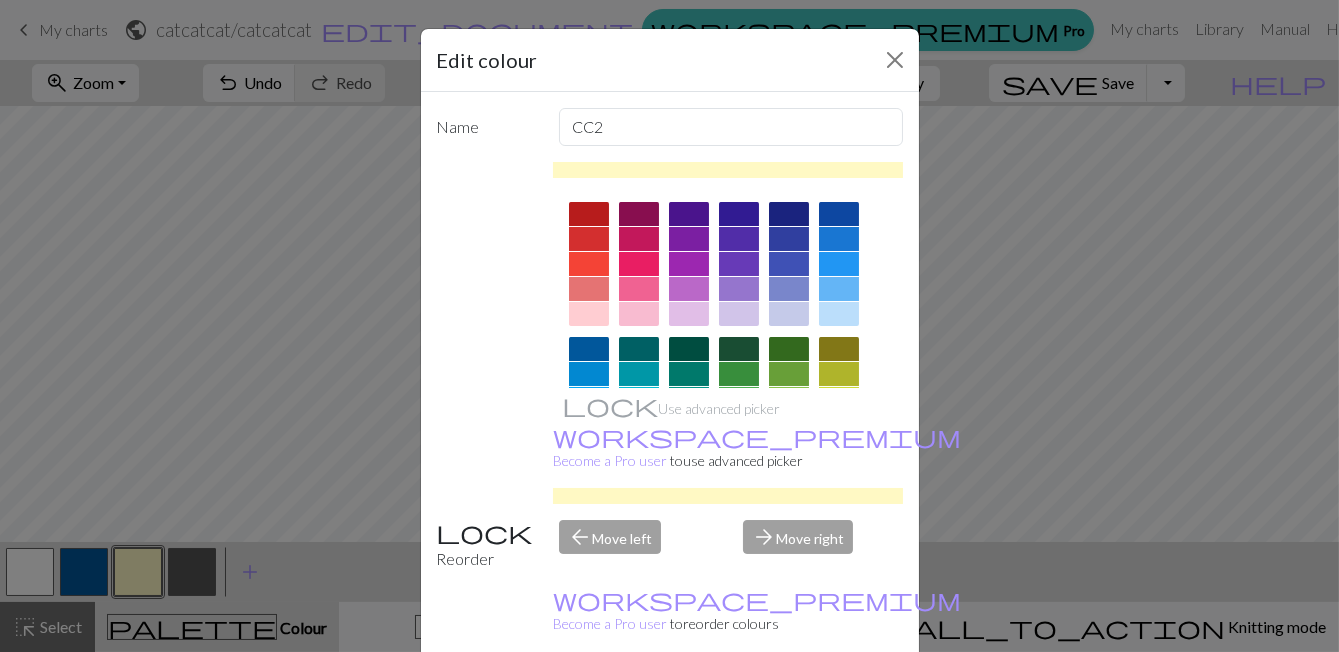click on "Edit colour Name CC2 Use advanced picker workspace_premium Become a Pro user   to  use advanced picker Reorder arrow_back Move left arrow_forward Move right workspace_premium Become a Pro user   to  reorder colours Delete Done Cancel" at bounding box center (669, 326) 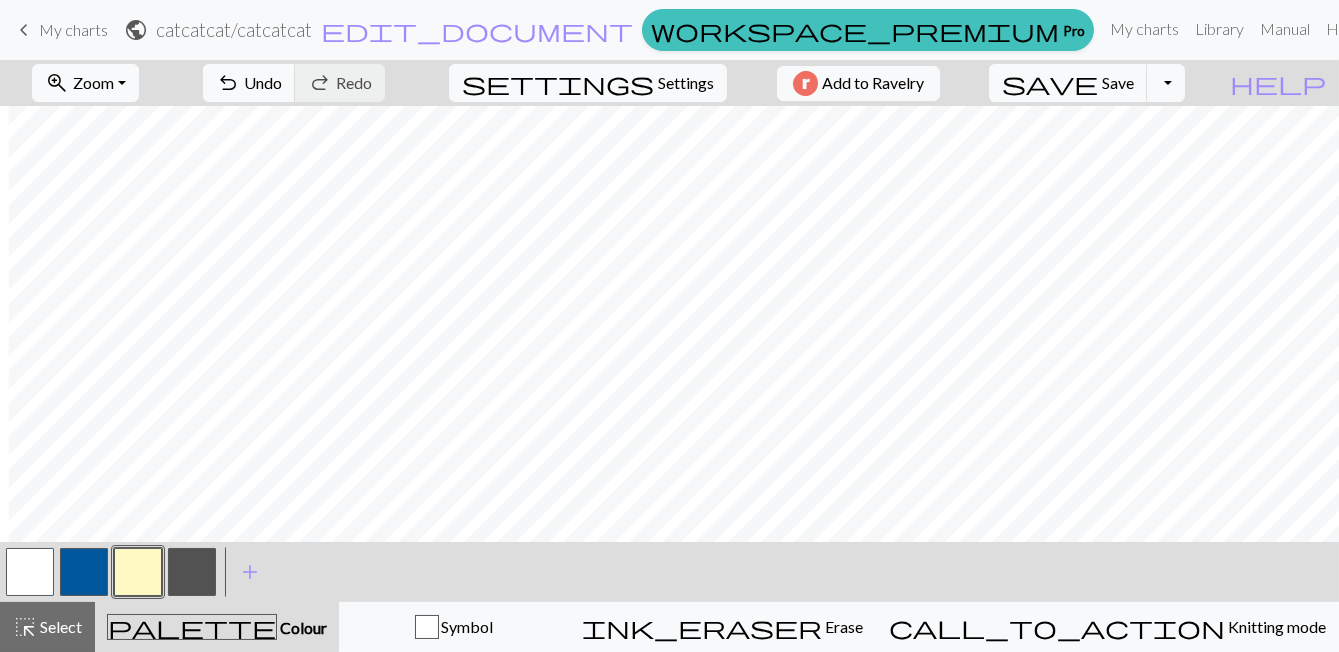 scroll, scrollTop: 0, scrollLeft: 384, axis: horizontal 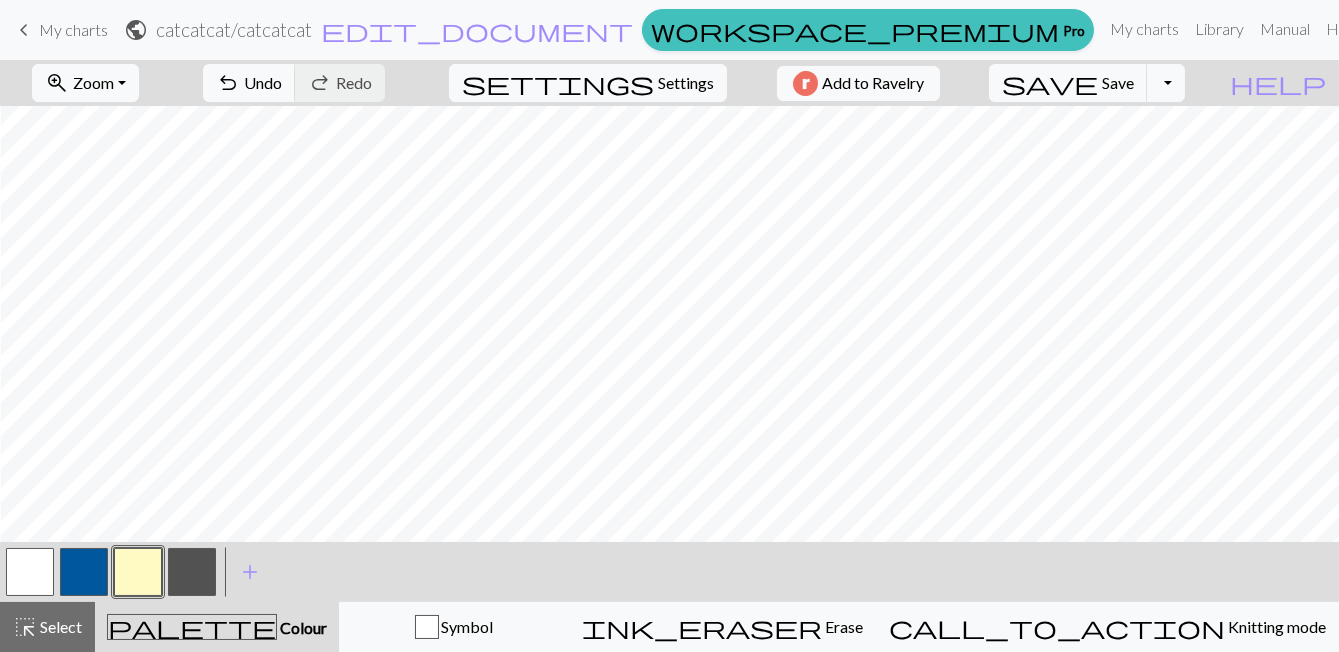 click at bounding box center [192, 572] 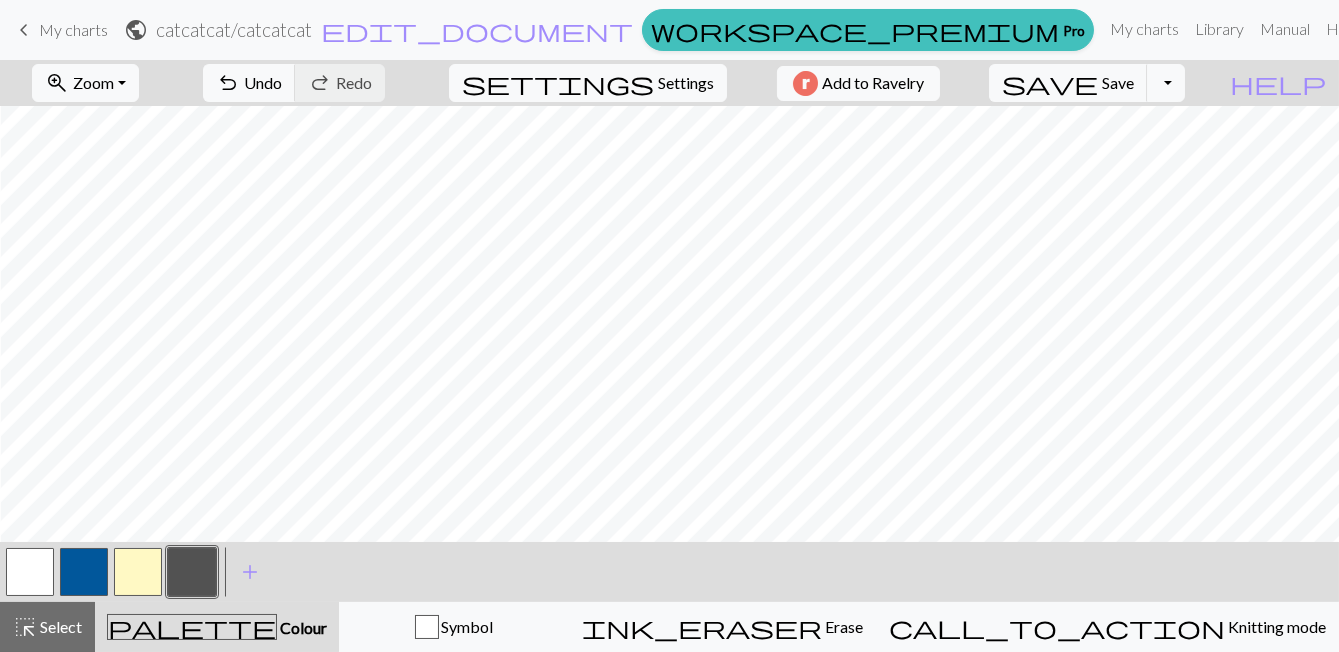 click at bounding box center (30, 572) 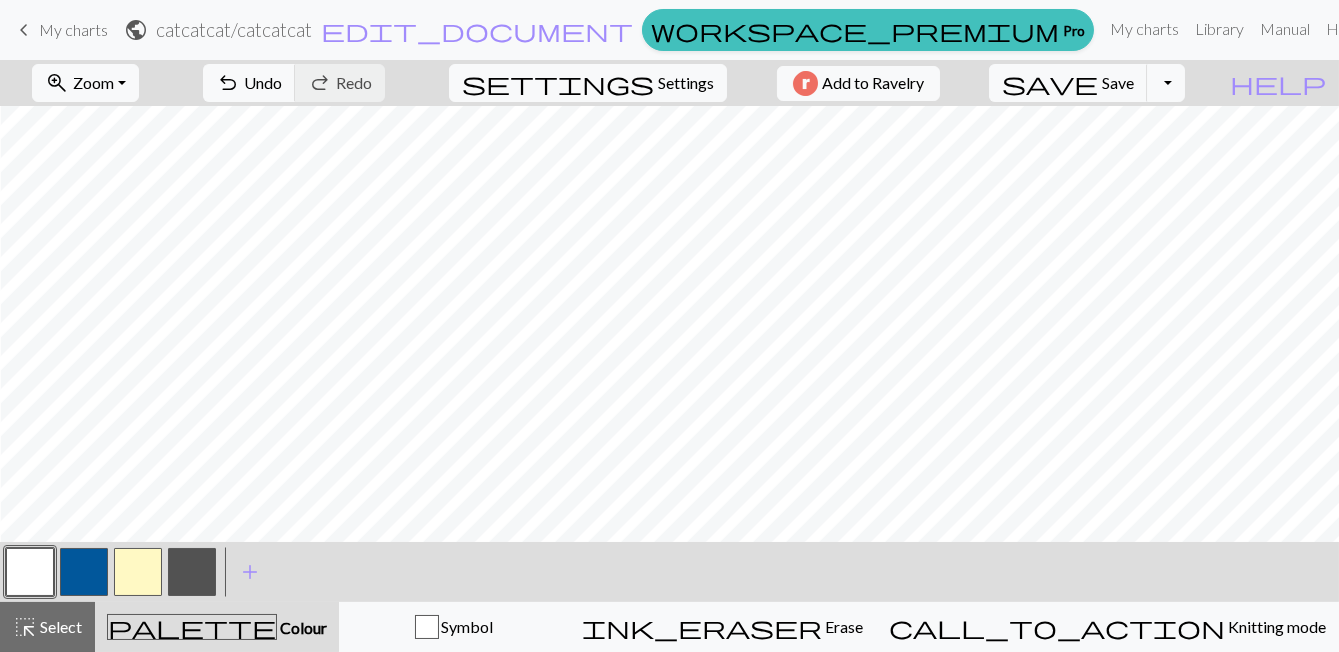 click at bounding box center [192, 572] 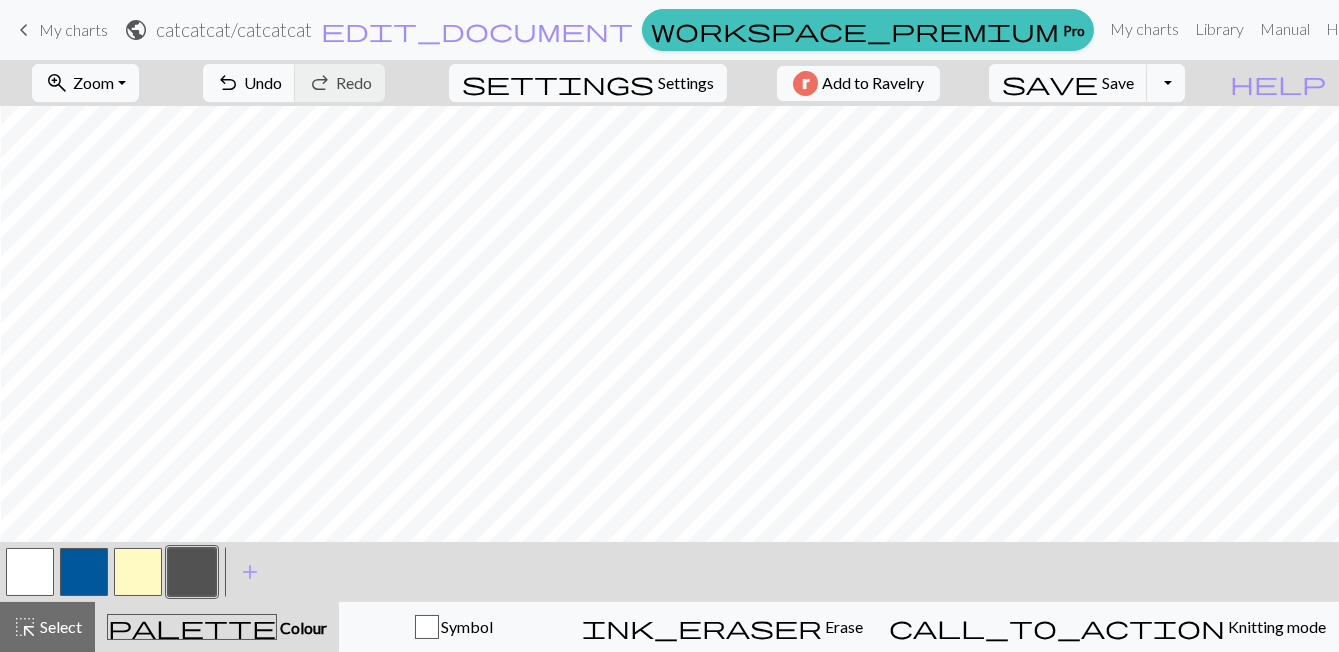 scroll, scrollTop: 0, scrollLeft: 384, axis: horizontal 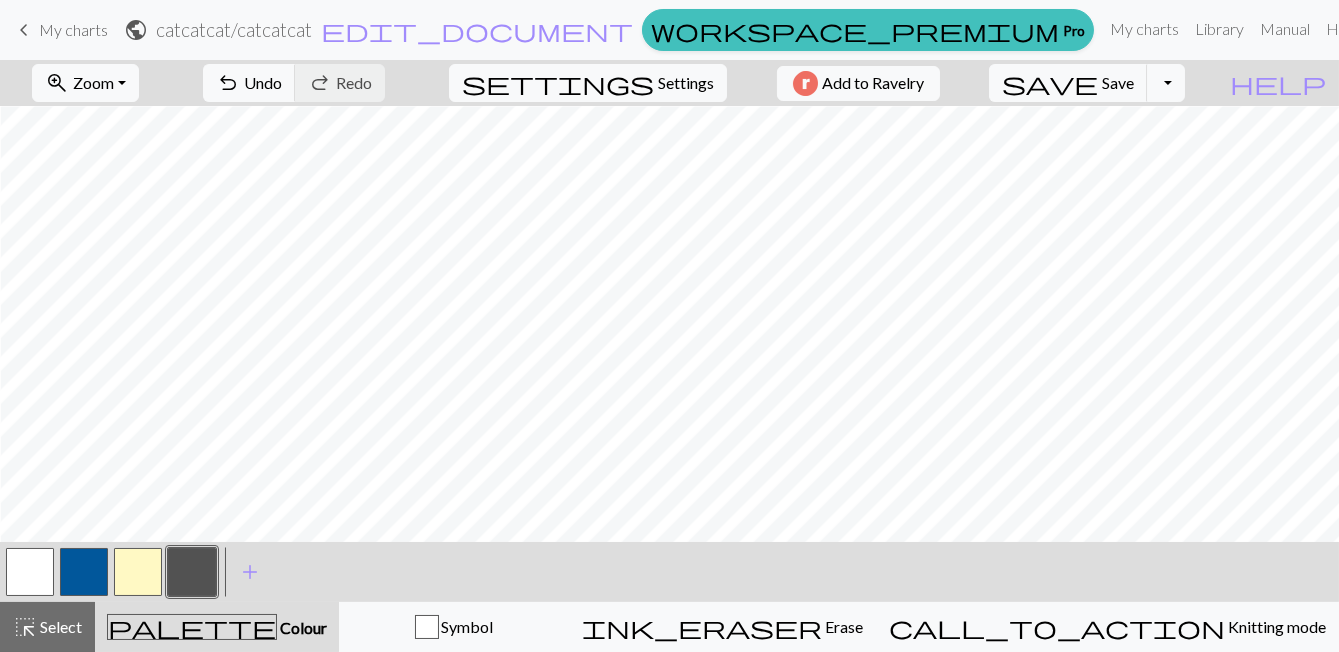 click at bounding box center [138, 572] 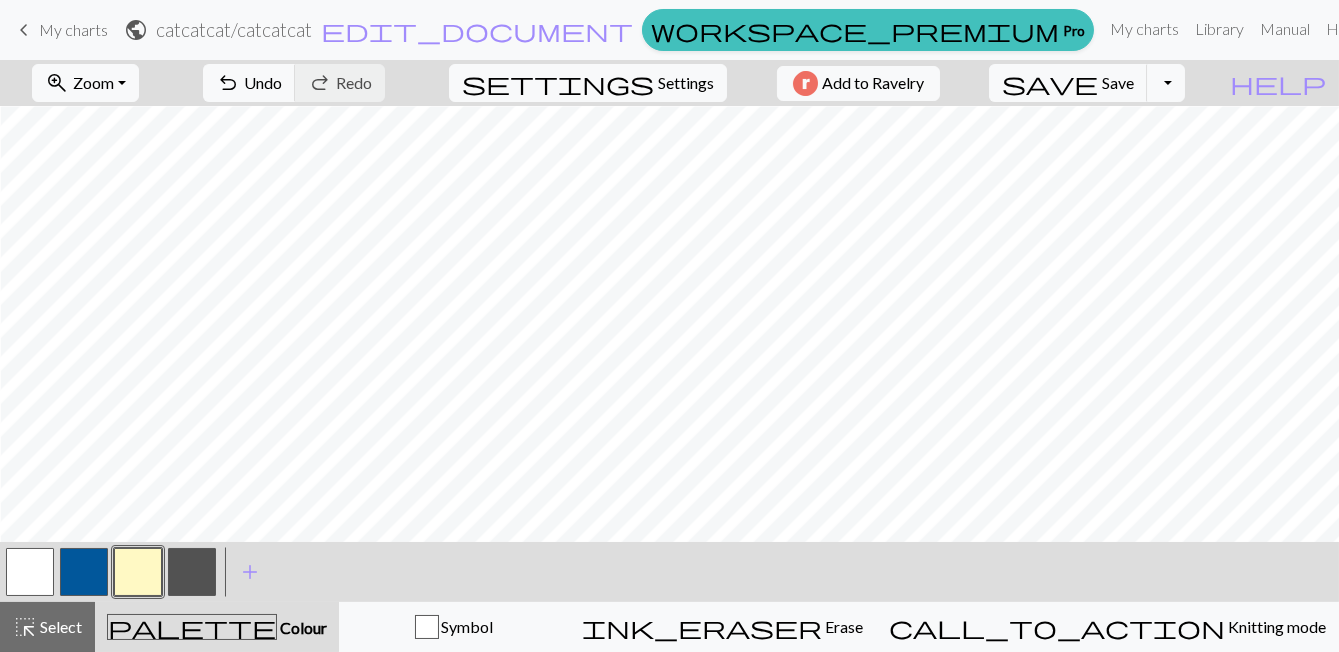 click at bounding box center (192, 572) 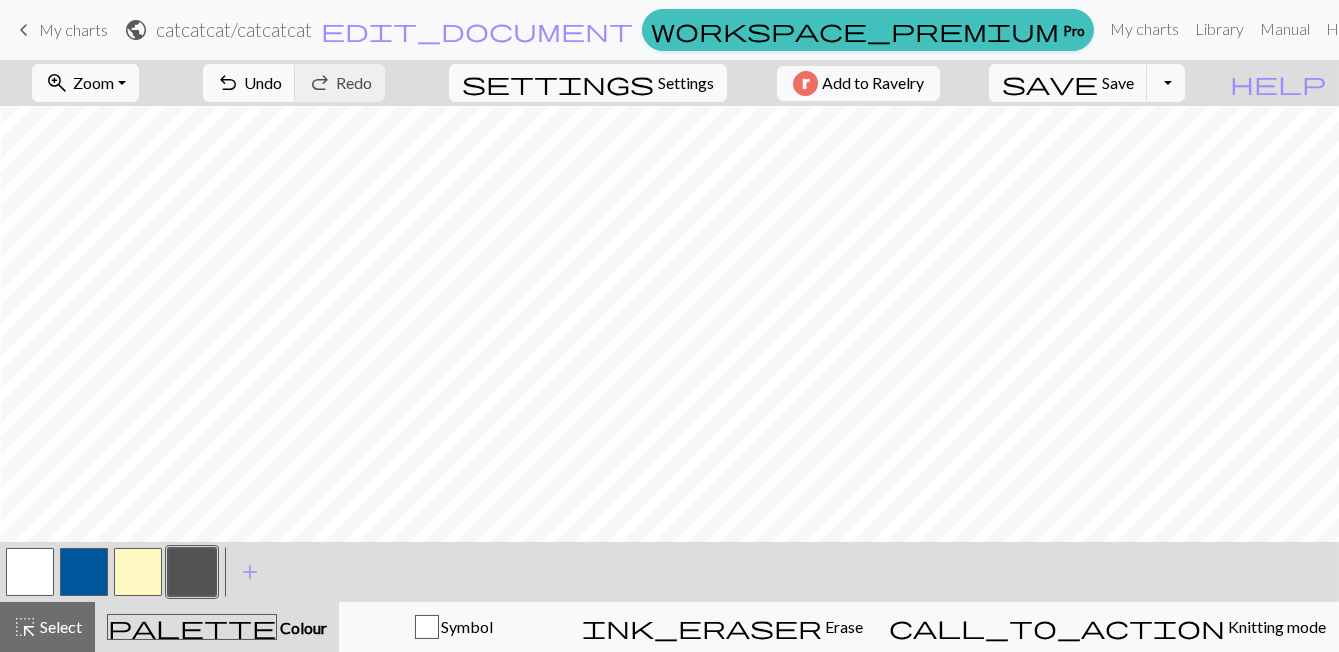 click at bounding box center (138, 572) 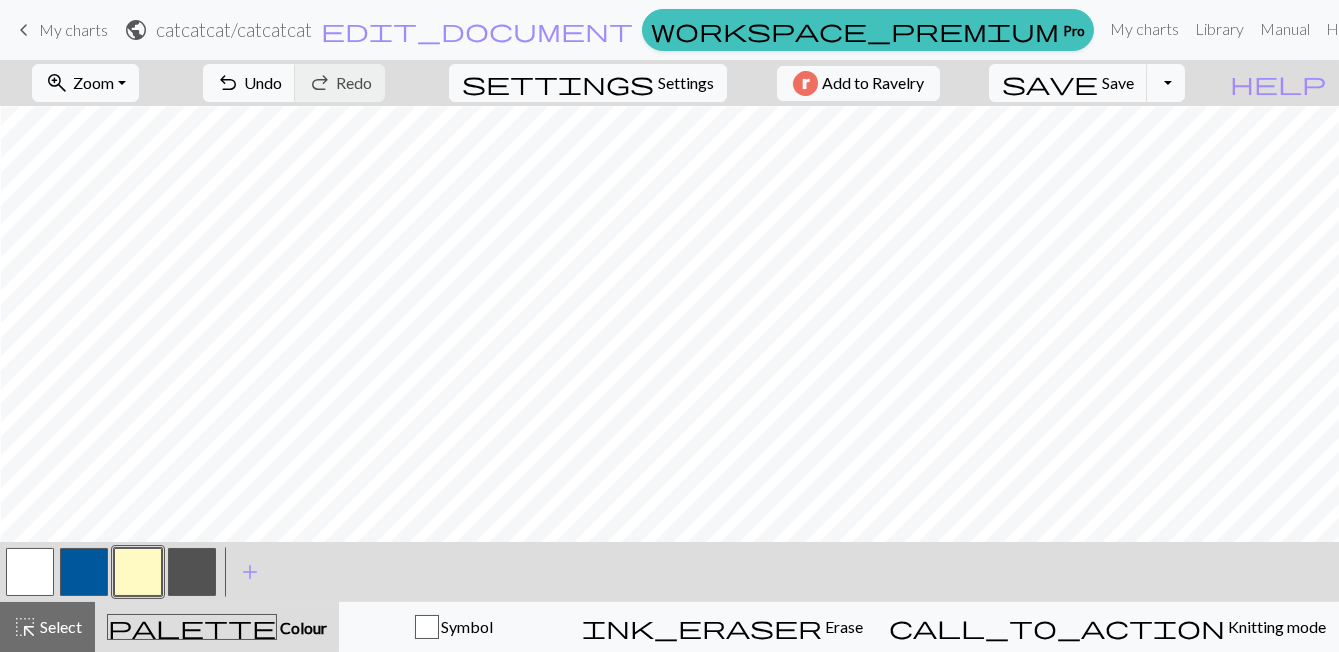 click at bounding box center (30, 572) 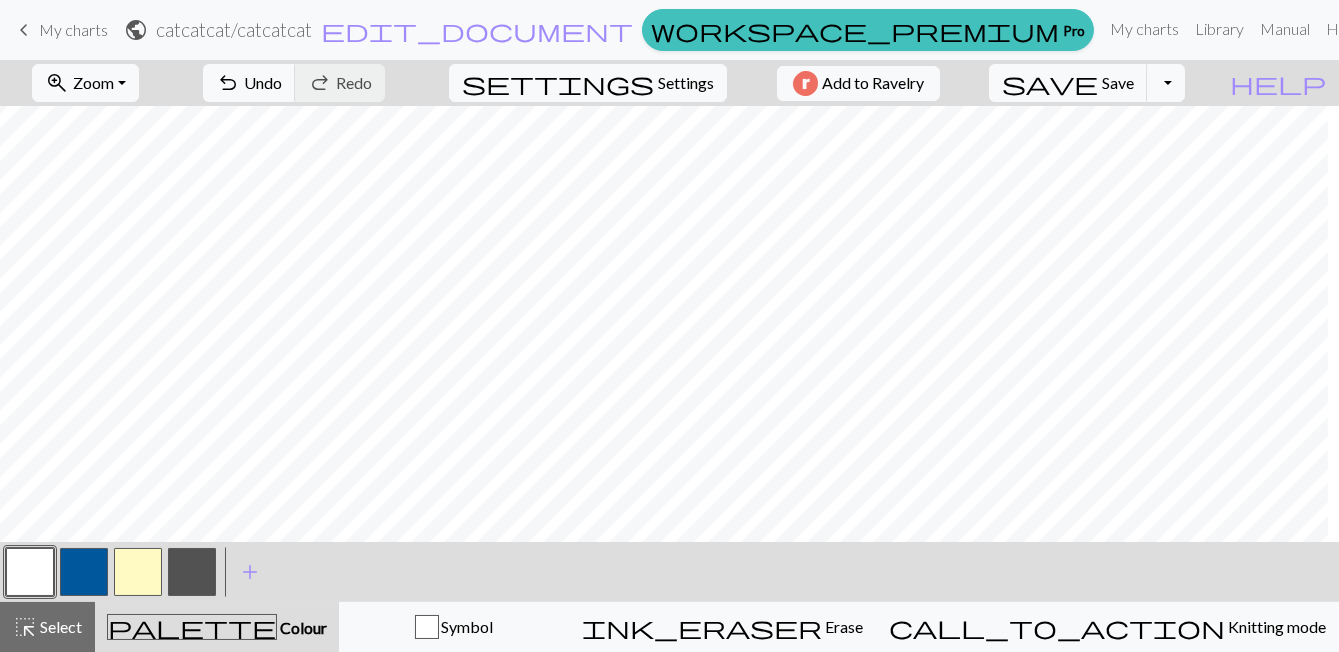 scroll, scrollTop: 0, scrollLeft: 328, axis: horizontal 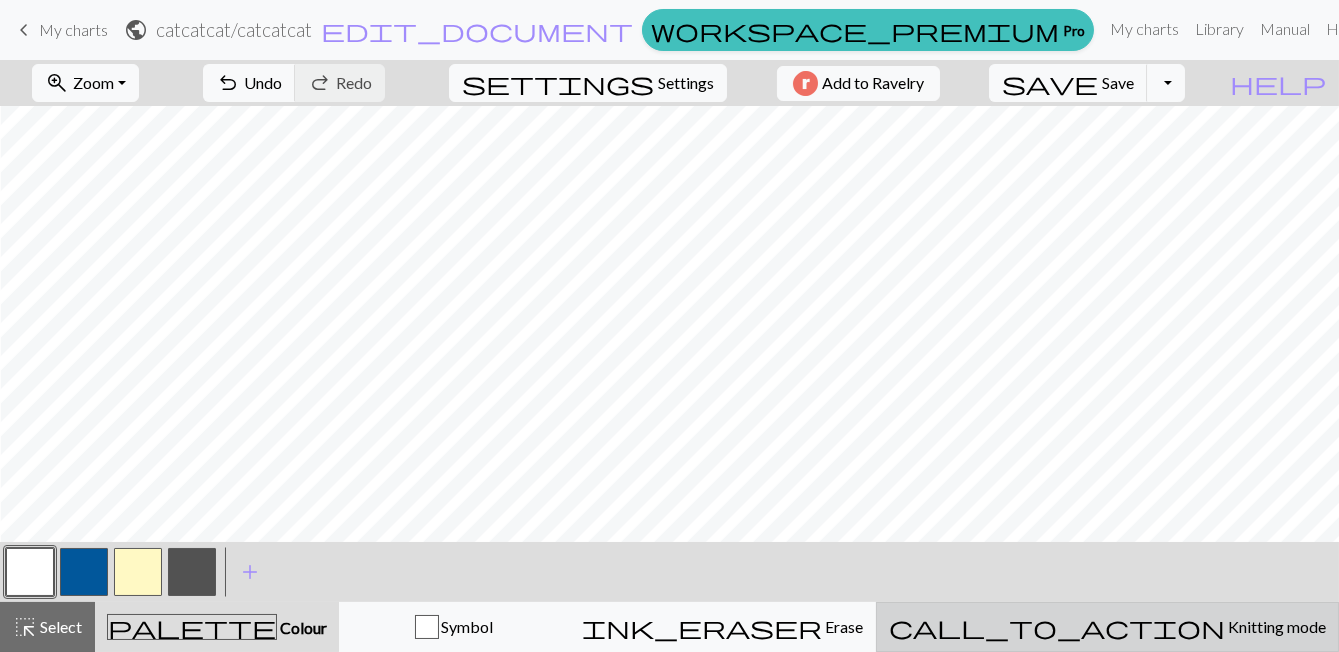 click on "Knitting mode" at bounding box center [1275, 626] 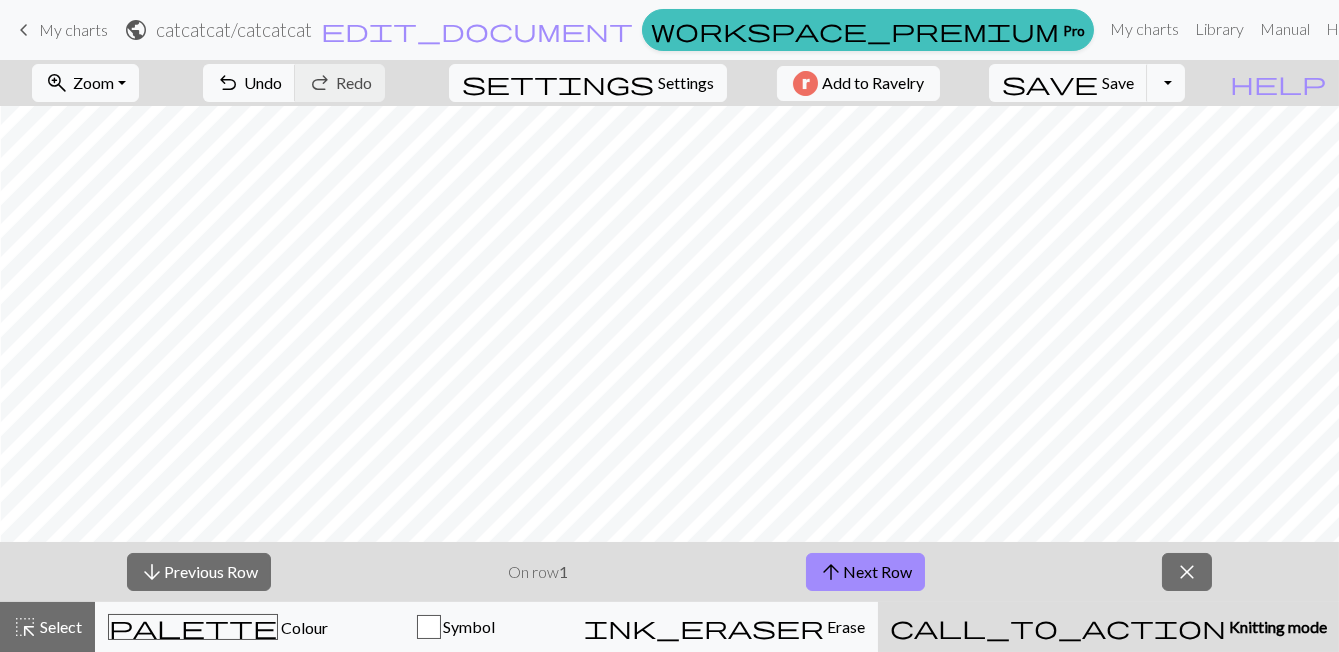 click on "call_to_action   Knitting mode   Knitting mode" at bounding box center [1108, 627] 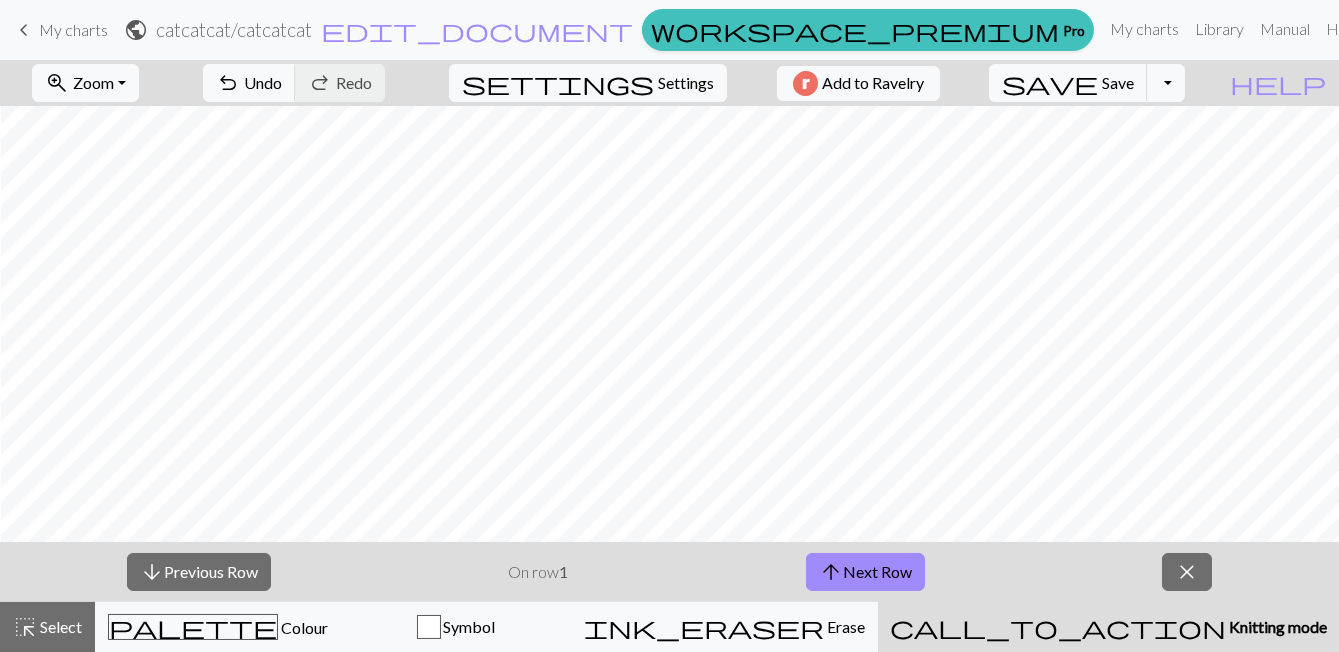 click on "close" at bounding box center (1187, 572) 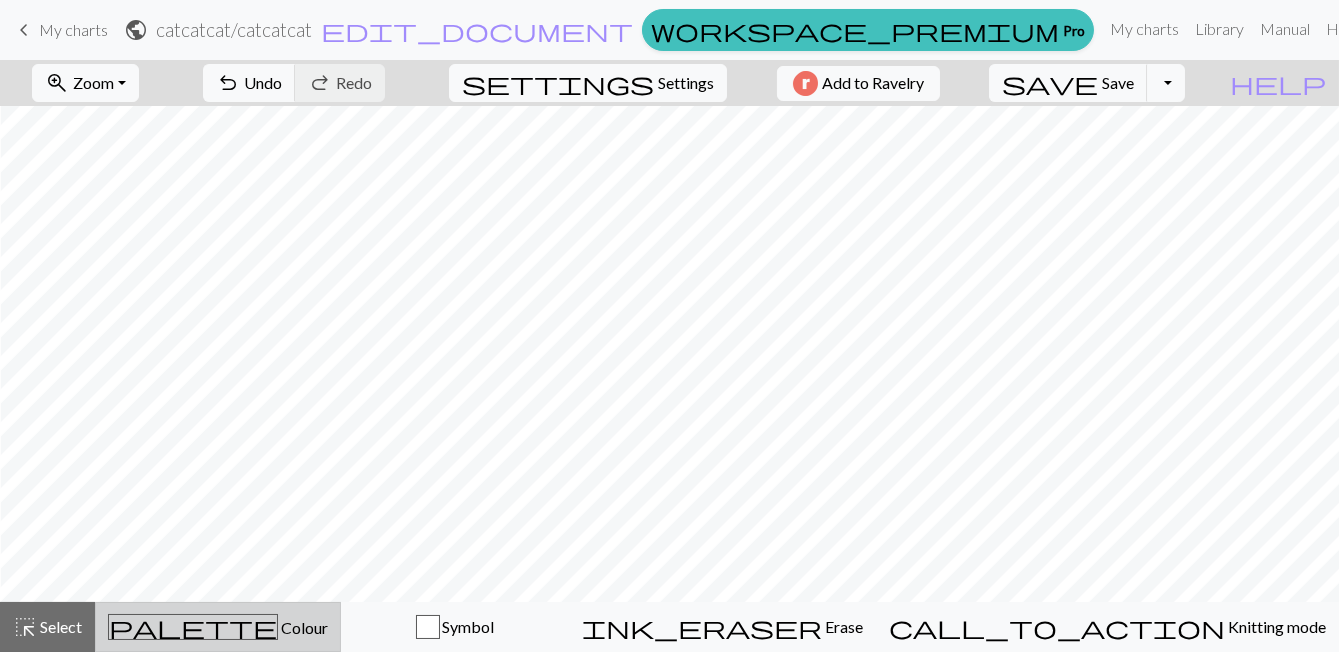 click on "palette   Colour   Colour" at bounding box center [218, 627] 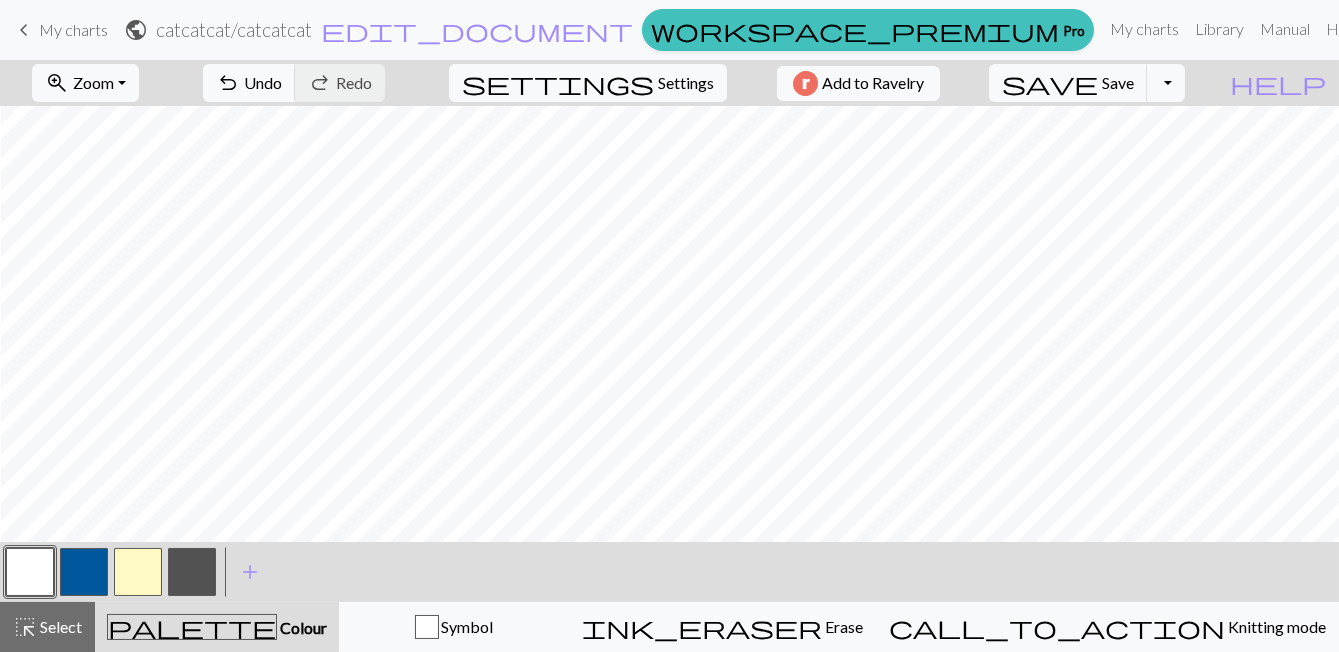click at bounding box center [138, 572] 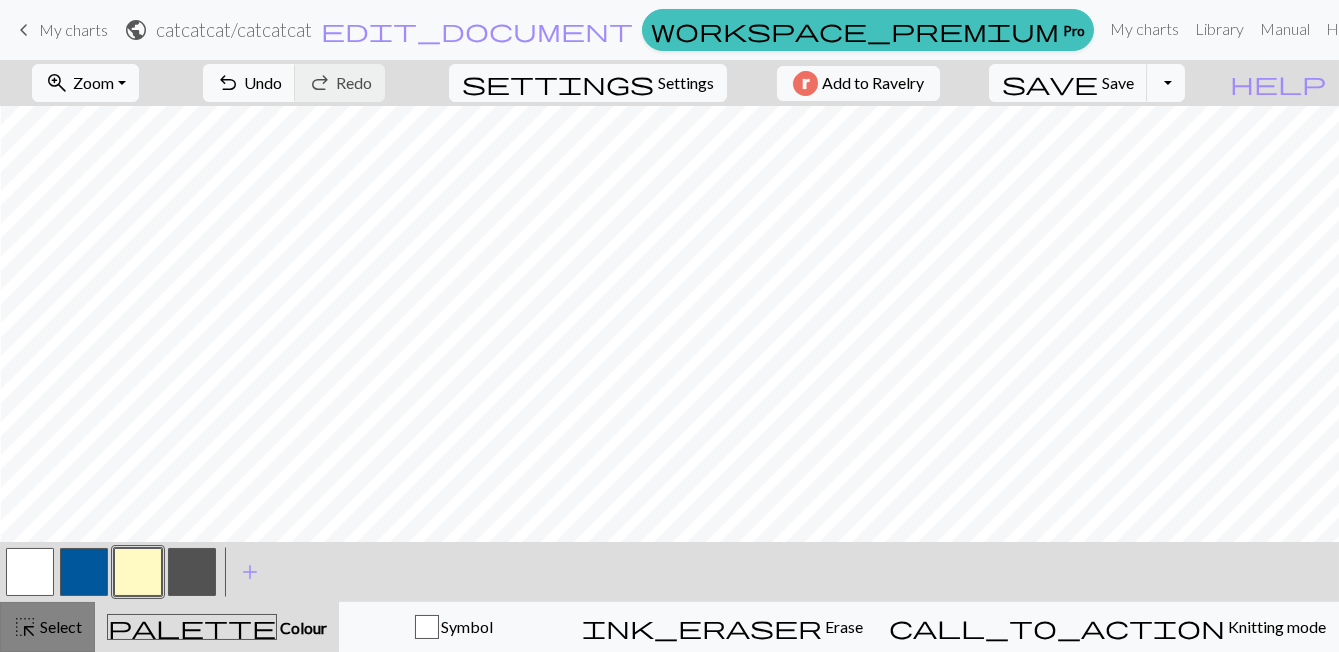 click on "Select" at bounding box center (59, 626) 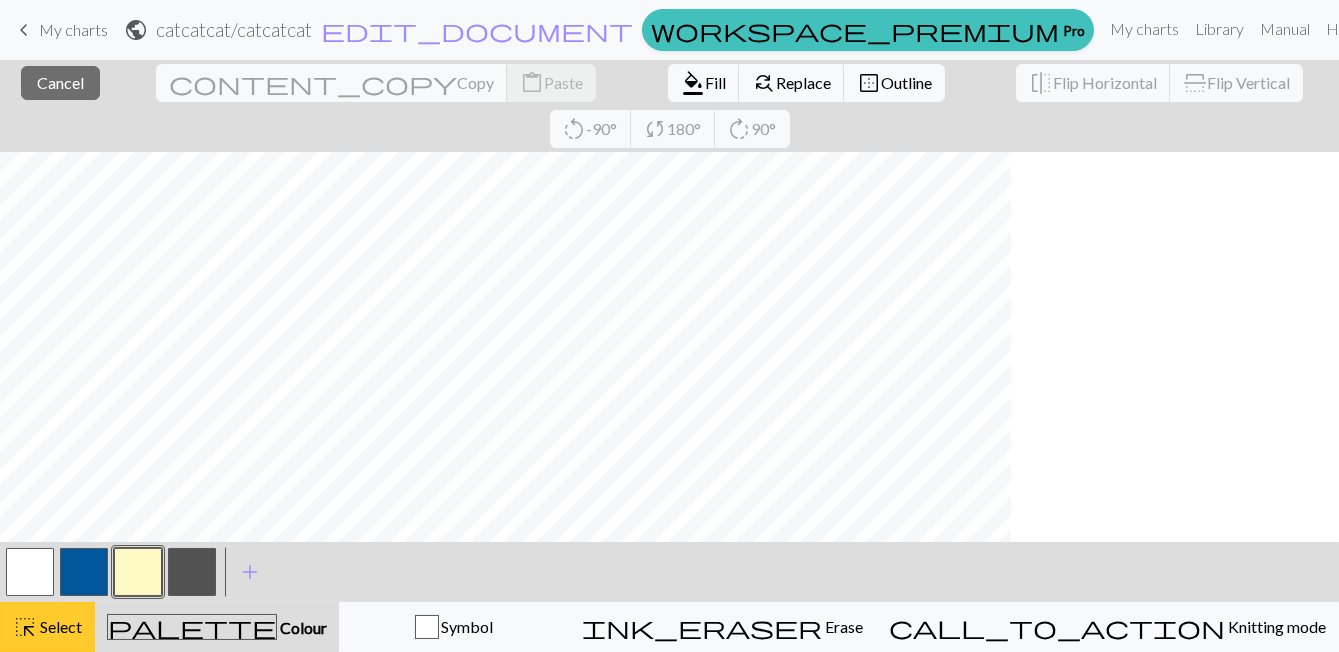 scroll, scrollTop: 0, scrollLeft: 0, axis: both 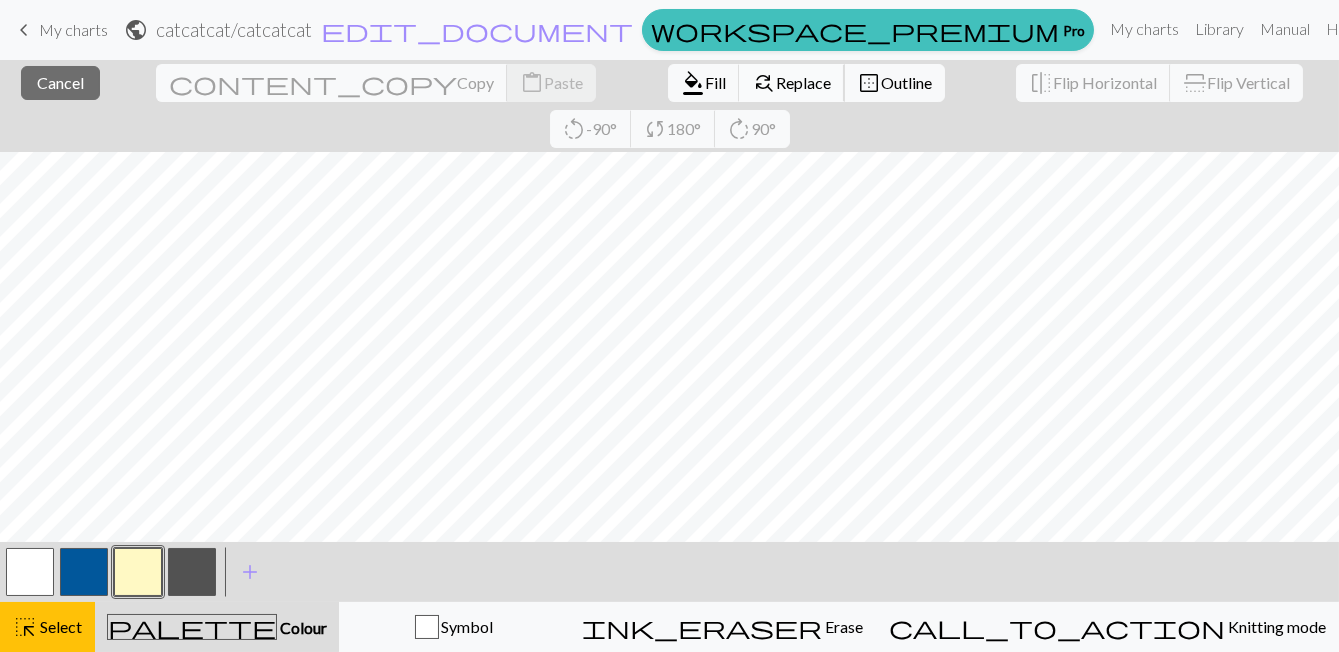 click on "Replace" at bounding box center (803, 82) 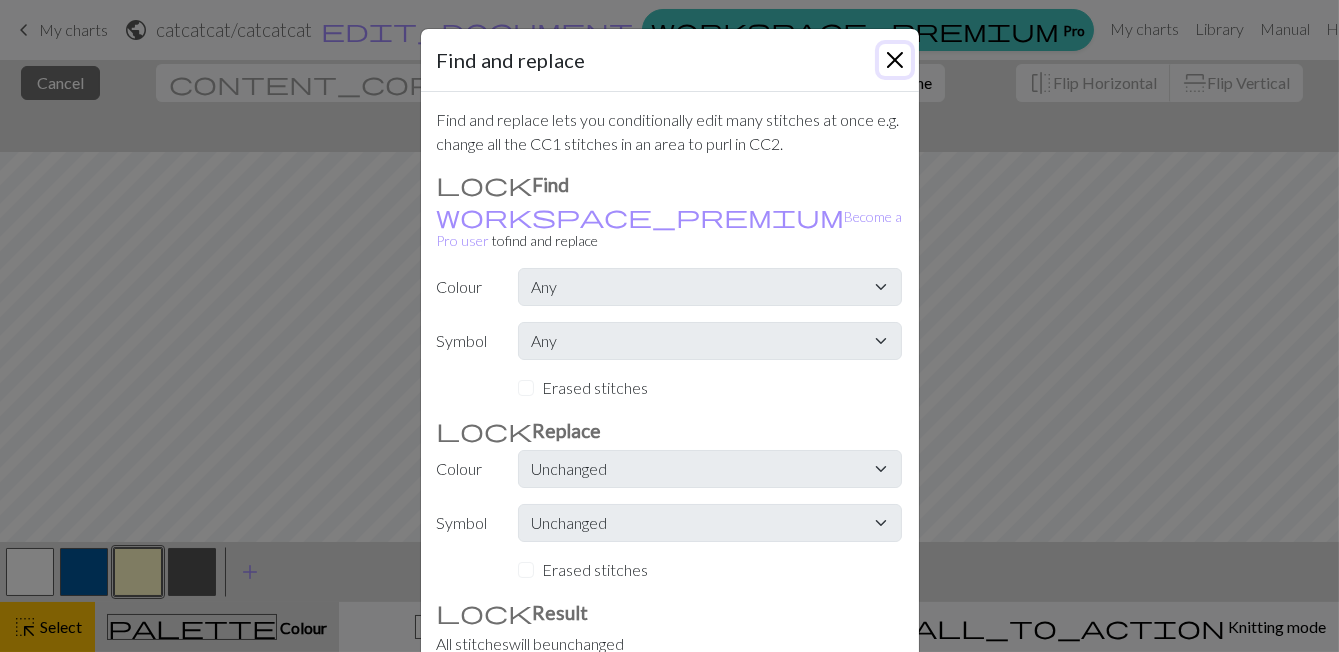 click at bounding box center (895, 60) 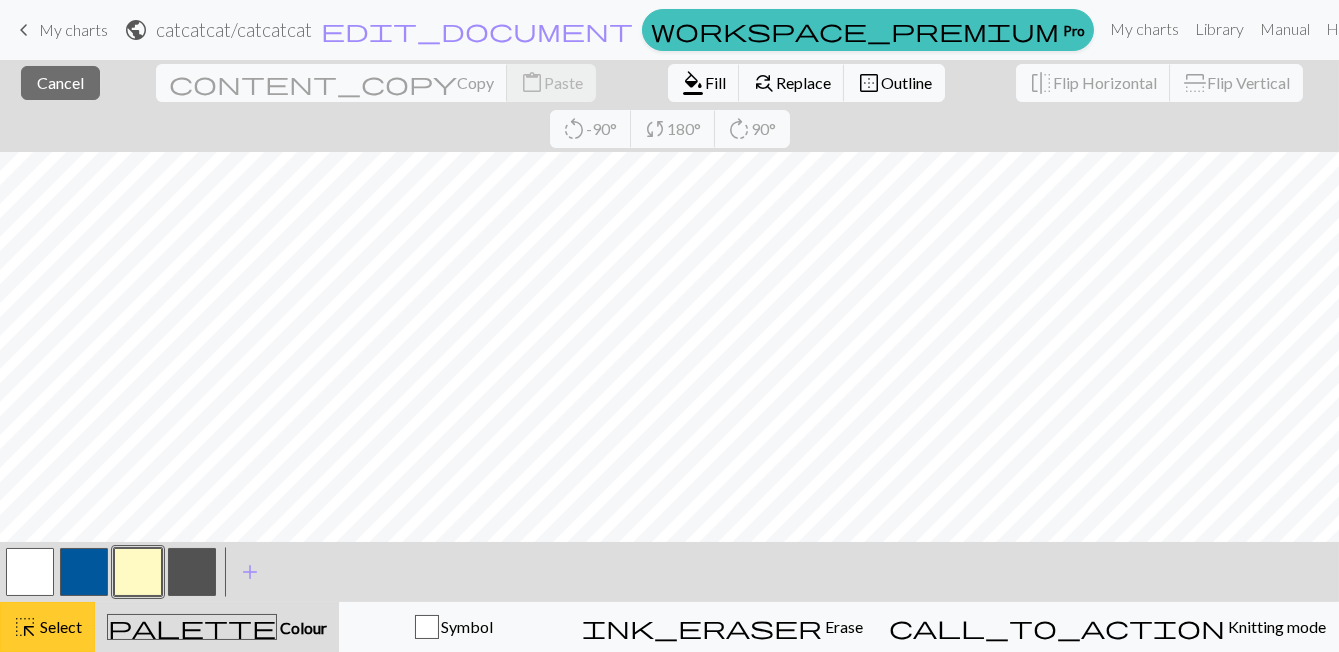 click on "Select" at bounding box center (59, 626) 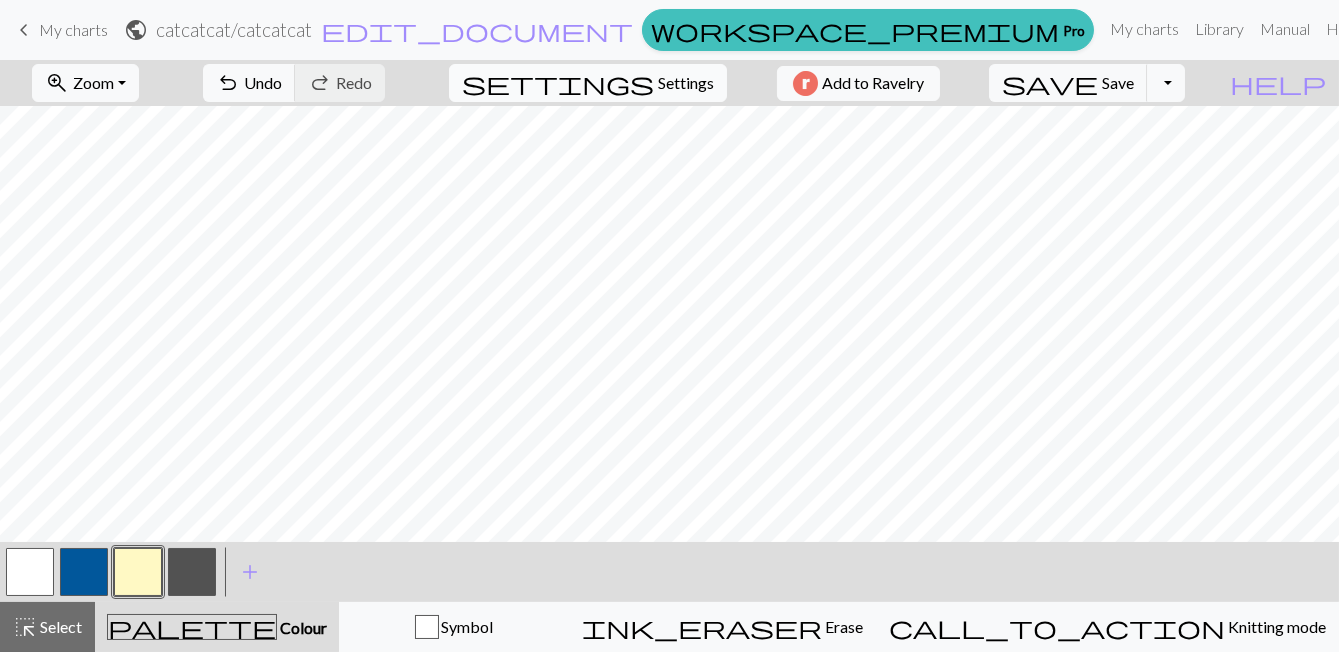 click on "Settings" at bounding box center [686, 83] 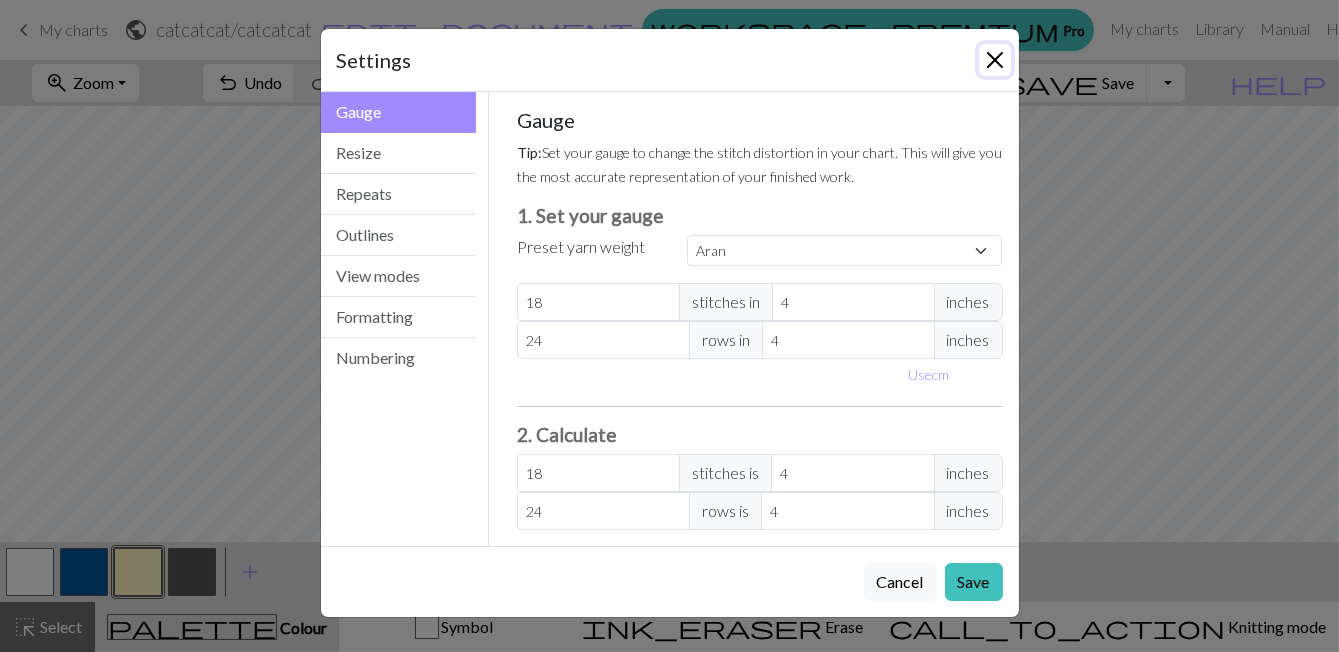 click at bounding box center (995, 60) 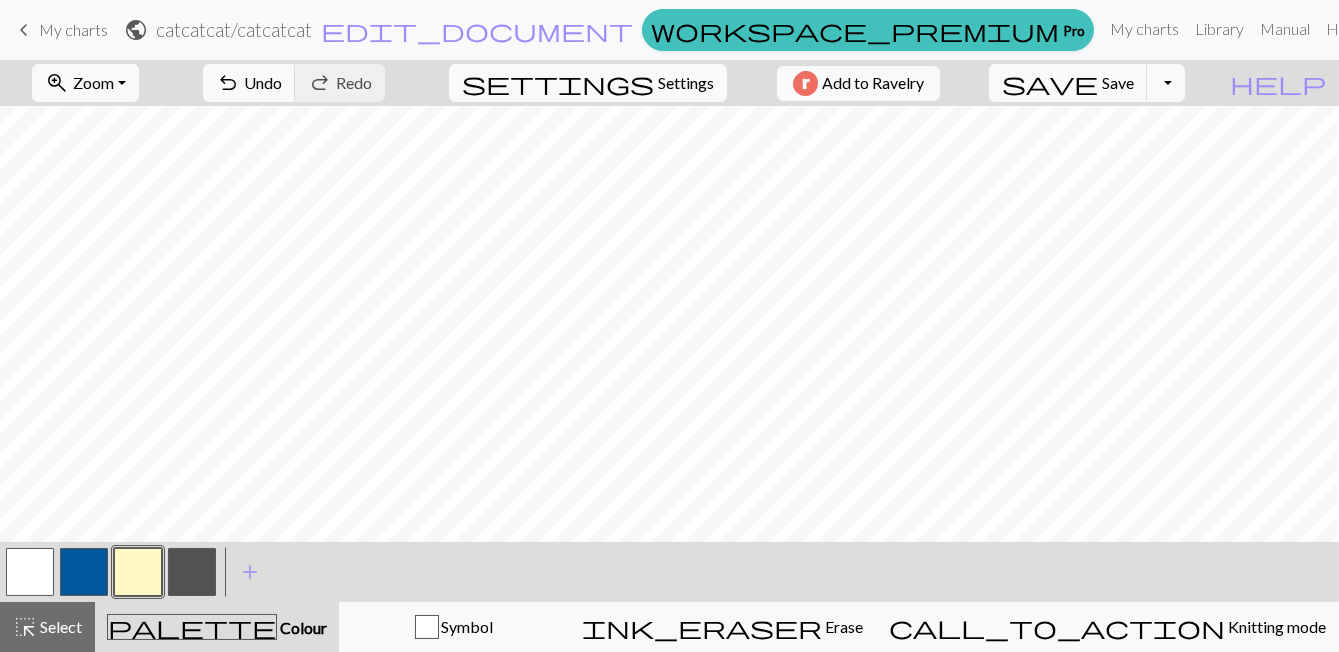 scroll, scrollTop: 0, scrollLeft: 0, axis: both 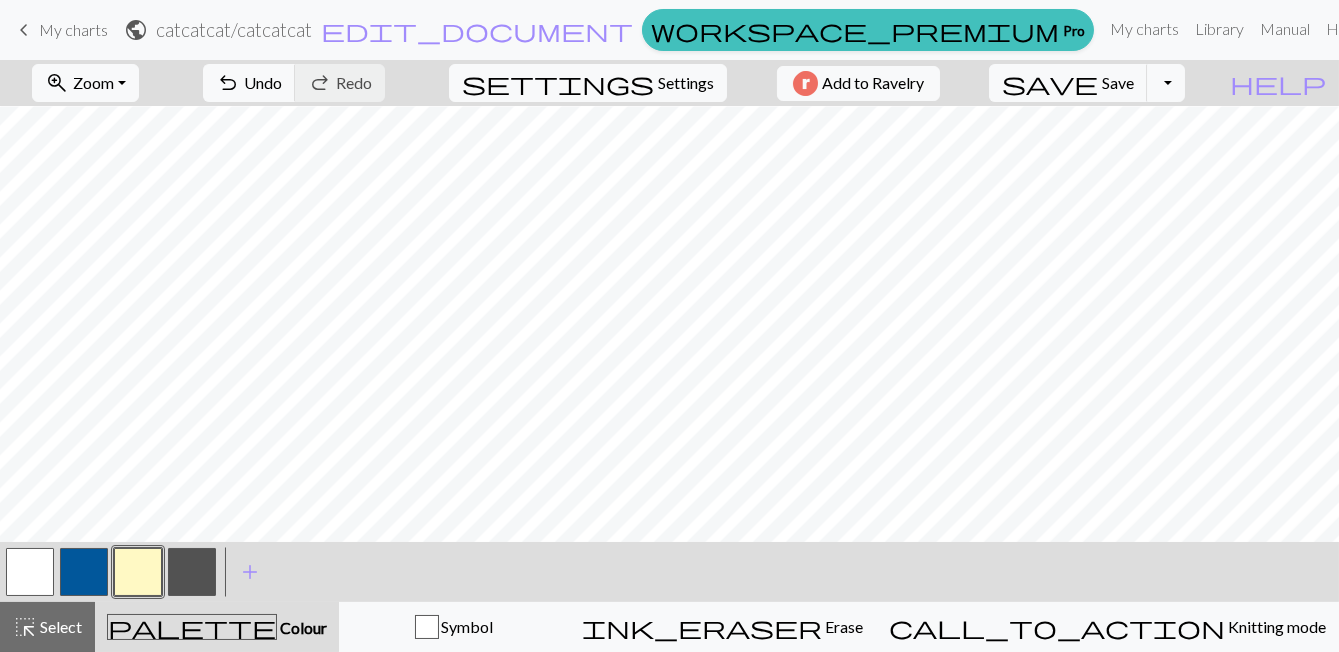 click at bounding box center (30, 572) 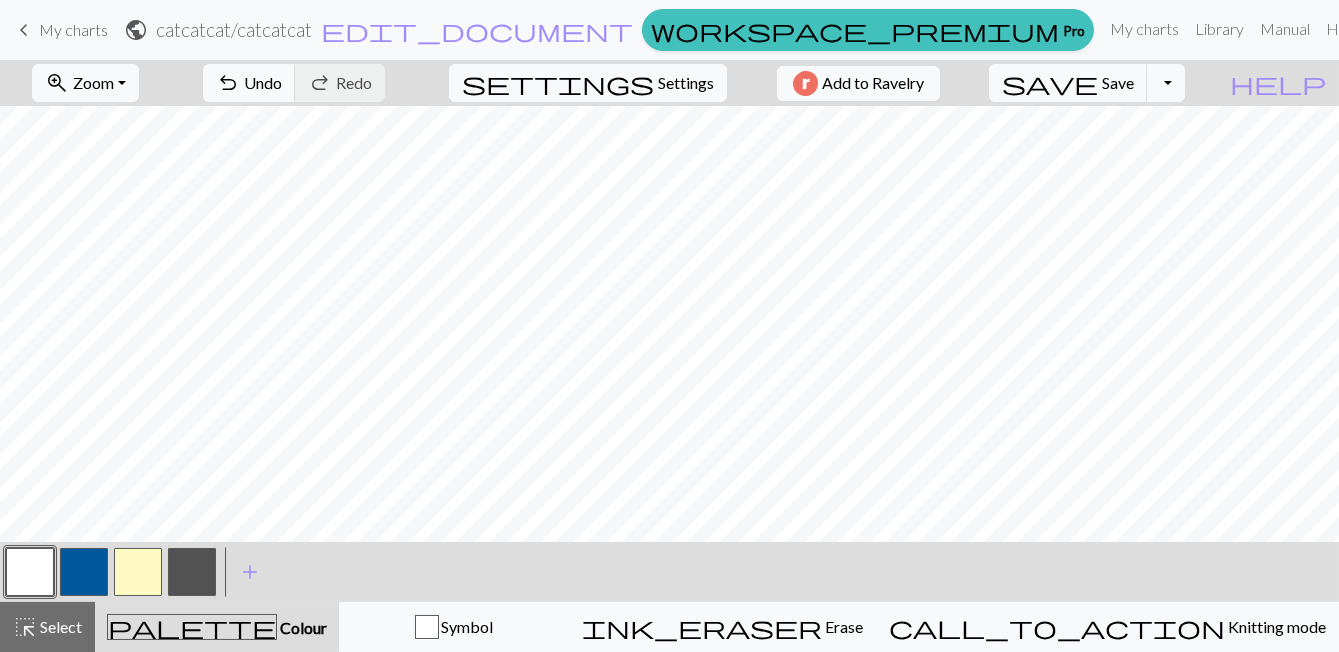 click at bounding box center [192, 572] 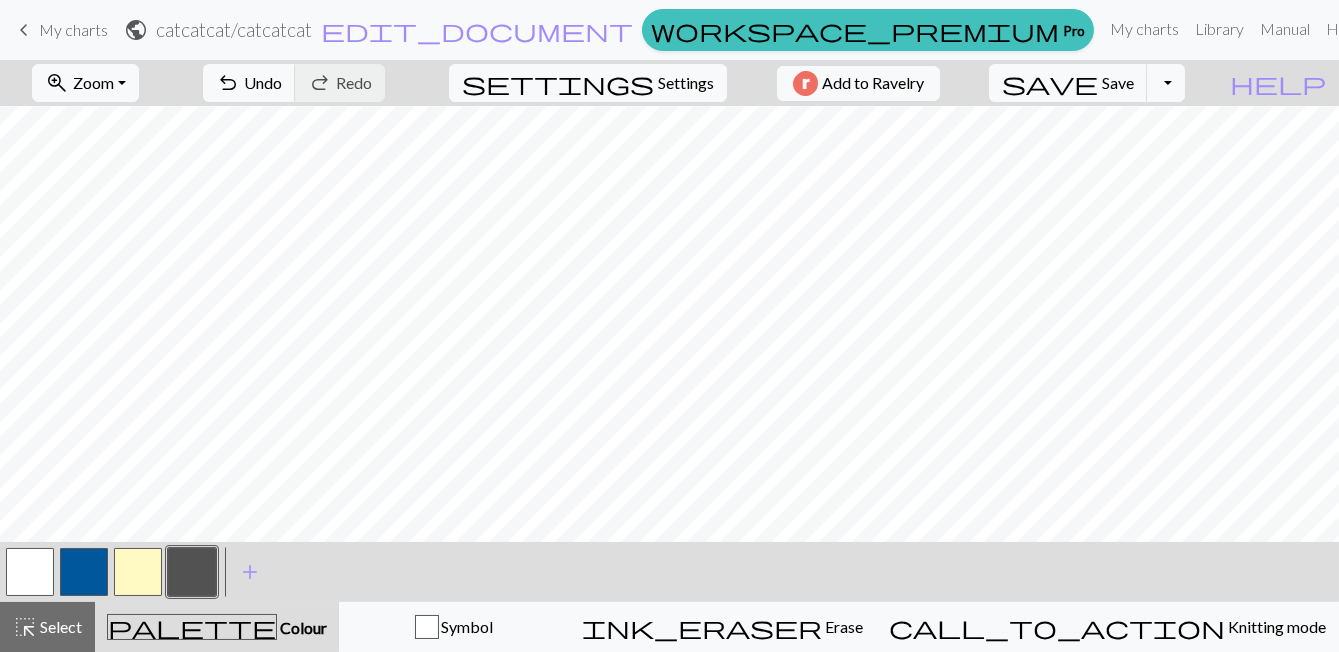 click at bounding box center [30, 572] 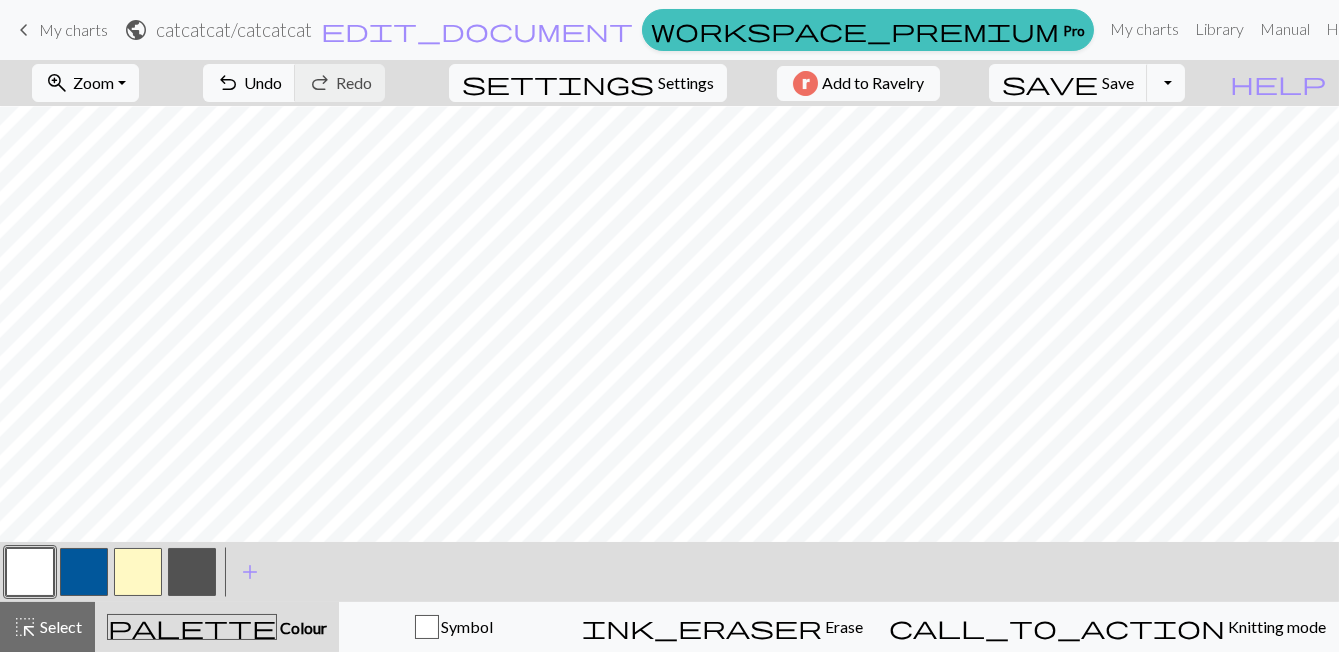click at bounding box center (192, 572) 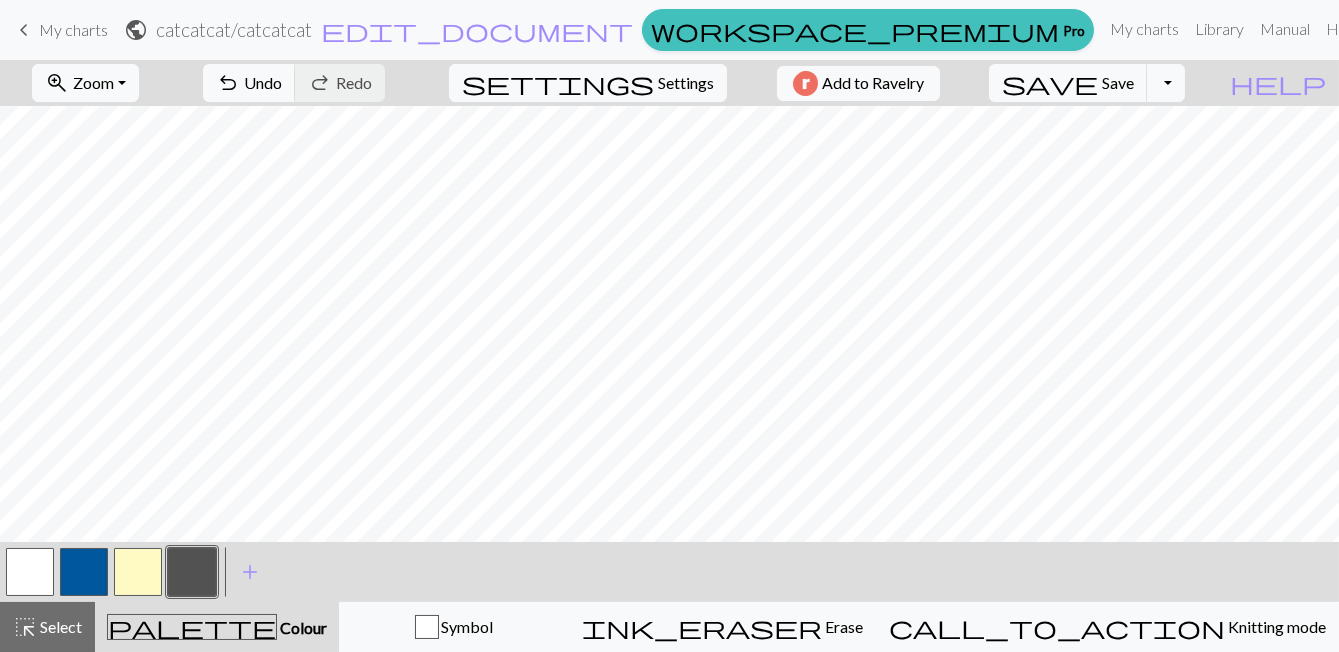 click at bounding box center (192, 572) 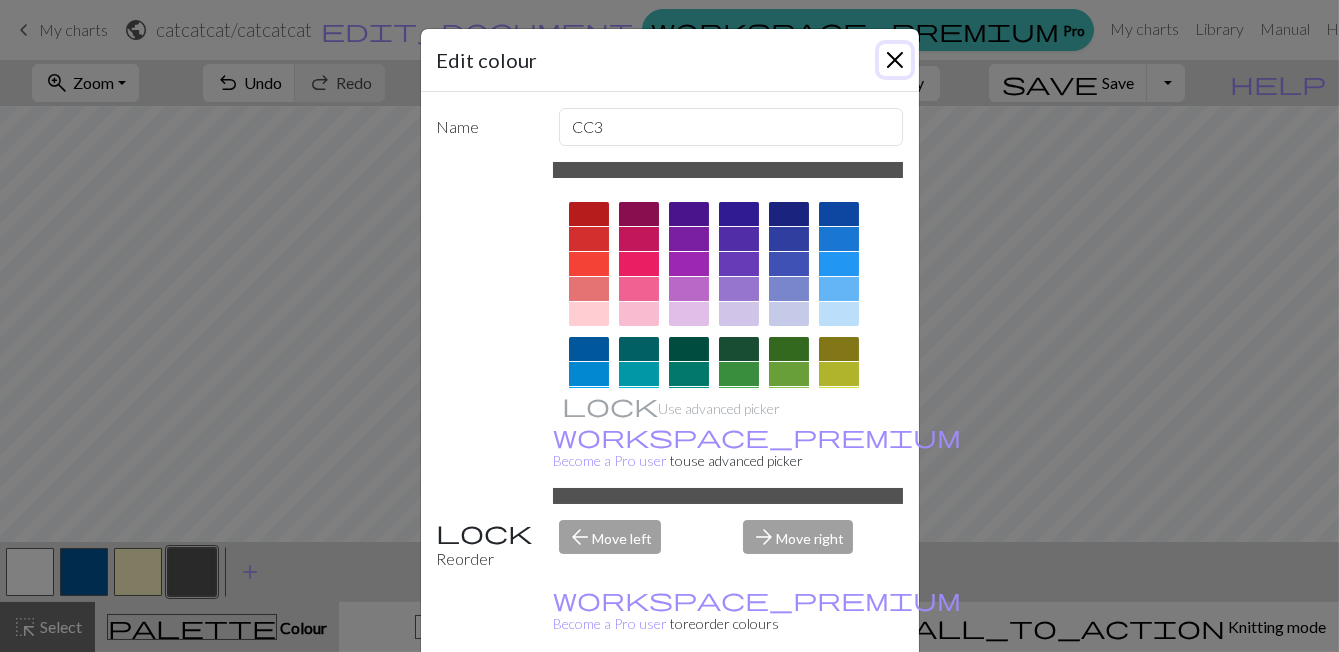 click at bounding box center (895, 60) 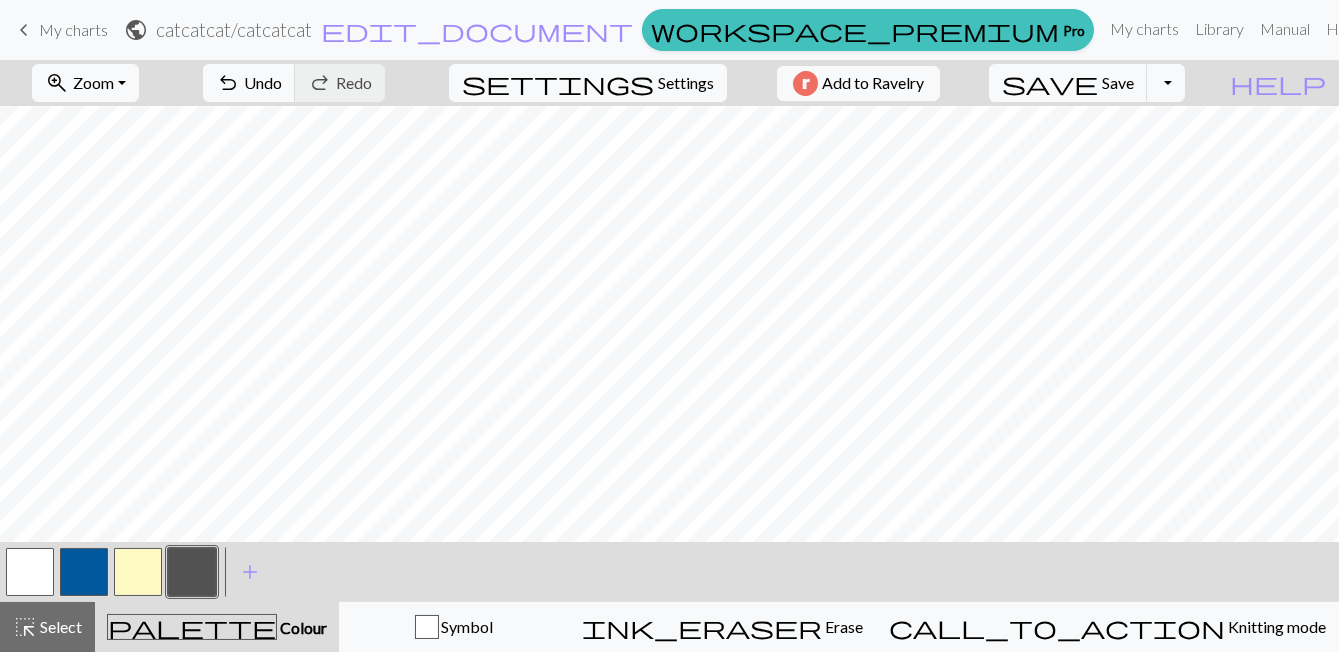 click at bounding box center (30, 572) 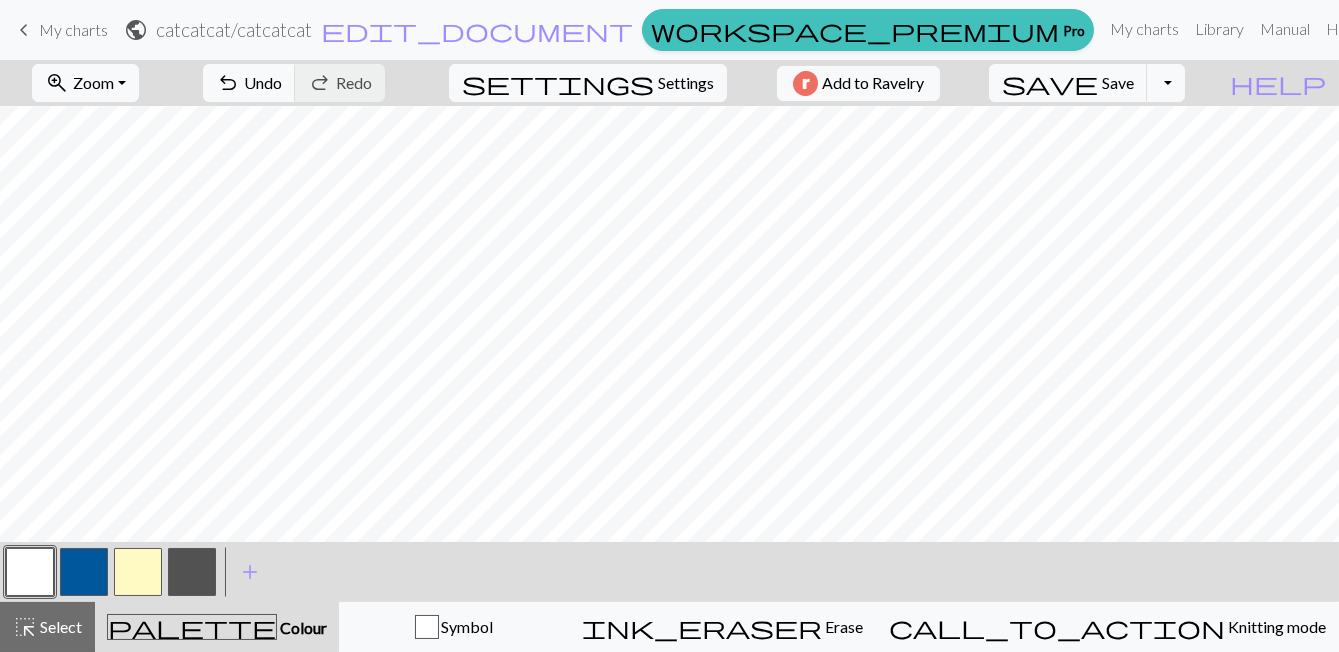 click at bounding box center (192, 572) 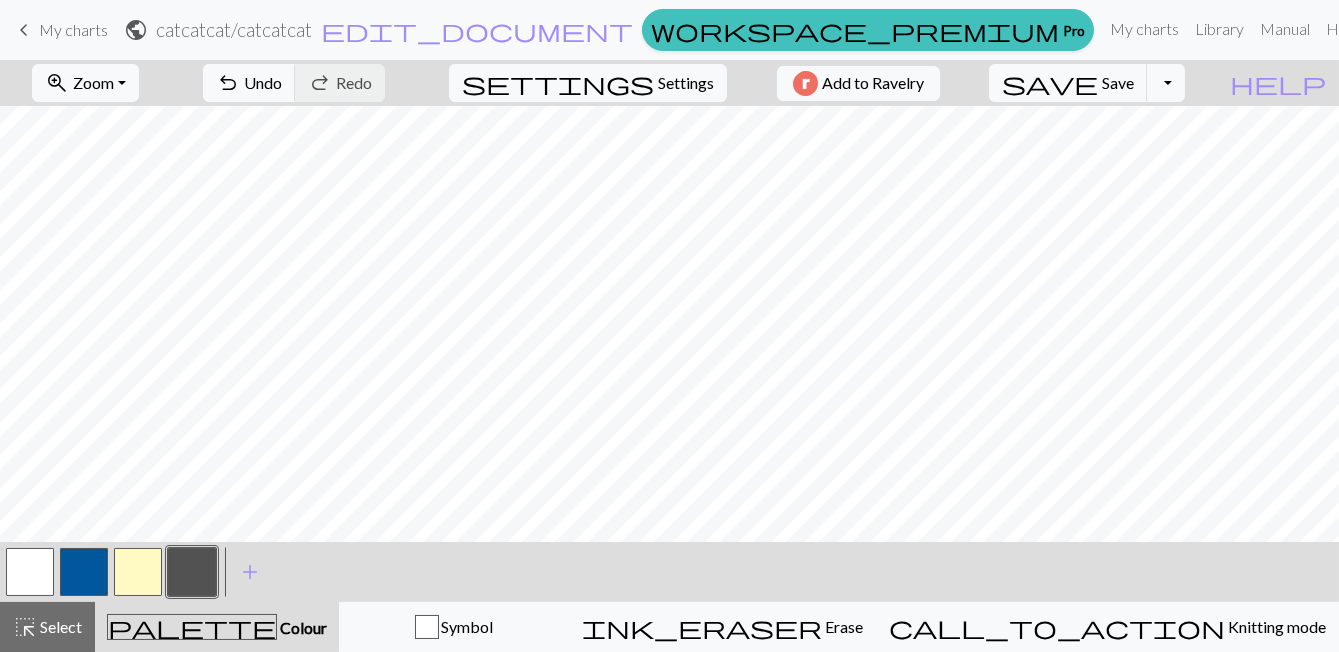 click at bounding box center (30, 572) 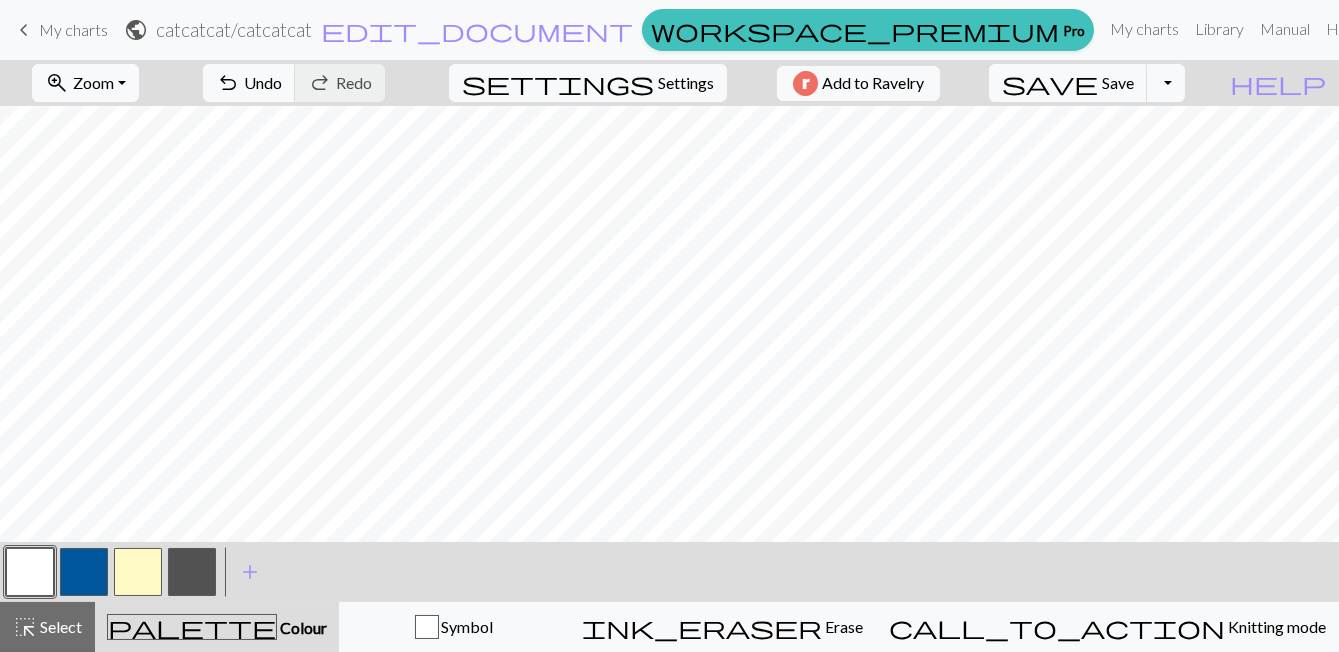 click at bounding box center (192, 572) 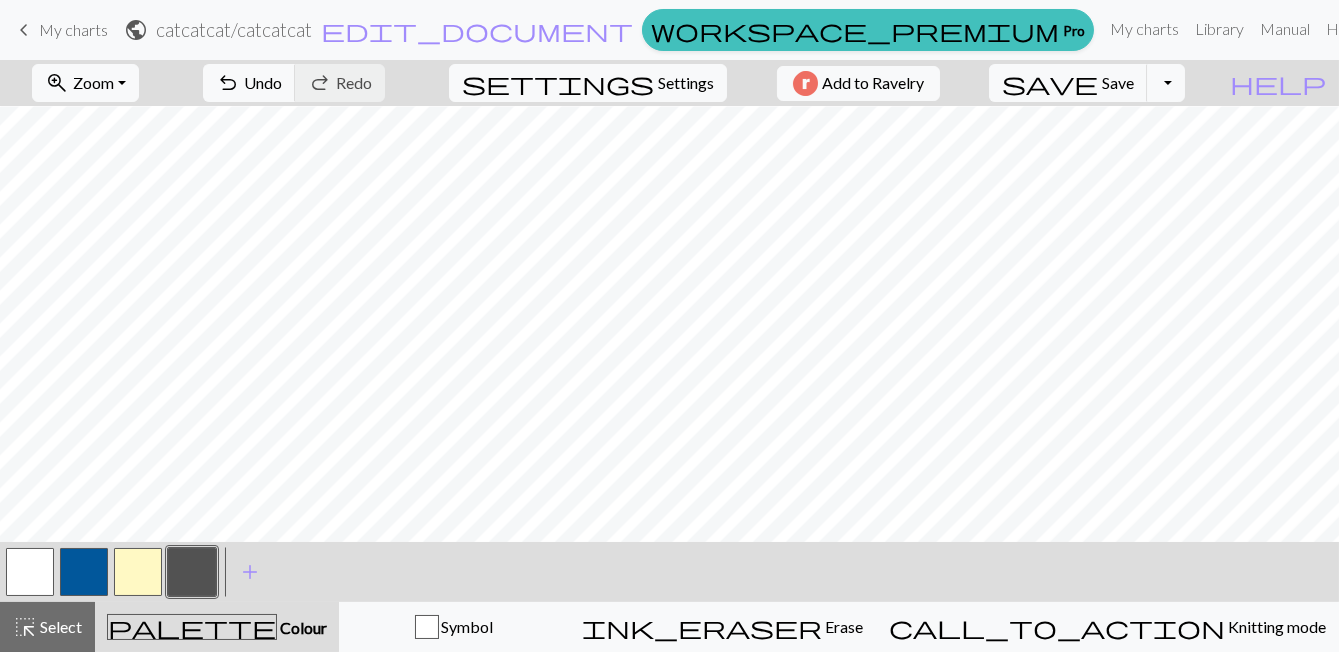 click at bounding box center [30, 572] 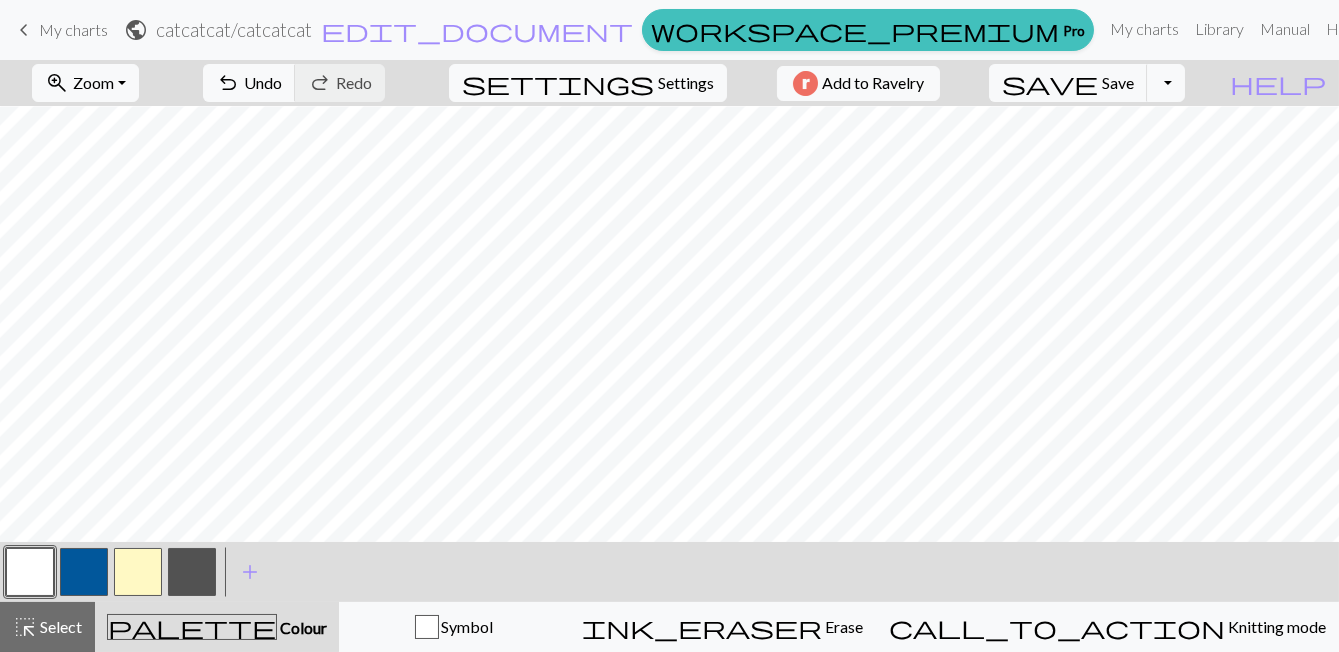 click at bounding box center [192, 572] 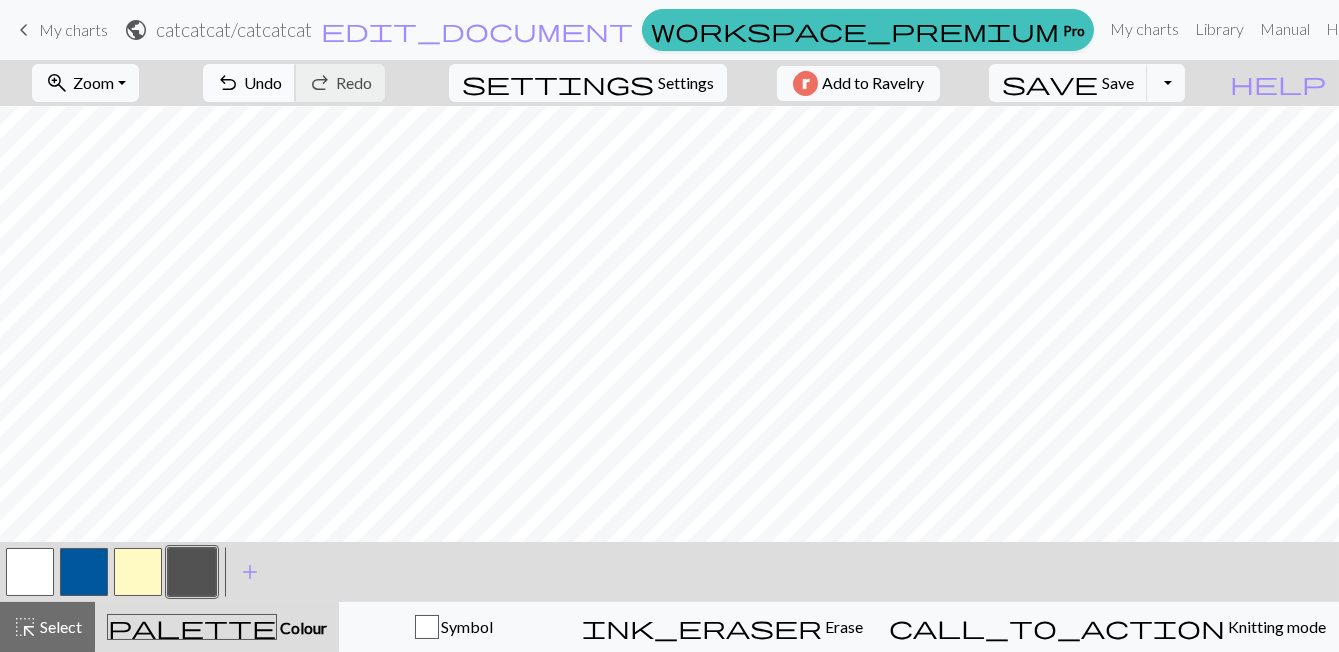 click on "Undo" at bounding box center [263, 82] 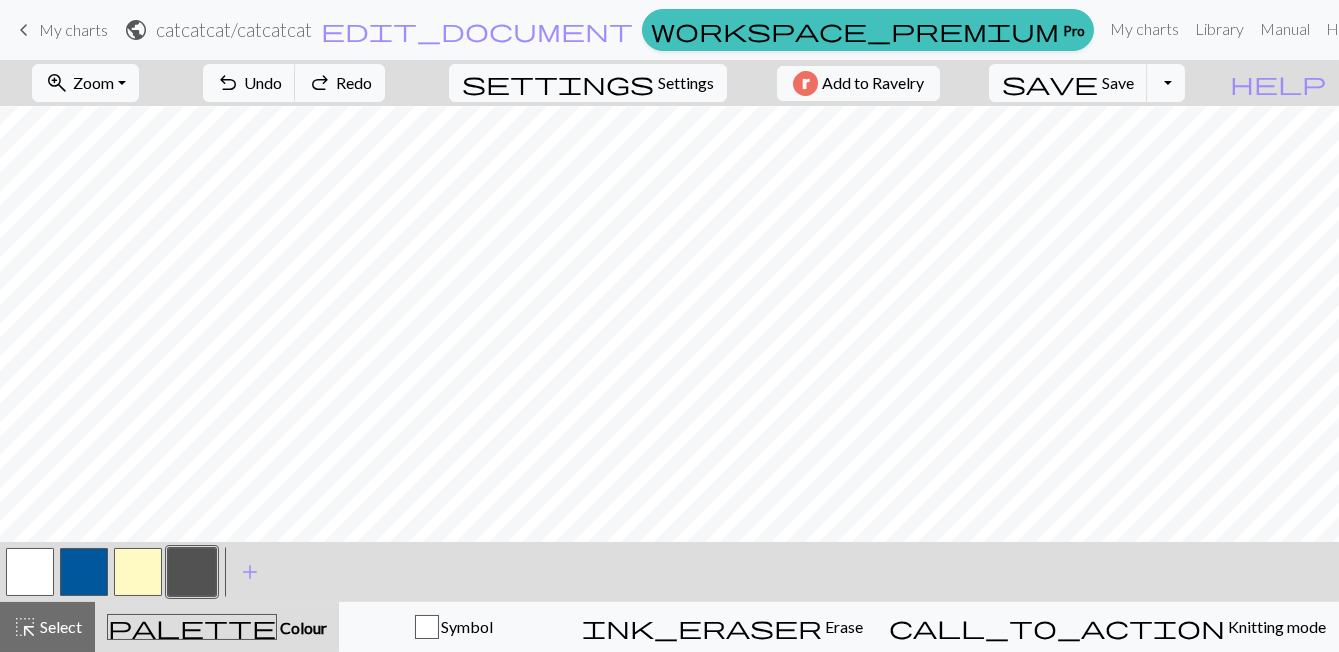 click at bounding box center [30, 572] 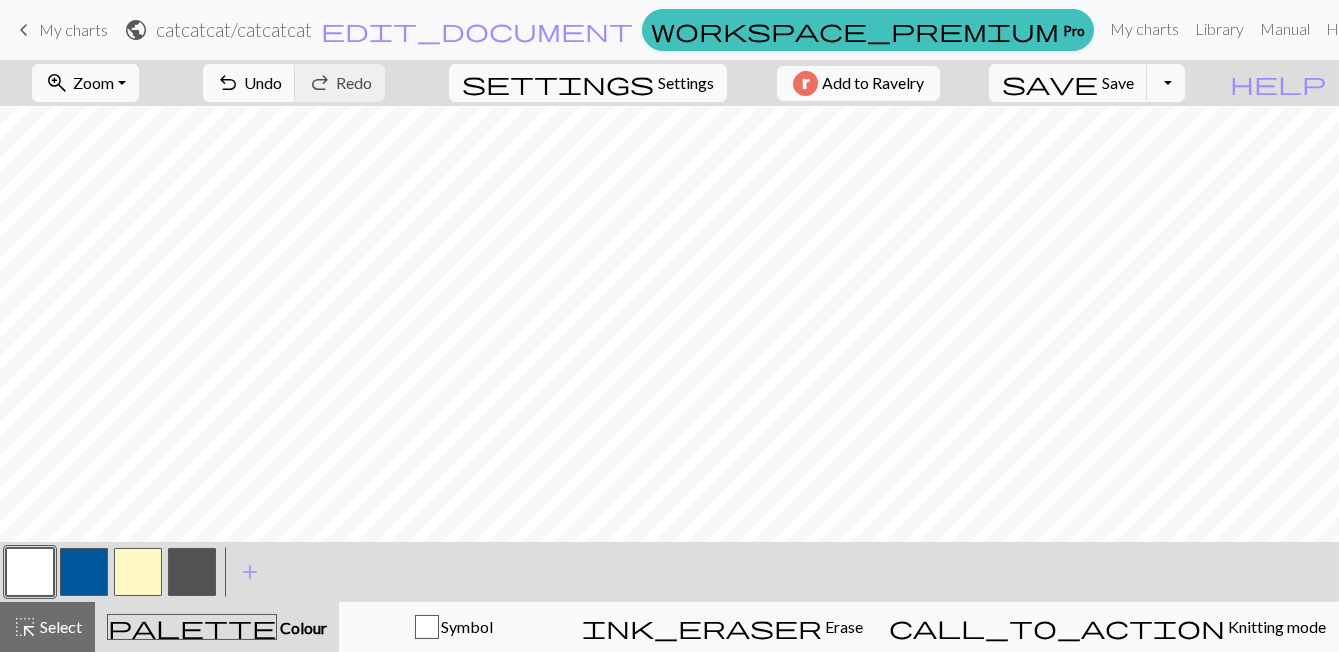 click at bounding box center (138, 572) 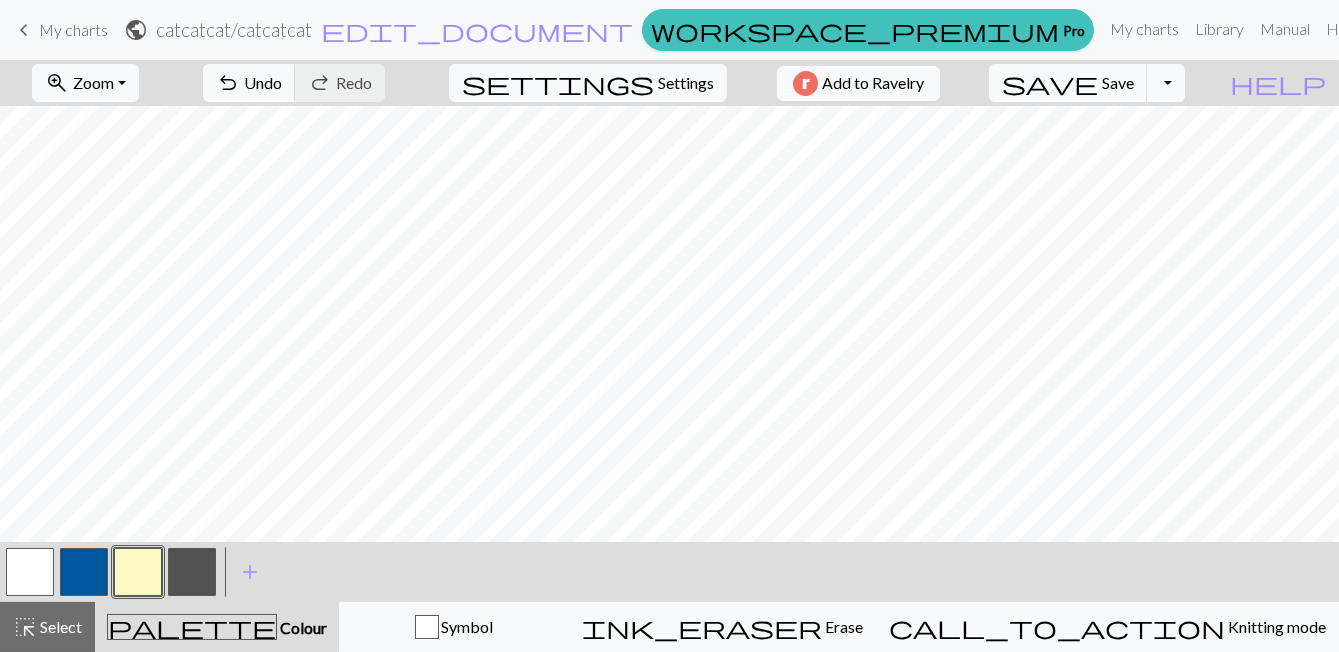 click at bounding box center (192, 572) 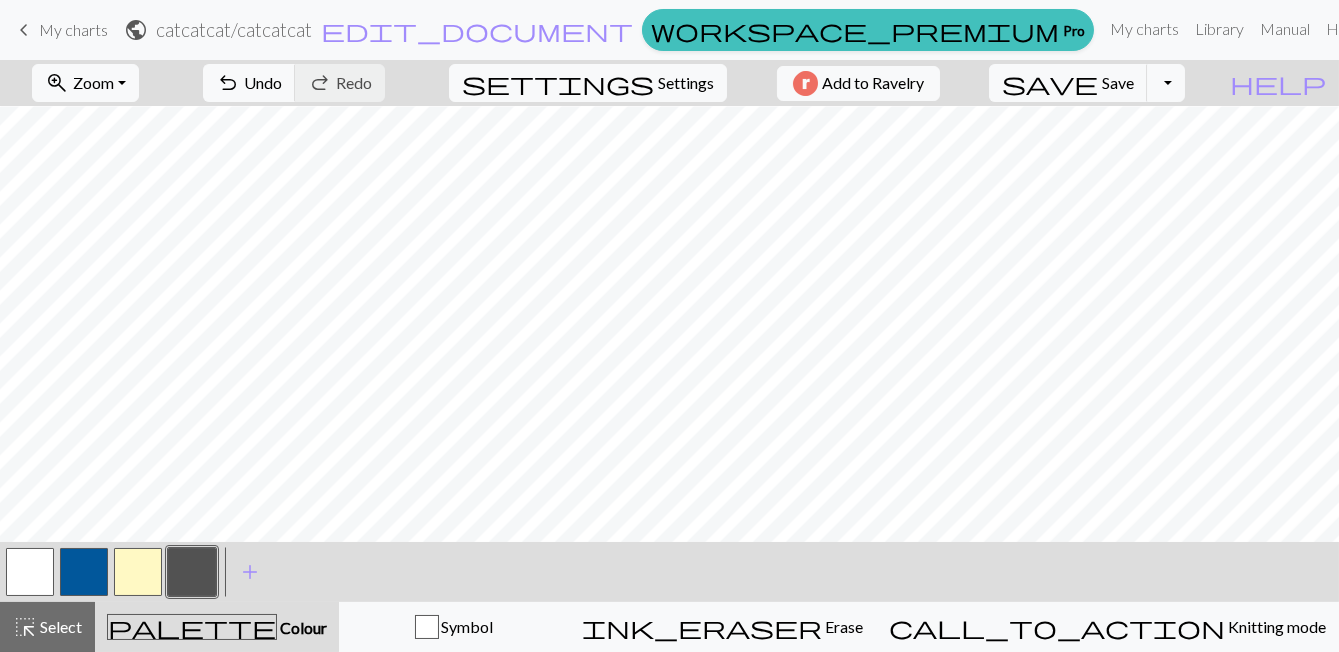click at bounding box center [30, 572] 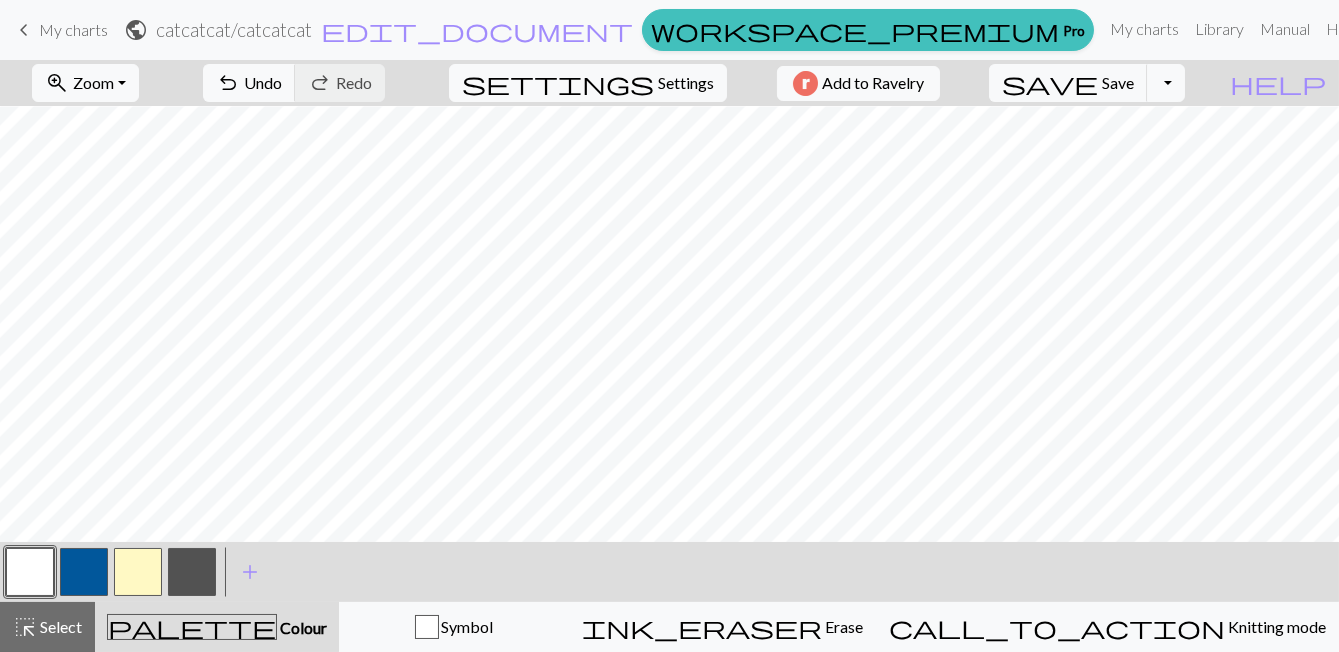 click at bounding box center (192, 572) 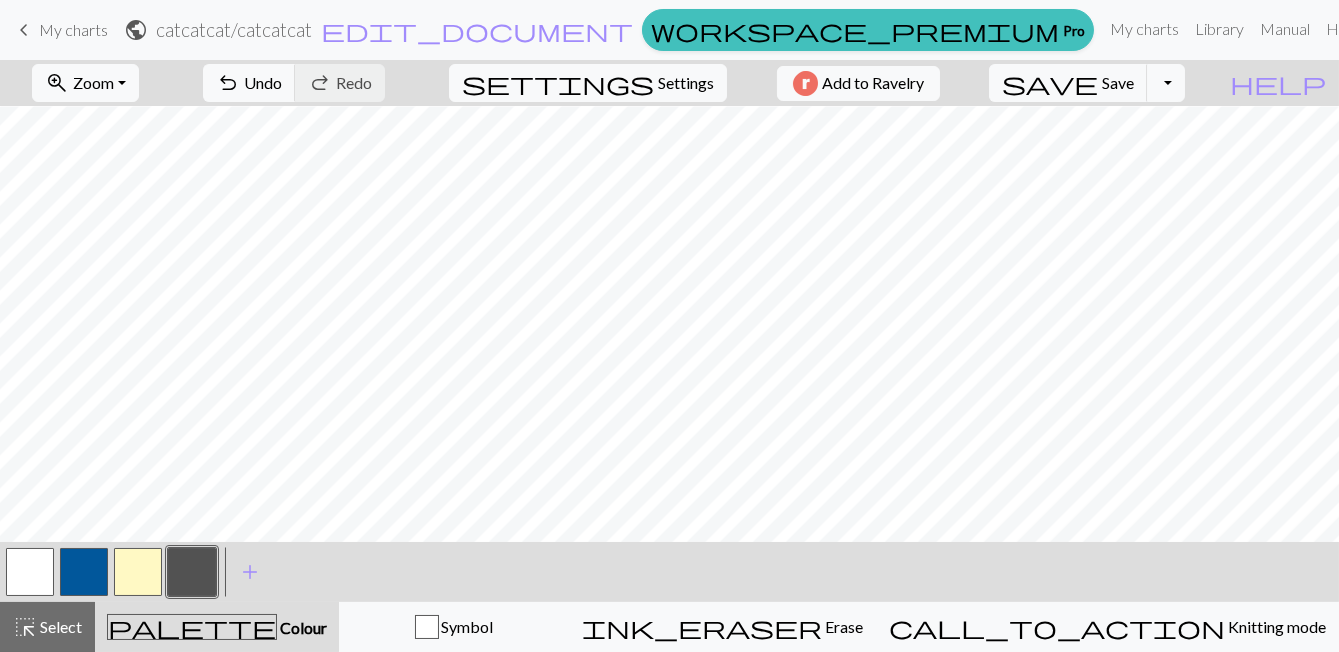 click at bounding box center [30, 572] 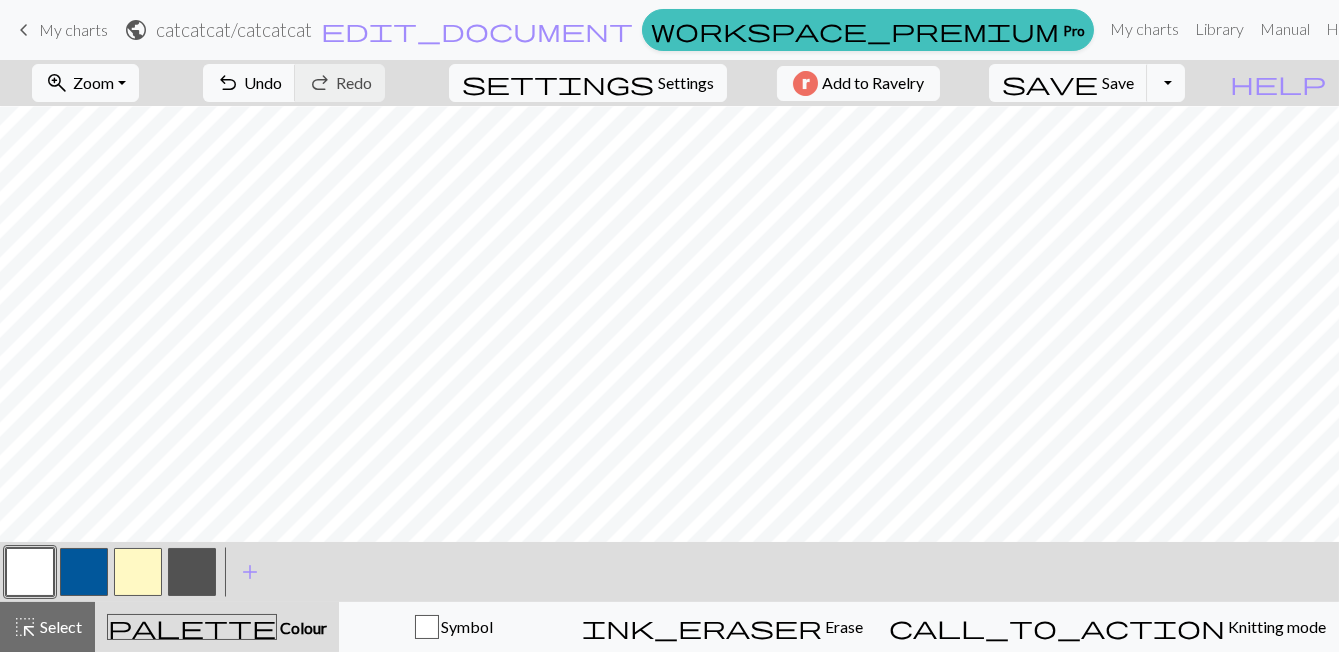 click at bounding box center (192, 572) 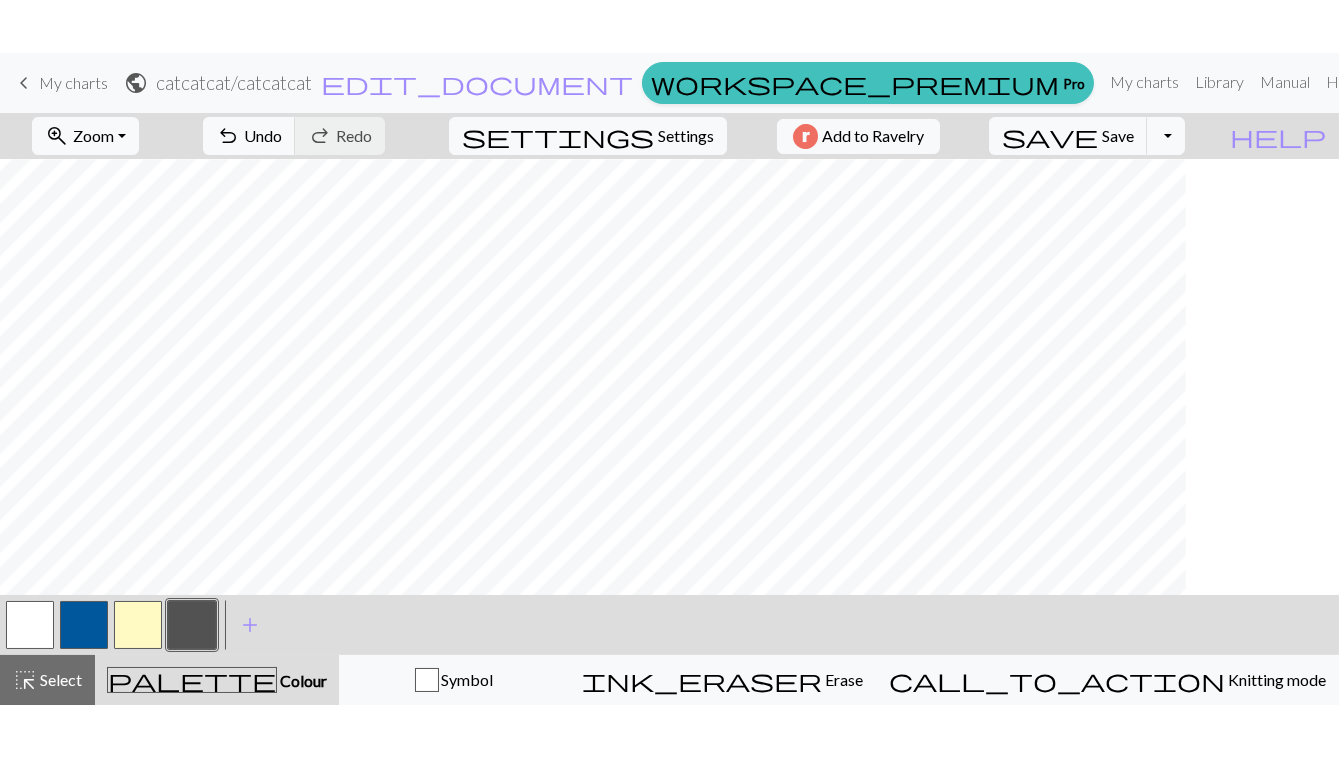 scroll, scrollTop: 0, scrollLeft: 69, axis: horizontal 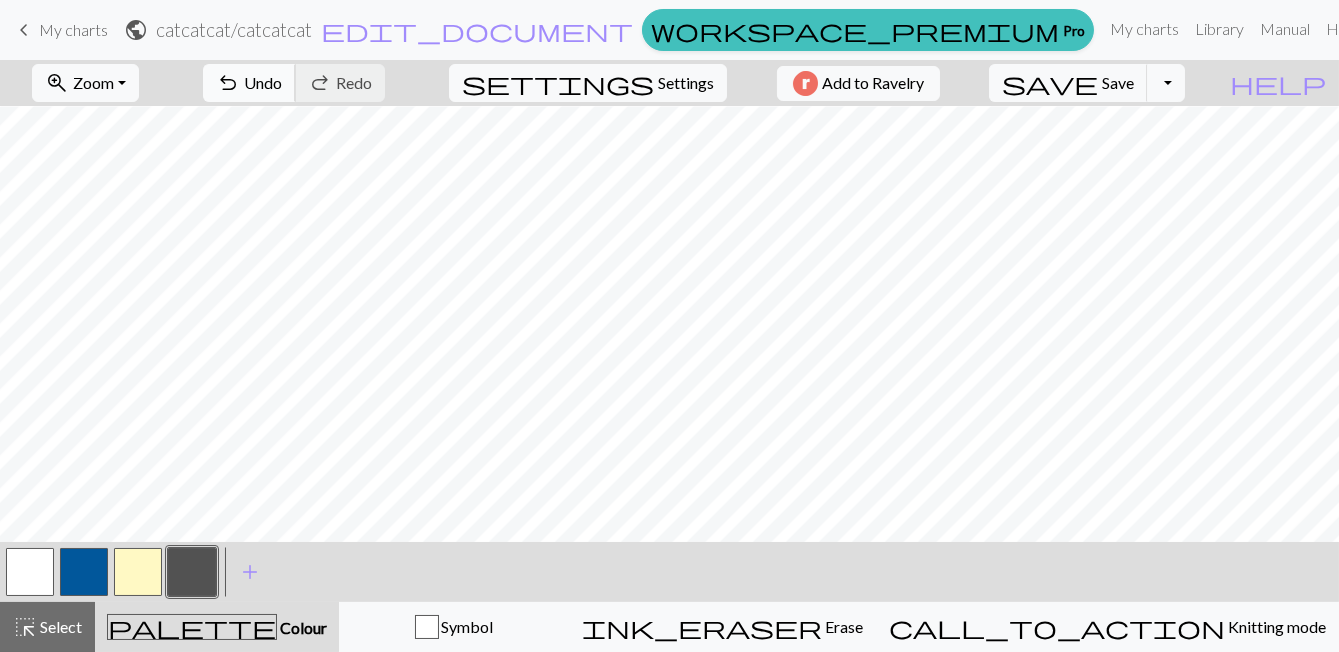 click on "Undo" at bounding box center [263, 82] 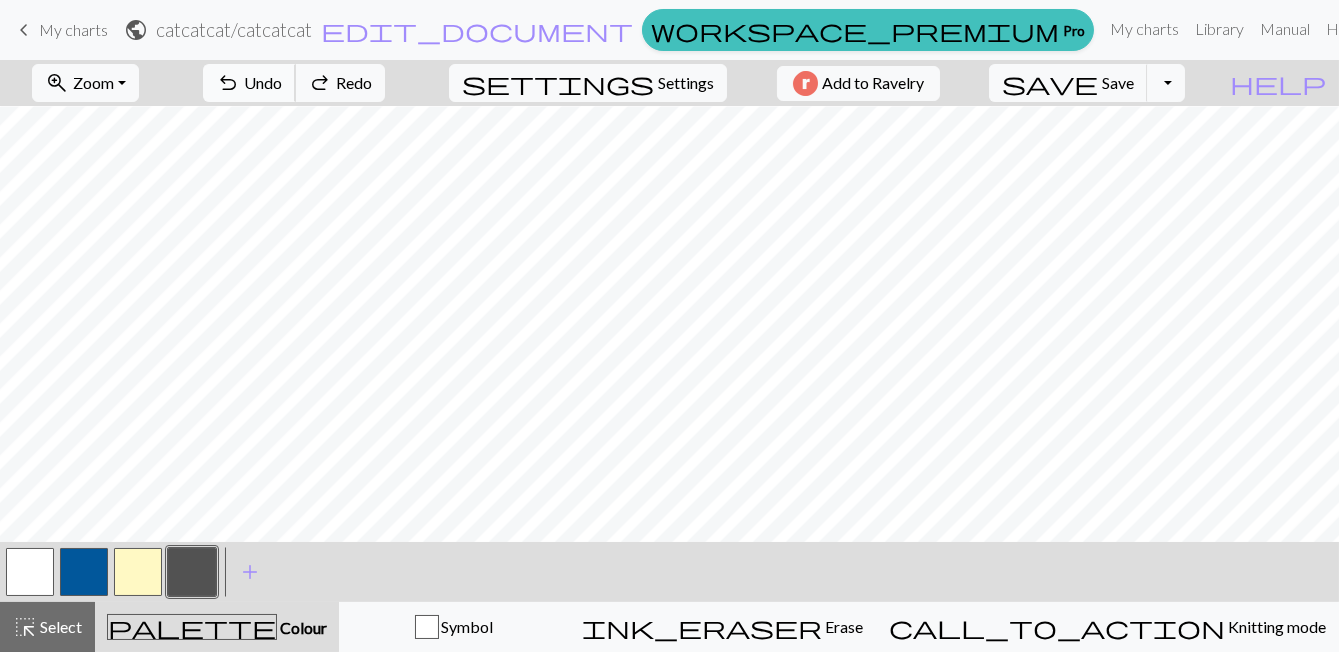 click on "Undo" at bounding box center [263, 82] 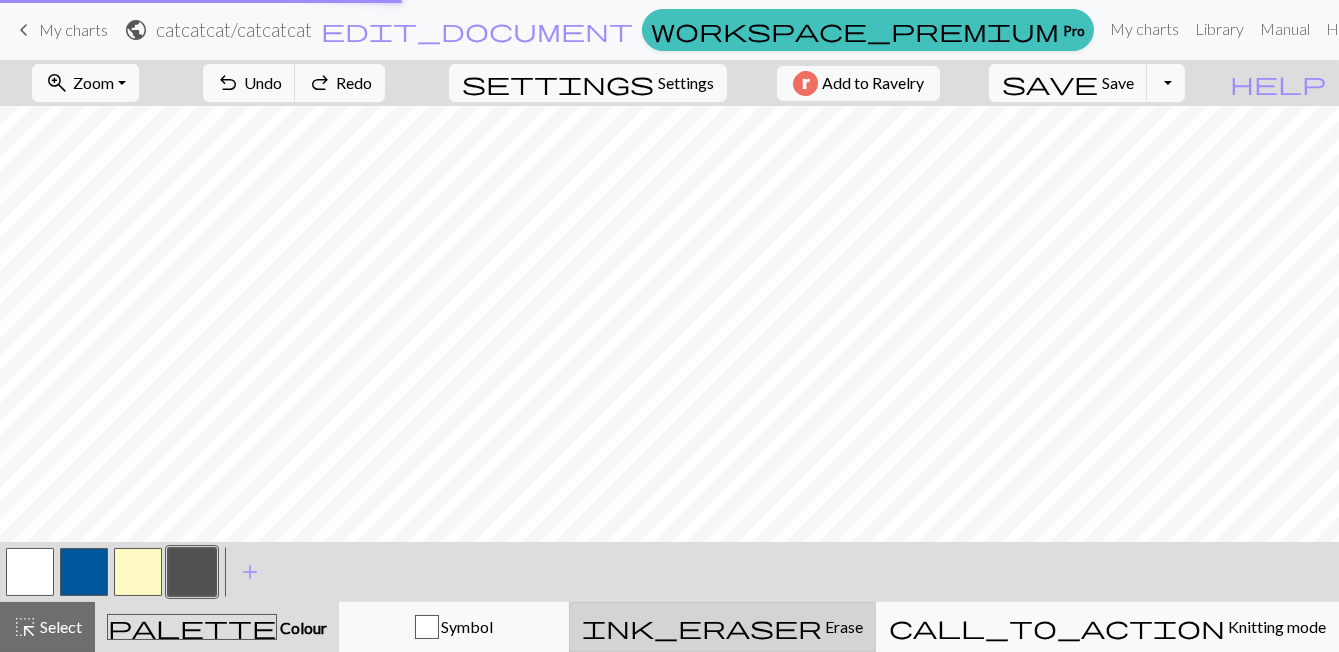 scroll, scrollTop: 0, scrollLeft: 0, axis: both 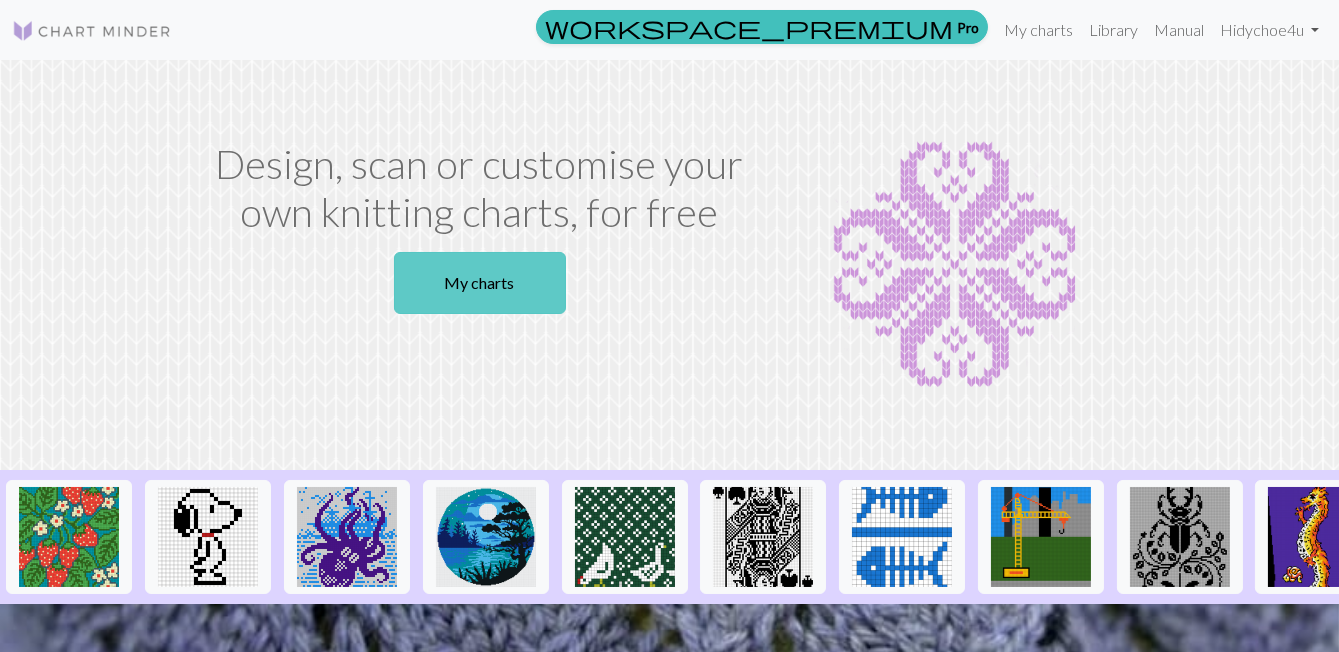 click on "My charts" at bounding box center (480, 283) 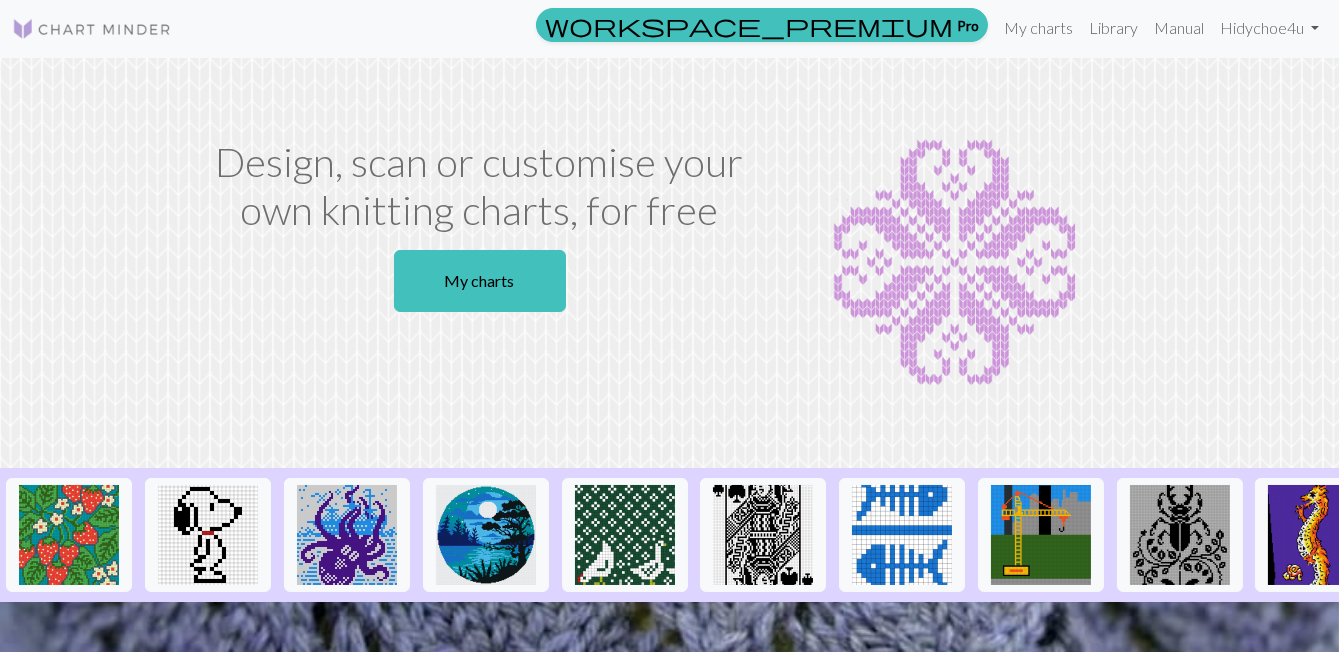 scroll, scrollTop: 0, scrollLeft: 0, axis: both 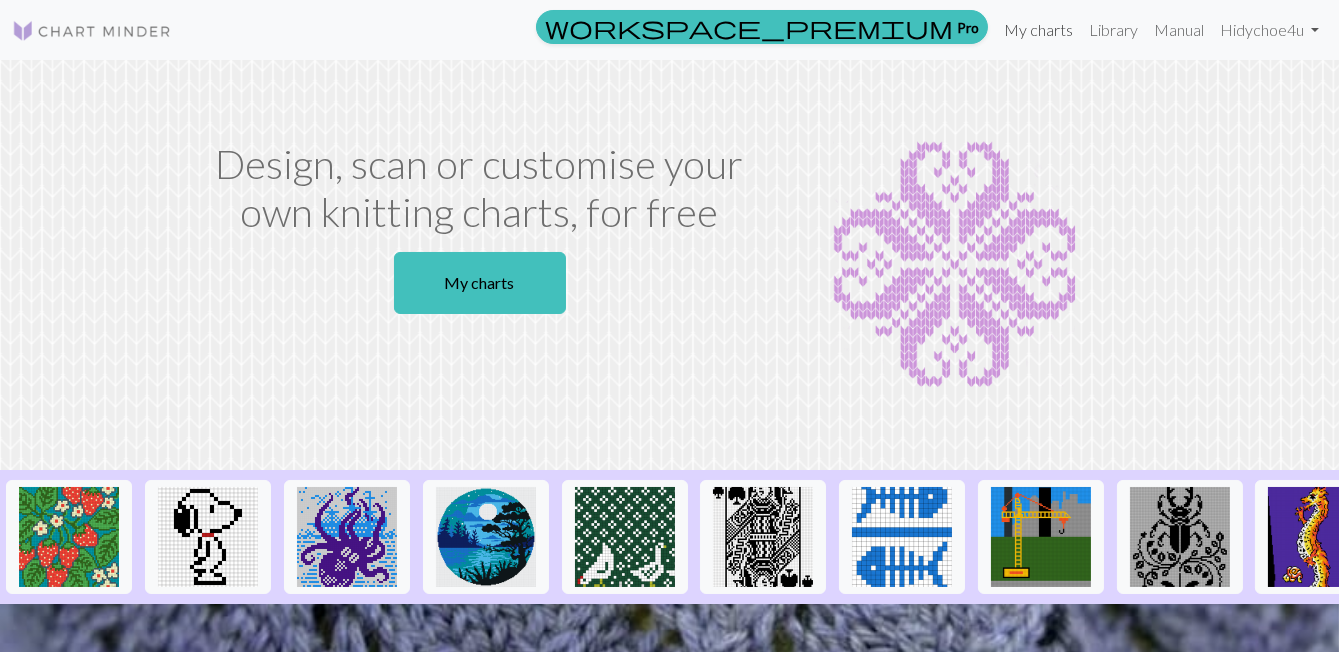 click on "My charts" at bounding box center [1038, 30] 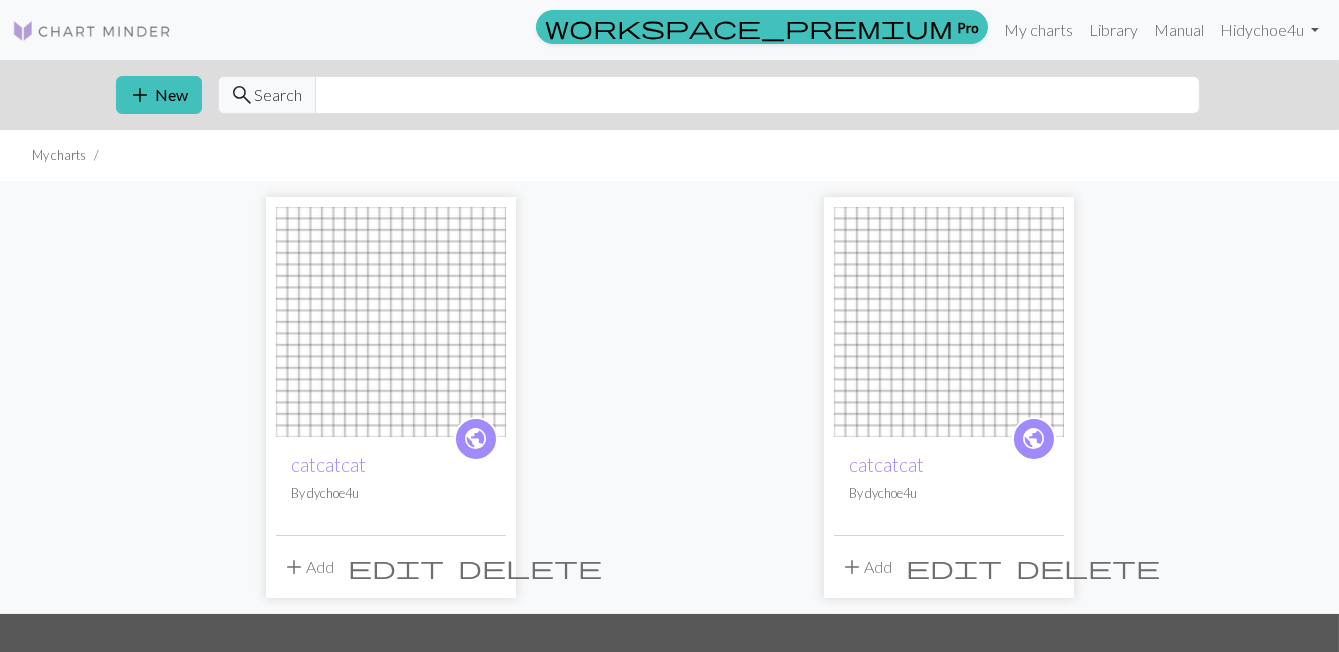 click at bounding box center (391, 322) 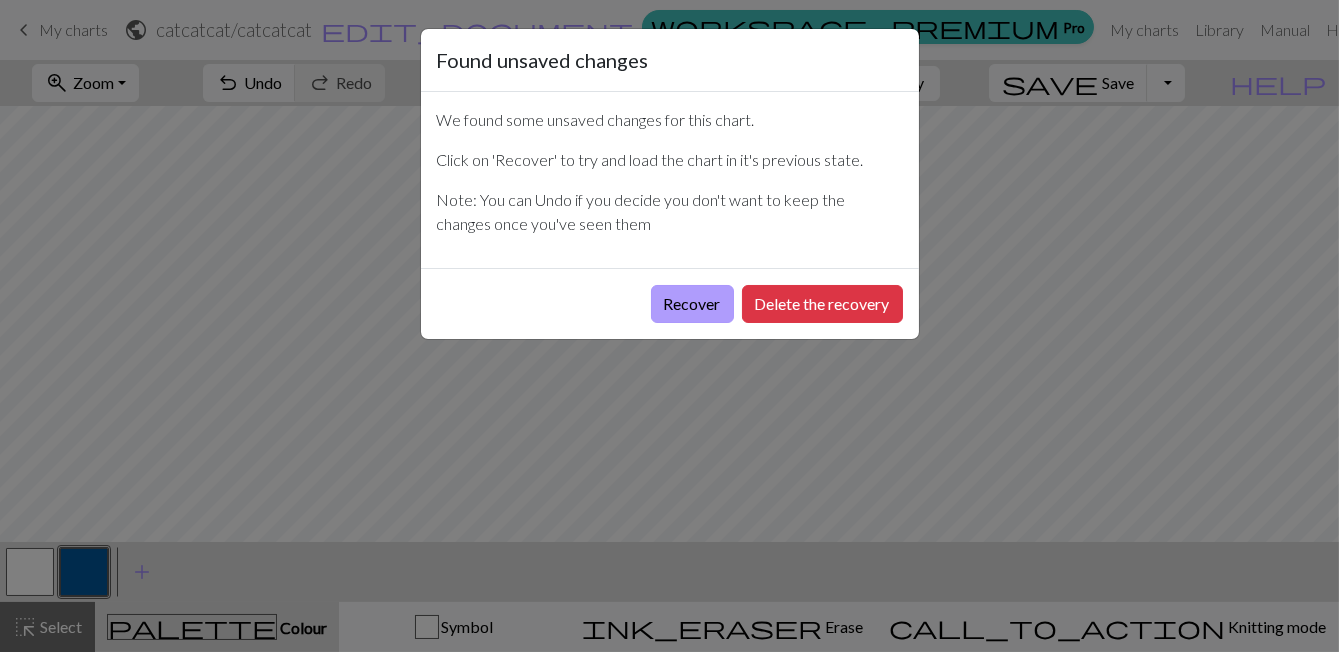 click on "Recover" at bounding box center [692, 304] 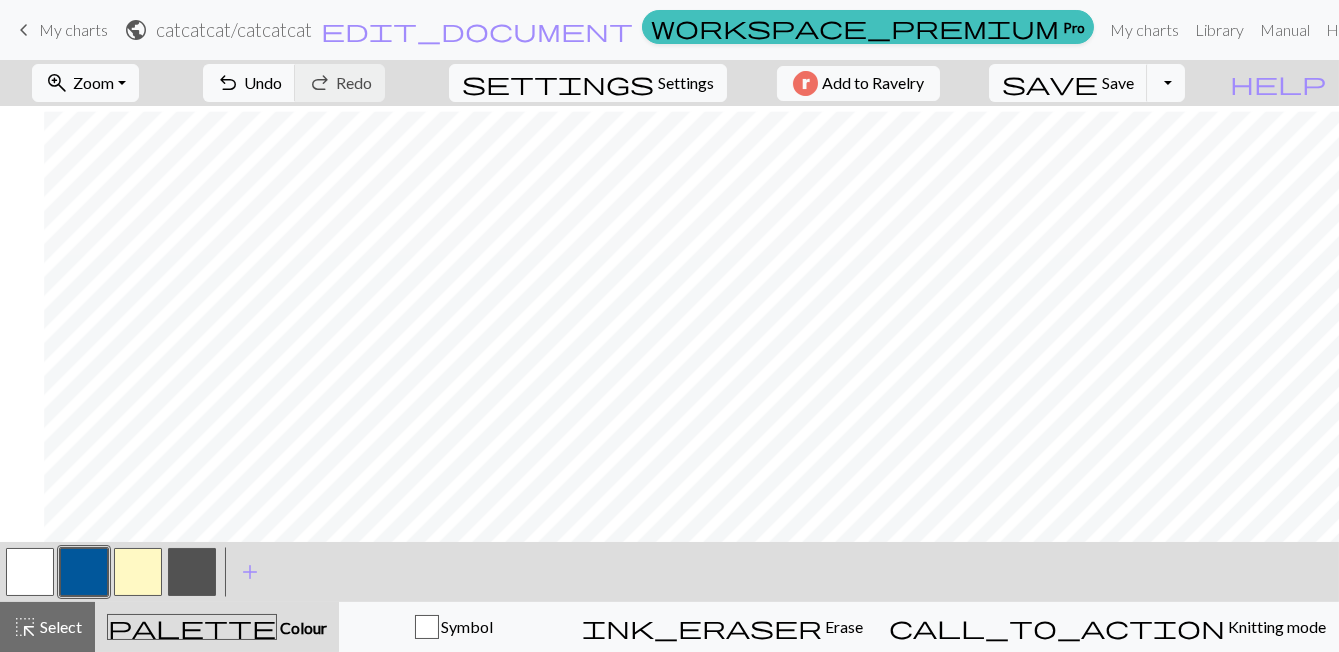 scroll, scrollTop: 5, scrollLeft: 73, axis: both 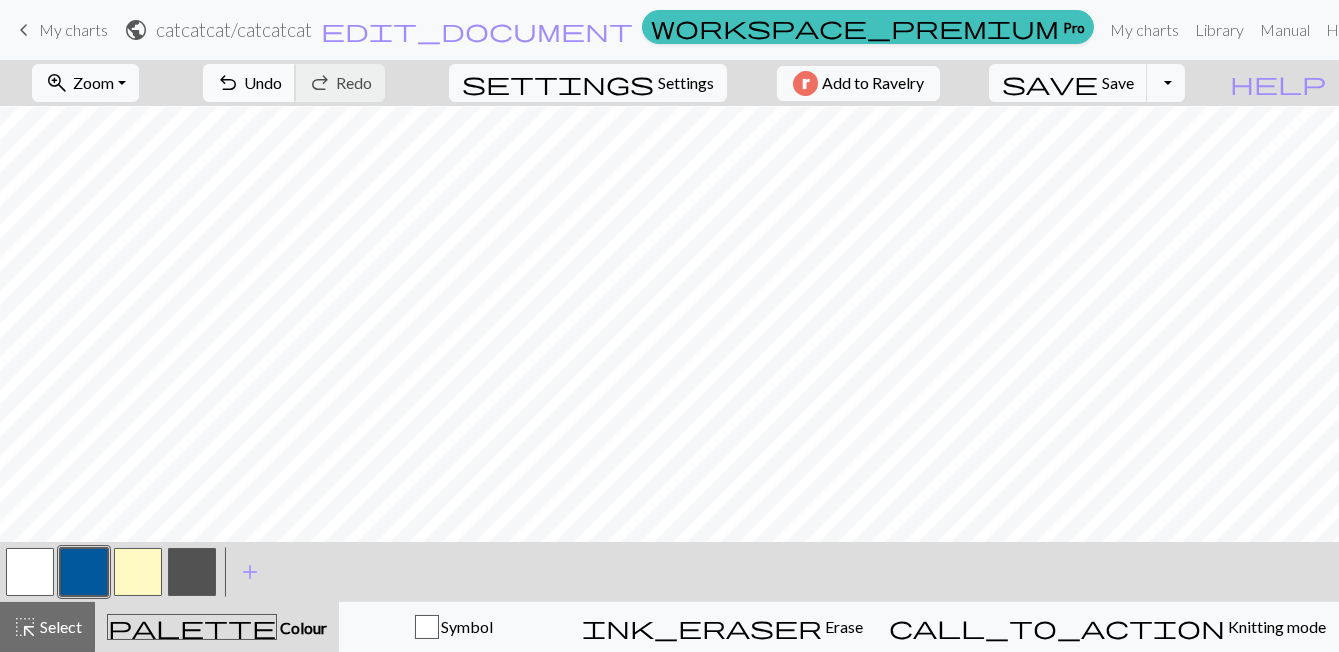 click on "Undo" at bounding box center [263, 82] 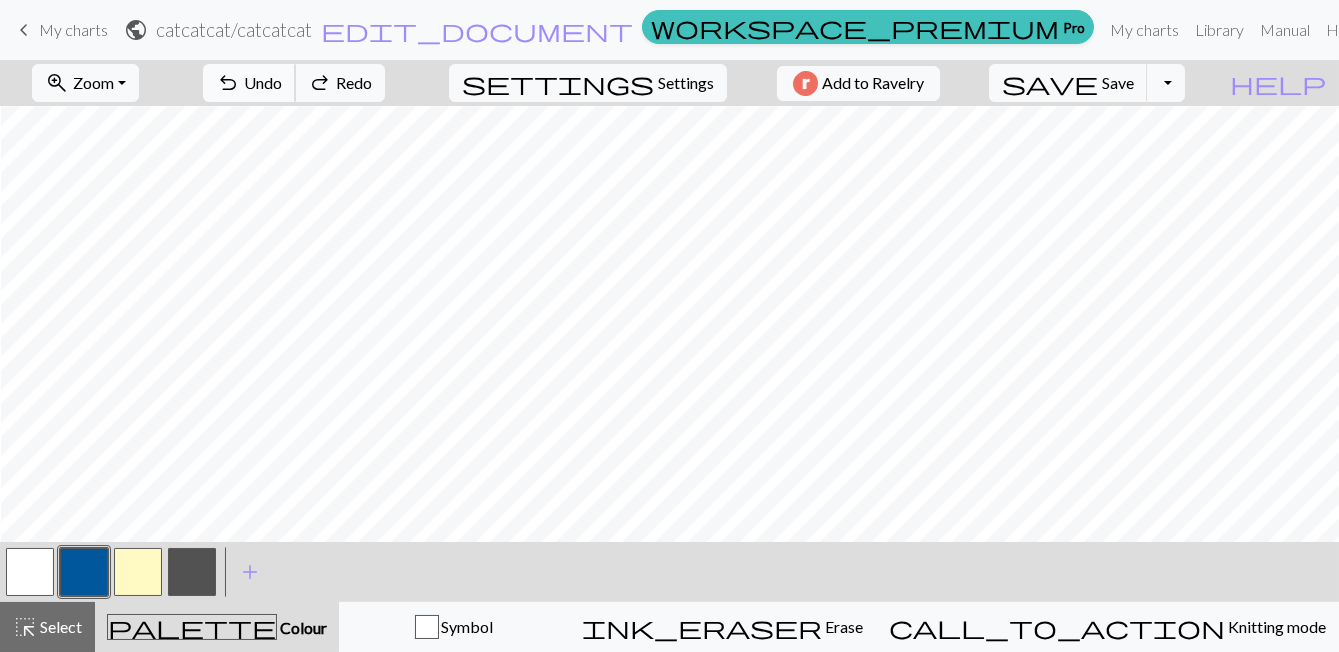 scroll, scrollTop: 0, scrollLeft: 2, axis: horizontal 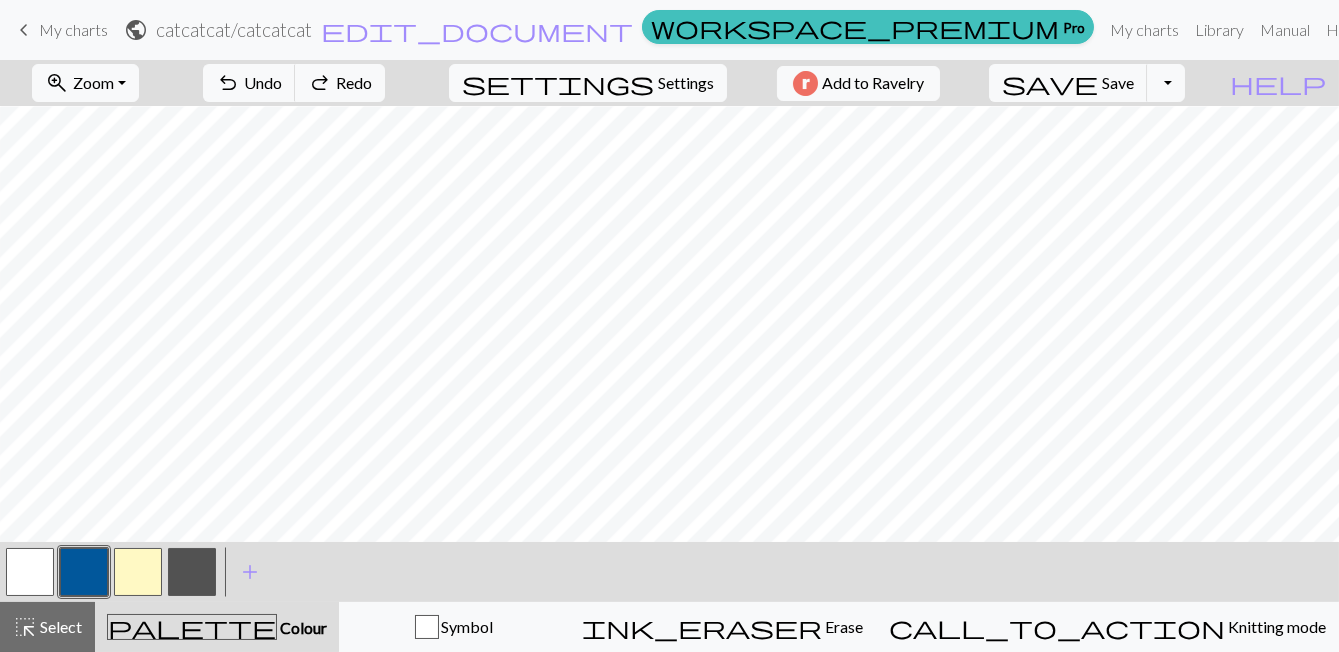 click at bounding box center (30, 572) 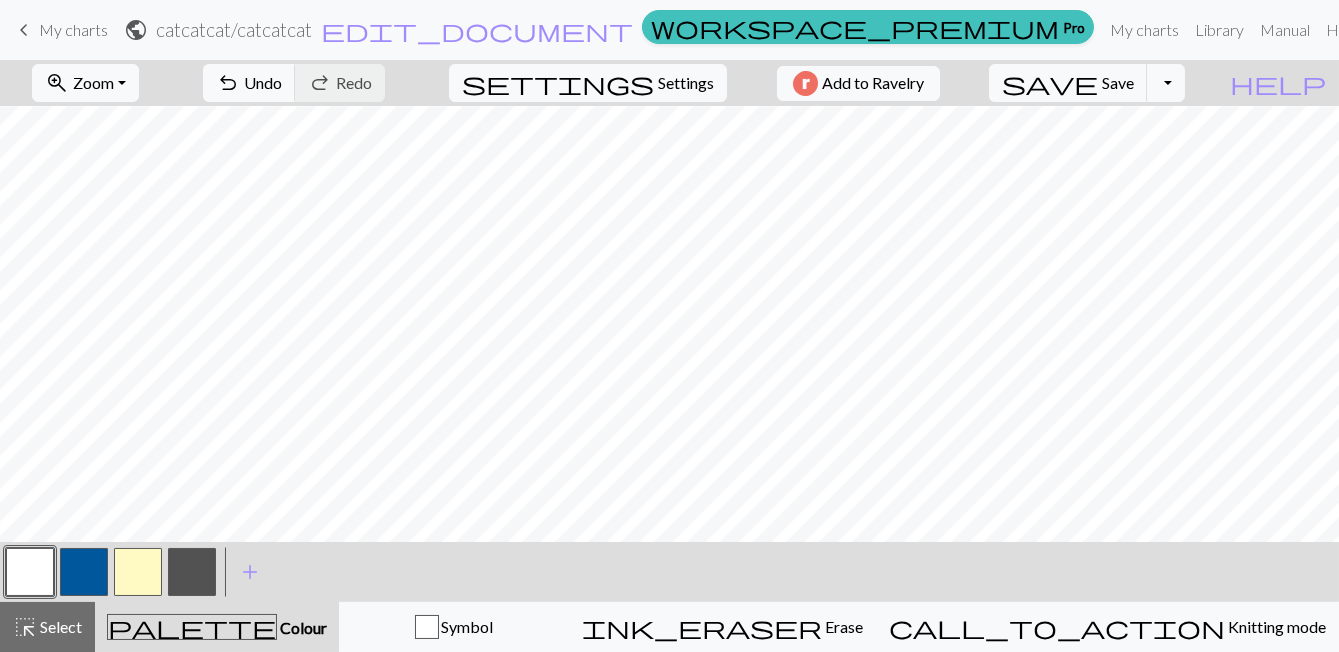 click at bounding box center (192, 572) 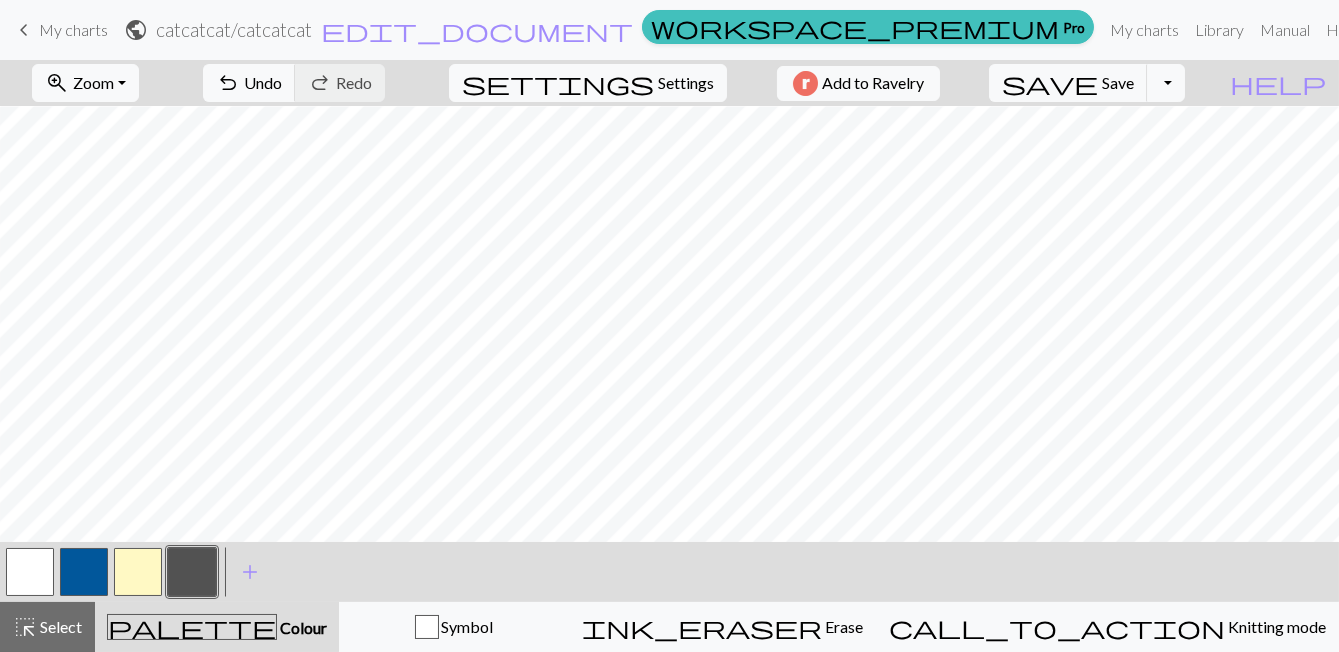 click at bounding box center [30, 572] 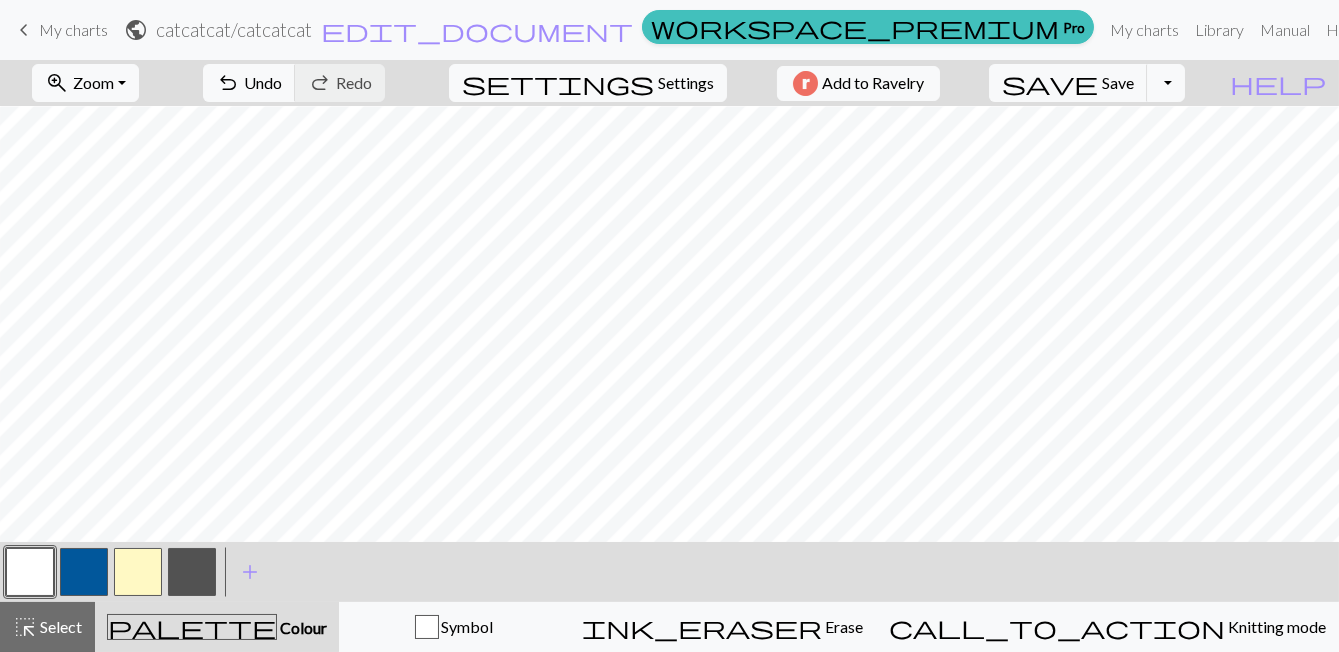 click at bounding box center (192, 572) 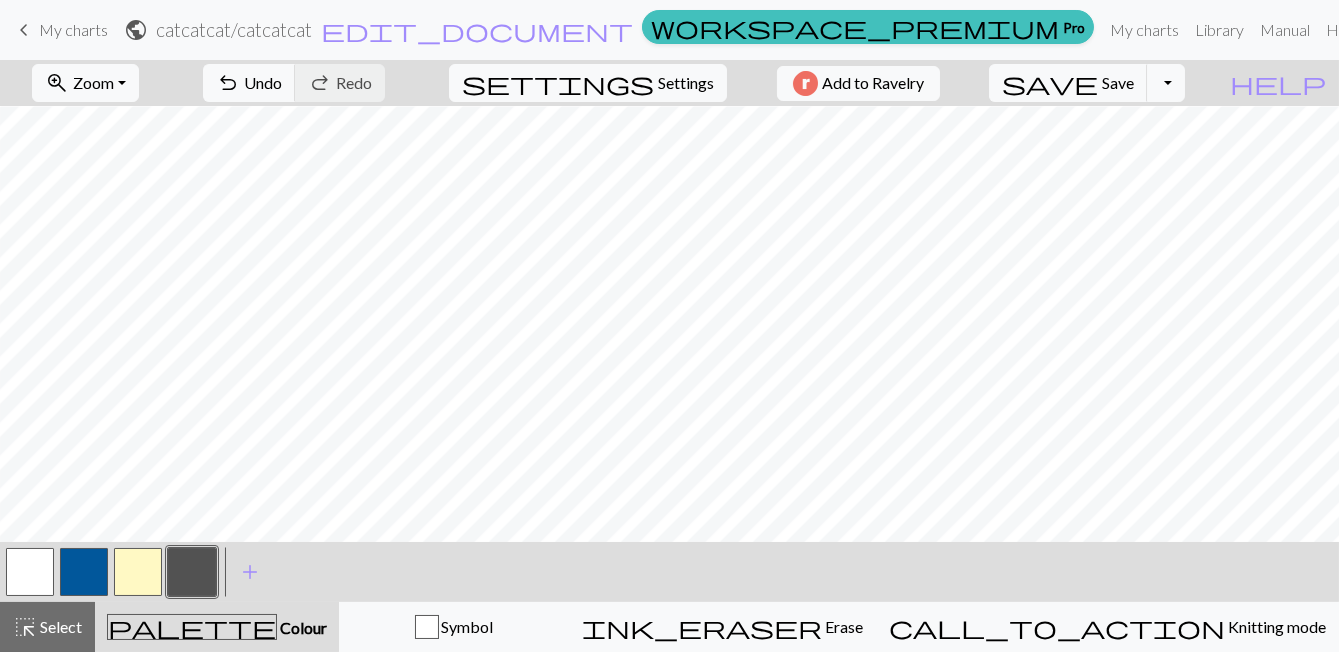 click at bounding box center [138, 572] 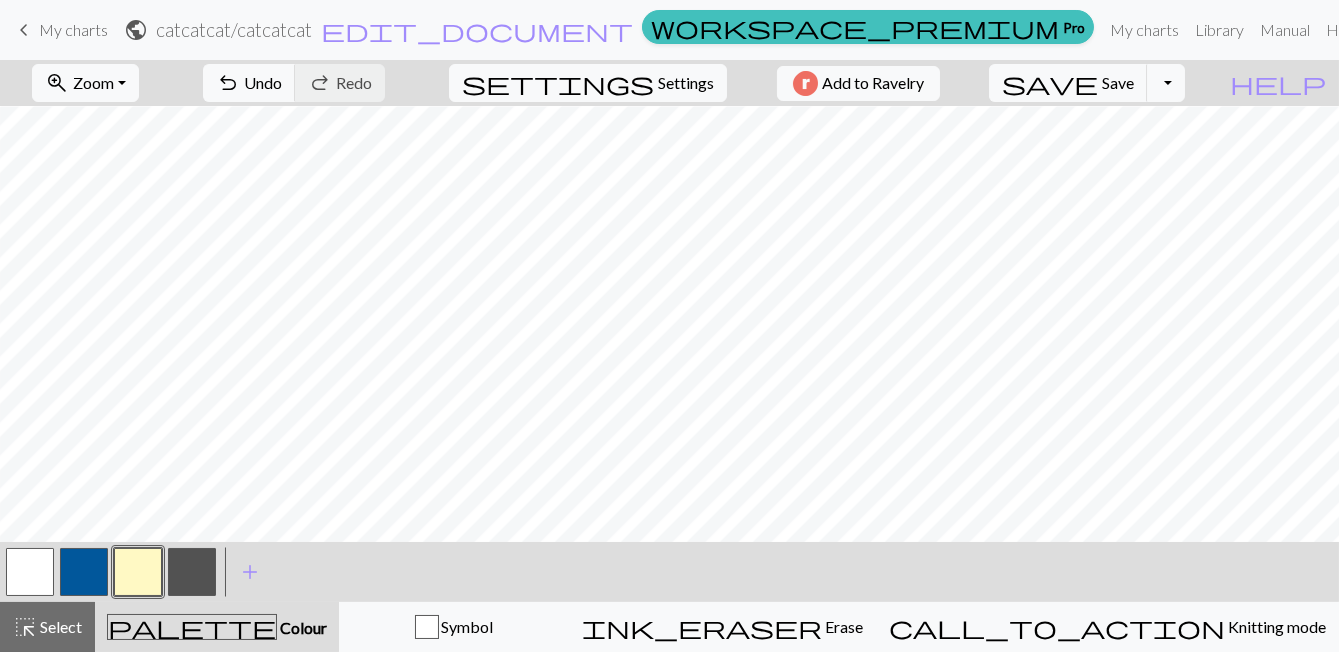 click at bounding box center (192, 572) 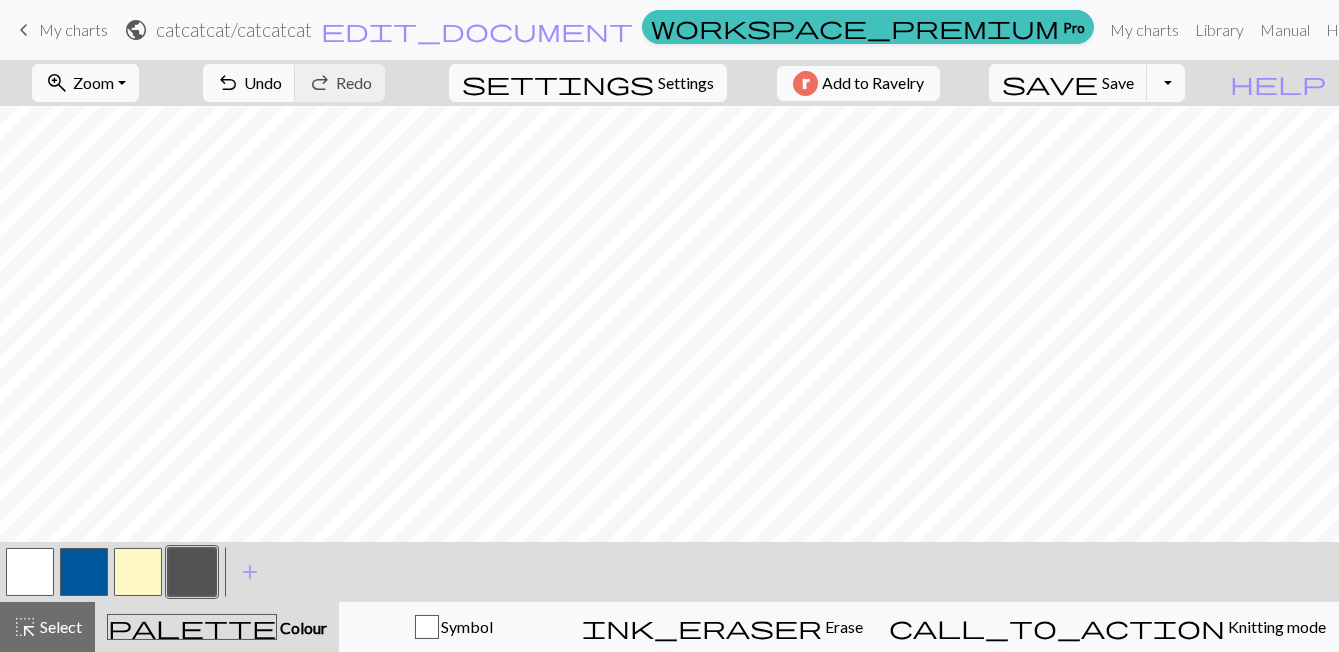 click at bounding box center [30, 572] 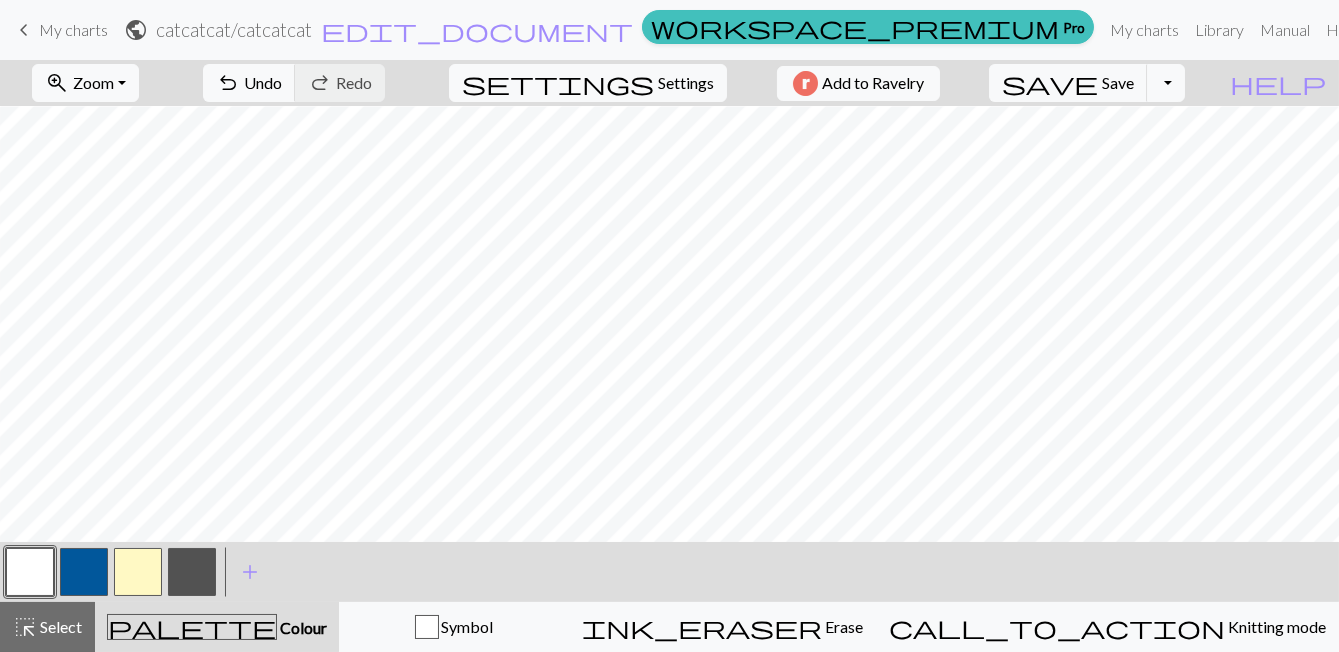 click at bounding box center [192, 572] 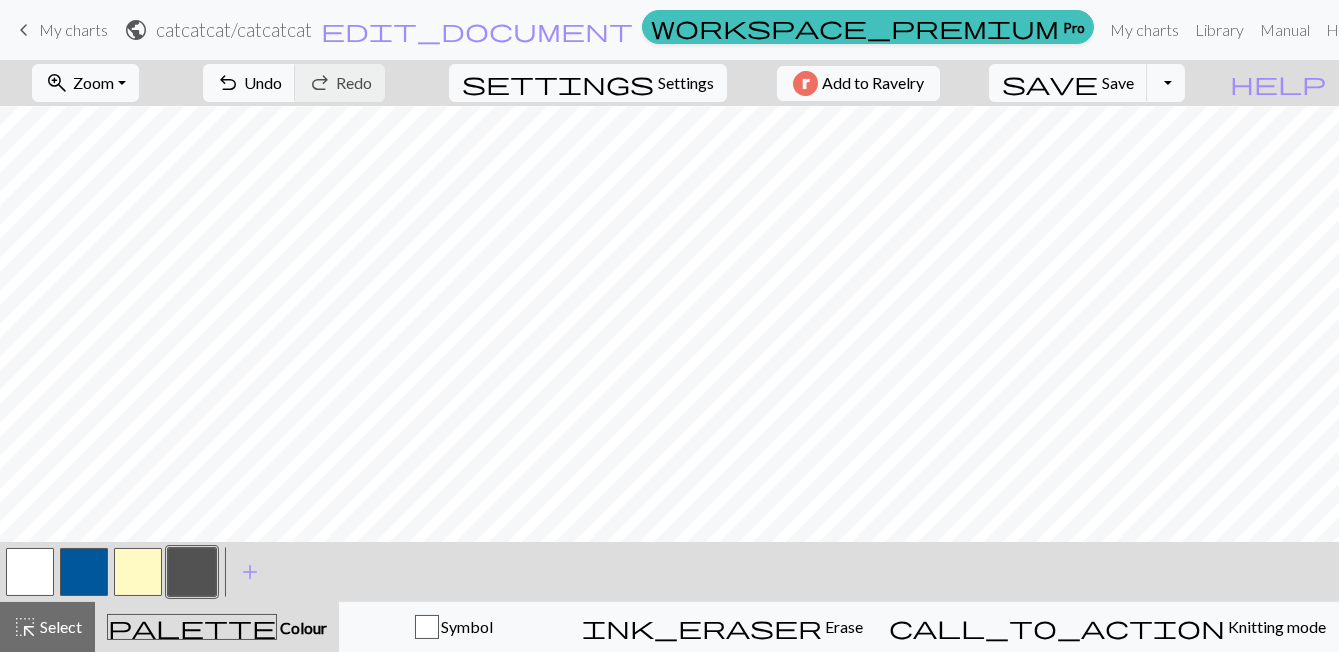 click at bounding box center [30, 572] 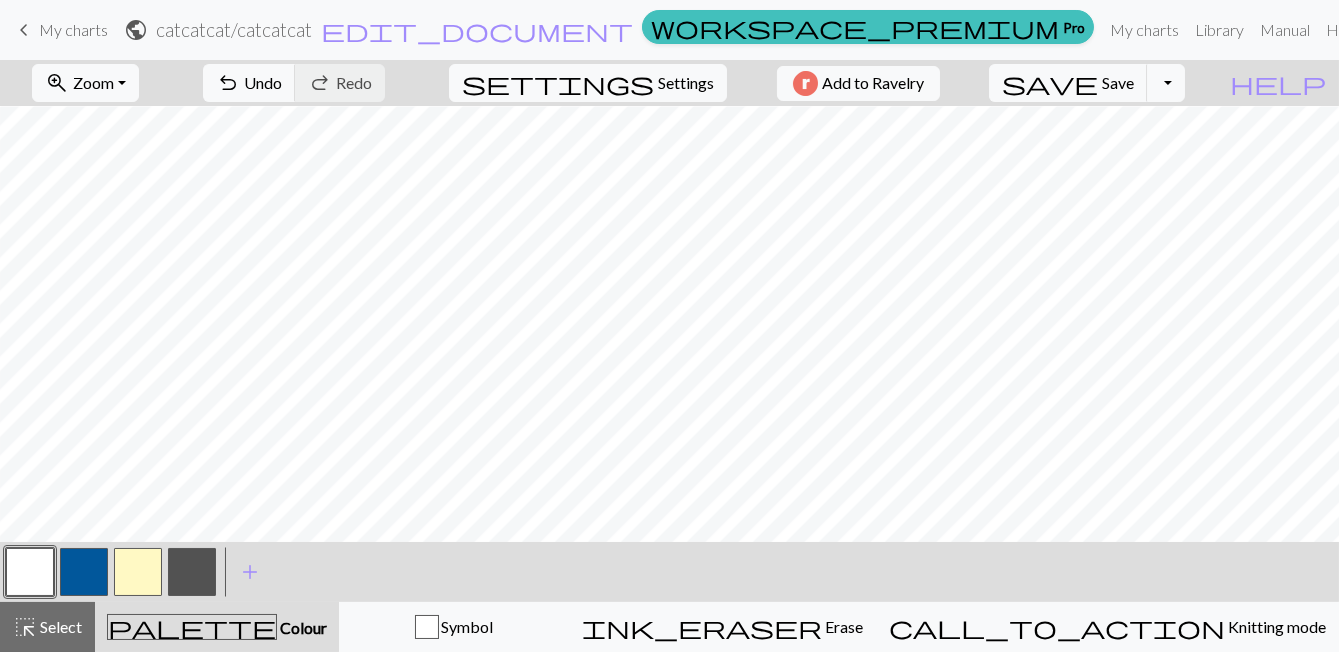 click at bounding box center (192, 572) 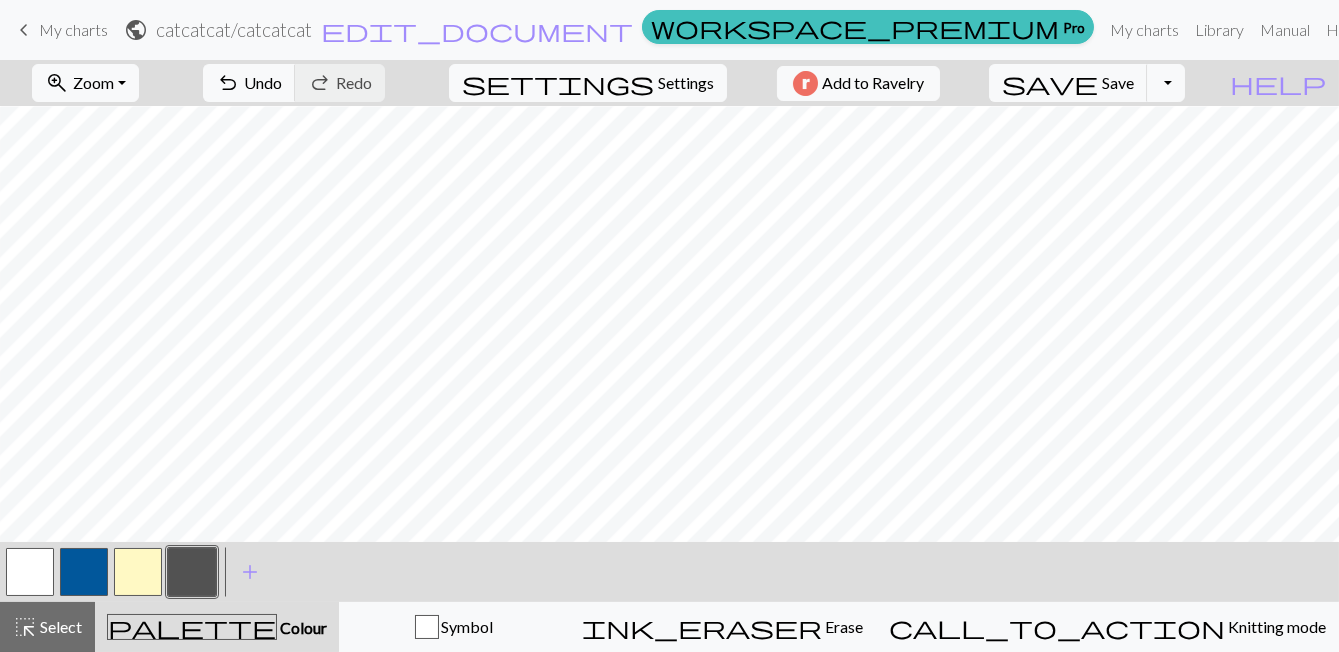 click at bounding box center (30, 572) 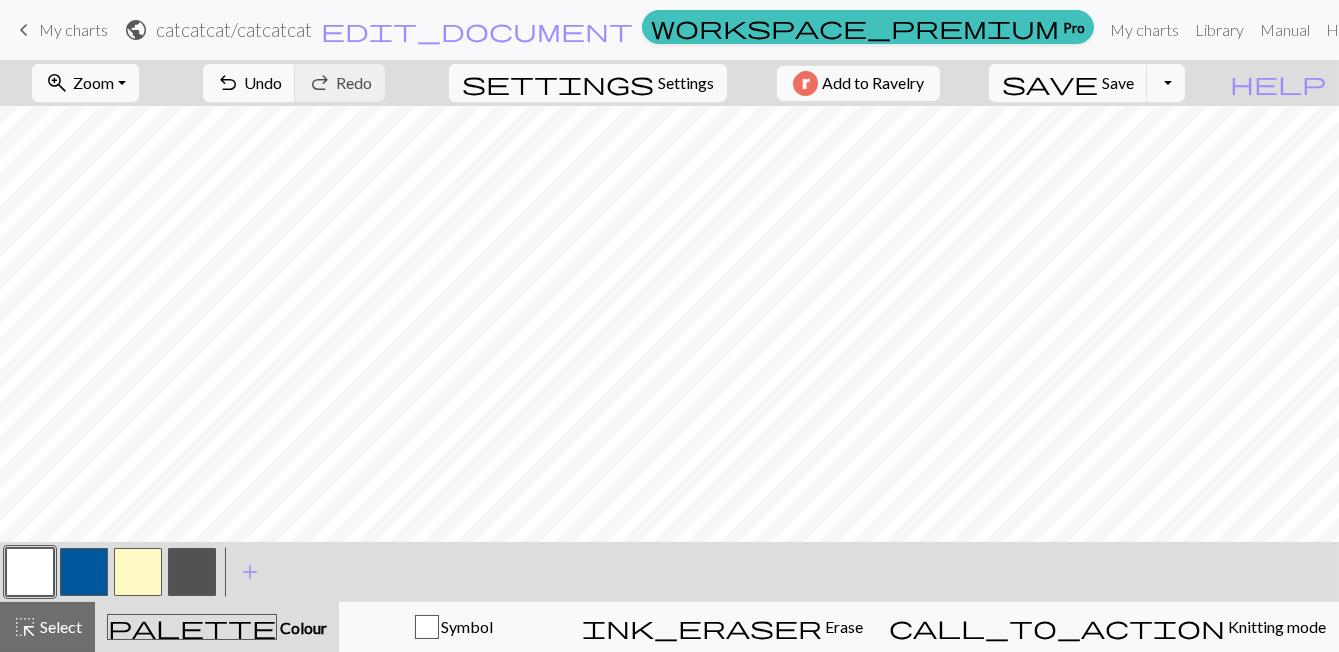 click at bounding box center [138, 572] 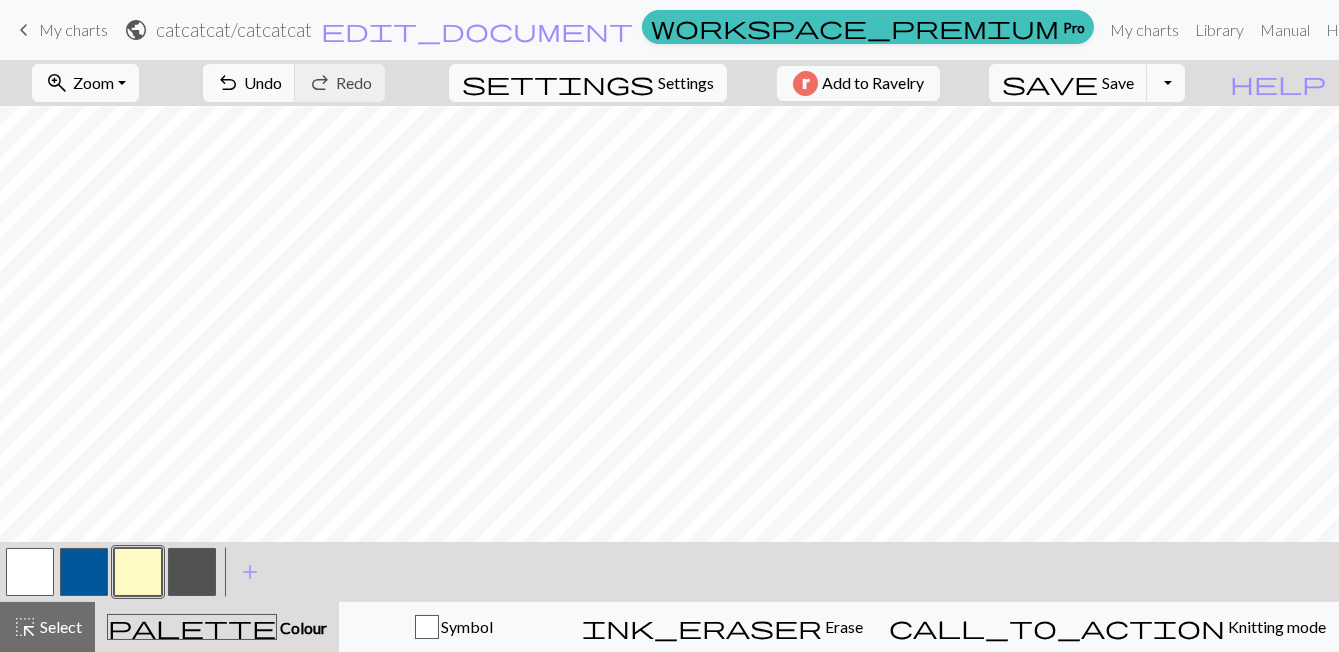 click at bounding box center (192, 572) 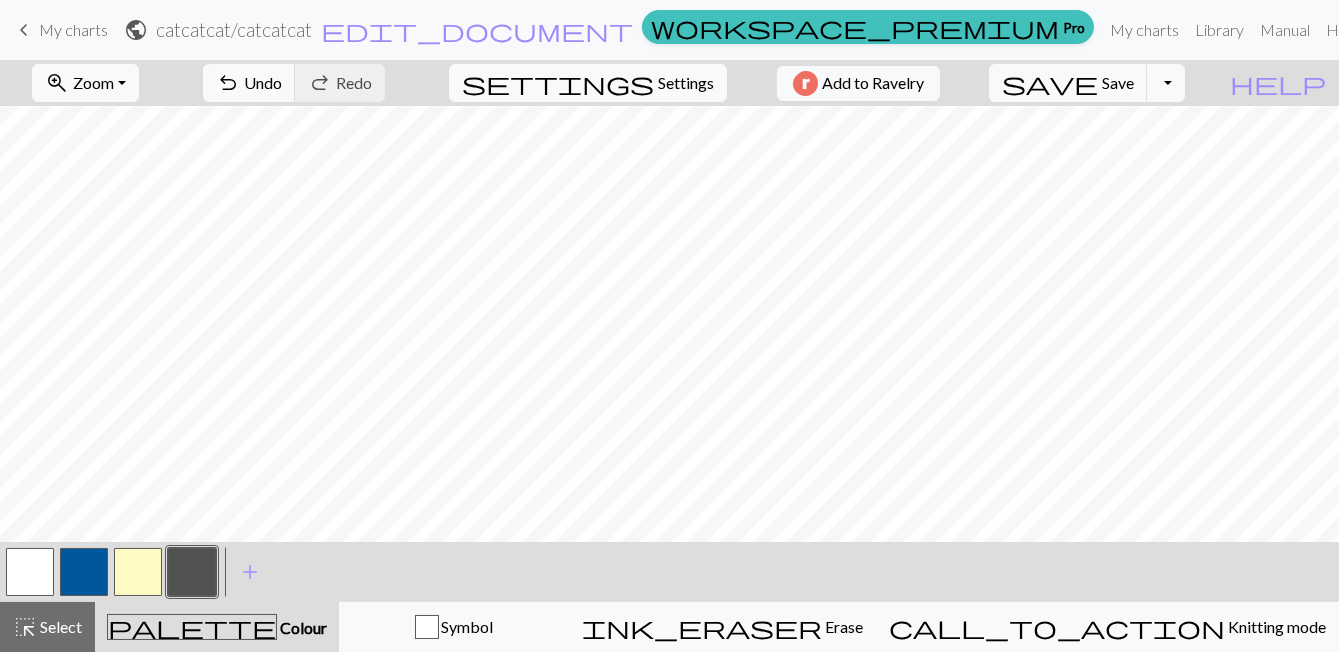 click at bounding box center [30, 572] 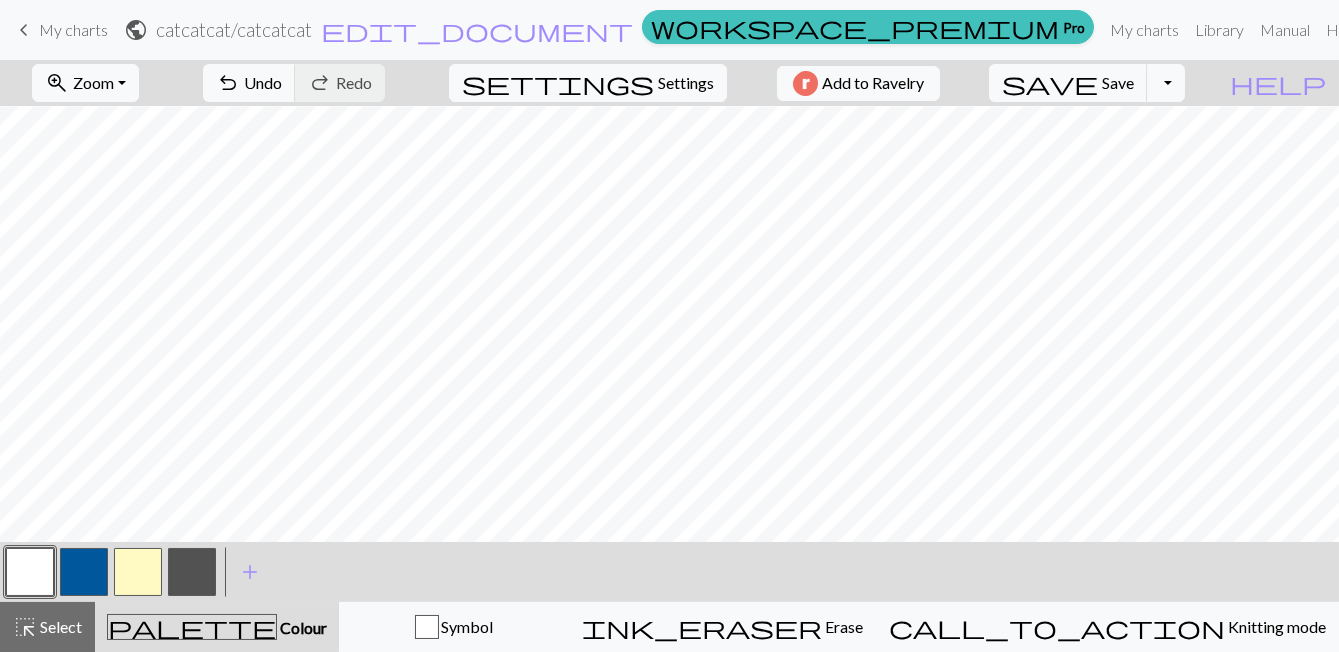 click at bounding box center [192, 572] 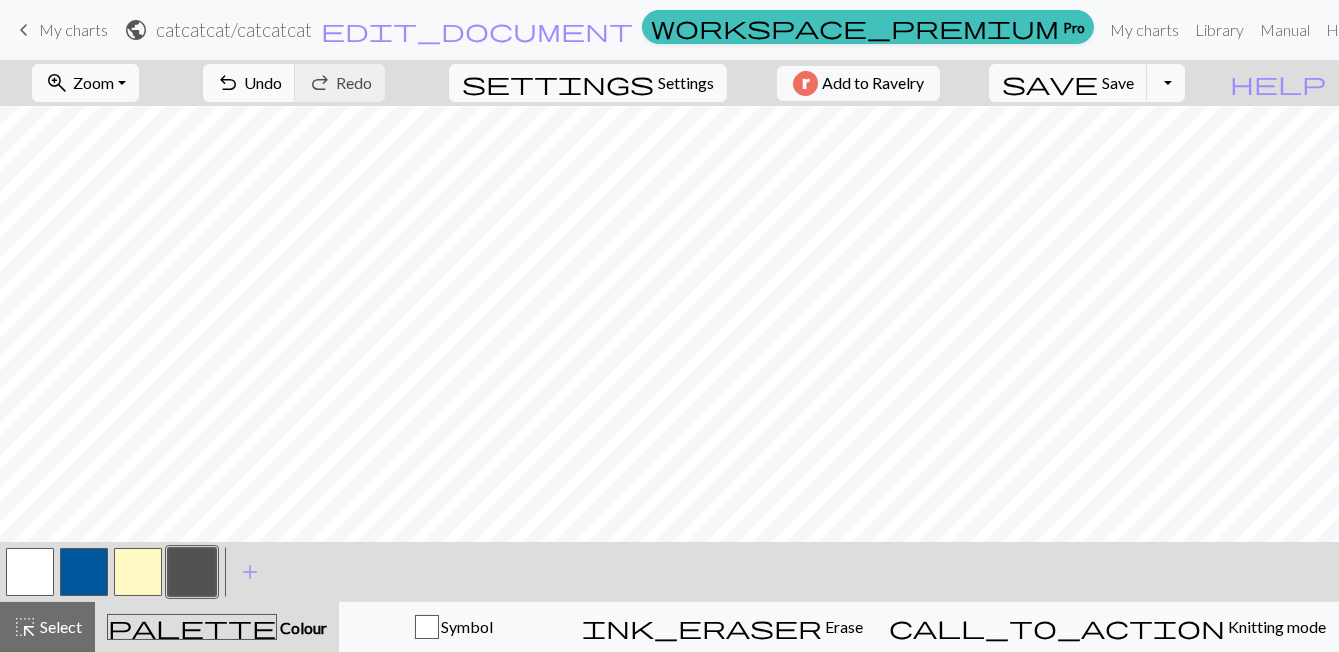 click at bounding box center (138, 572) 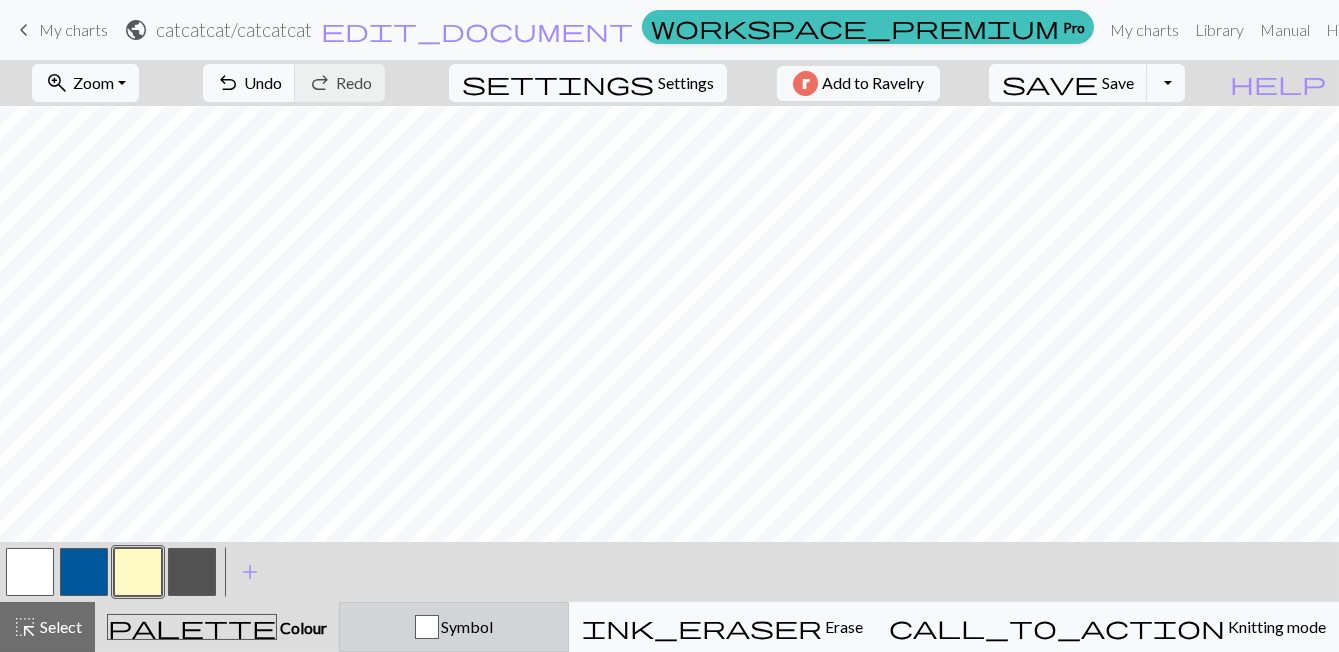 click on "Symbol" at bounding box center (454, 627) 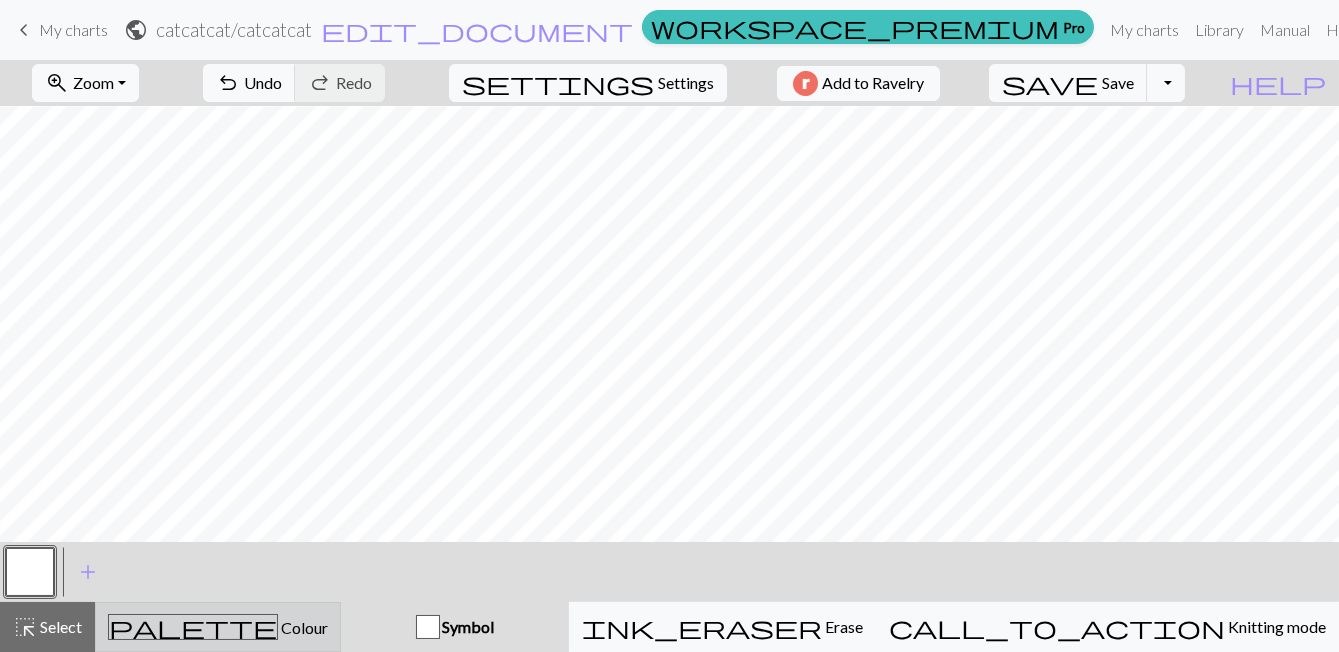 click on "palette" at bounding box center [193, 627] 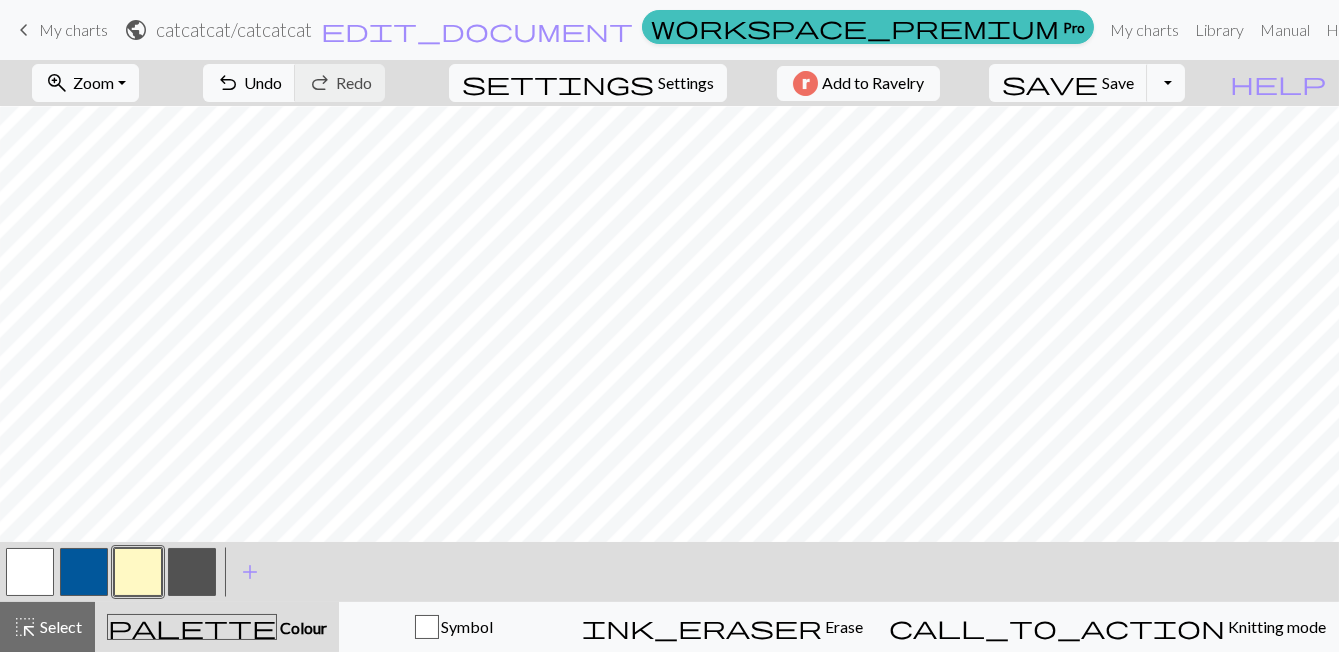 click at bounding box center [30, 572] 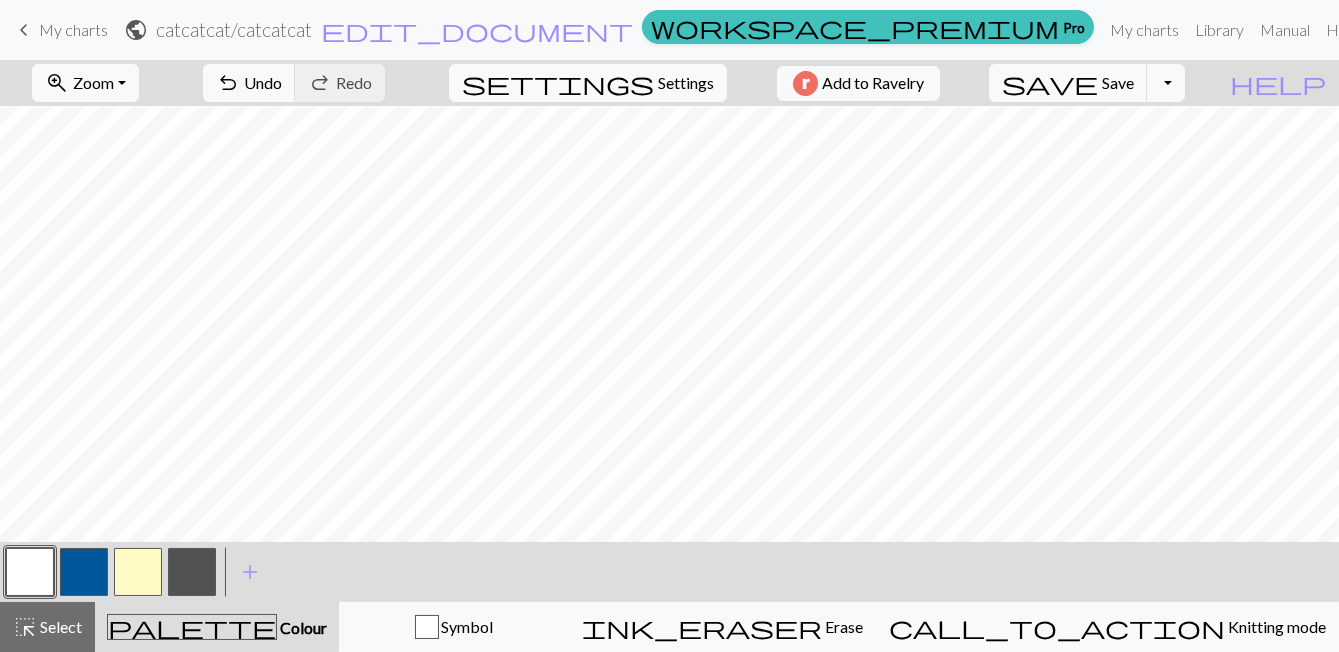 click at bounding box center [192, 572] 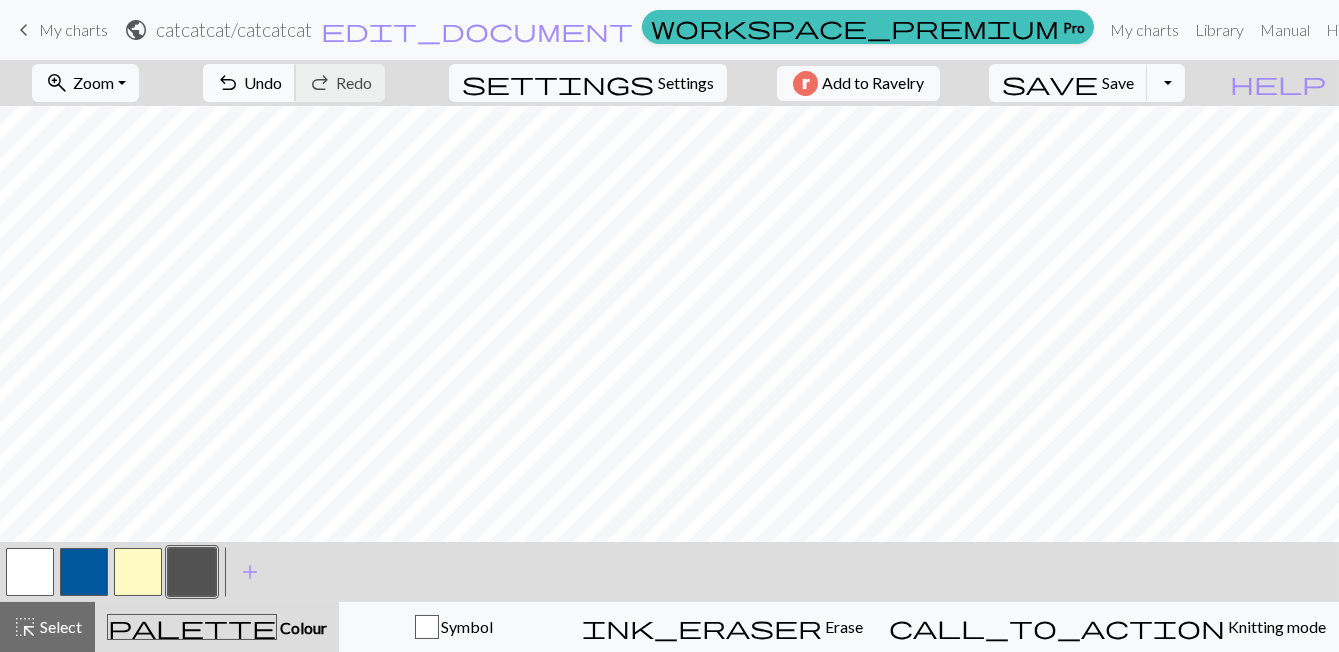 click on "Undo" at bounding box center [263, 82] 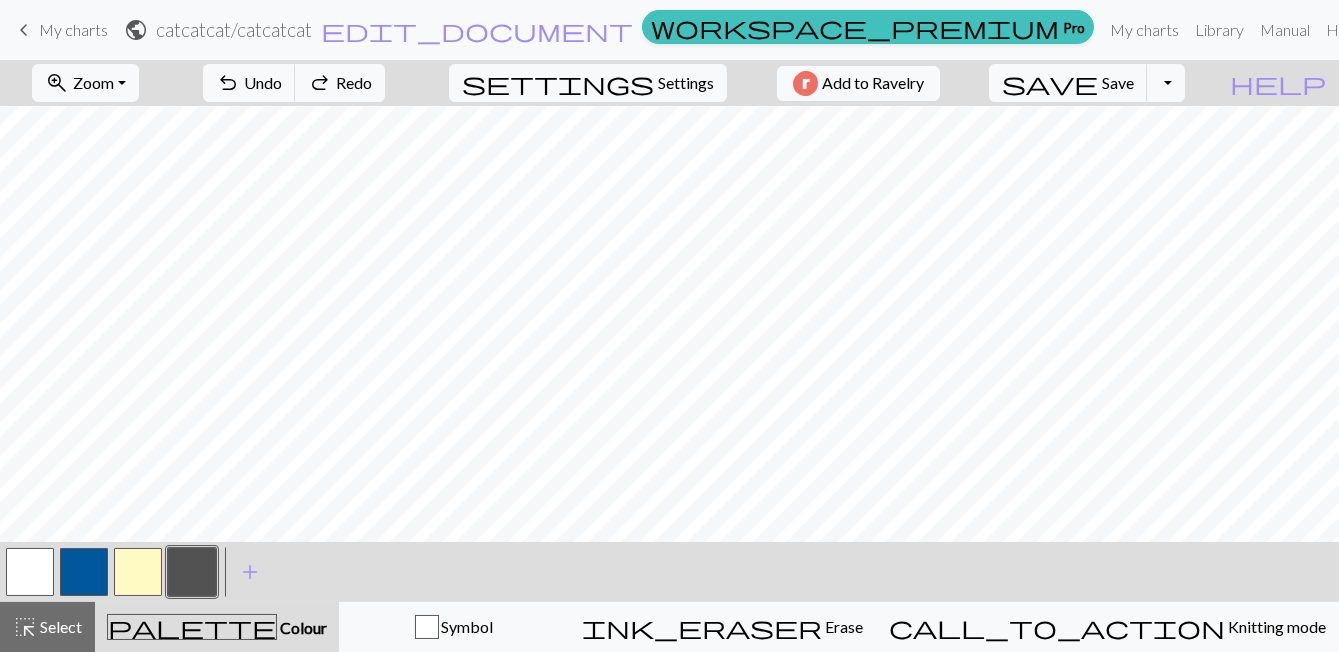click at bounding box center [138, 572] 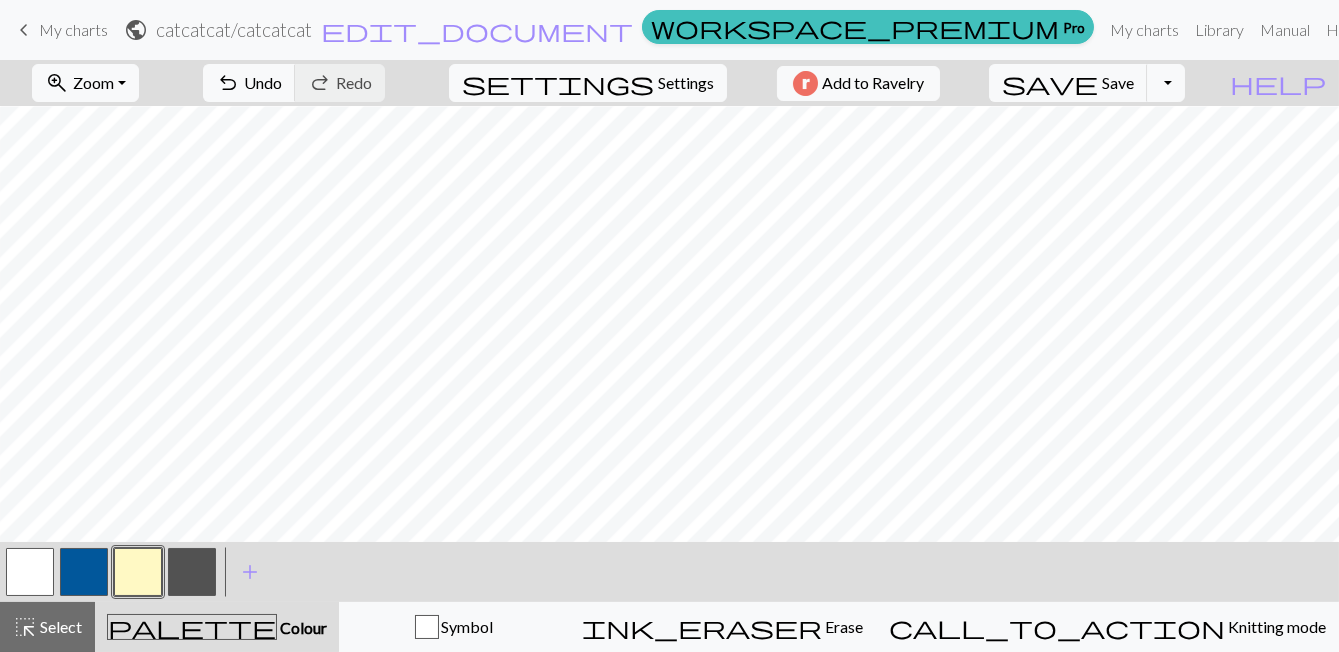 click at bounding box center (138, 572) 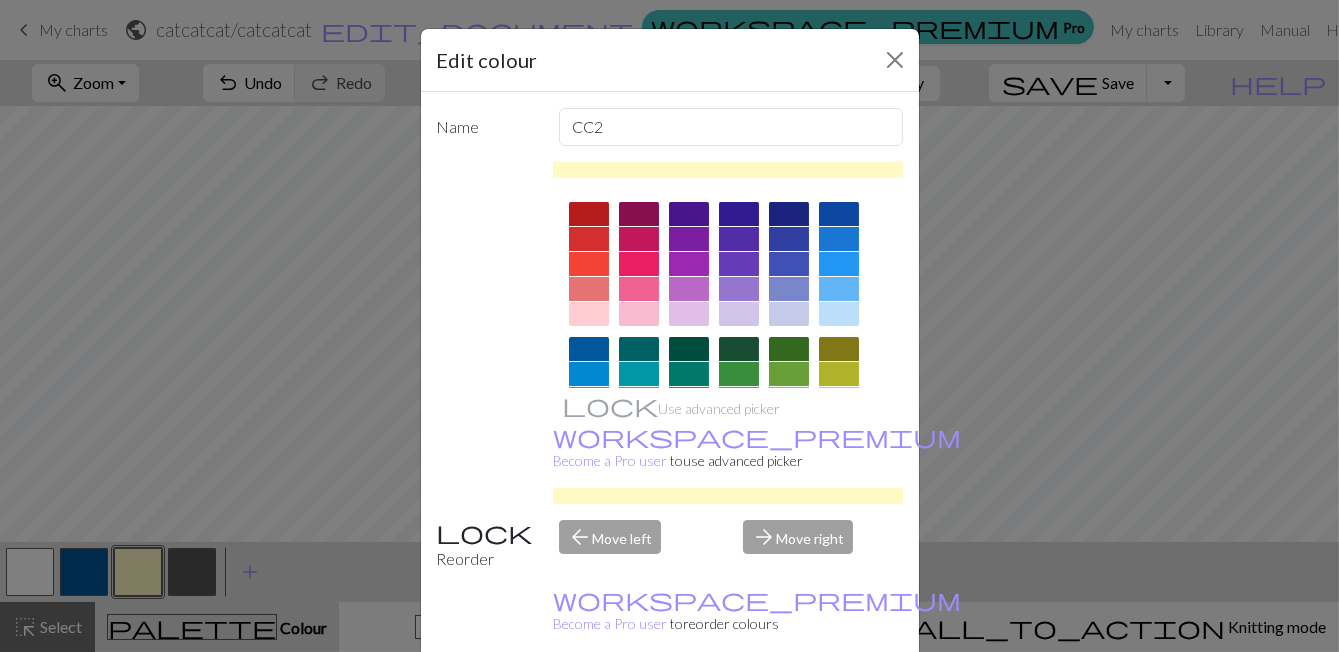 scroll, scrollTop: 45, scrollLeft: 0, axis: vertical 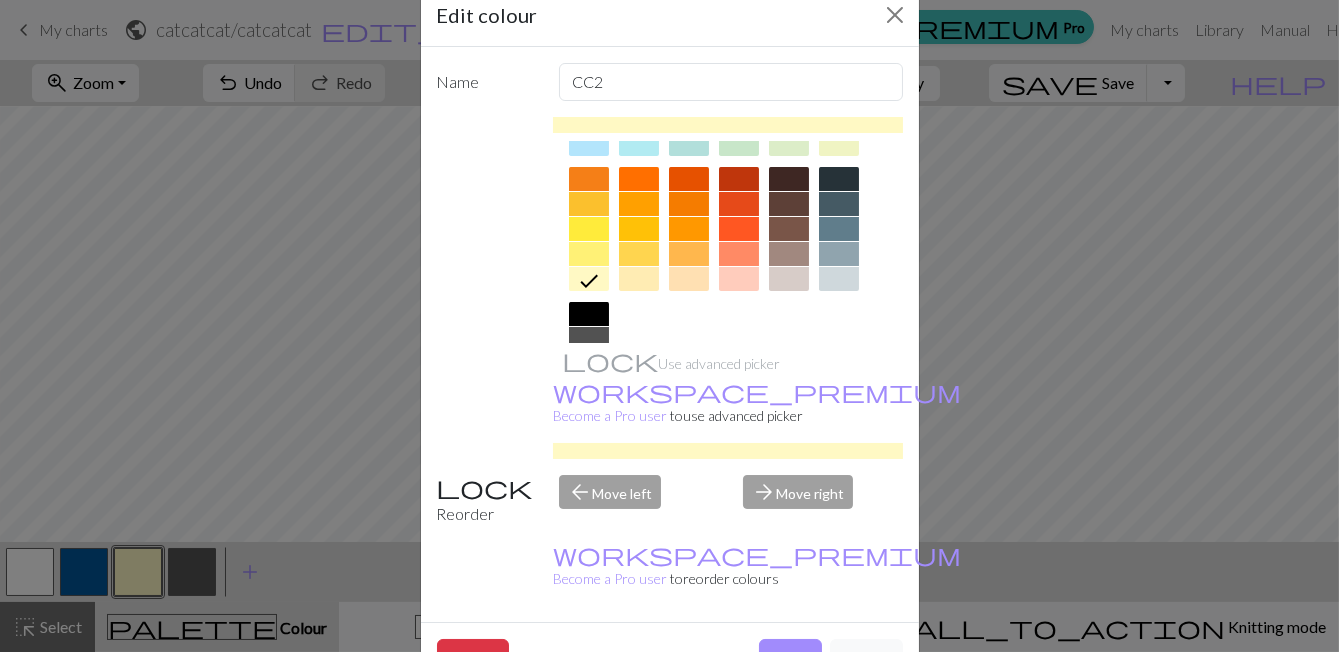 click at bounding box center (589, 414) 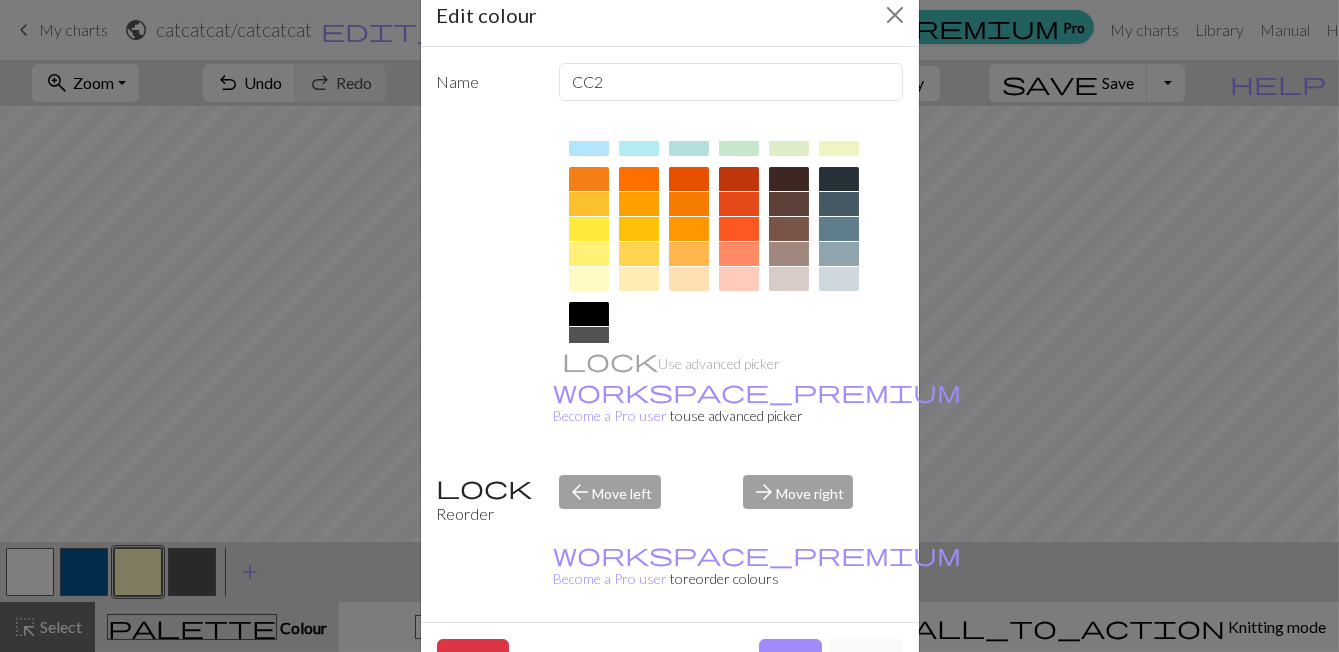 click on "Done" at bounding box center (790, 658) 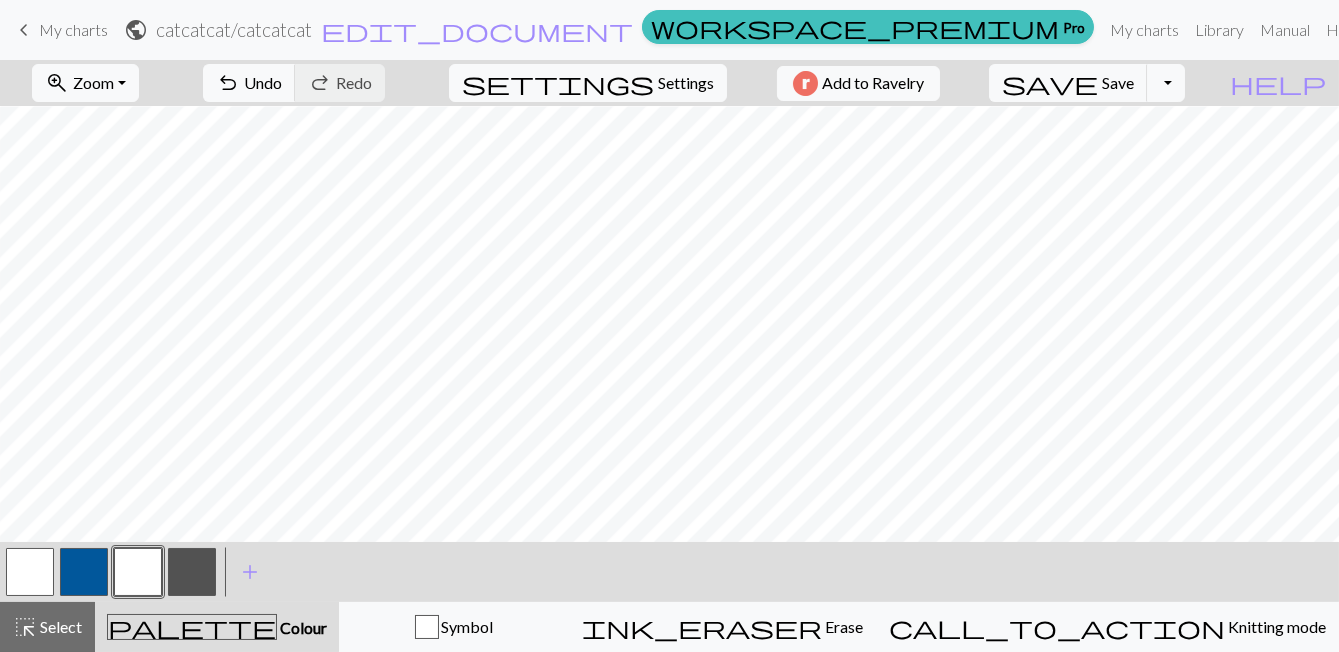 click at bounding box center (192, 572) 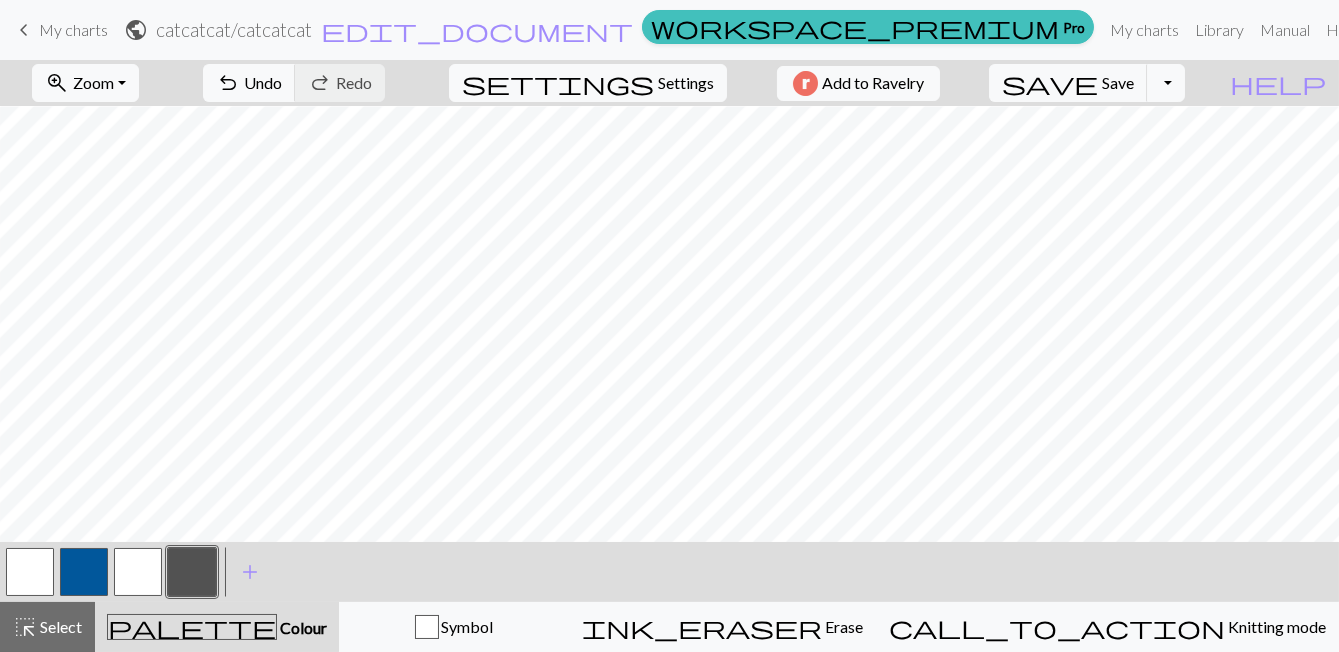 click at bounding box center [138, 572] 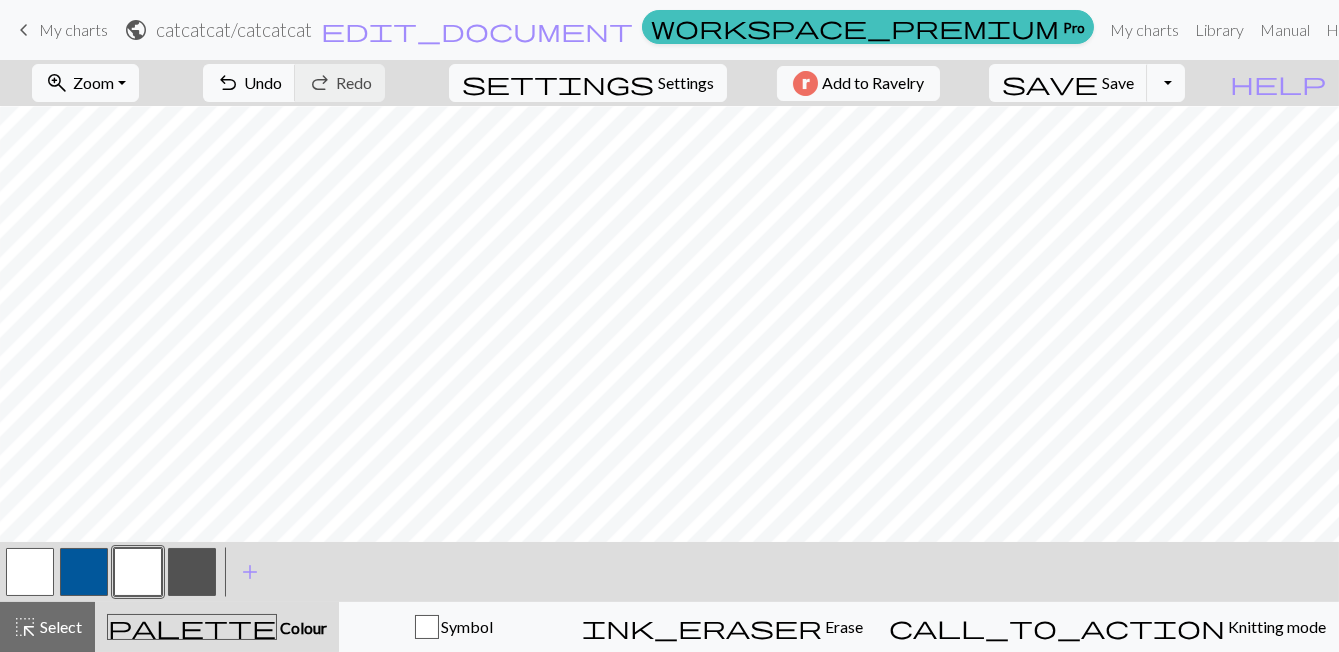 click at bounding box center [192, 572] 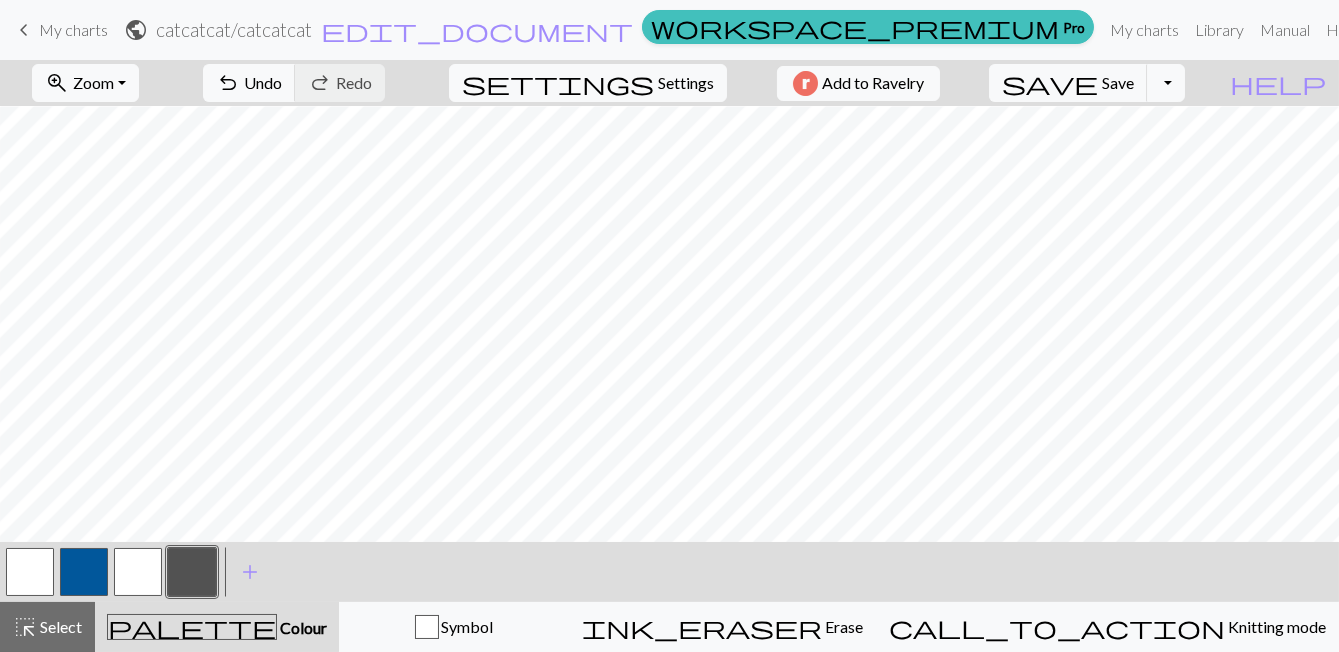 click at bounding box center (138, 572) 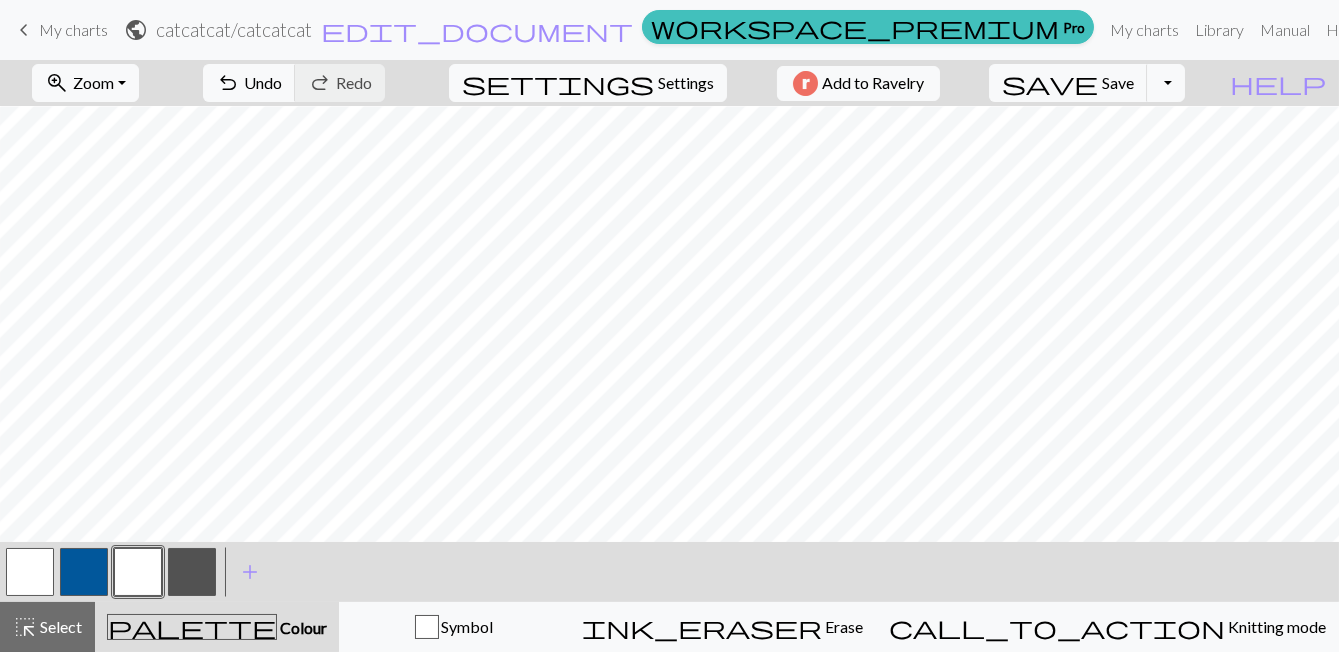 click at bounding box center (192, 572) 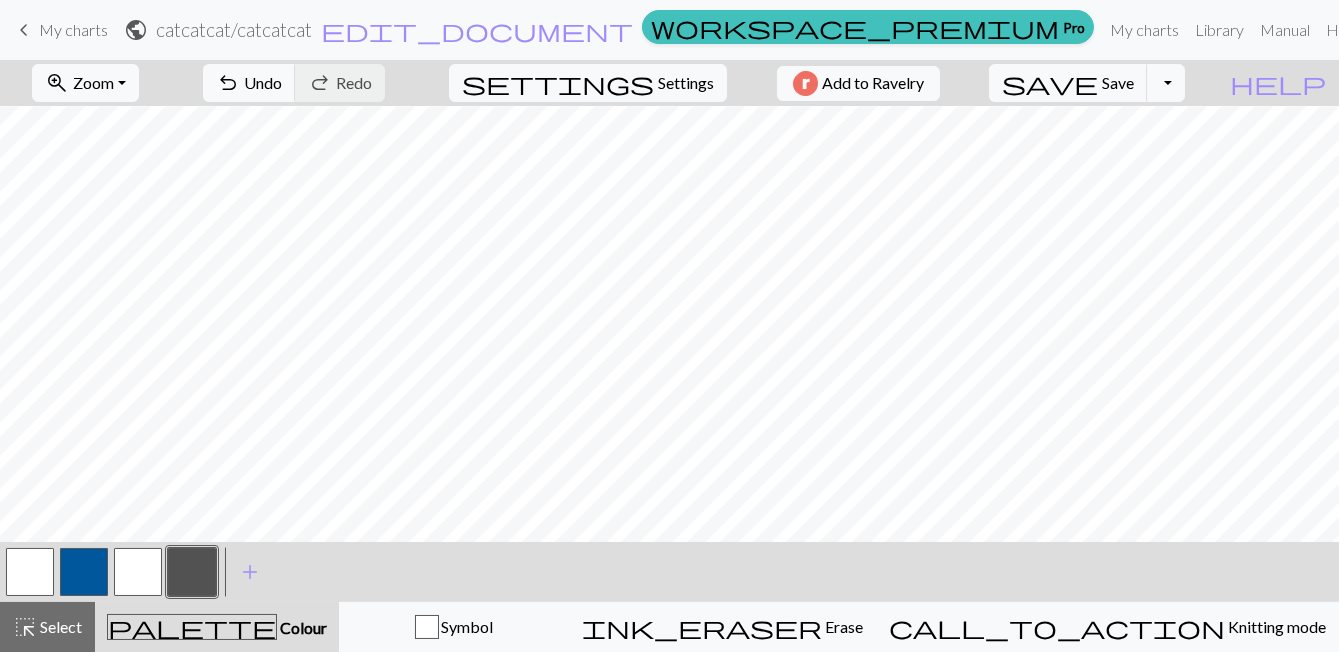 click at bounding box center (138, 572) 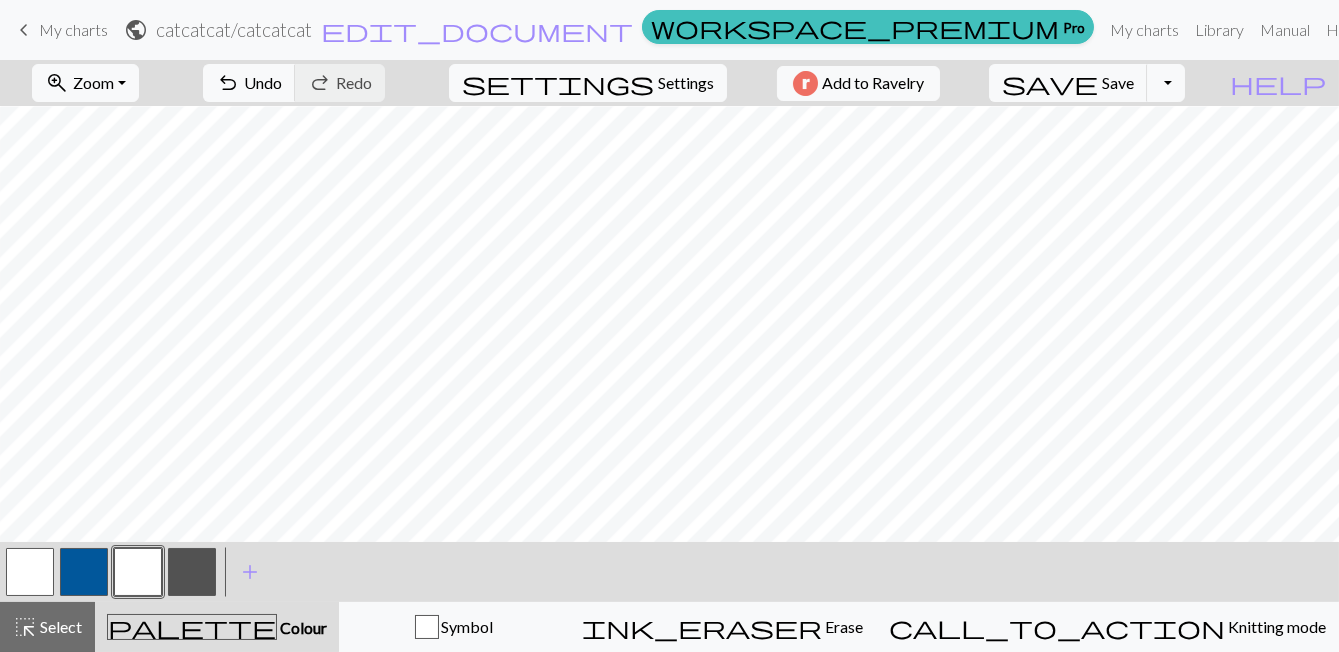 click at bounding box center [192, 572] 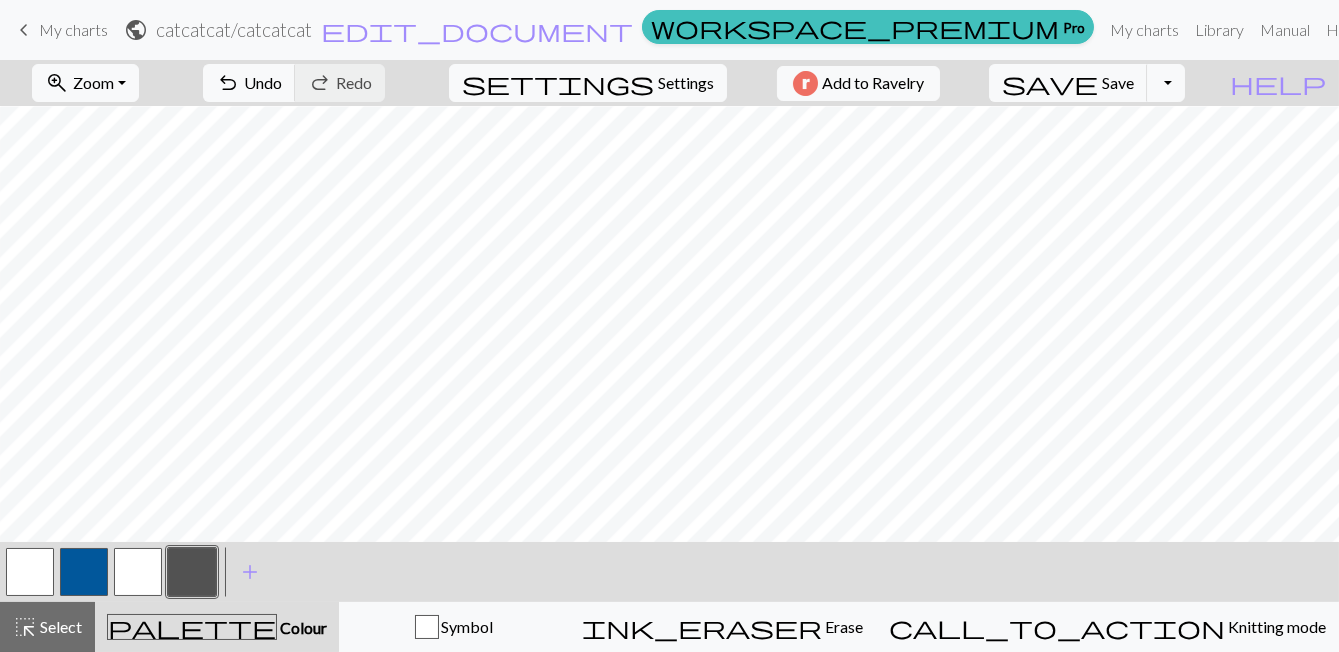click at bounding box center [138, 572] 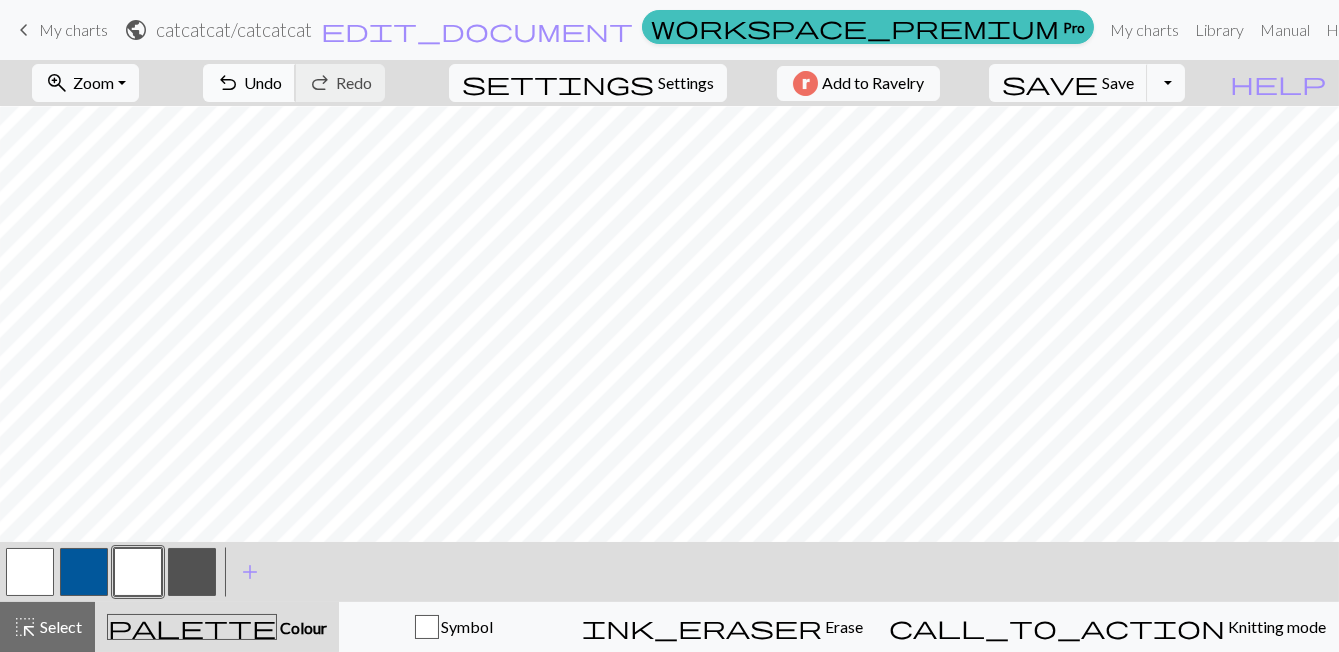 click on "undo Undo Undo" at bounding box center [249, 83] 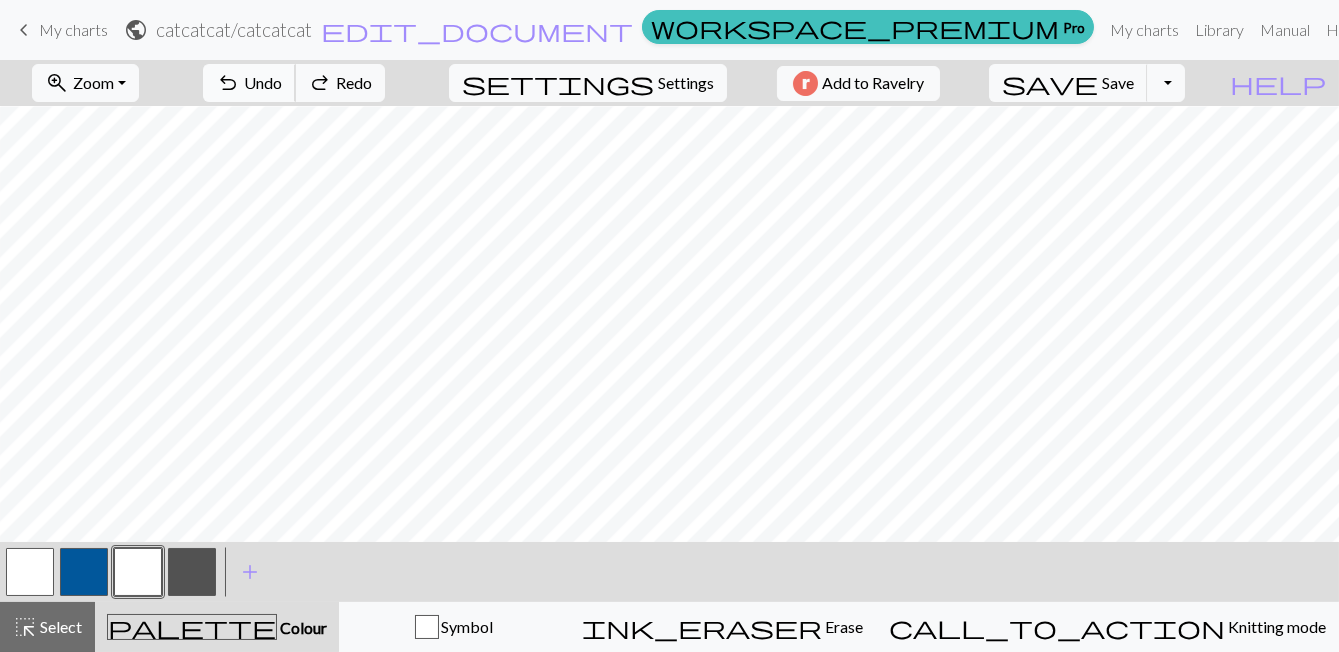 click on "Undo" at bounding box center (263, 82) 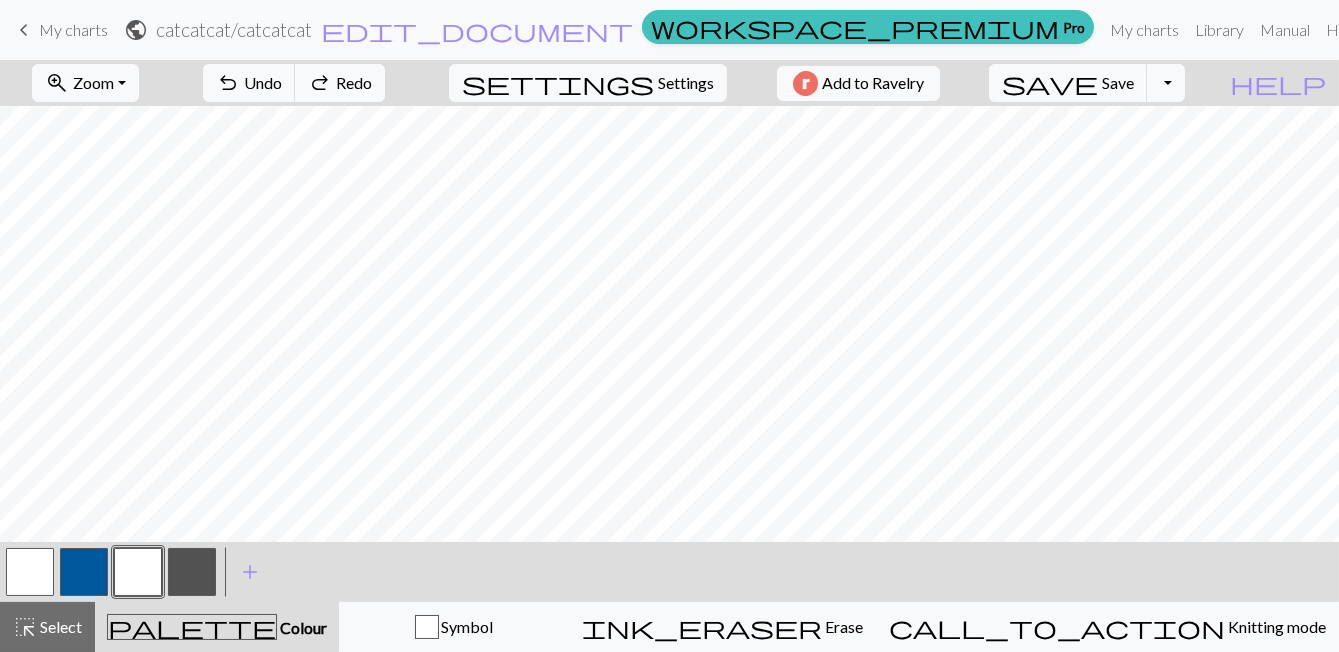 click on "Redo" at bounding box center [354, 82] 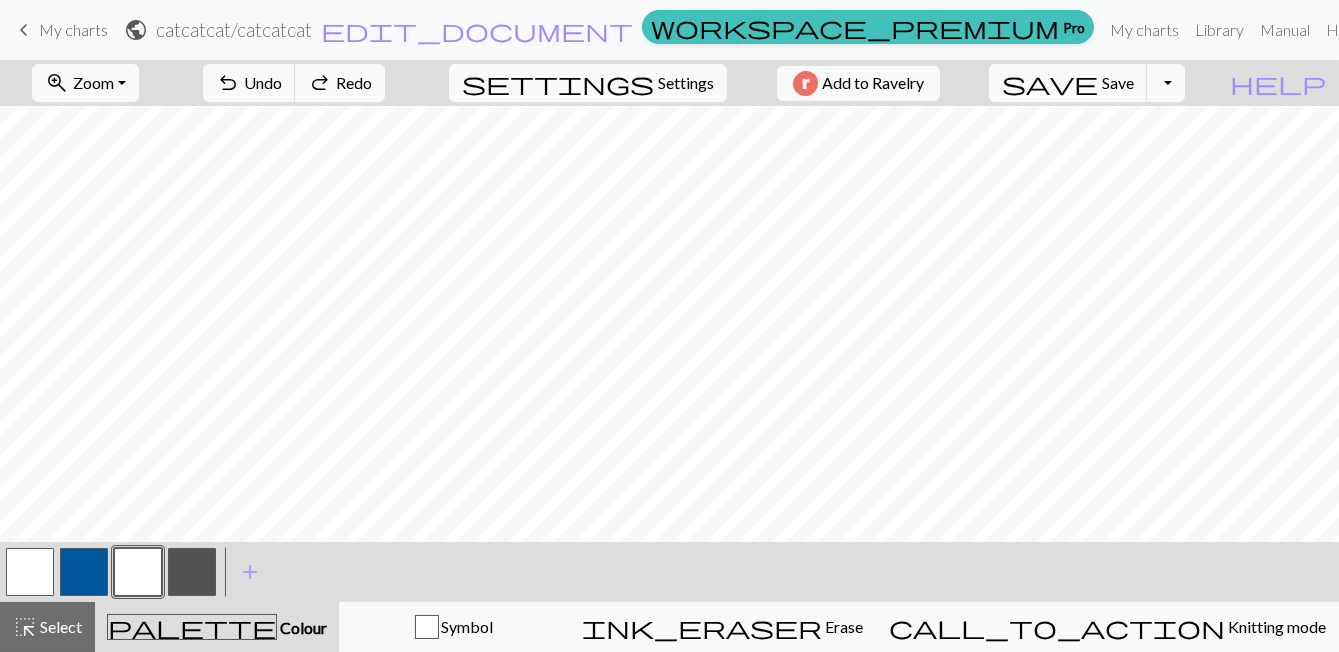 click at bounding box center (192, 572) 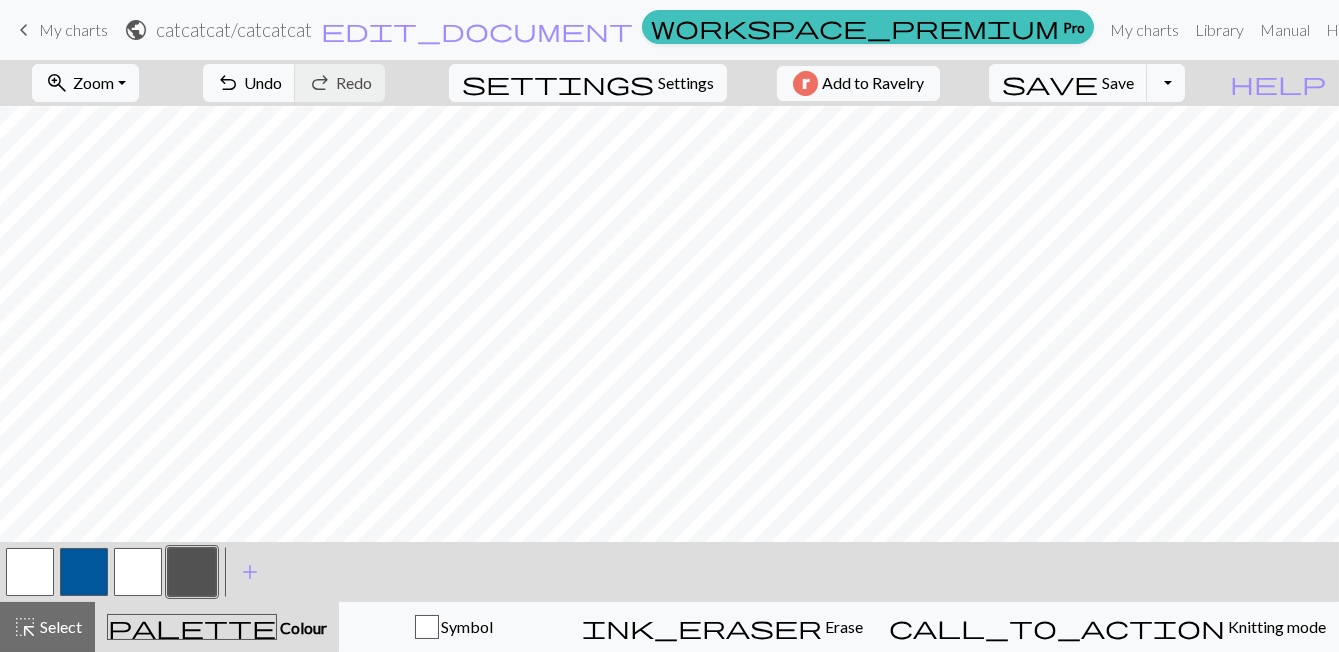 click at bounding box center [138, 572] 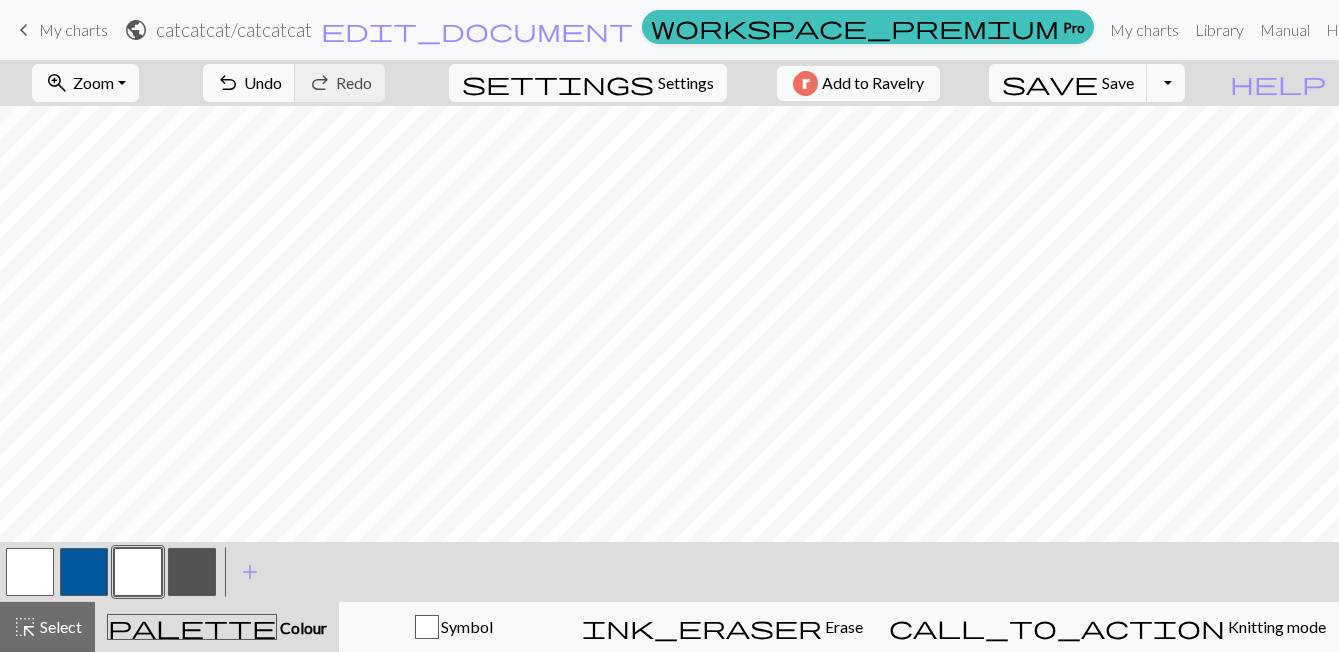 click at bounding box center (192, 572) 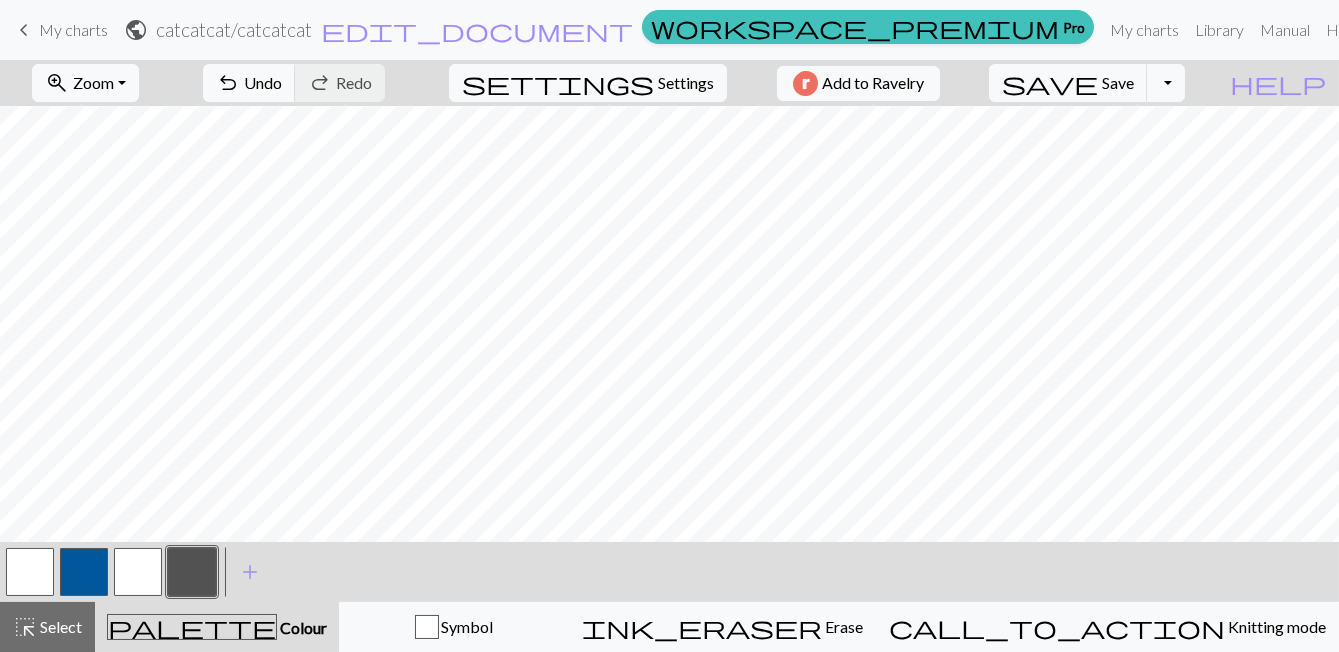 click at bounding box center (138, 572) 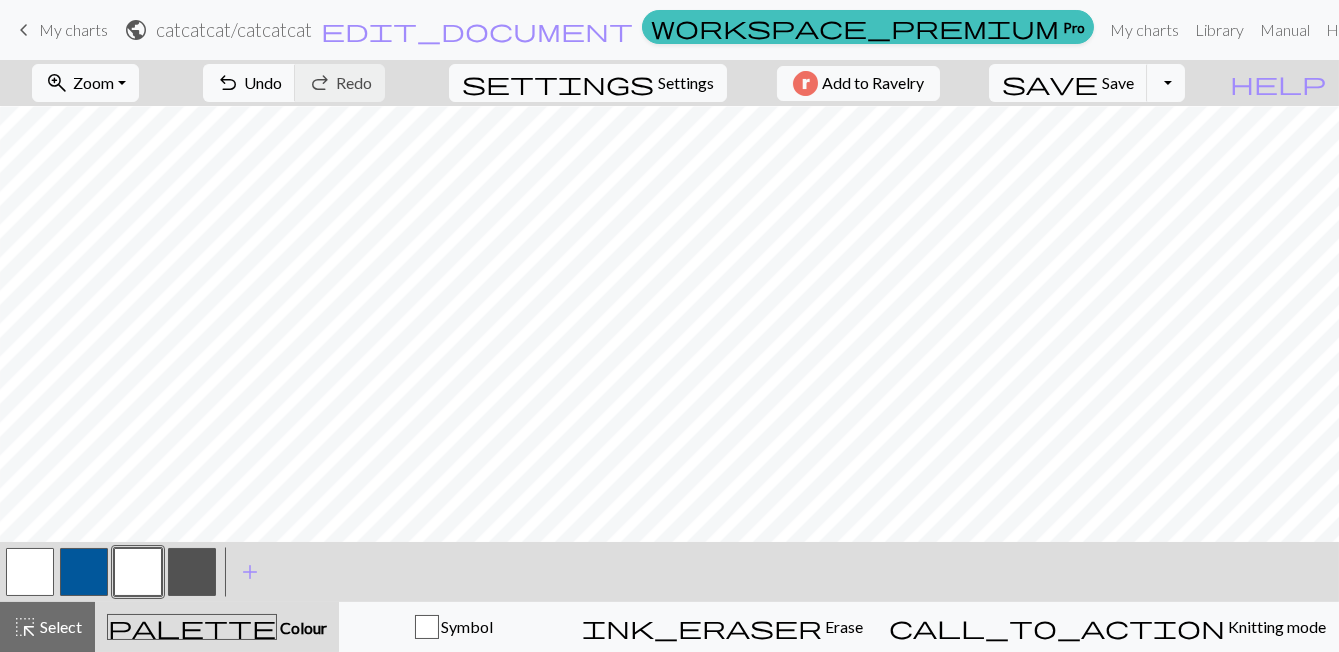 click at bounding box center (192, 572) 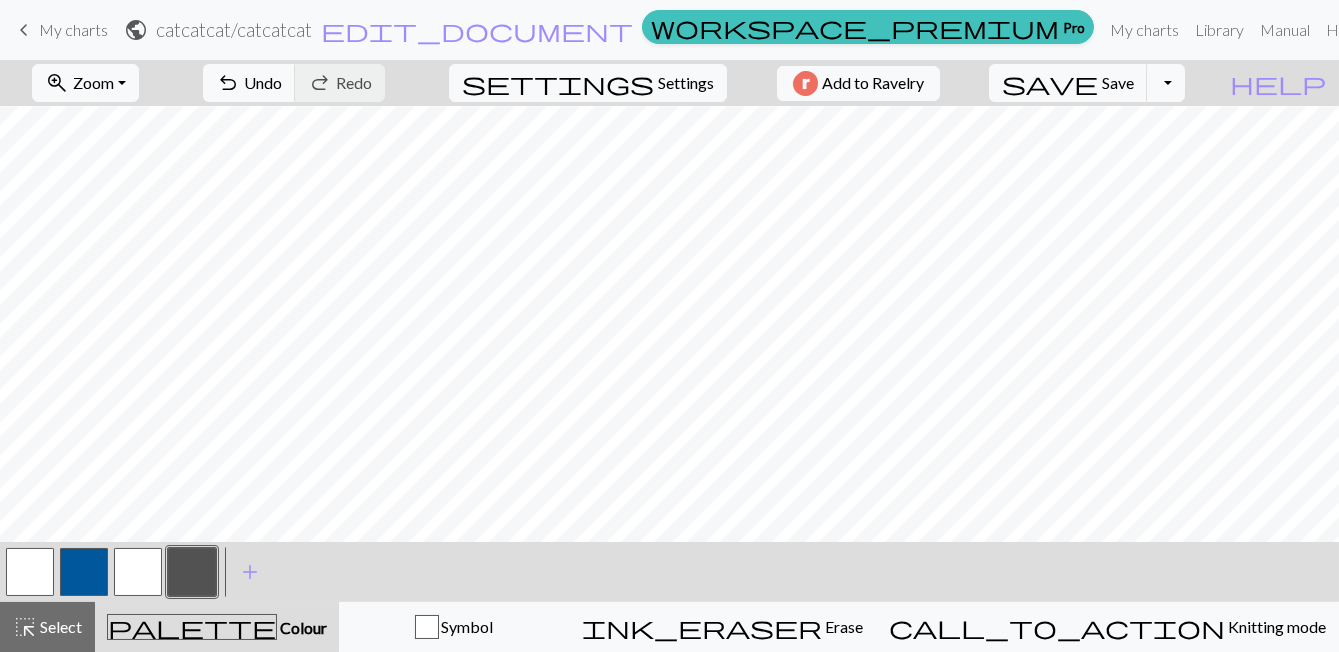 click at bounding box center (138, 572) 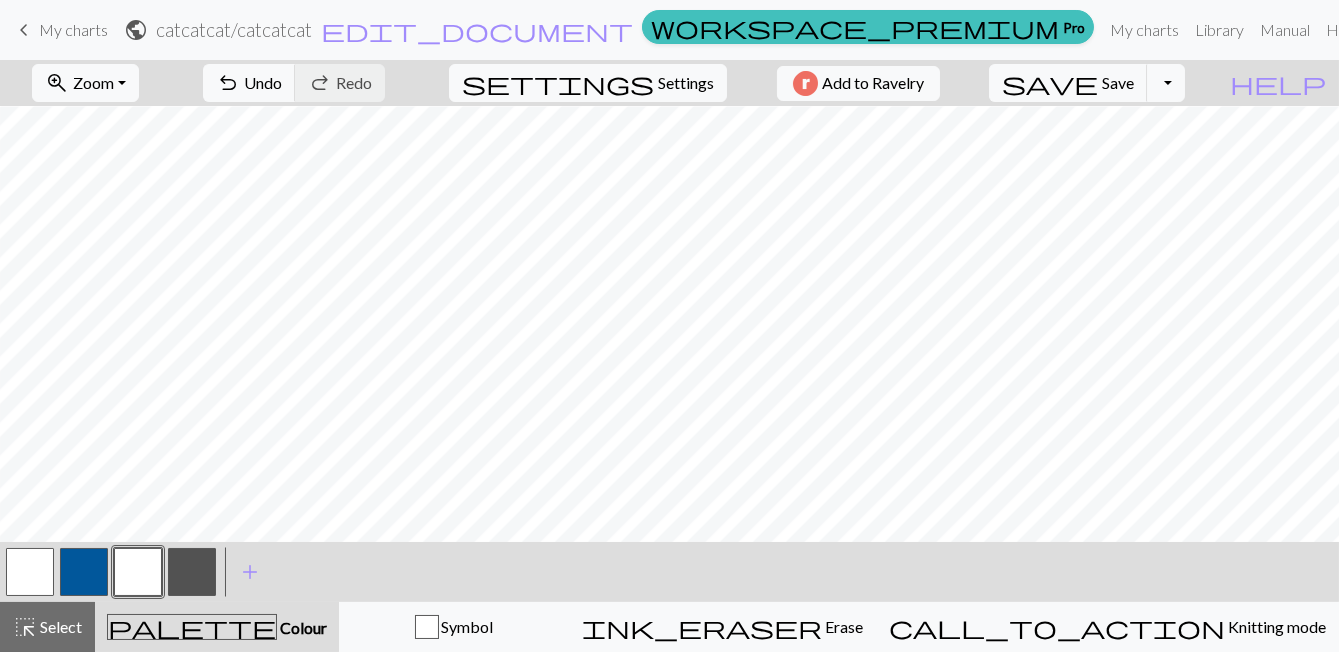 click at bounding box center [192, 572] 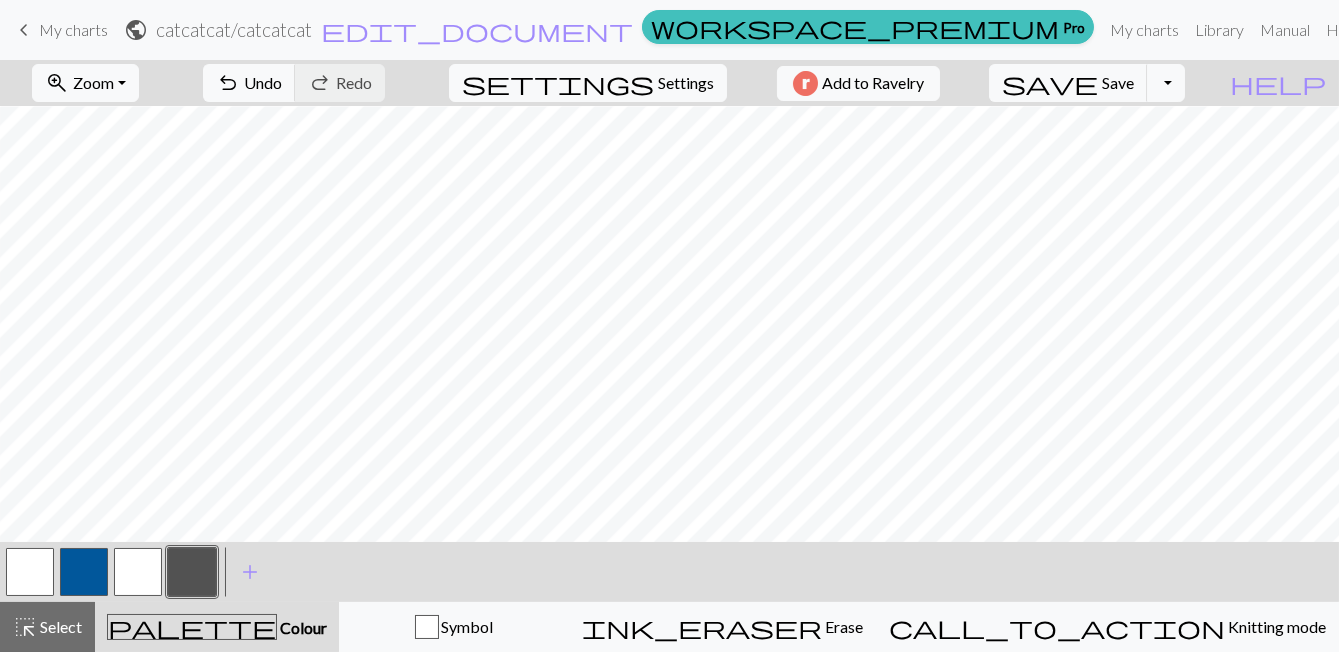 click at bounding box center (138, 572) 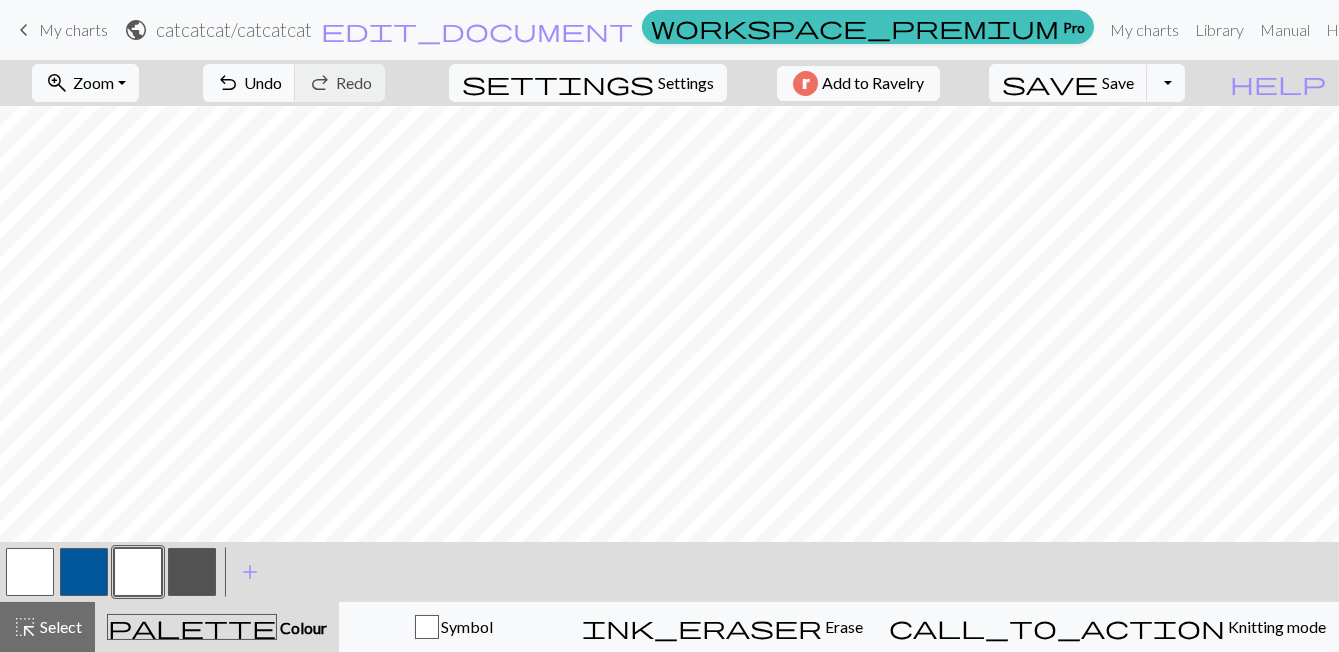 click at bounding box center (192, 572) 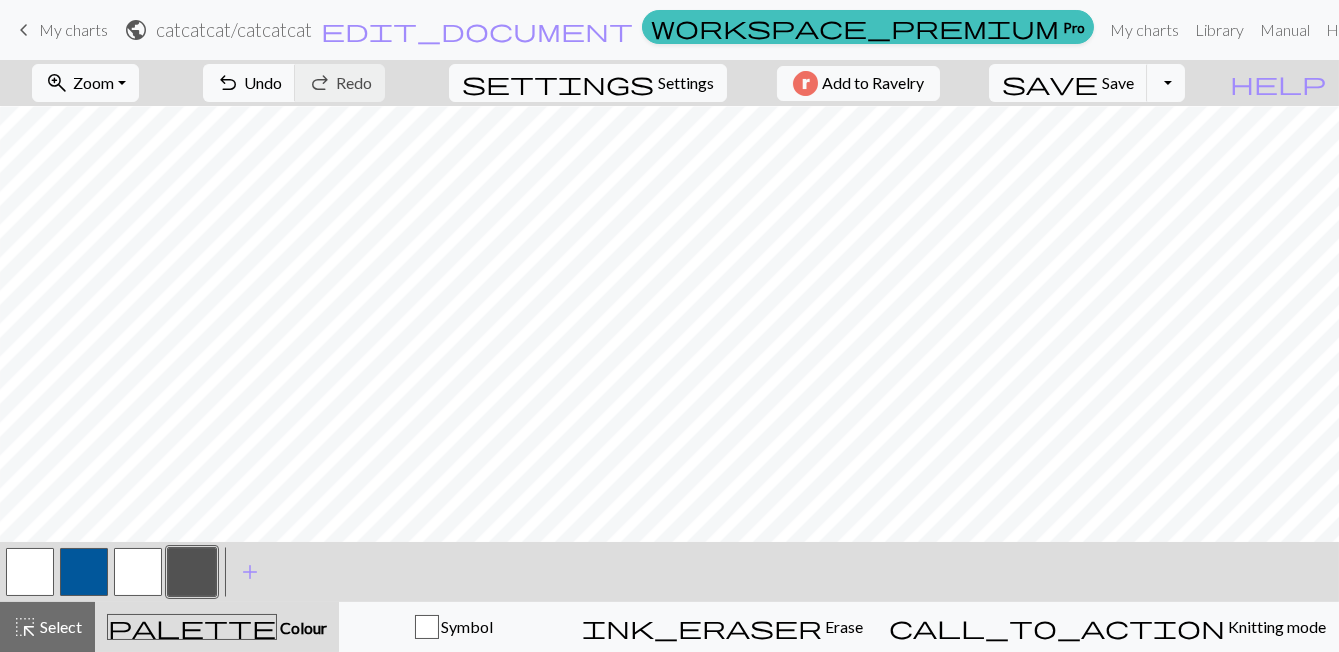 click at bounding box center [138, 572] 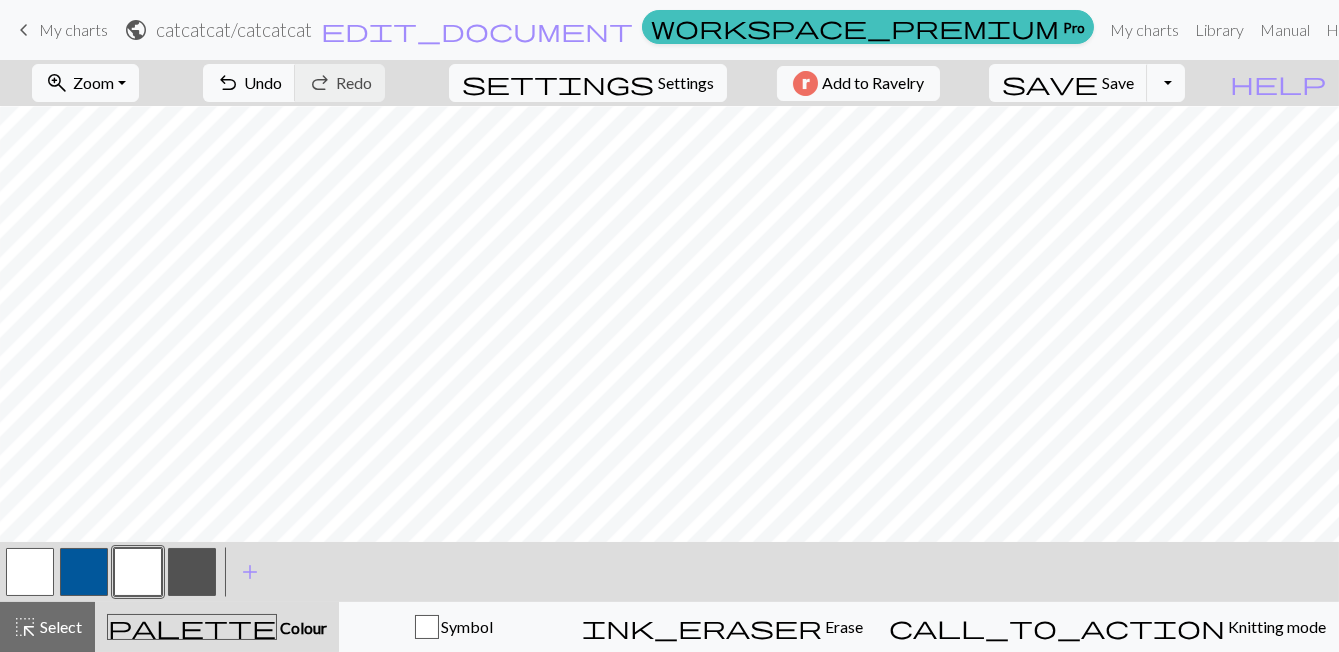 click at bounding box center (192, 572) 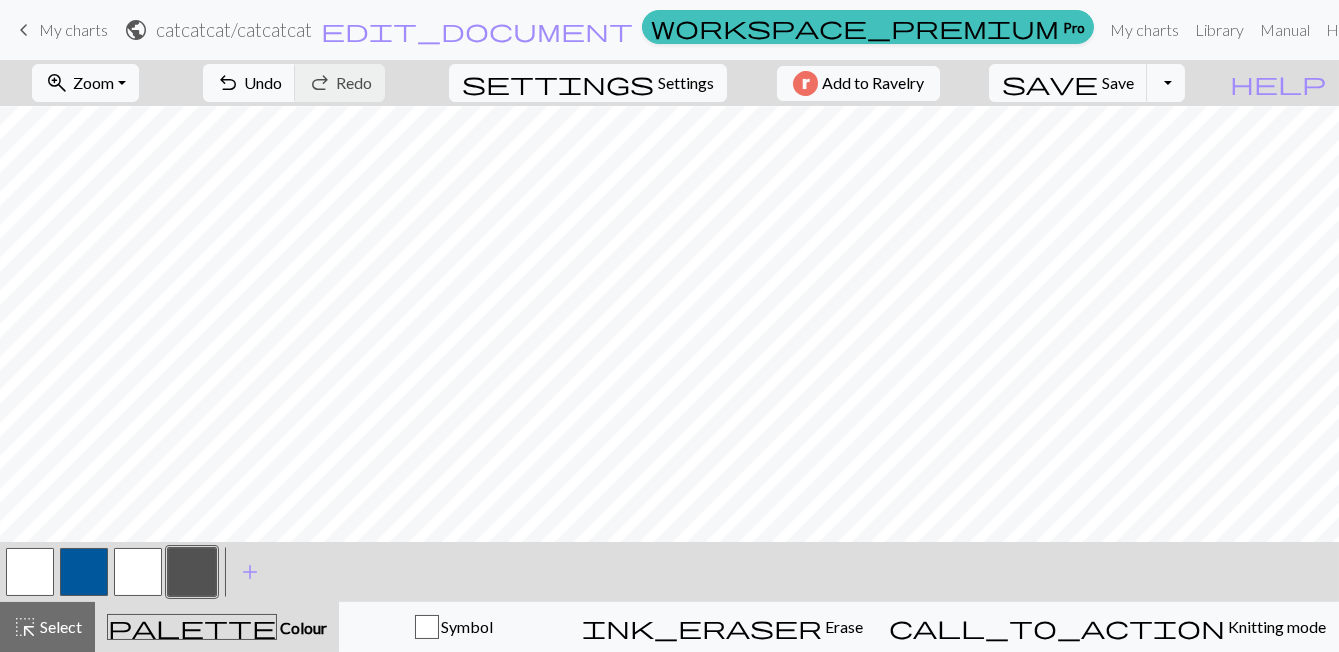 click at bounding box center [138, 572] 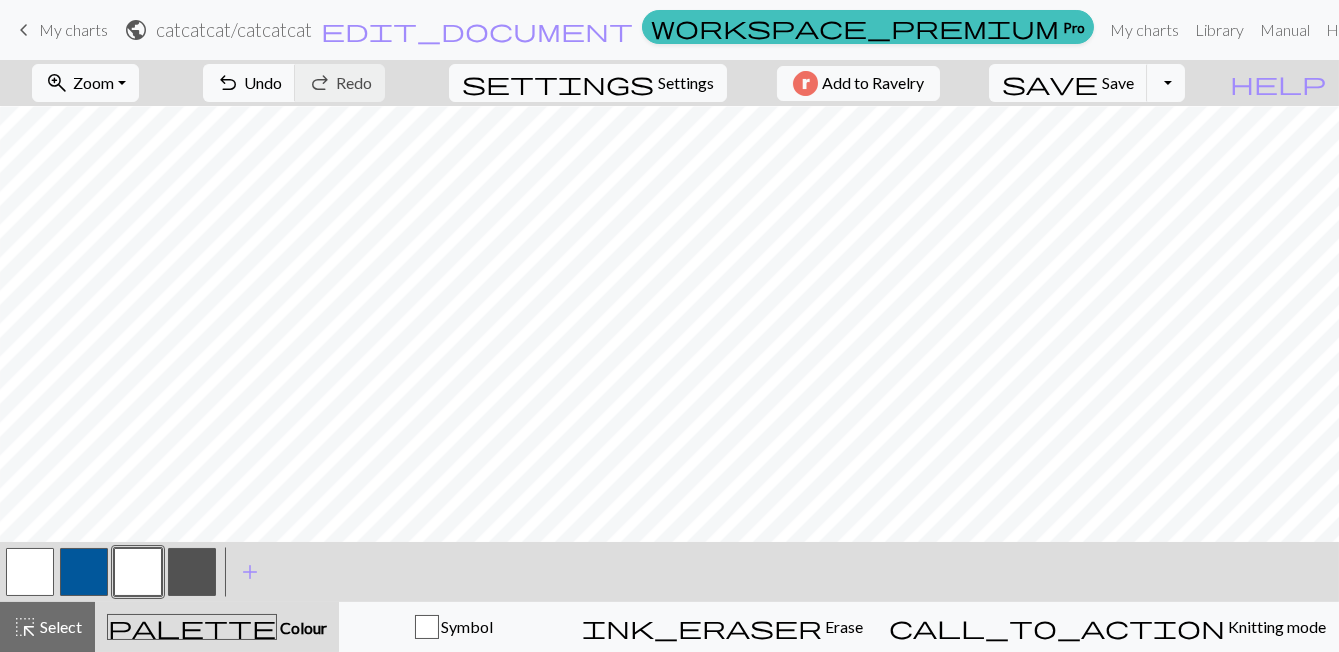 click at bounding box center [192, 572] 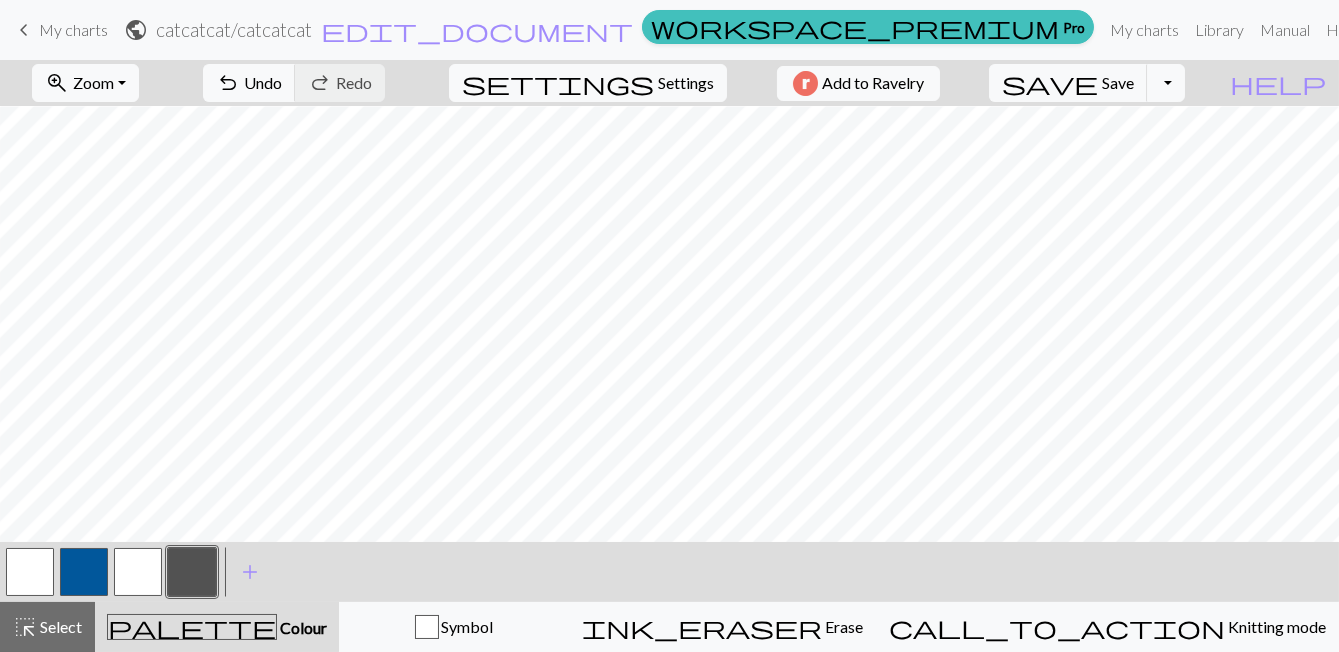 click at bounding box center [138, 572] 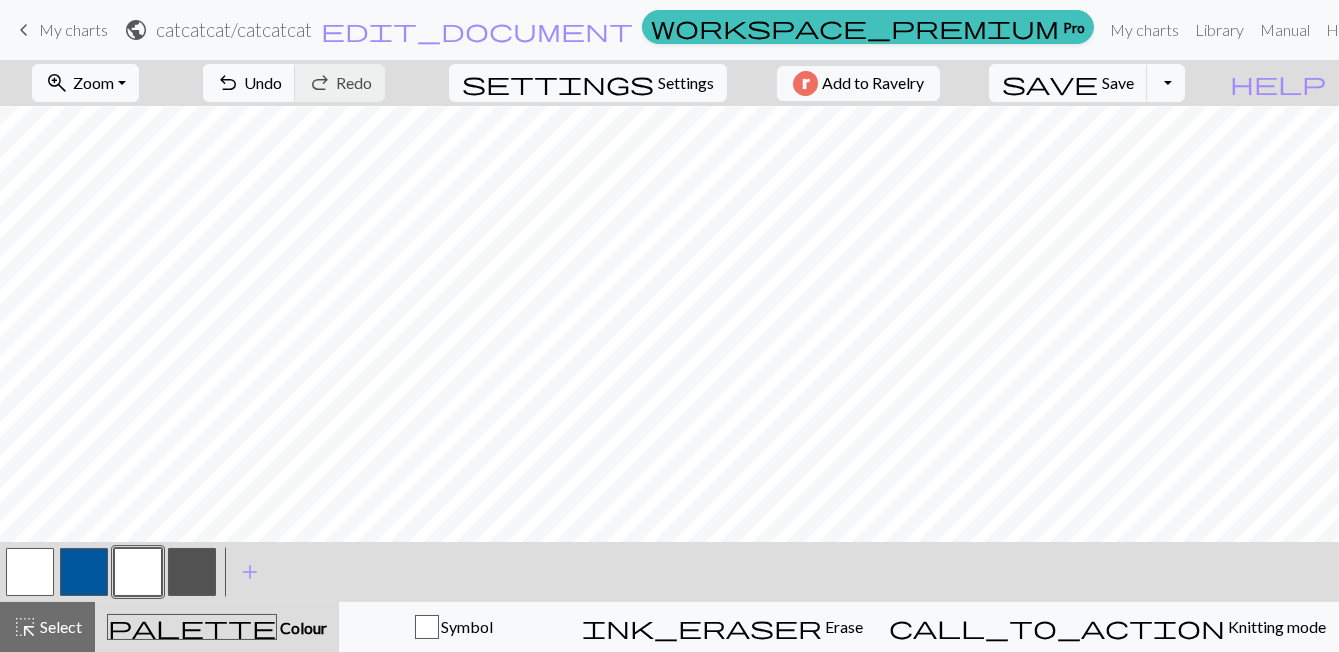 click at bounding box center [192, 572] 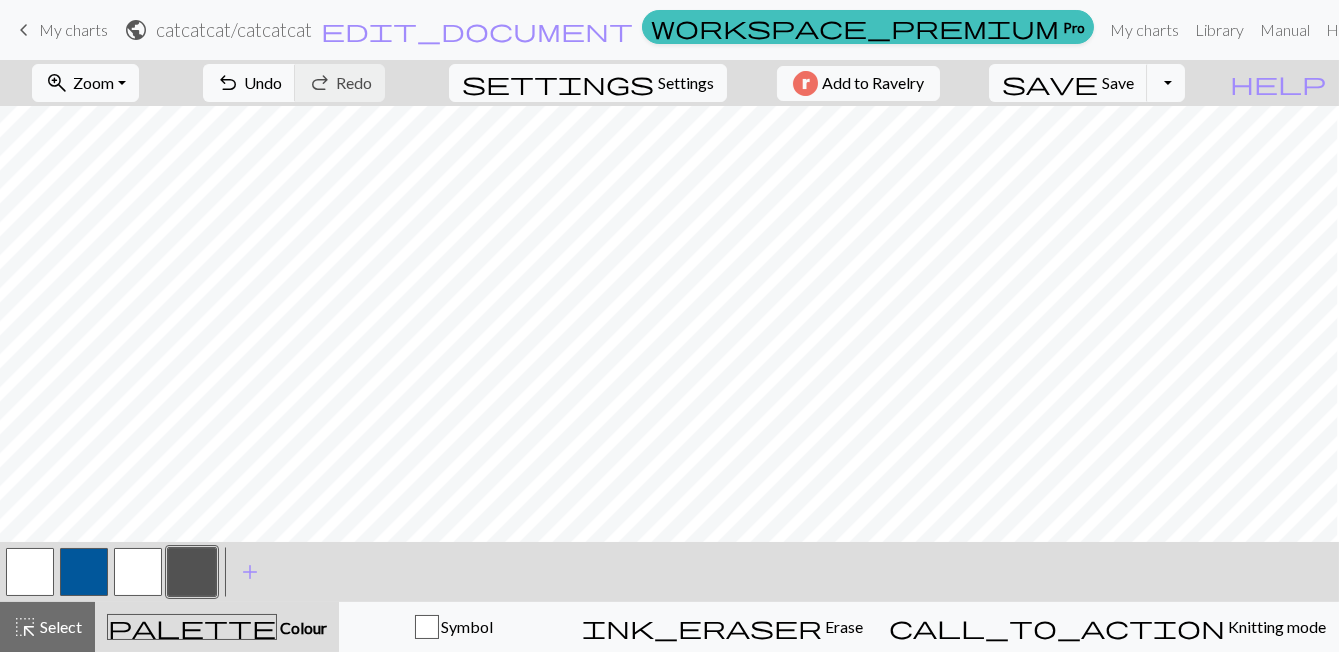 scroll, scrollTop: 0, scrollLeft: 39, axis: horizontal 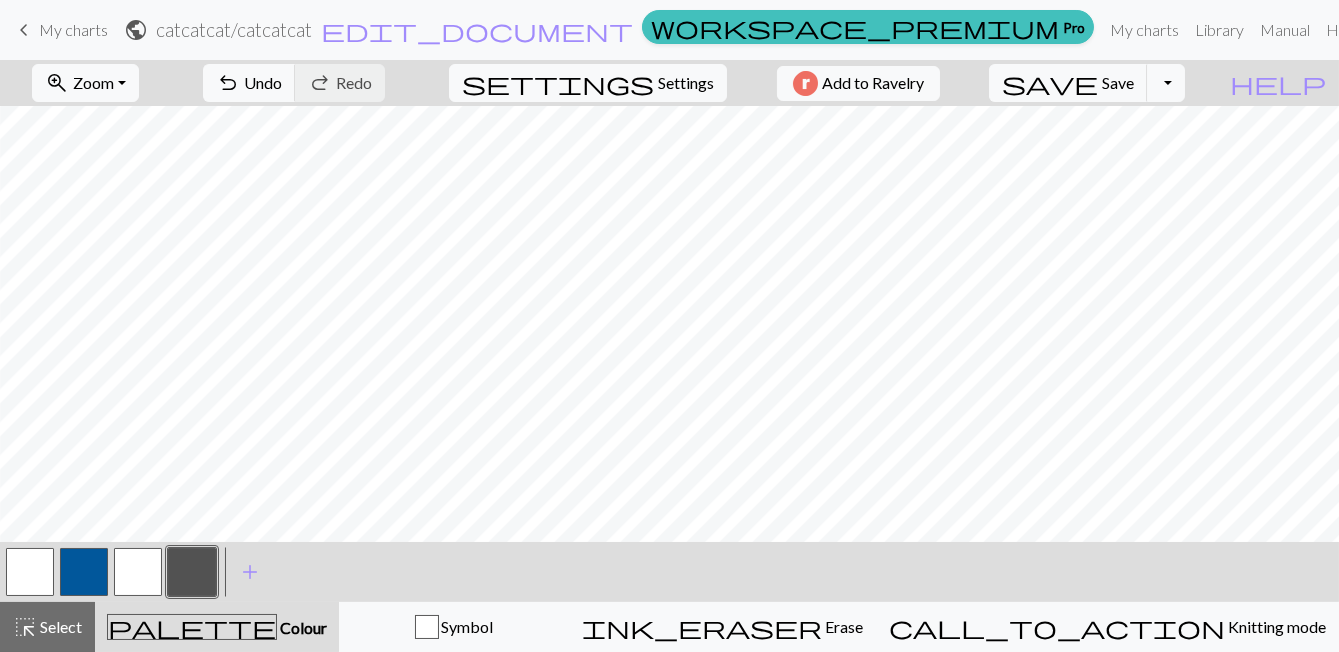 click at bounding box center (138, 572) 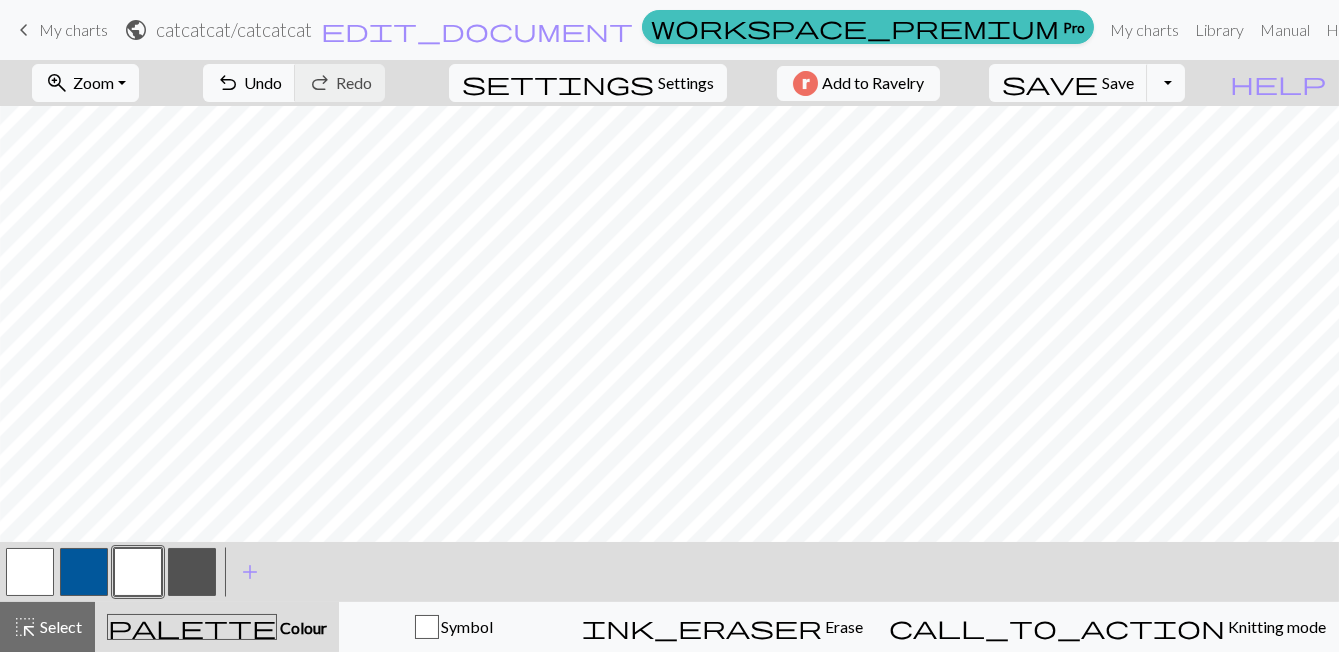 click at bounding box center [192, 572] 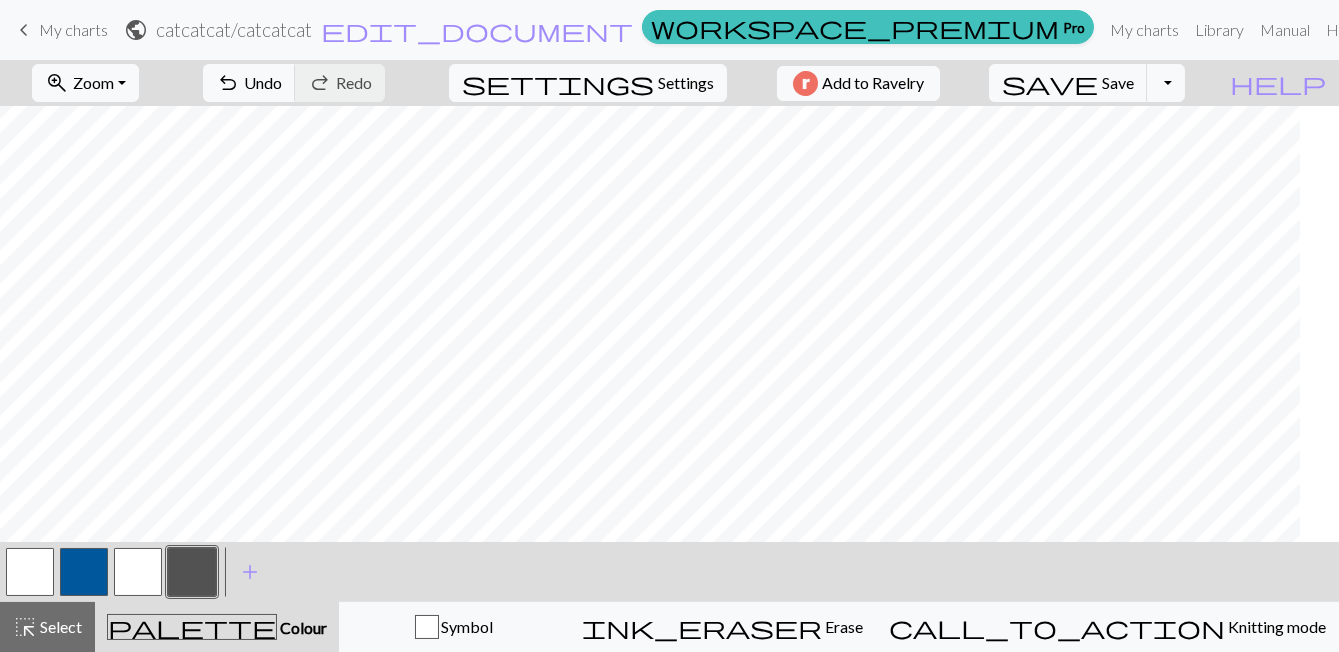 scroll, scrollTop: 0, scrollLeft: 0, axis: both 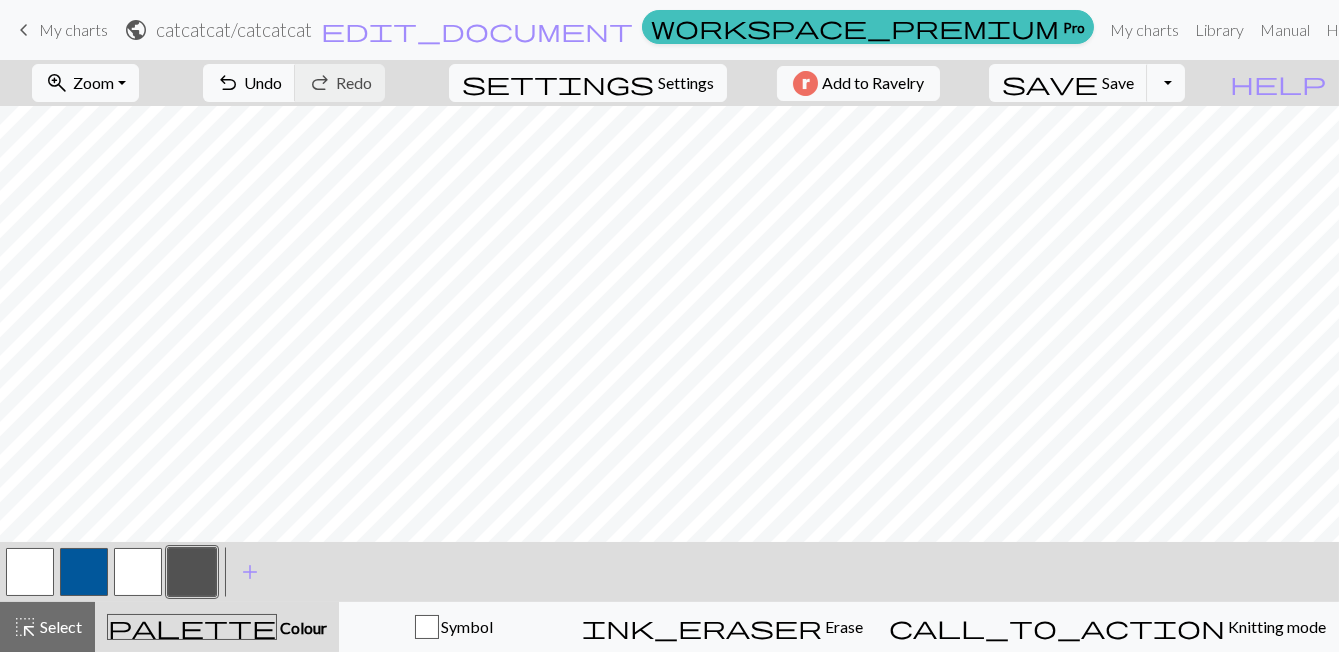 click at bounding box center (138, 572) 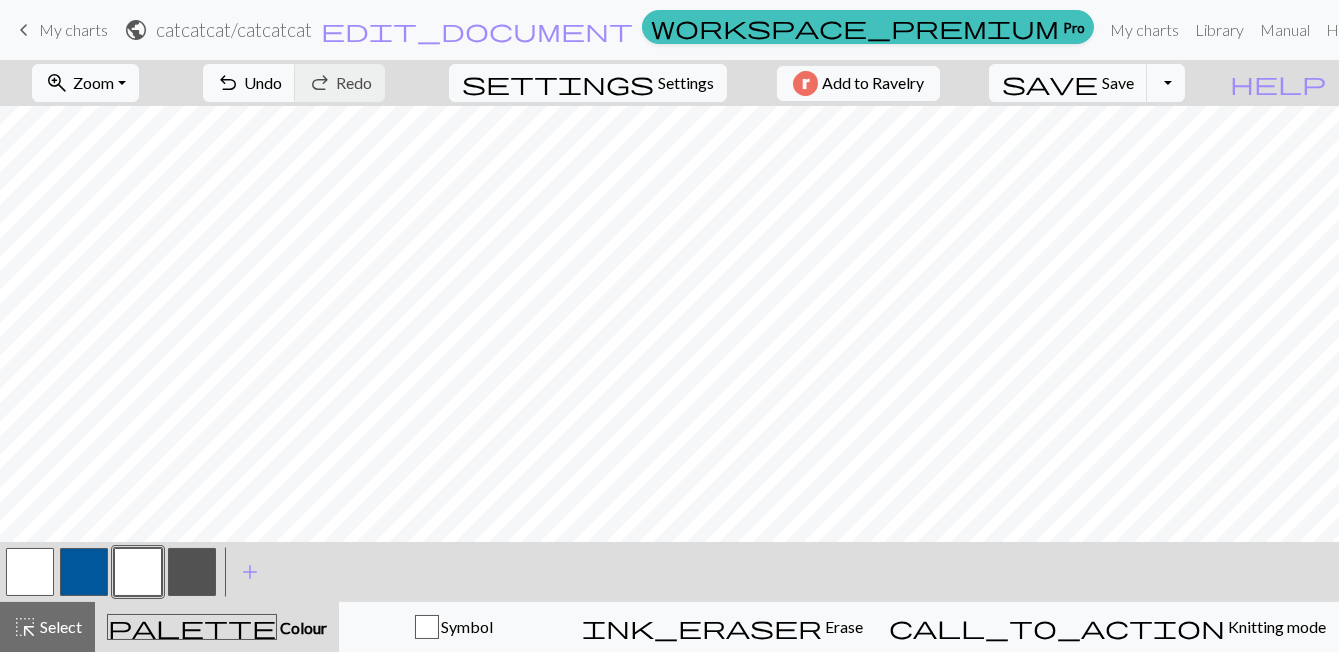click at bounding box center [192, 572] 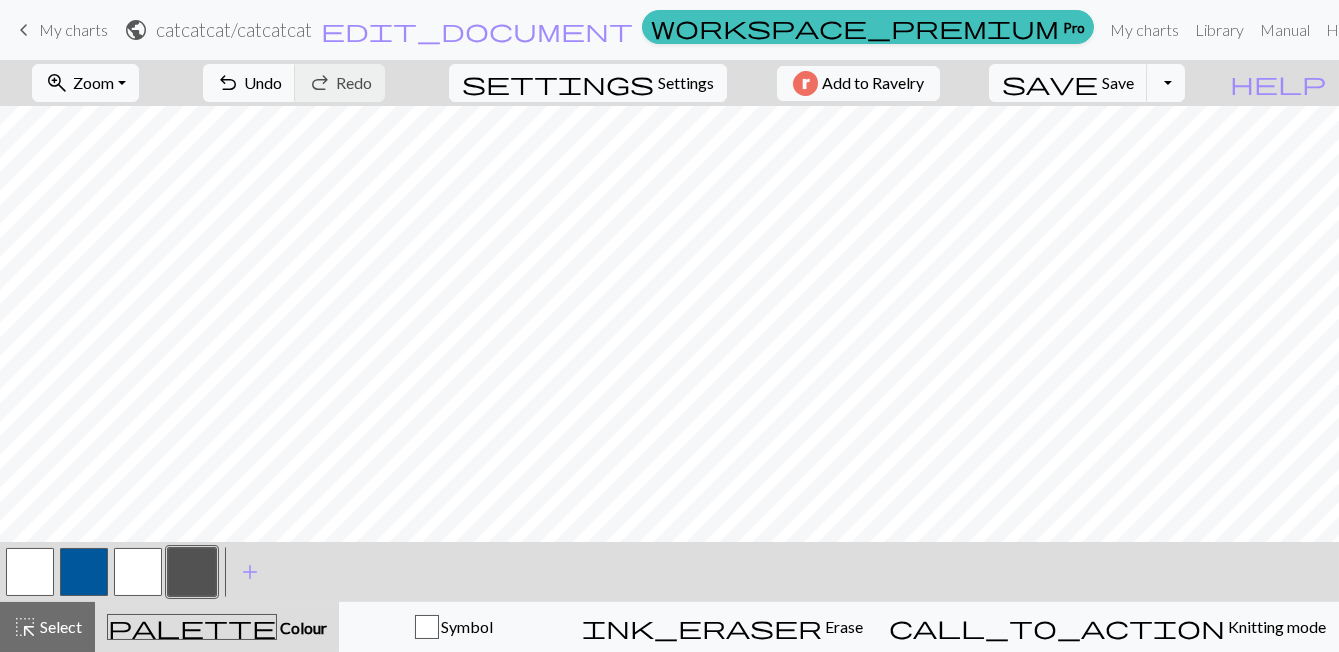 click at bounding box center [138, 572] 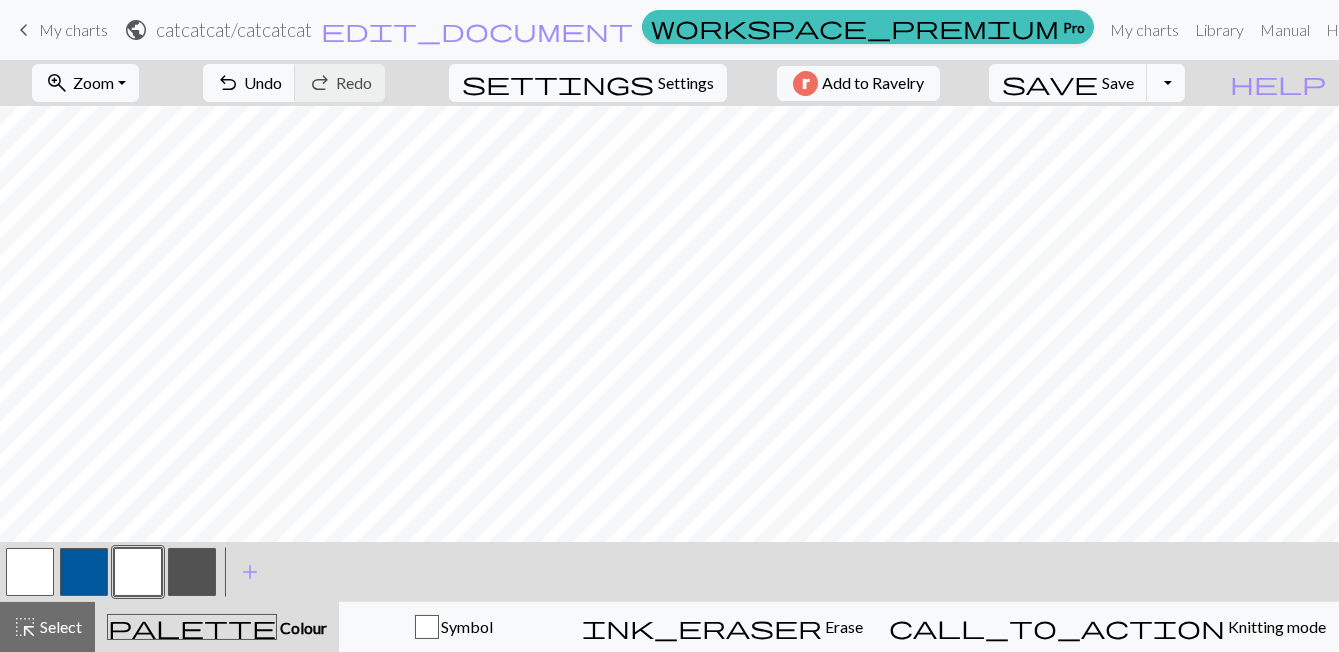 click at bounding box center [192, 572] 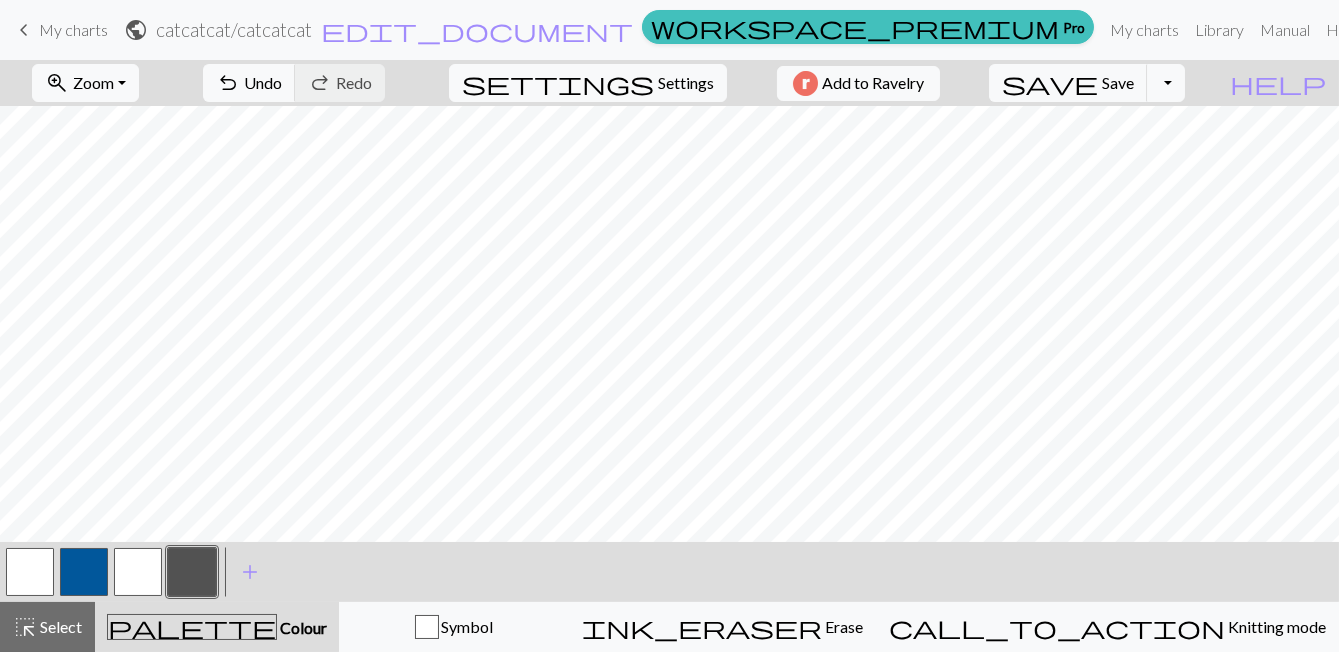 click at bounding box center (138, 572) 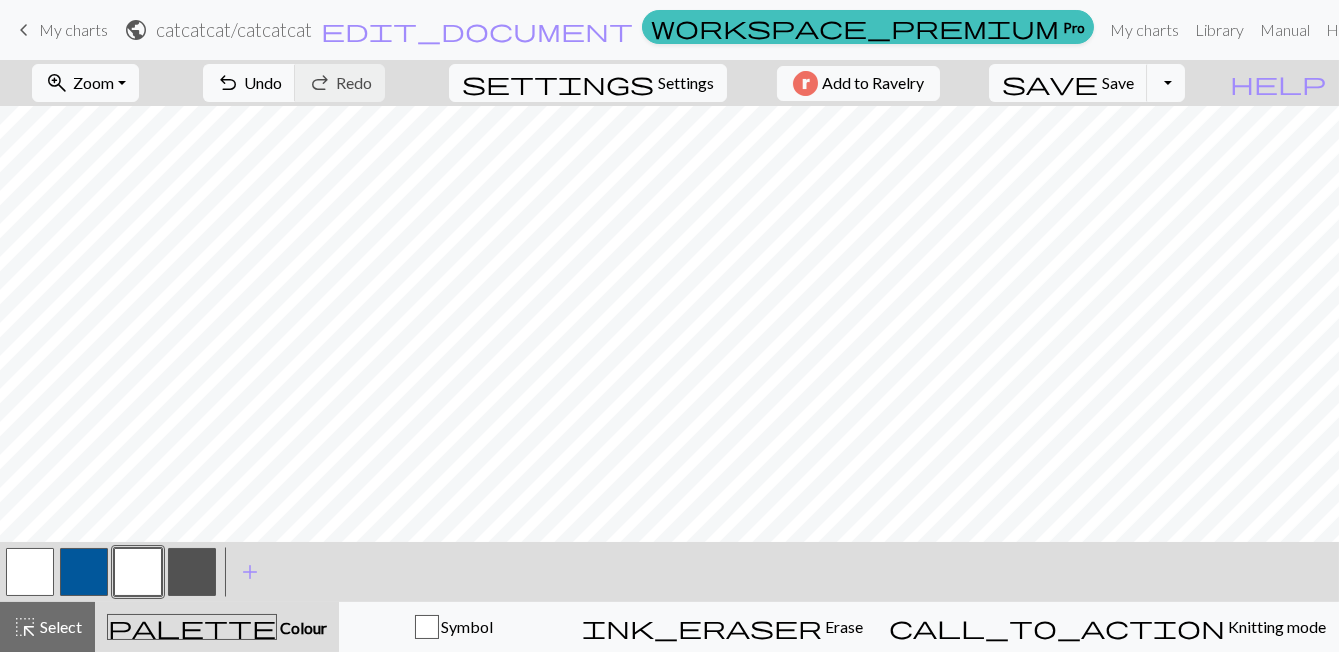 click at bounding box center [192, 572] 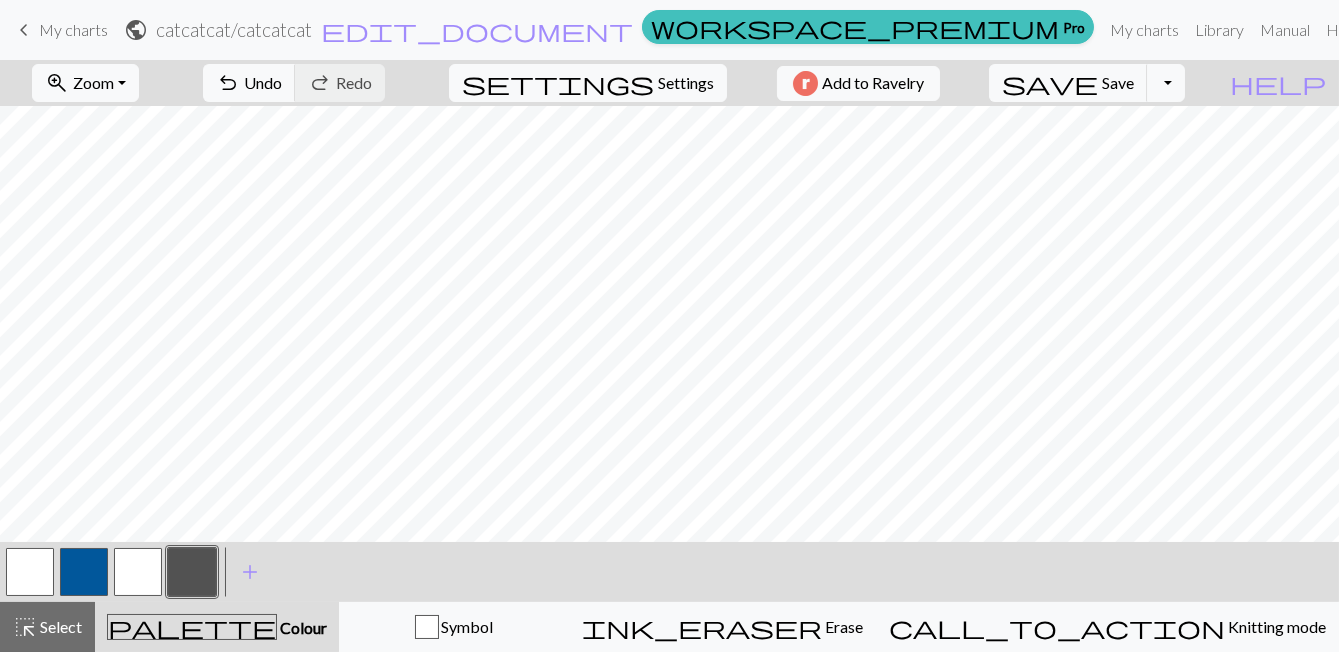 click at bounding box center [138, 572] 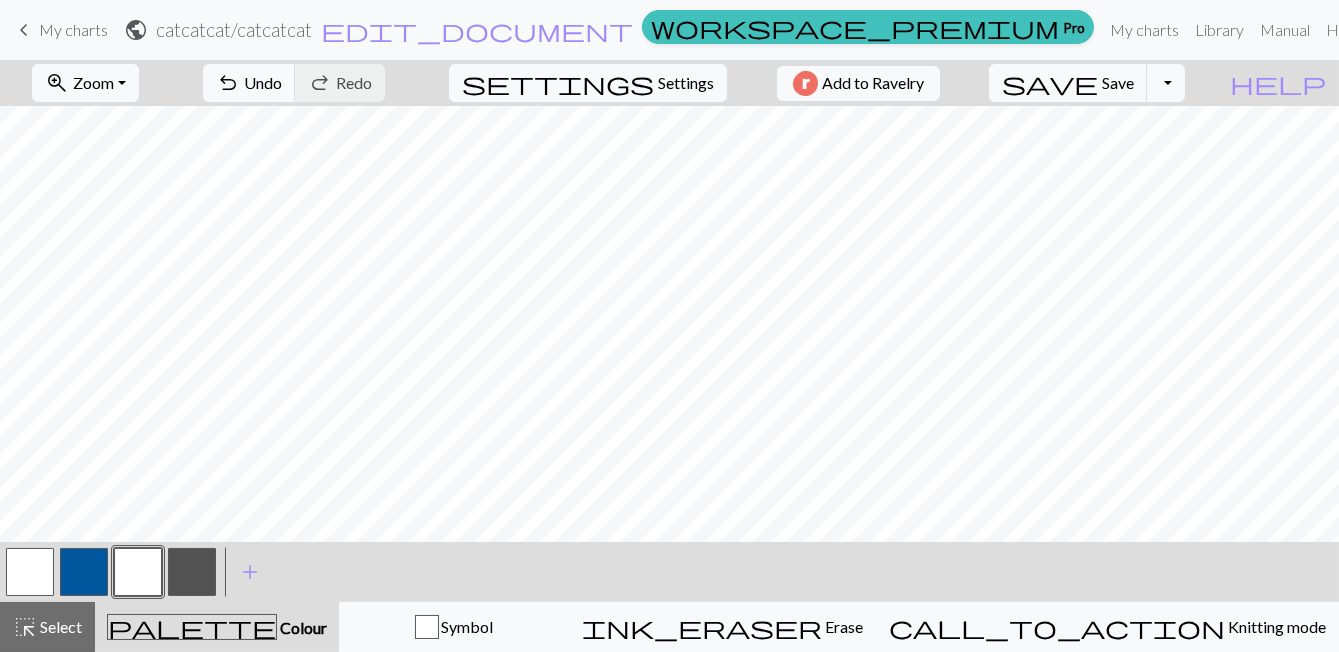 click at bounding box center [192, 572] 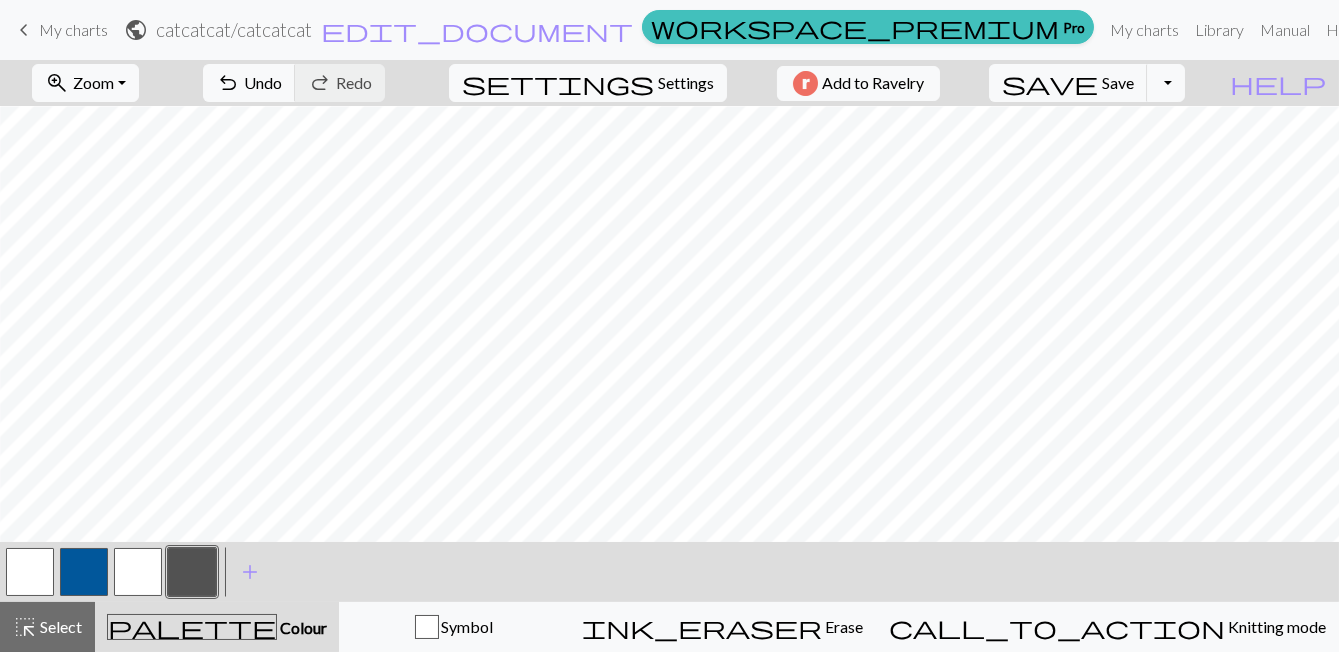 scroll, scrollTop: 0, scrollLeft: 41, axis: horizontal 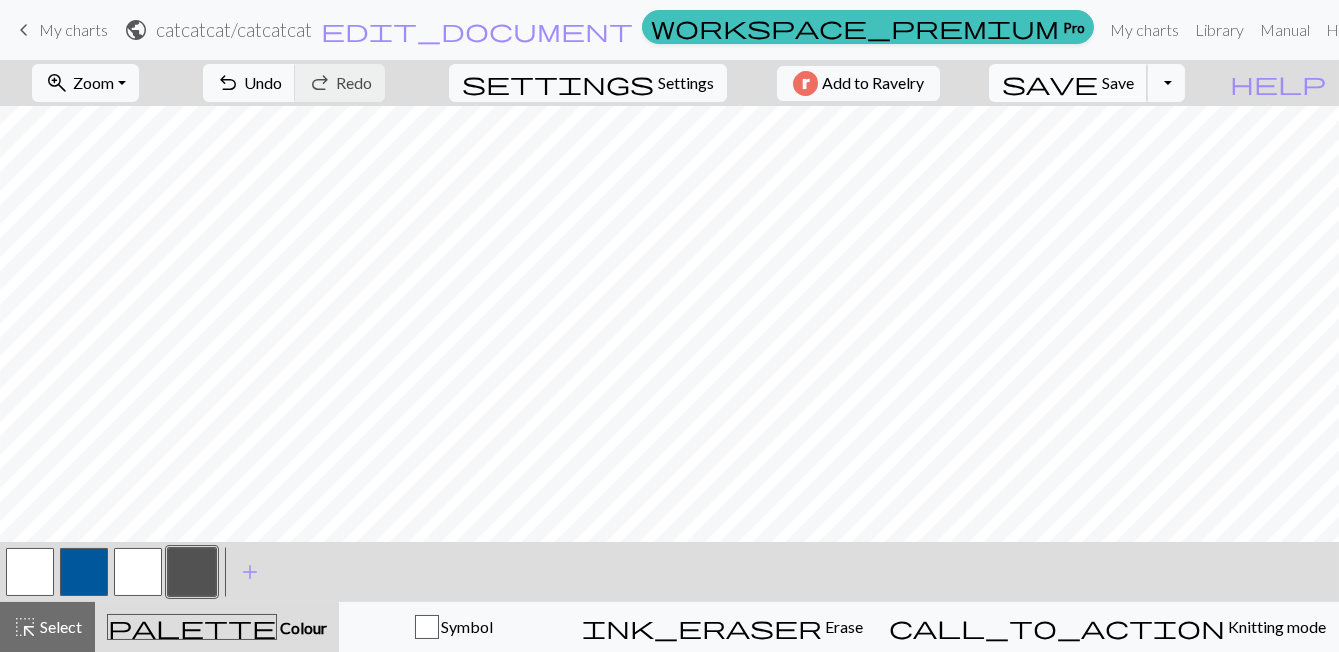 click on "save Save Save" at bounding box center [1068, 83] 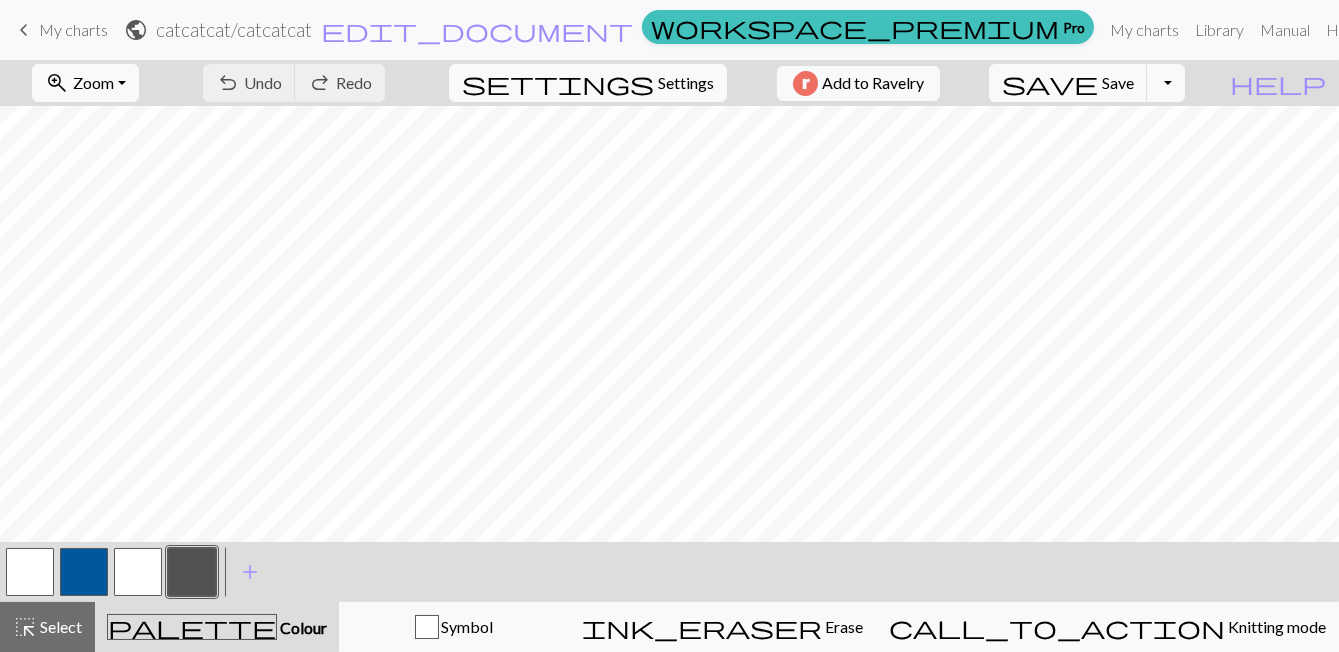 click on "Chart saved Chart saved" at bounding box center (669, 79) 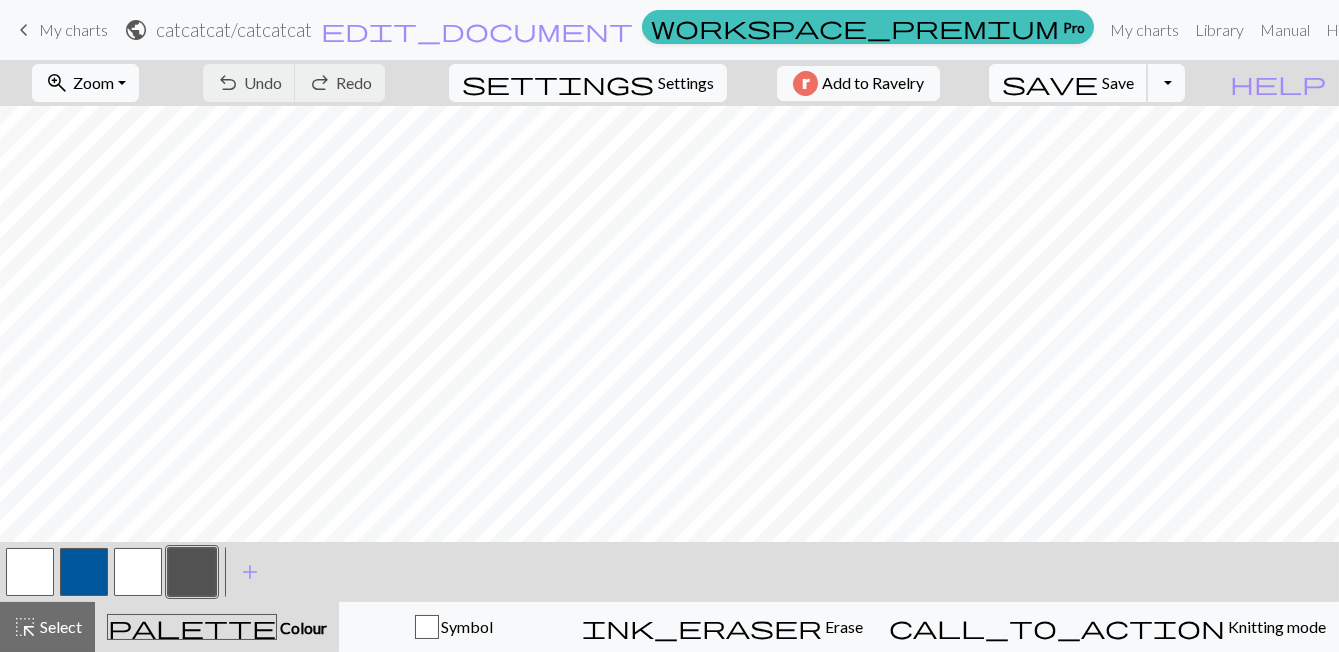 click on "Save" at bounding box center (1118, 82) 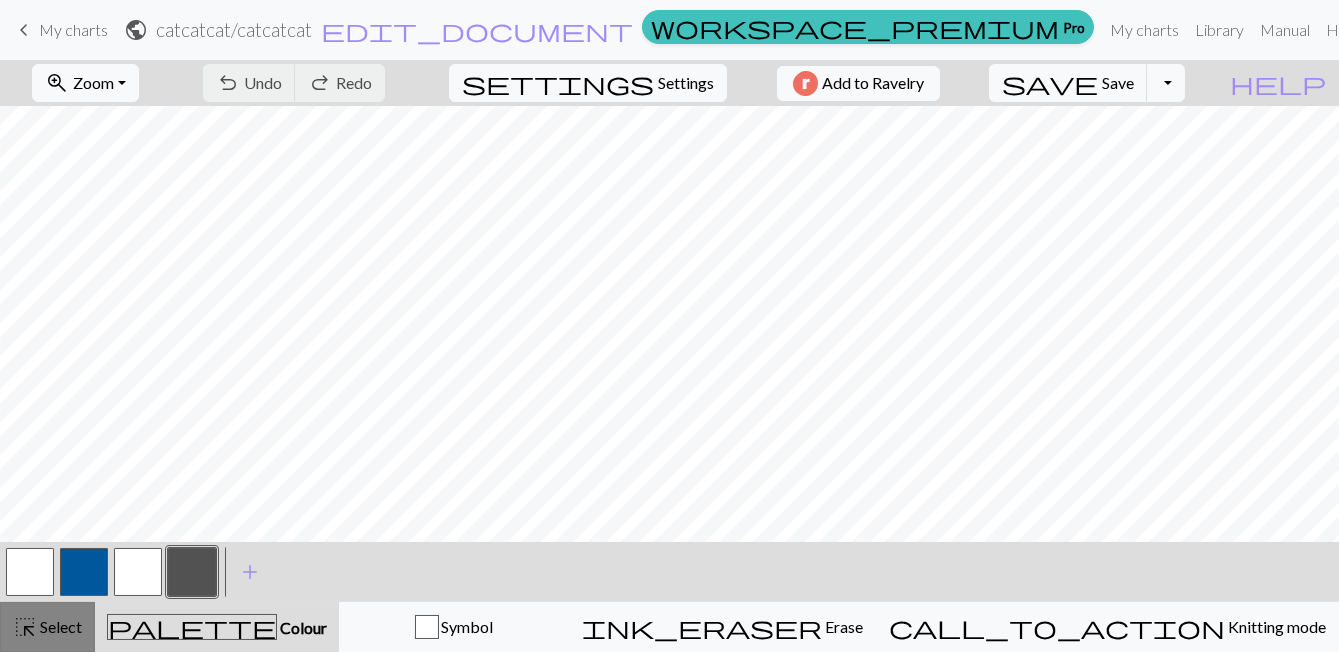 click on "Select" at bounding box center [59, 626] 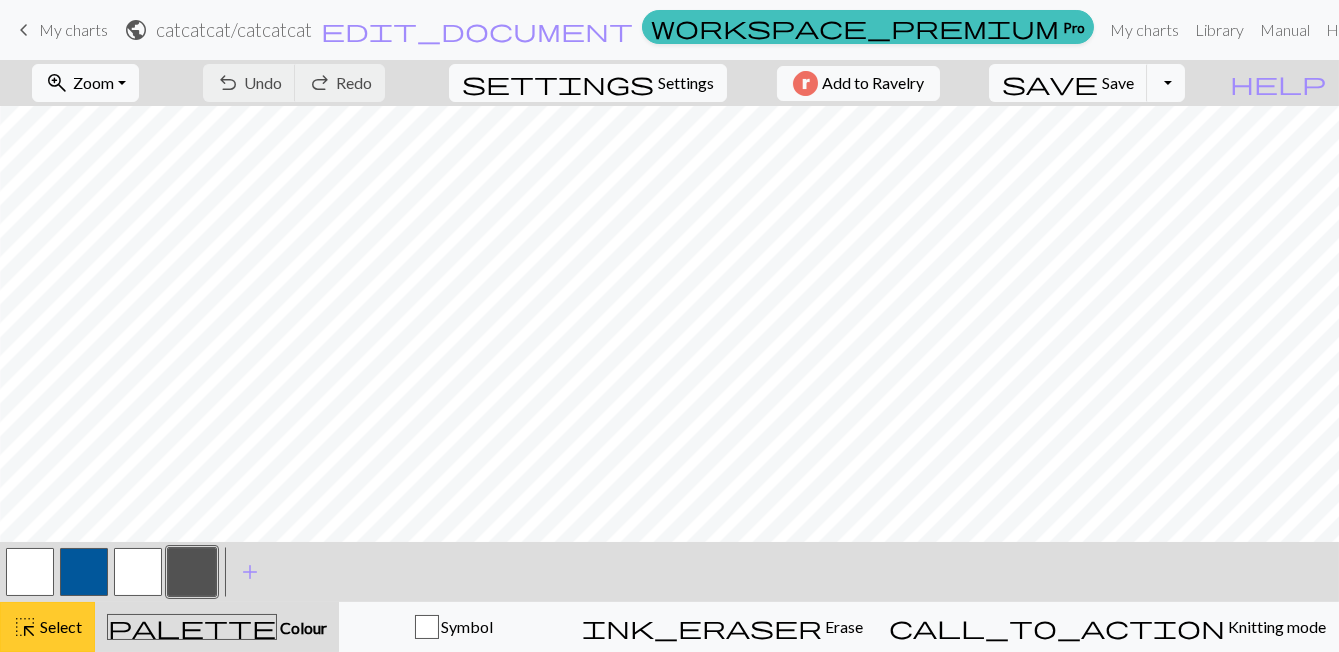 click on "highlight_alt   Select   Select" at bounding box center (47, 627) 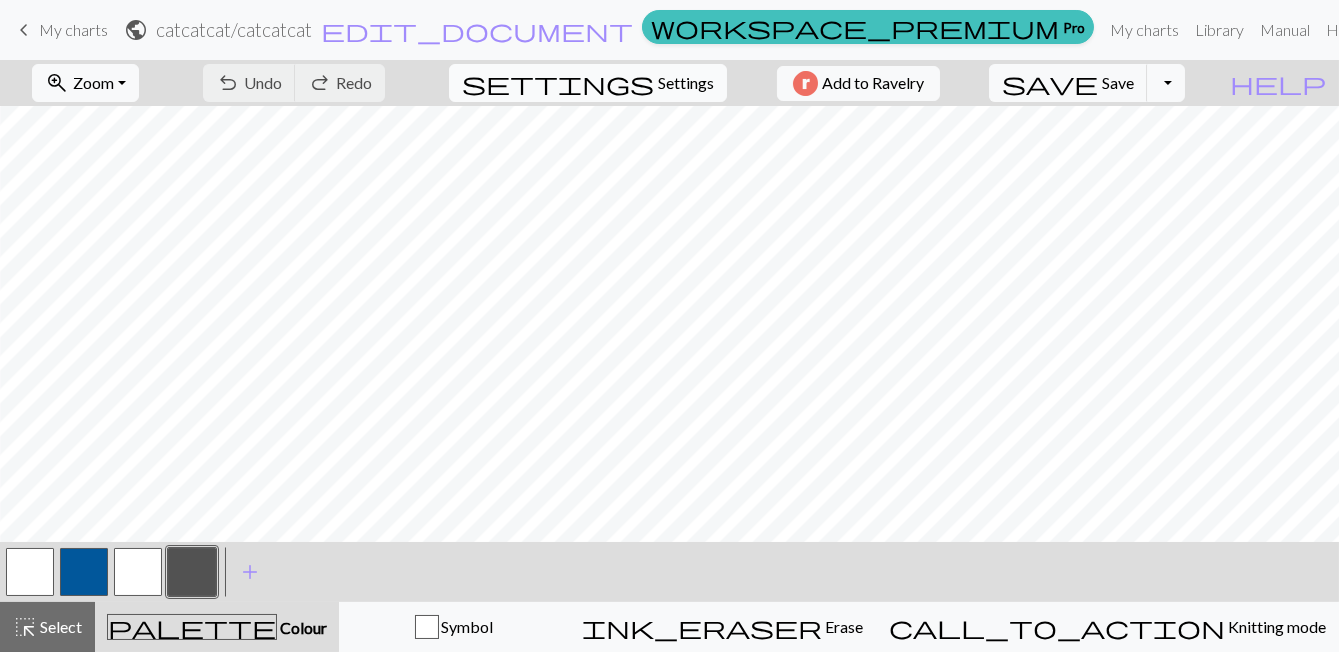 click on "Settings" at bounding box center (686, 83) 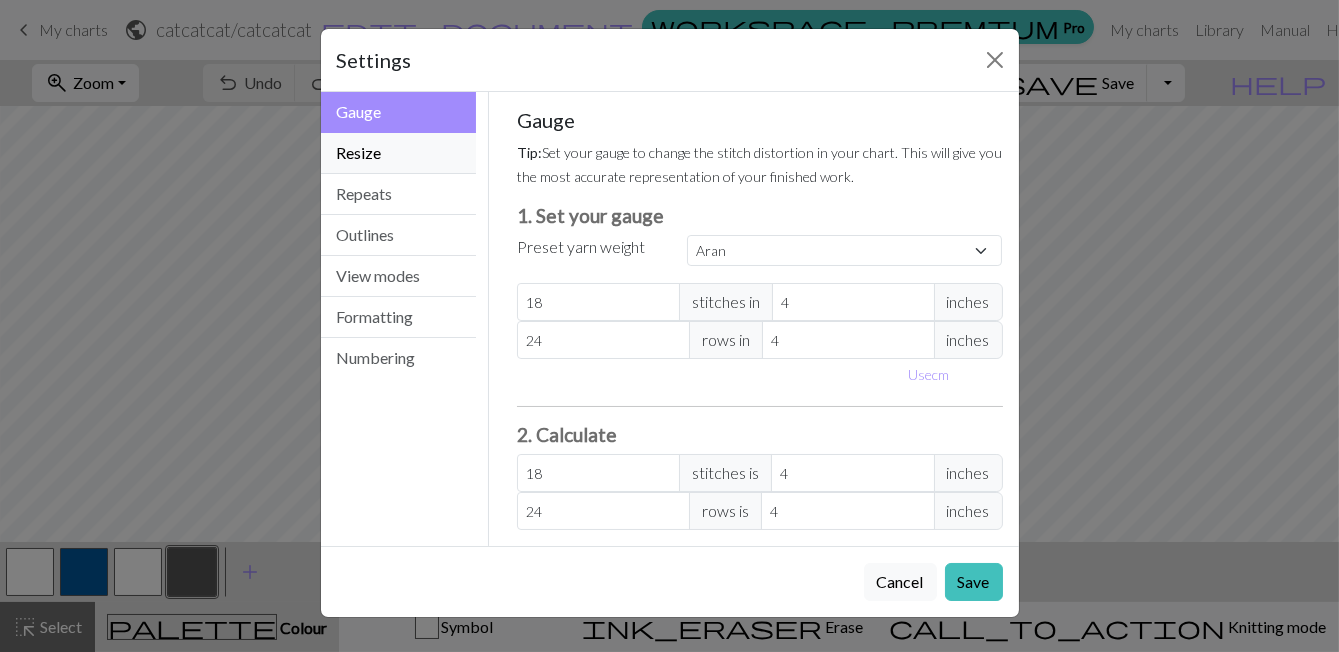 click on "Resize" at bounding box center [399, 153] 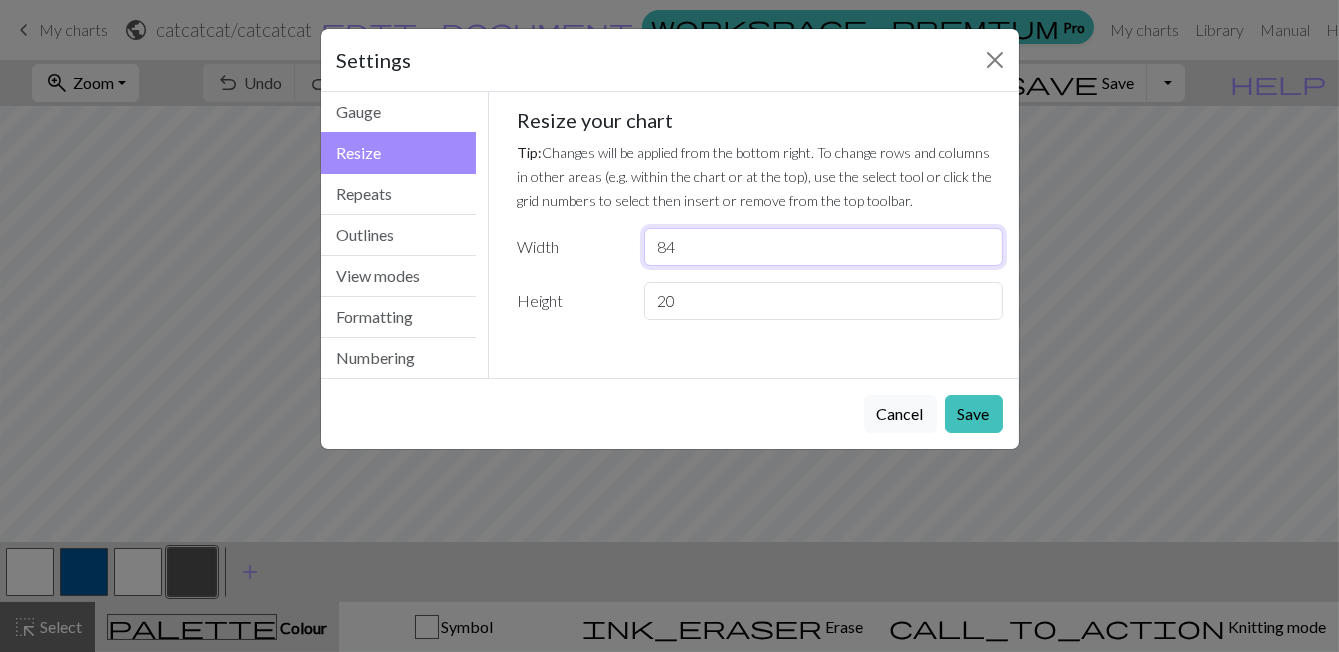 click on "84" at bounding box center (823, 247) 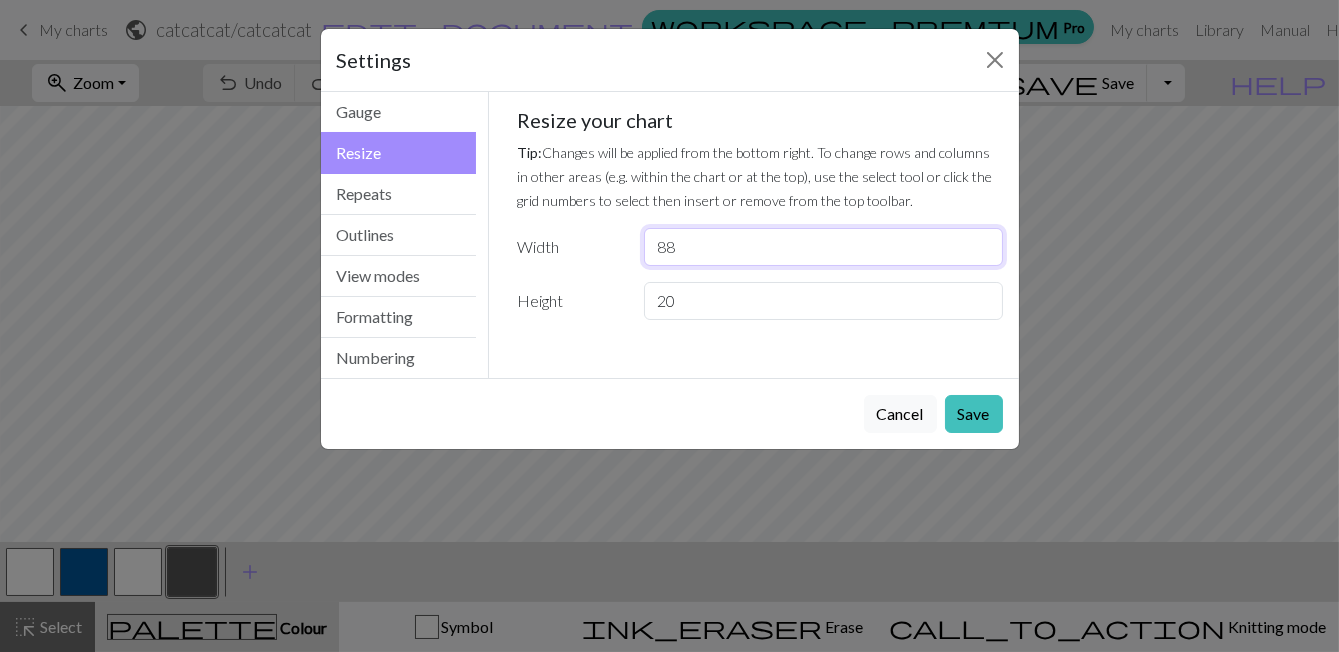 type on "88" 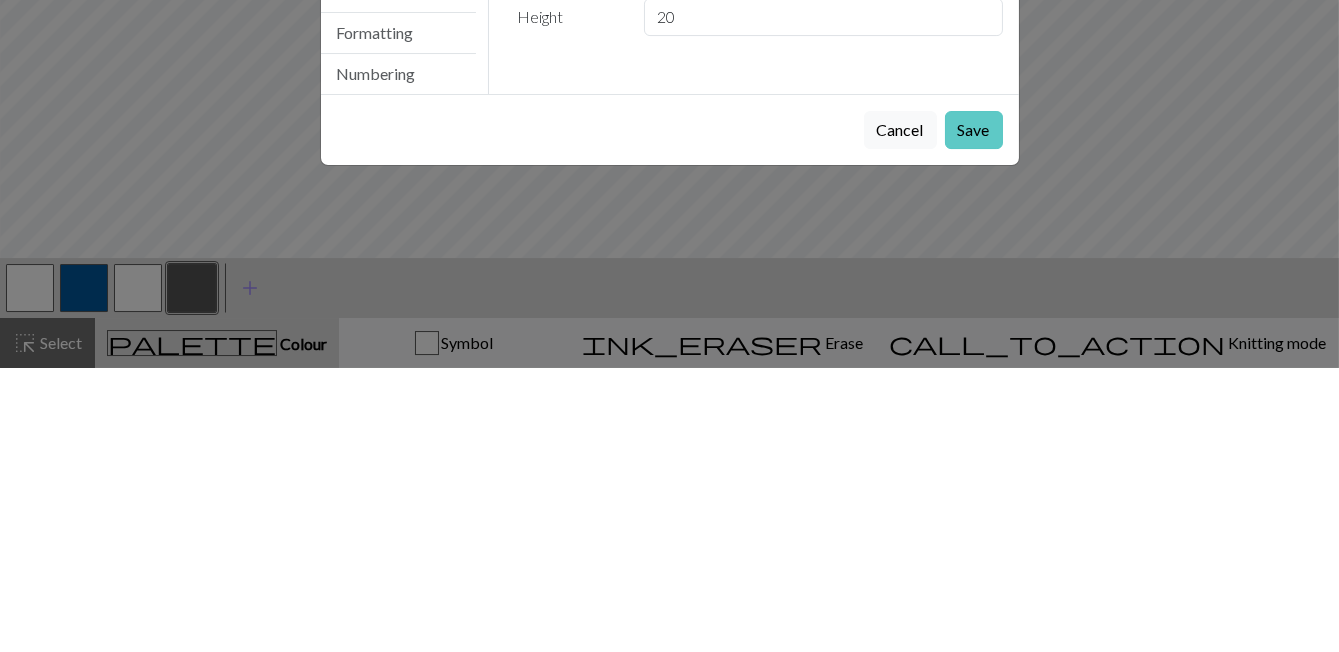 click on "Save" at bounding box center [974, 414] 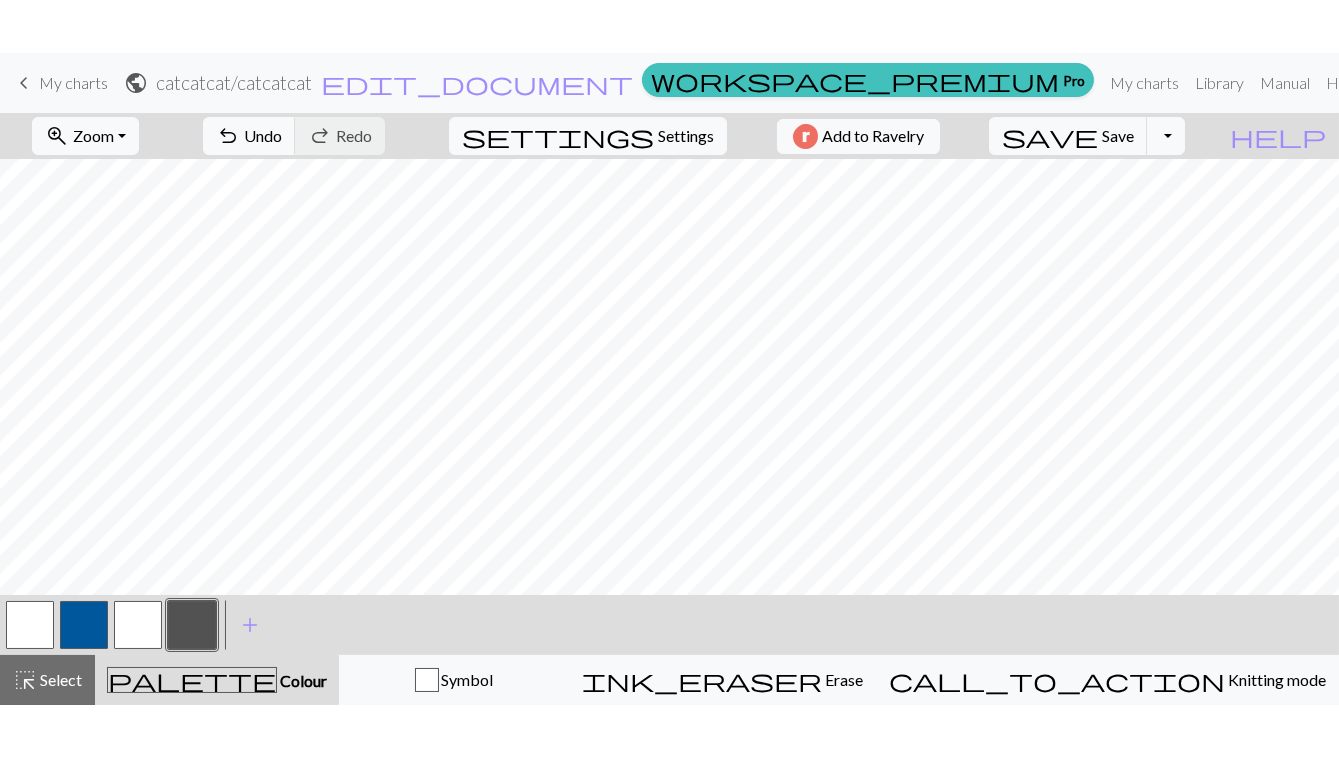 scroll, scrollTop: 0, scrollLeft: 391, axis: horizontal 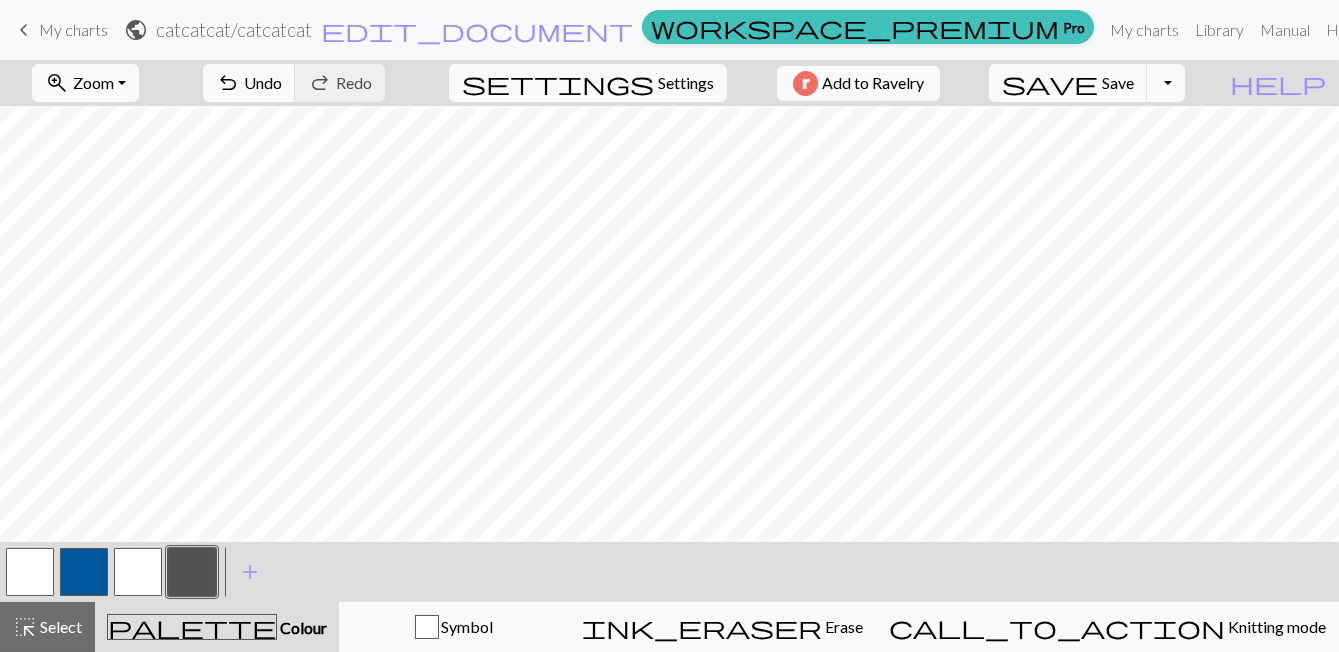 click at bounding box center [138, 572] 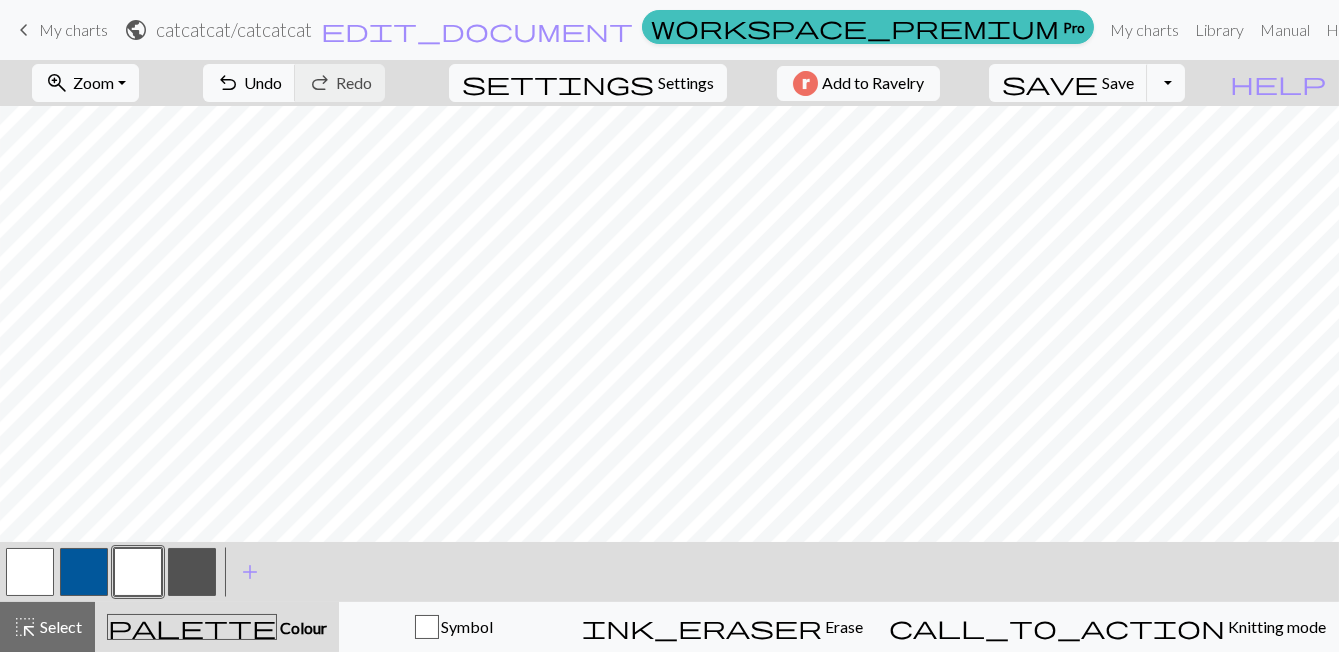 click on "Symbol" at bounding box center (454, 627) 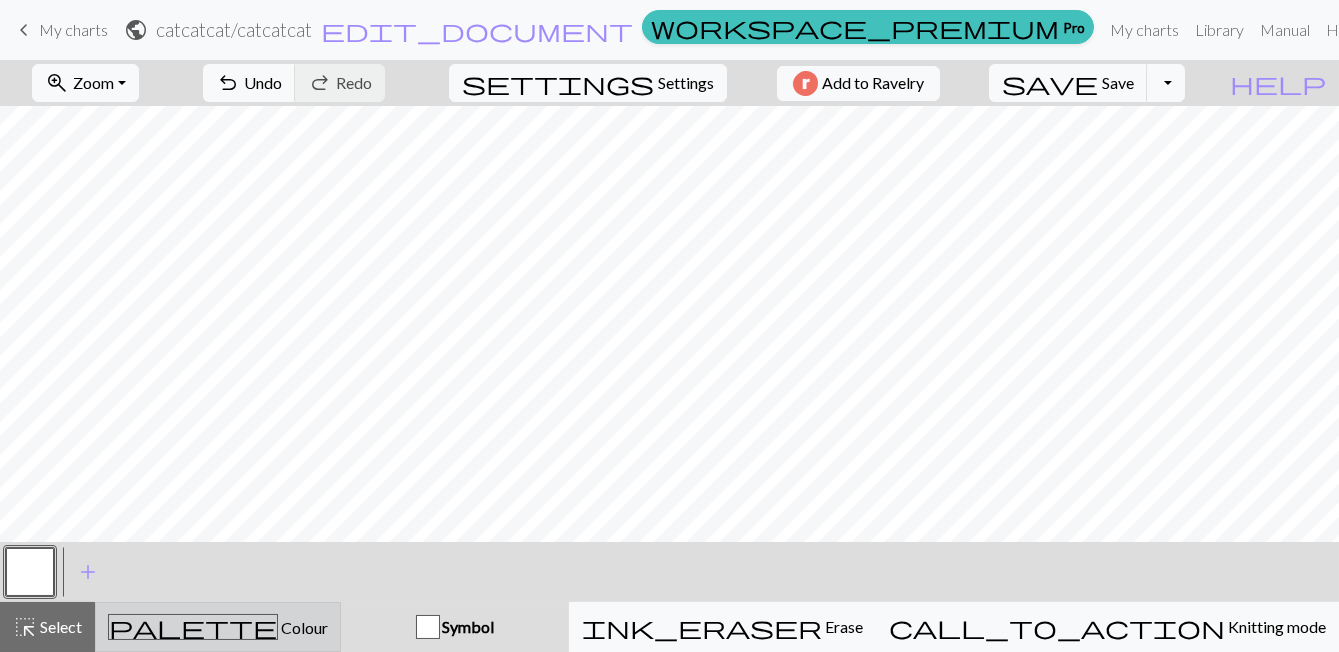 click on "palette   Colour   Colour" at bounding box center (218, 627) 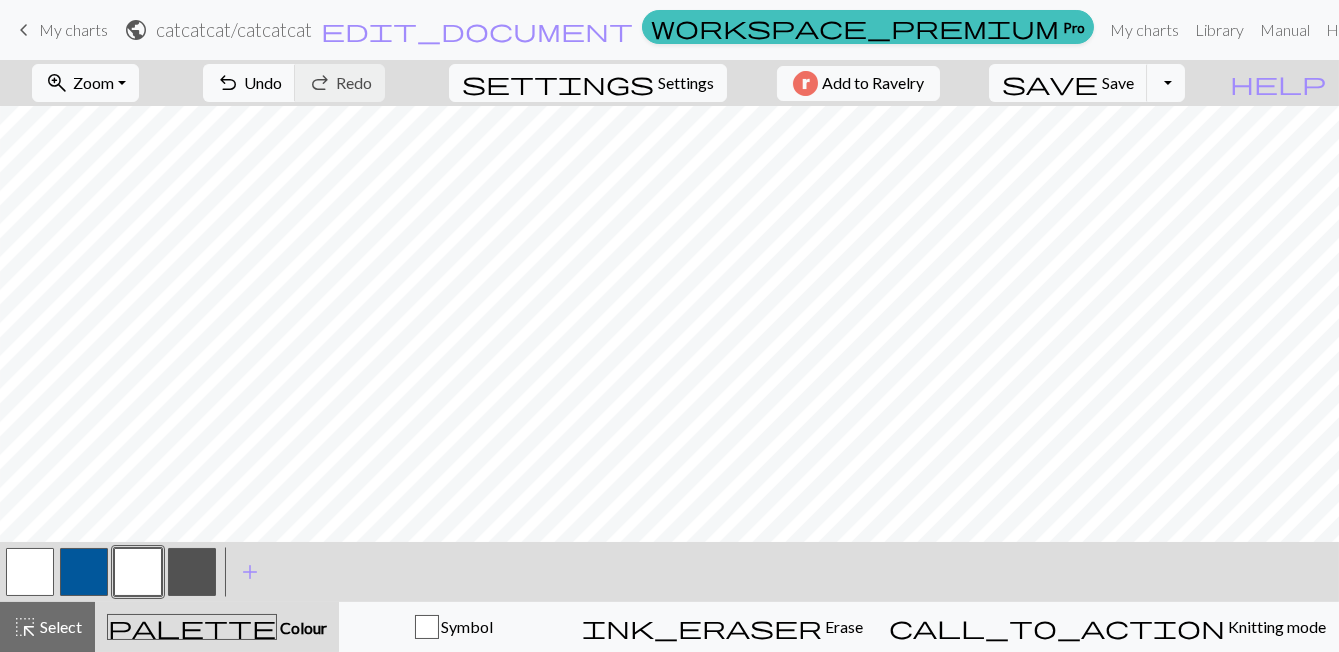 click at bounding box center [192, 572] 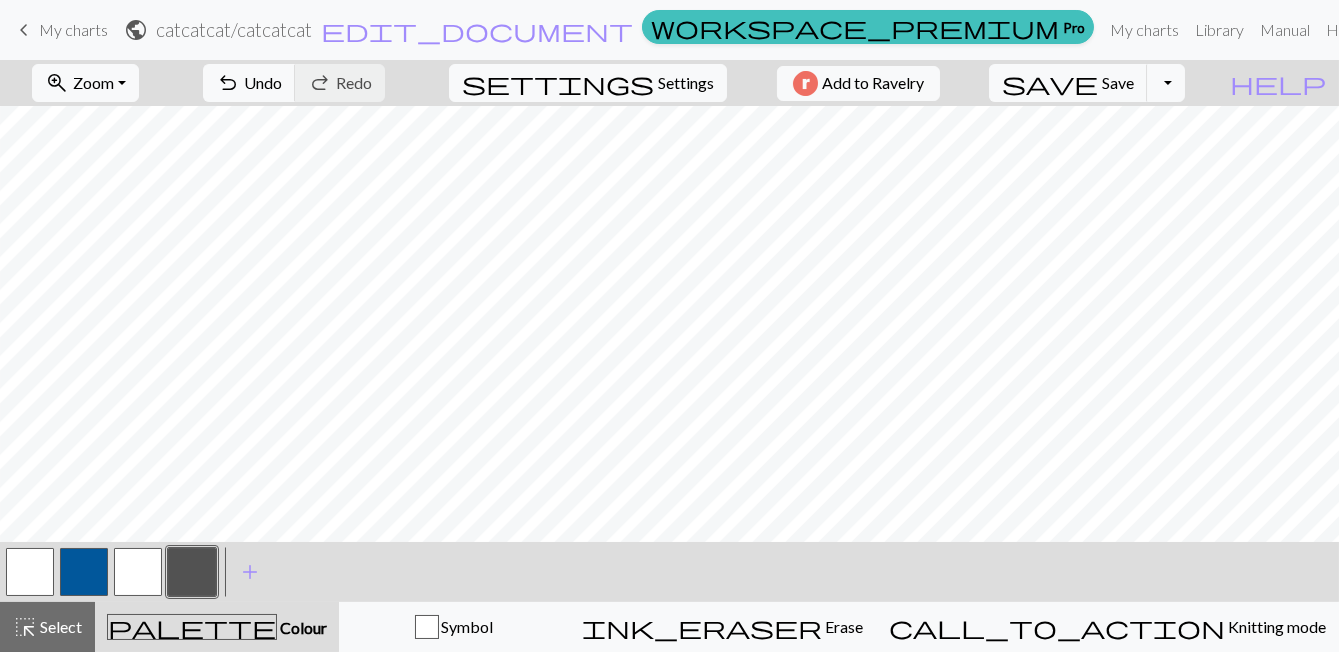 click at bounding box center [138, 572] 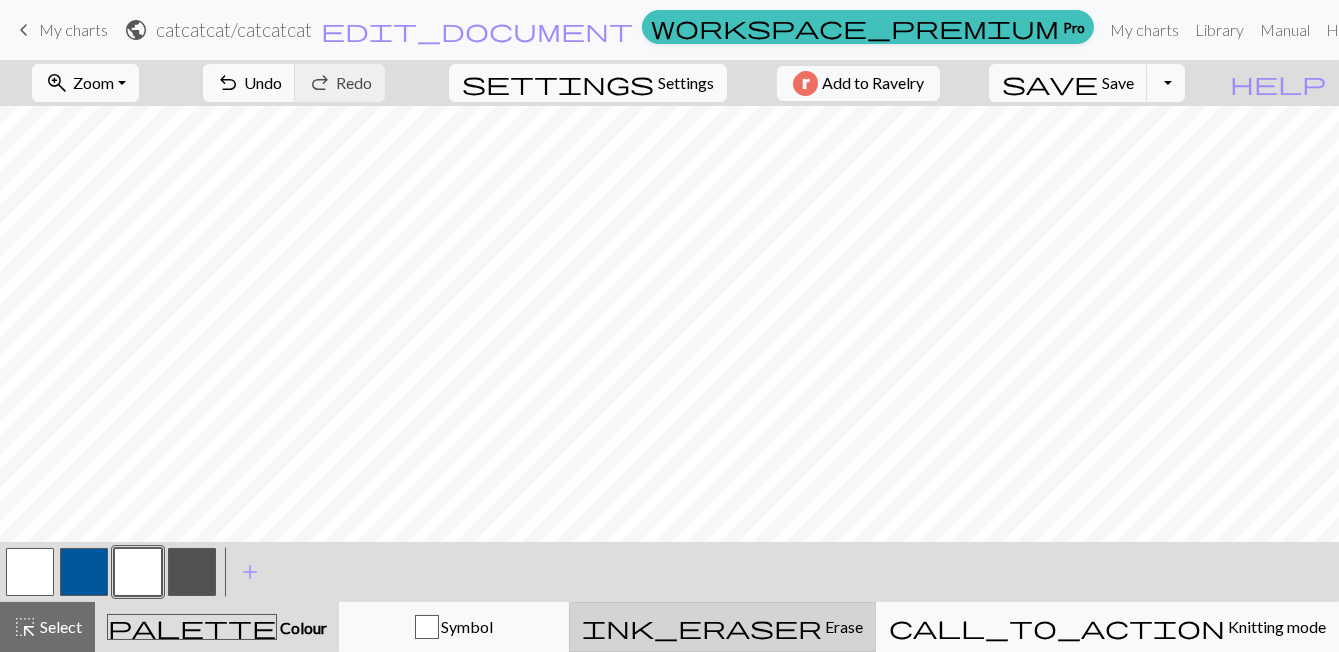 click on "Erase" at bounding box center (842, 626) 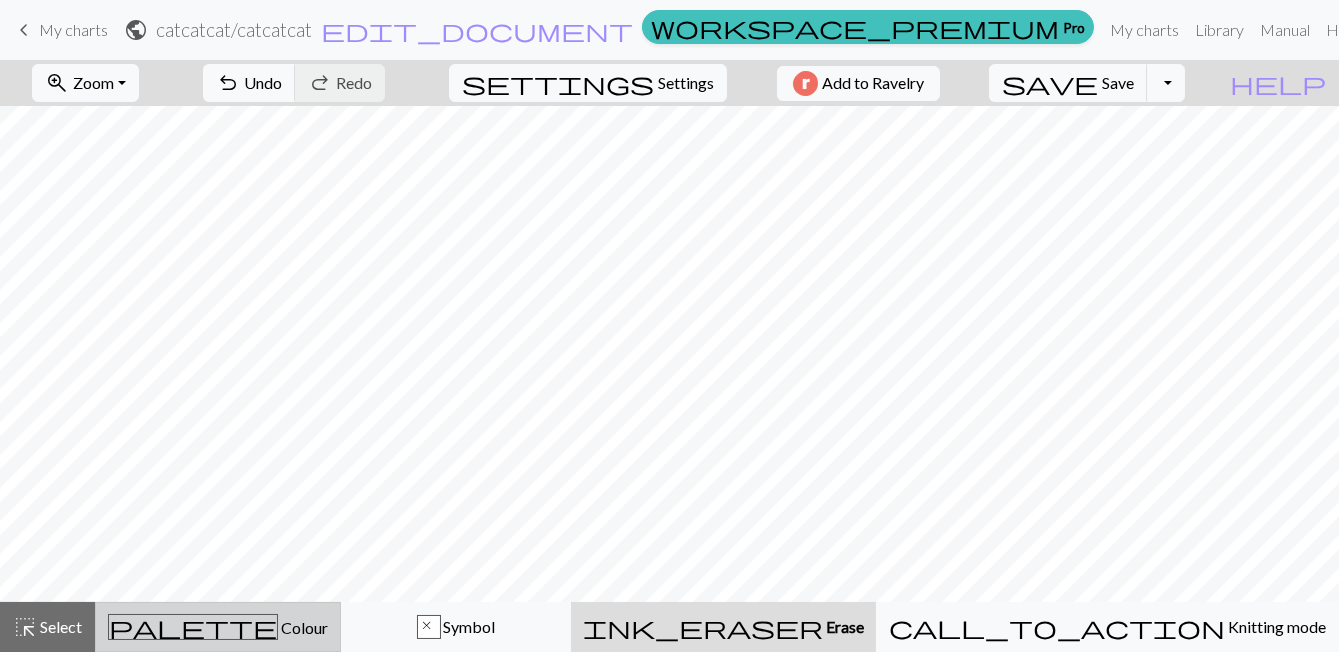 click on "Colour" at bounding box center [303, 627] 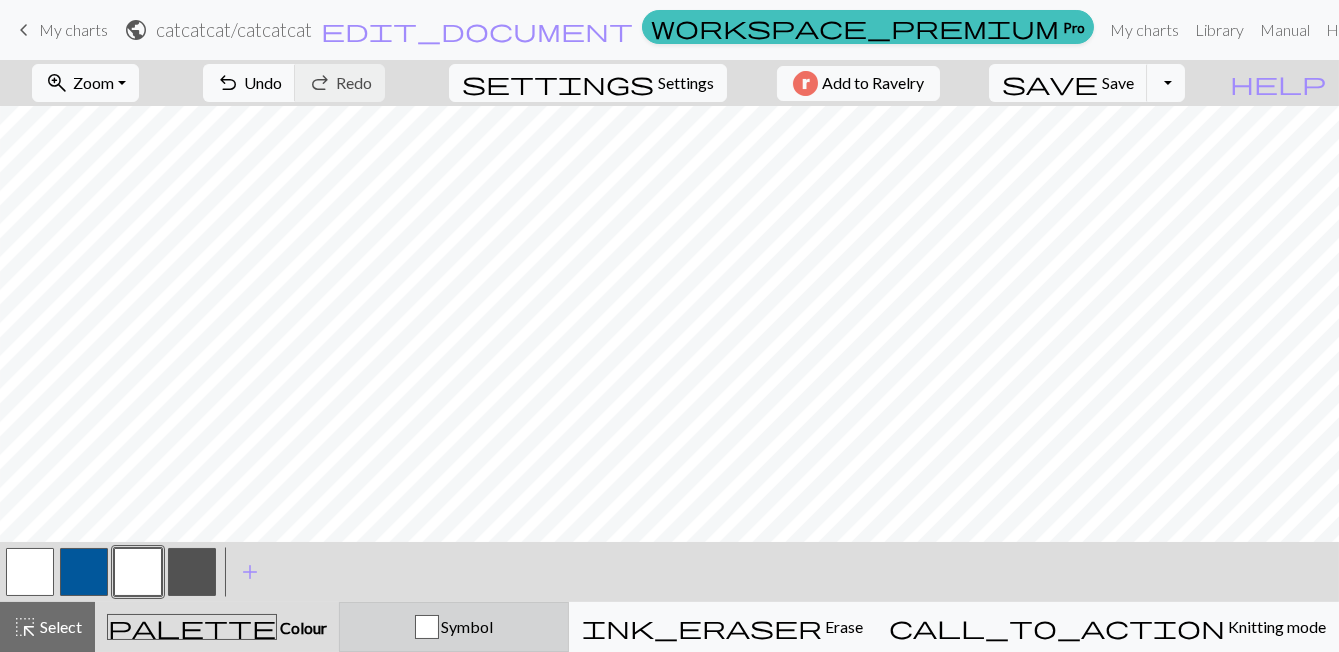click on "Symbol" at bounding box center [454, 627] 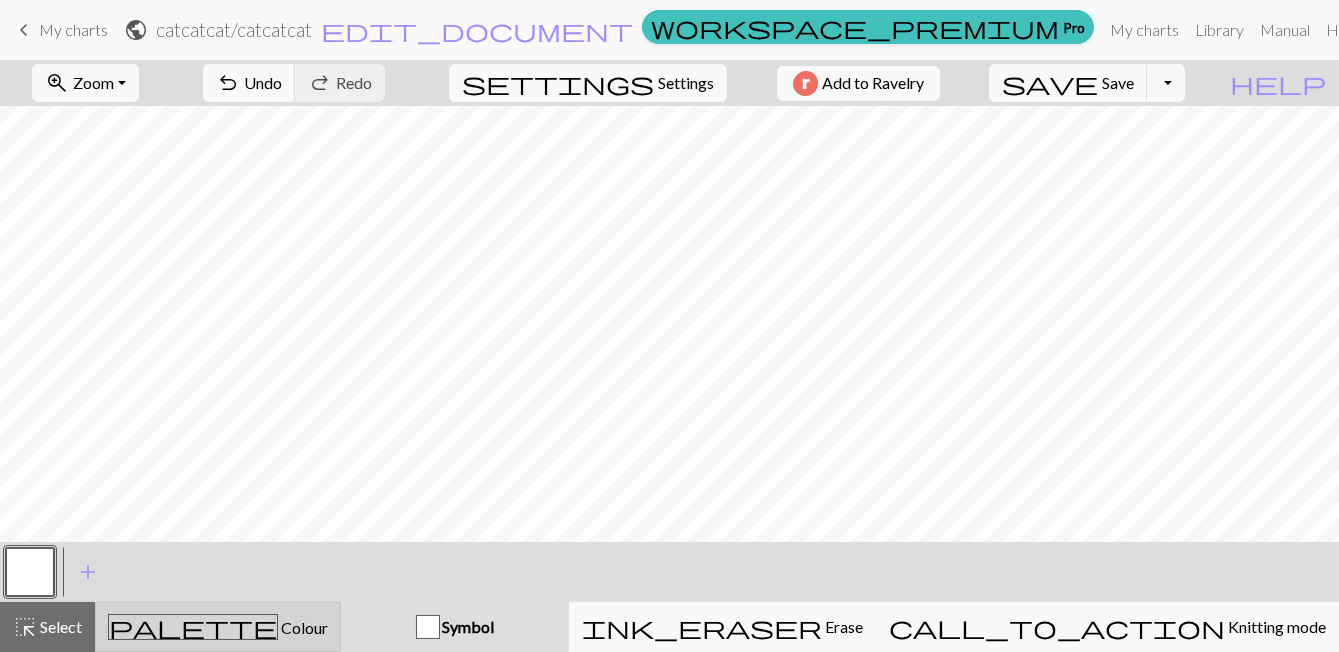 click on "palette   Colour   Colour" at bounding box center (218, 627) 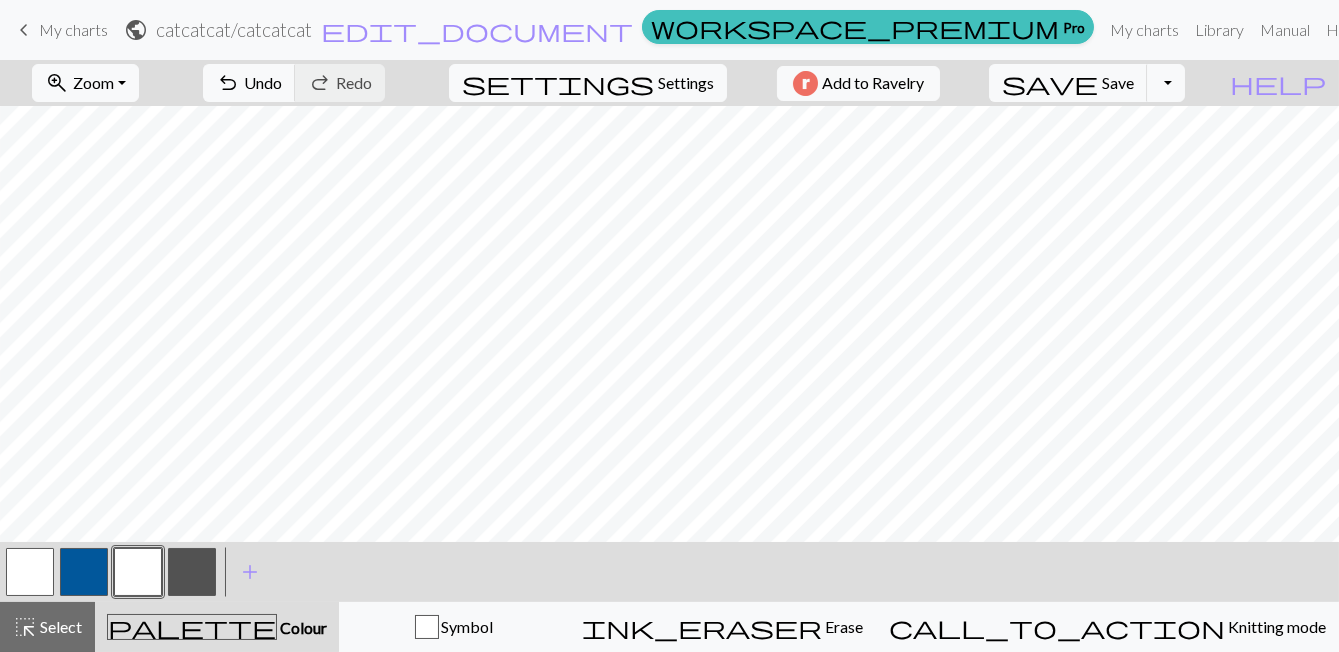 click on "< >" at bounding box center [111, 572] 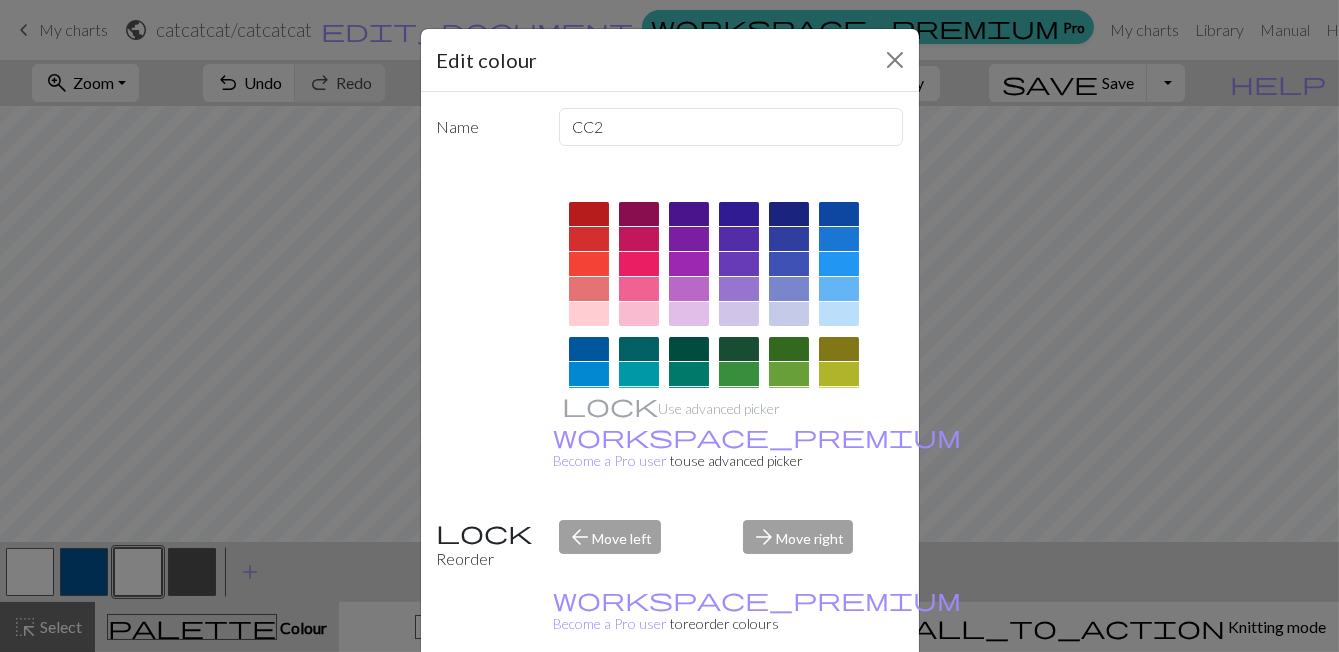 click on "Delete" at bounding box center [473, 703] 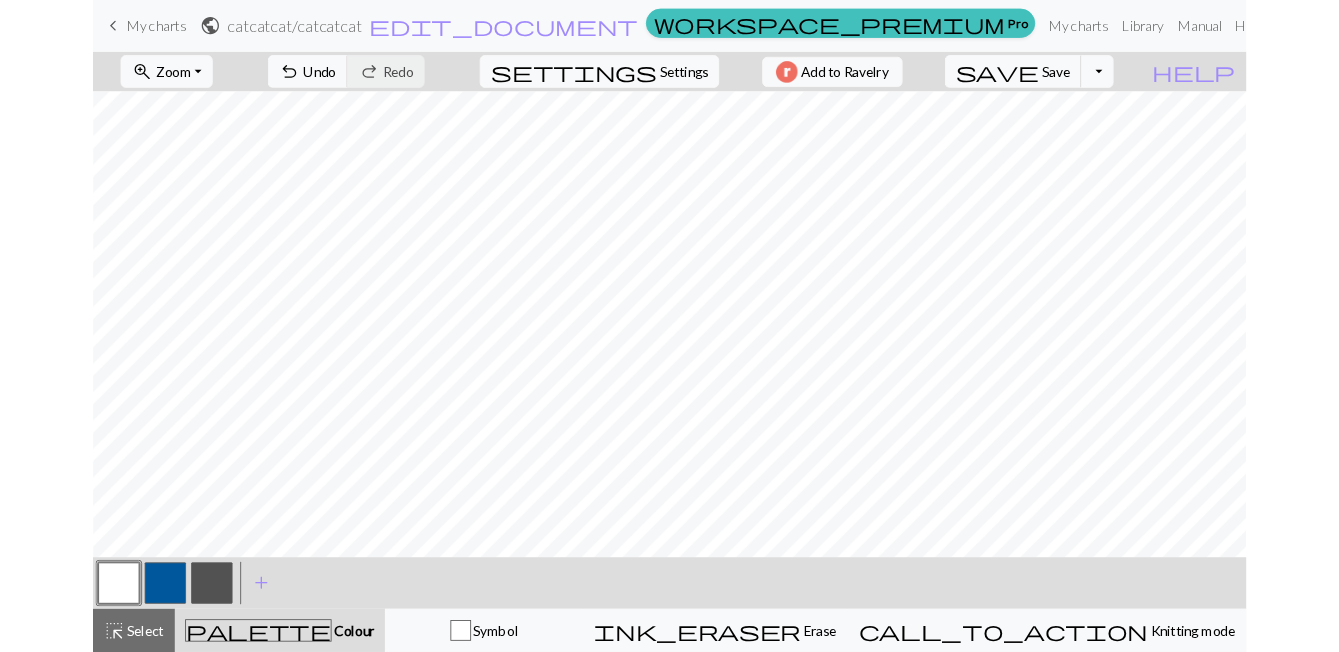 scroll, scrollTop: 0, scrollLeft: 76, axis: horizontal 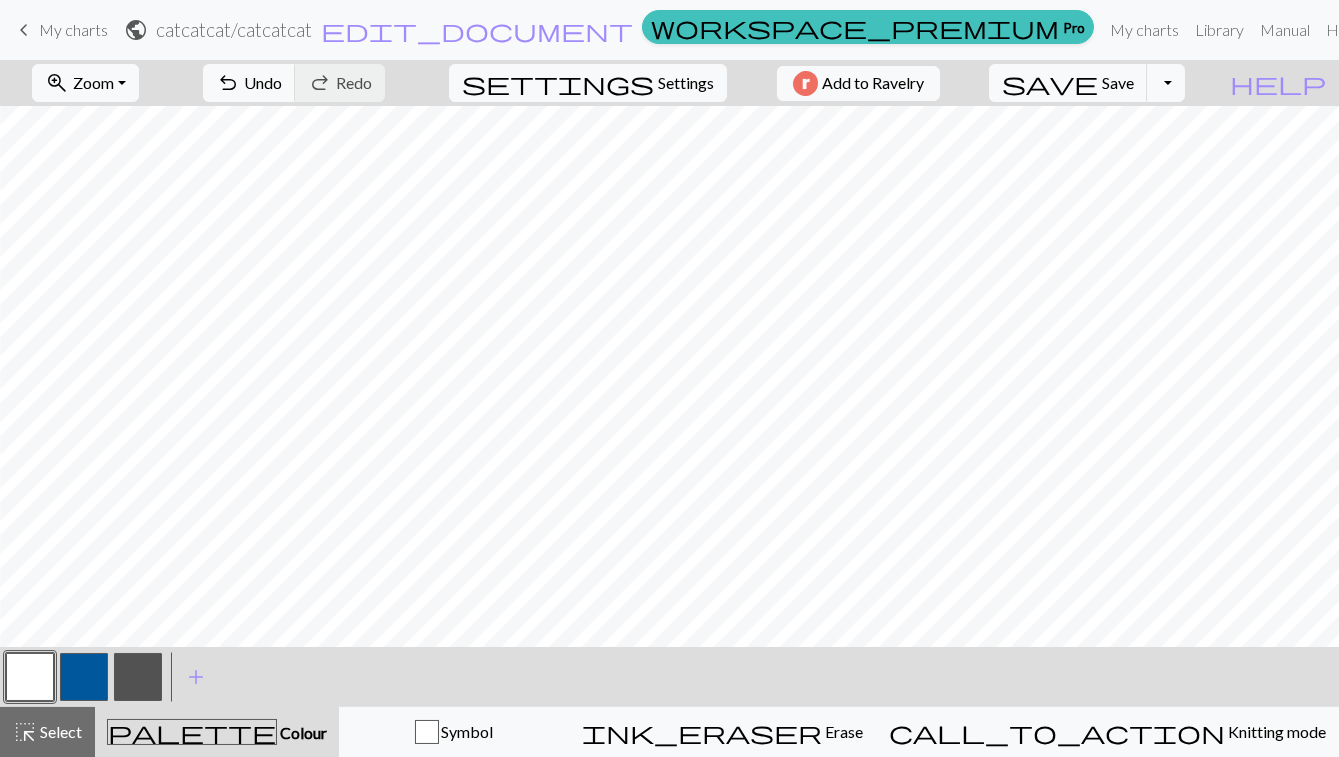 click at bounding box center (138, 677) 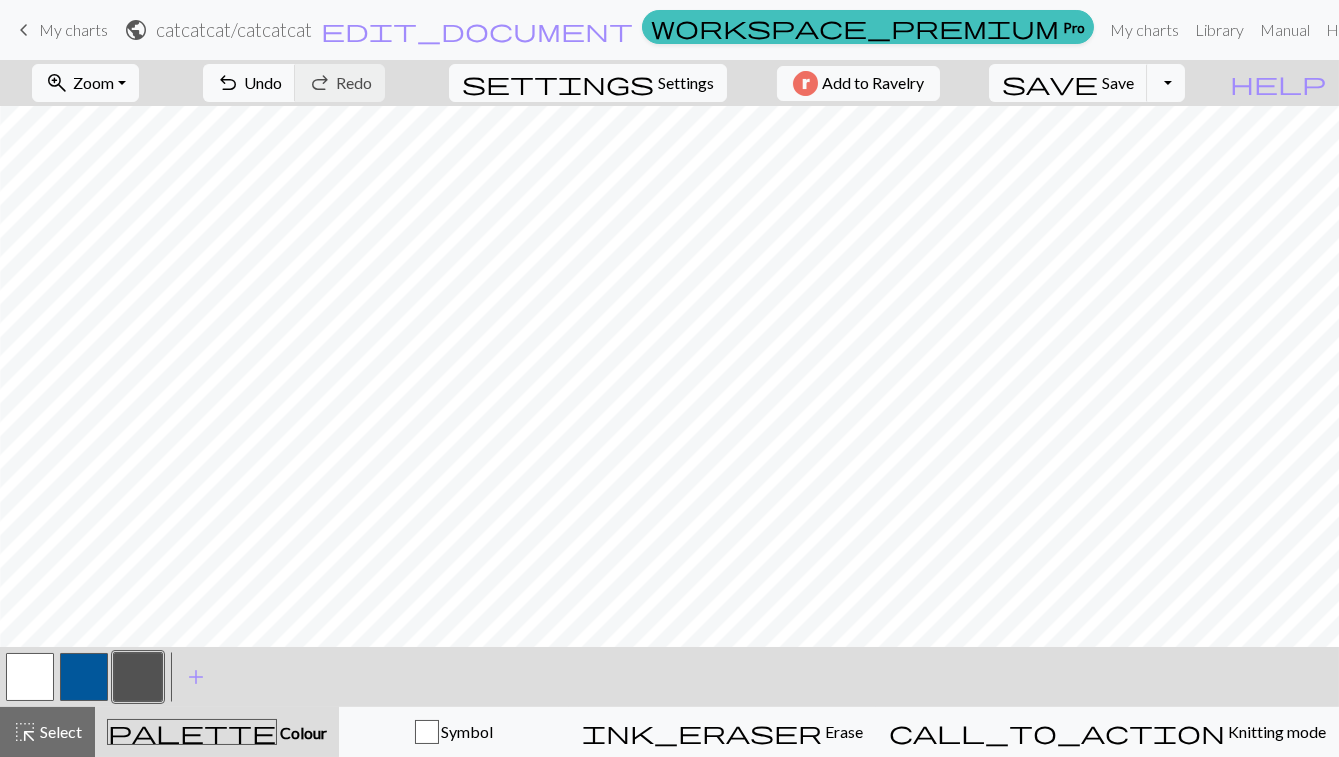 click at bounding box center [30, 677] 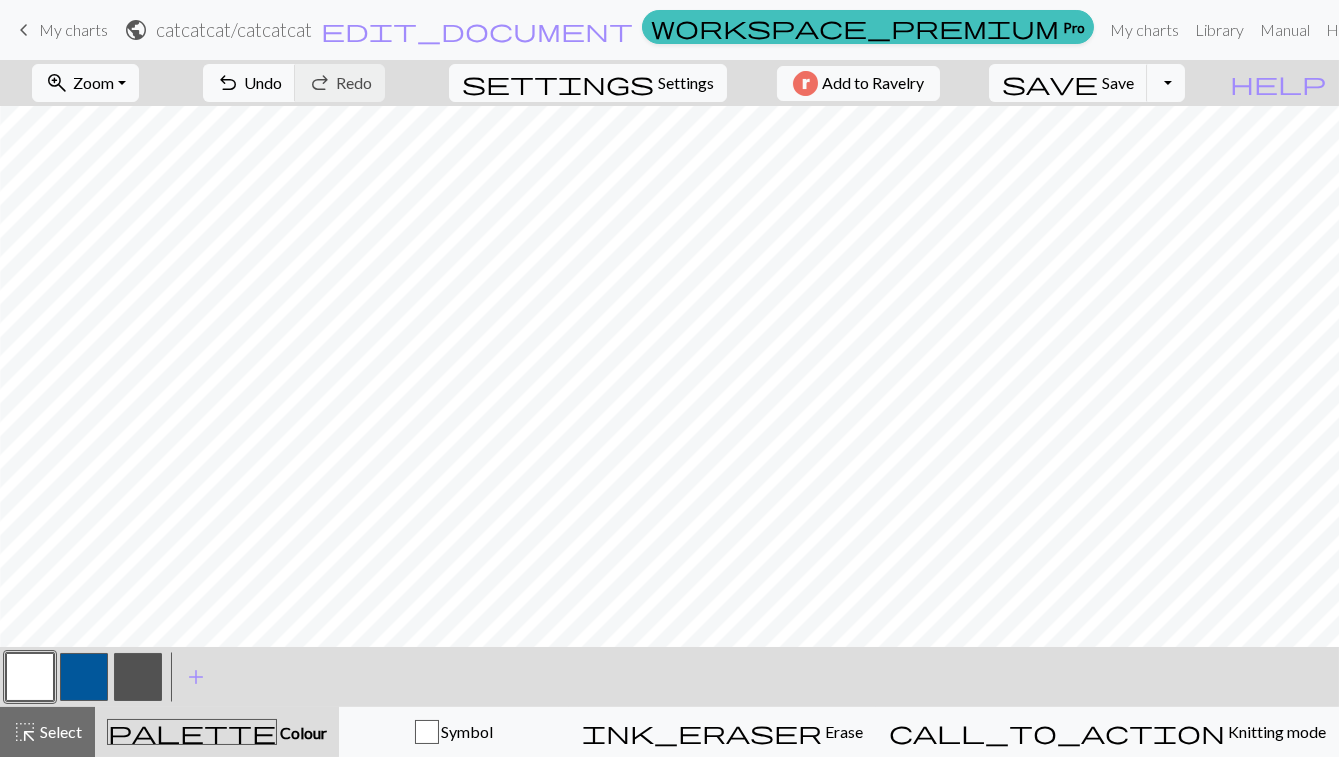 click at bounding box center (138, 677) 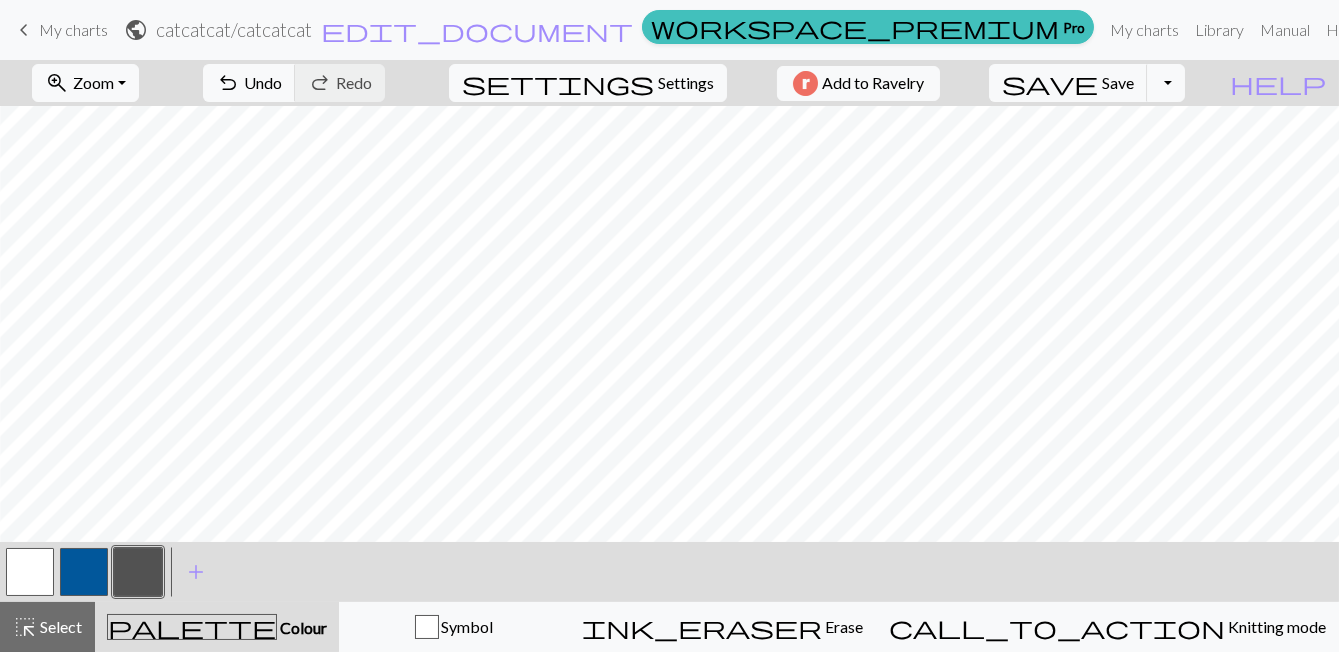 click at bounding box center (30, 572) 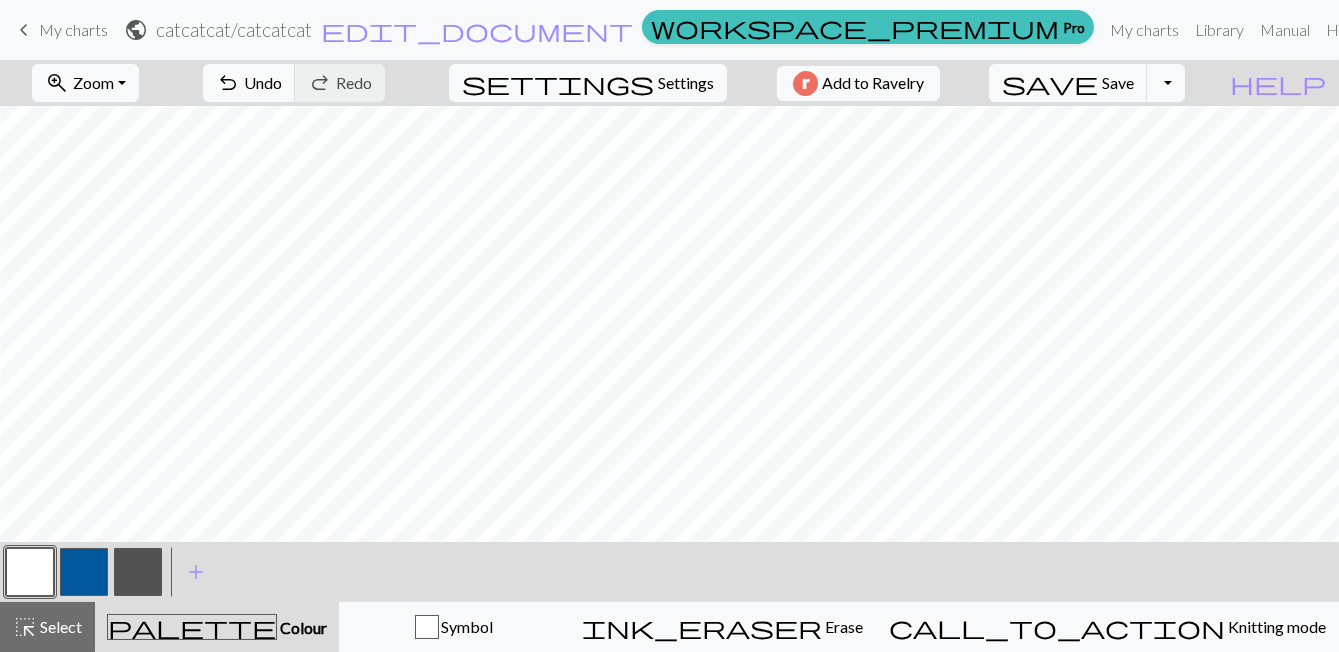 click at bounding box center (138, 572) 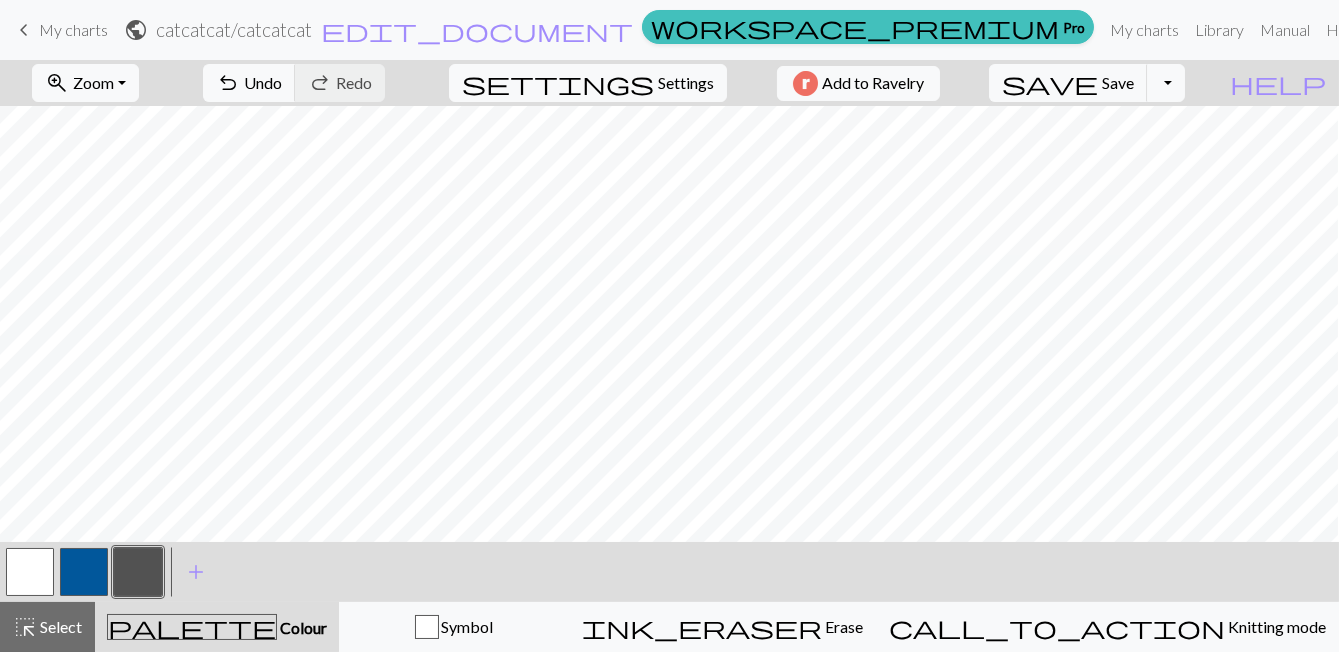 scroll, scrollTop: 0, scrollLeft: 0, axis: both 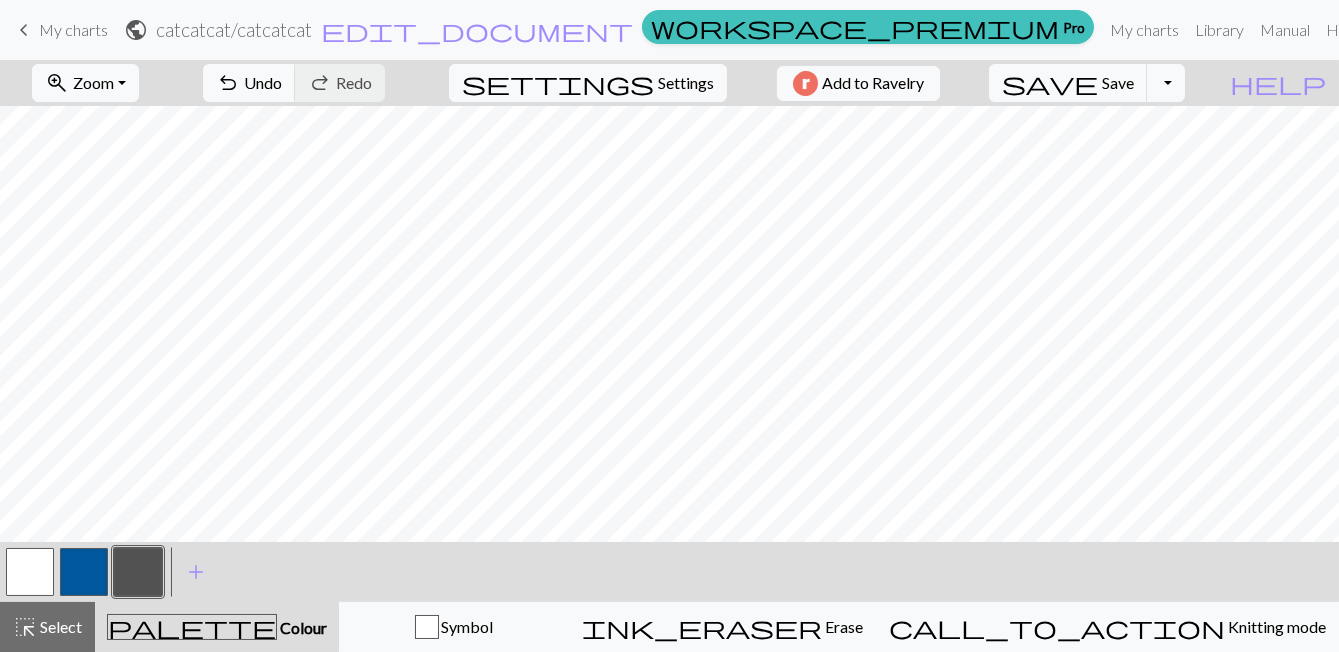 click at bounding box center [30, 572] 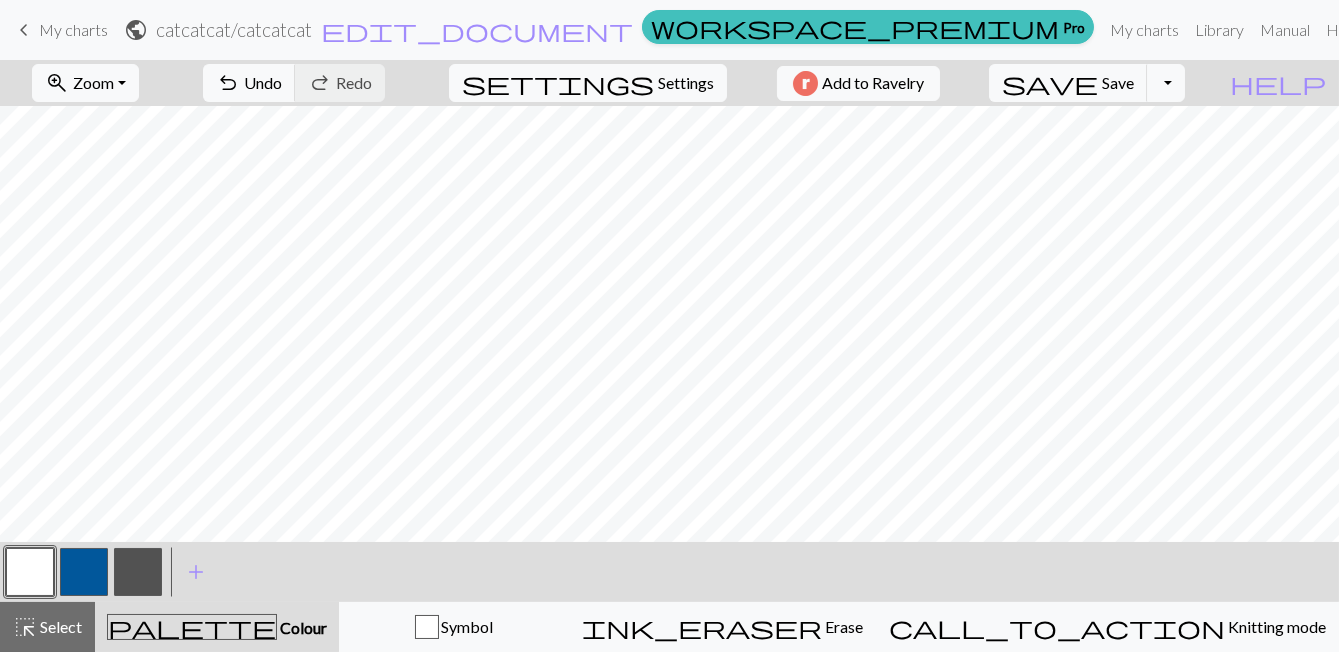click at bounding box center (138, 572) 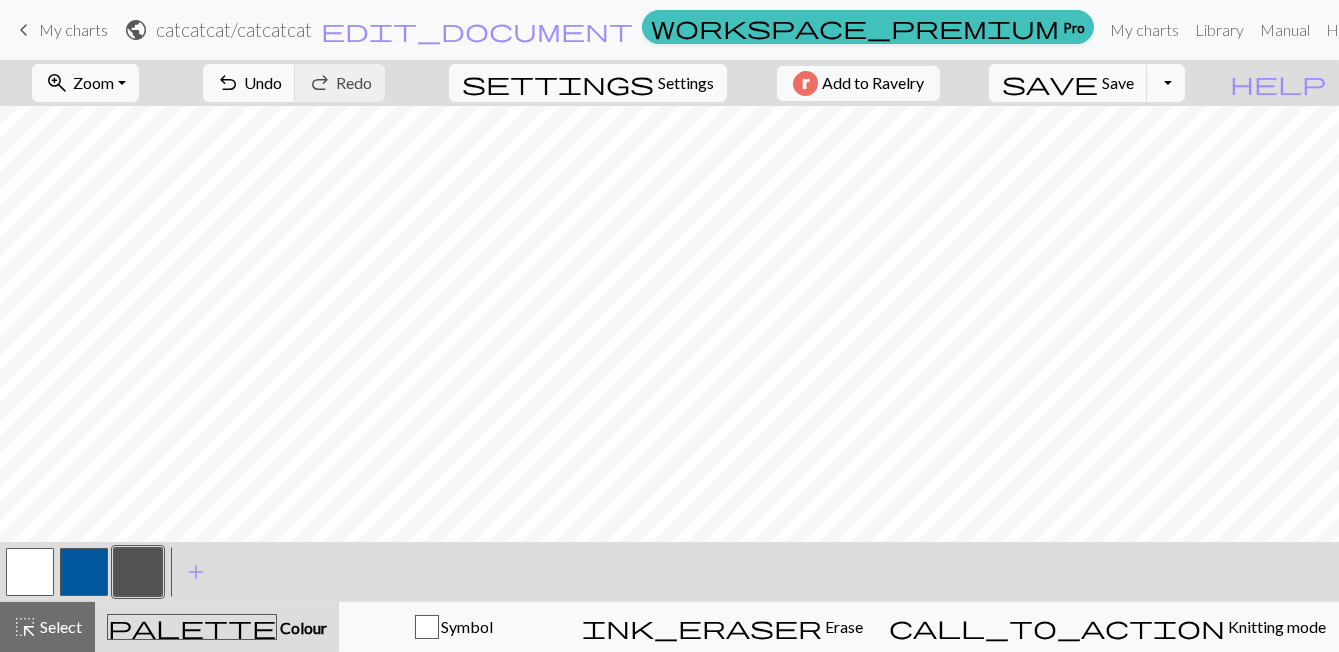 click at bounding box center [30, 572] 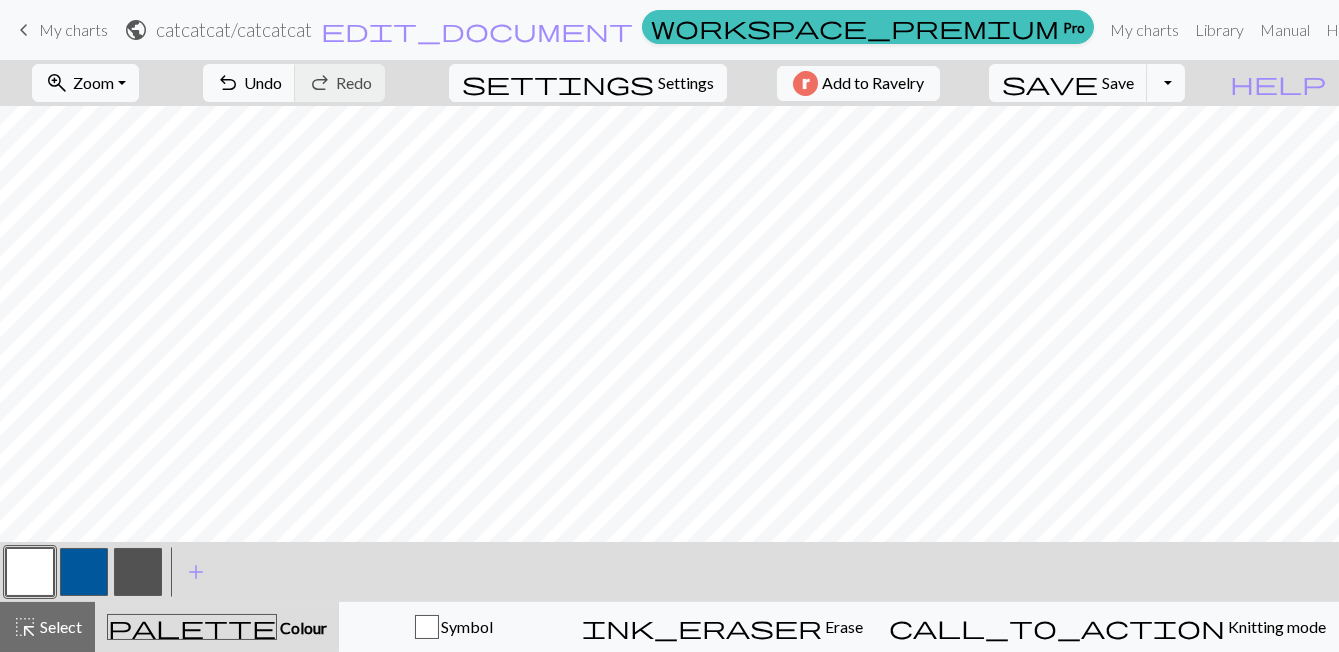click at bounding box center [138, 572] 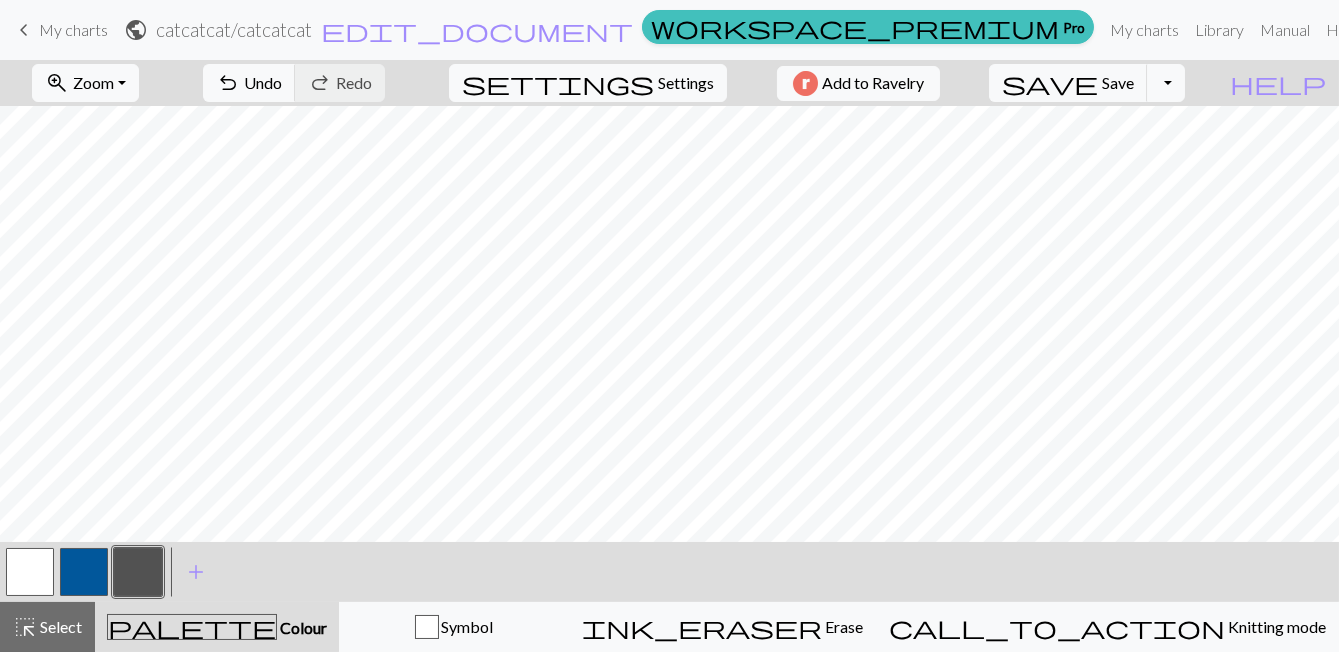 click at bounding box center (30, 572) 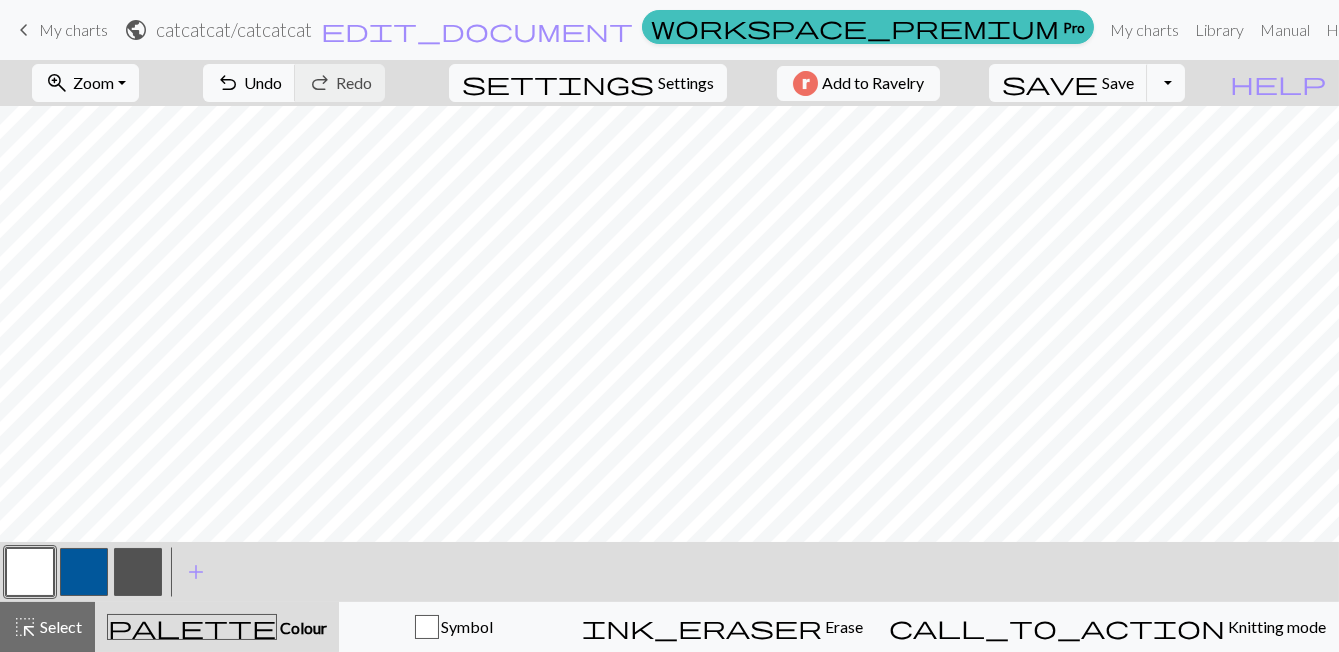 click at bounding box center (138, 572) 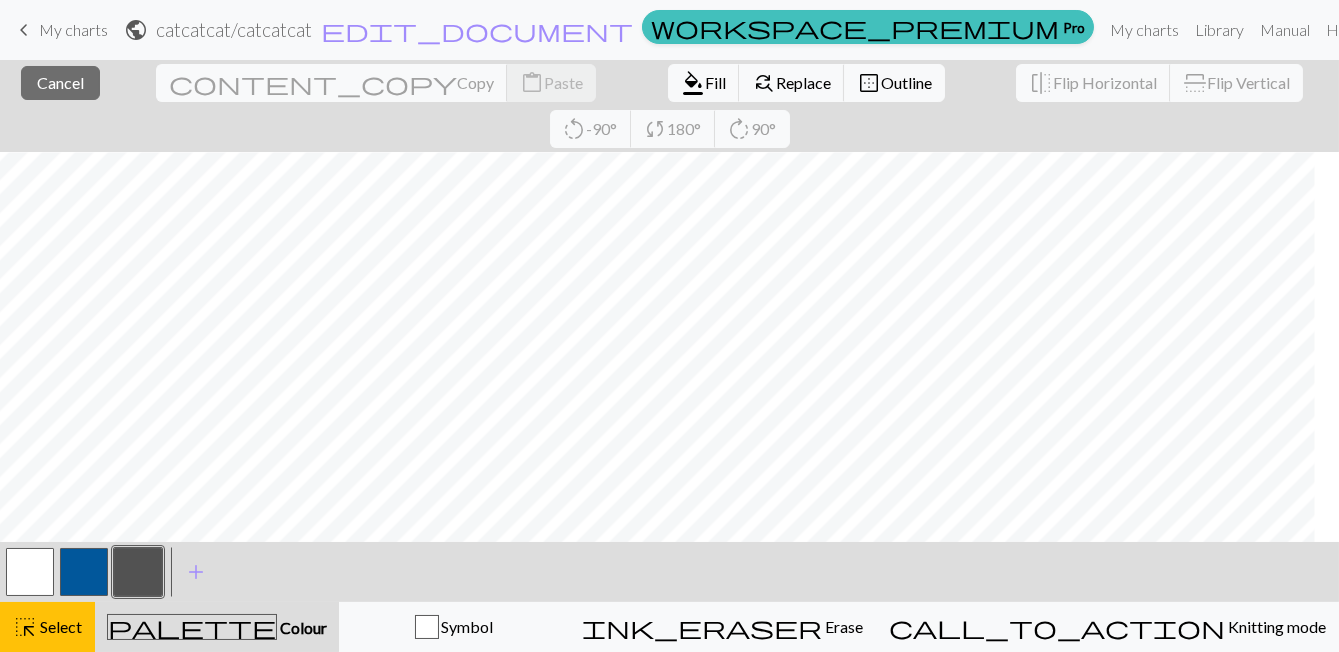 scroll, scrollTop: 0, scrollLeft: 0, axis: both 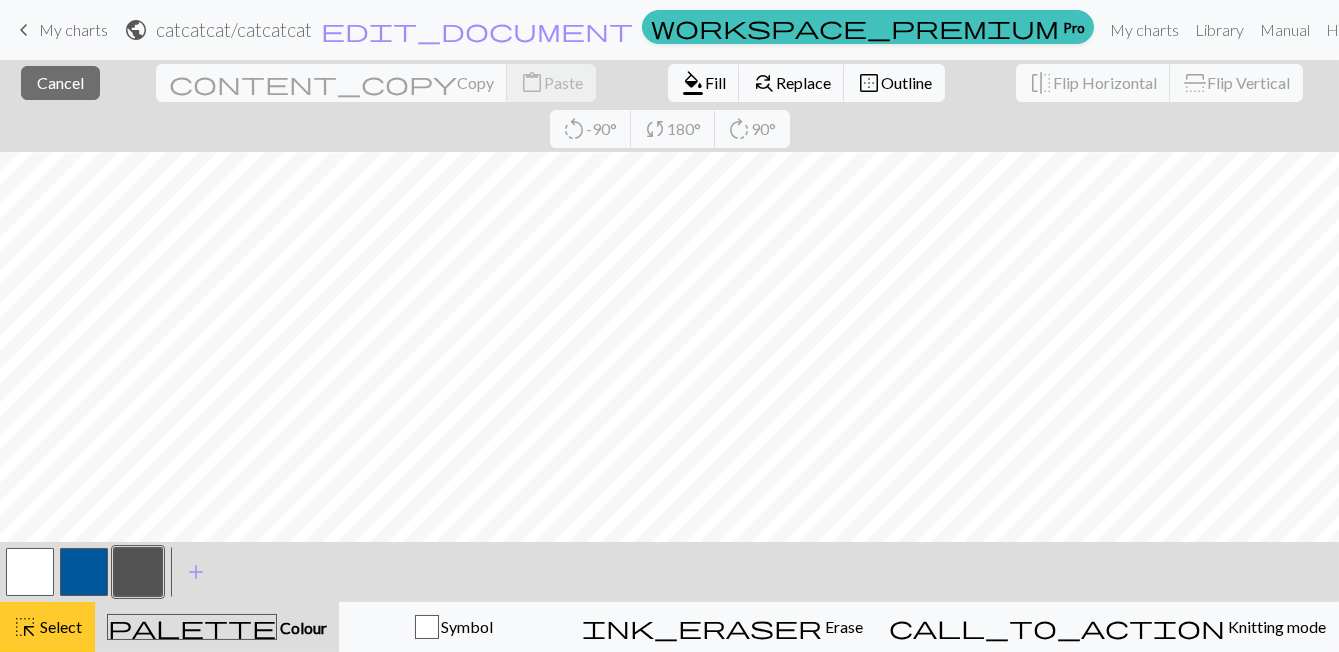 click on "highlight_alt   Select   Select" at bounding box center (47, 627) 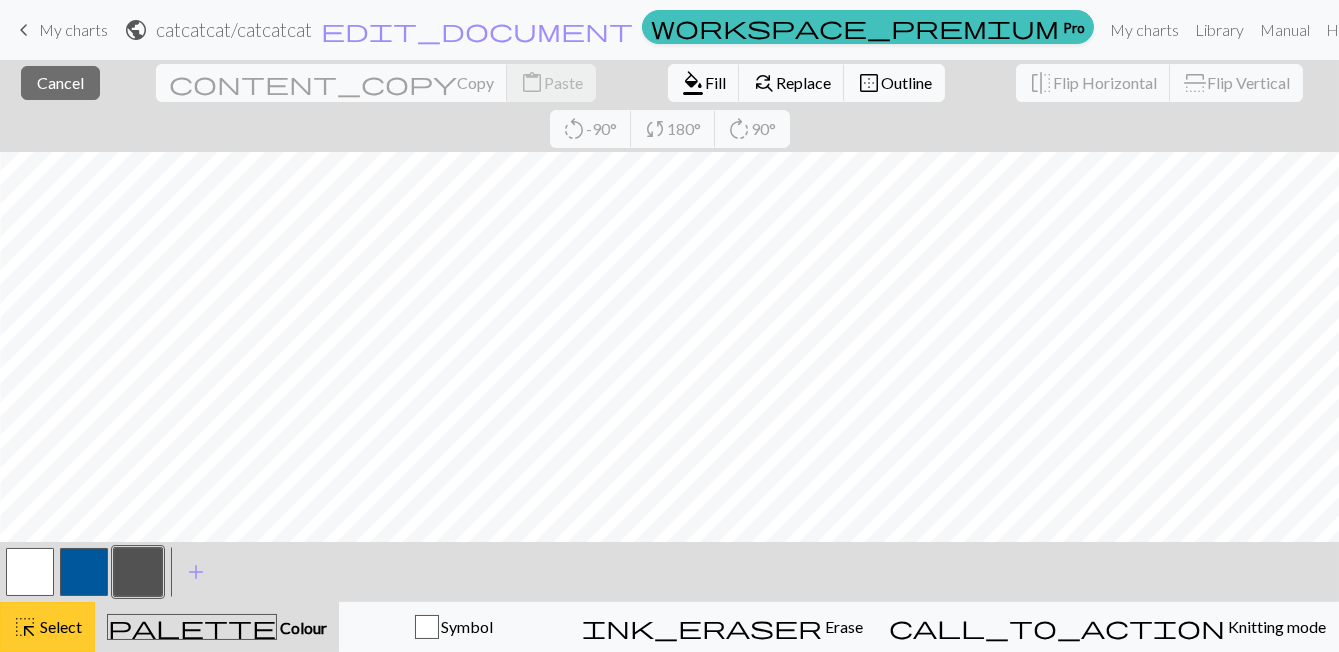 scroll, scrollTop: 0, scrollLeft: 0, axis: both 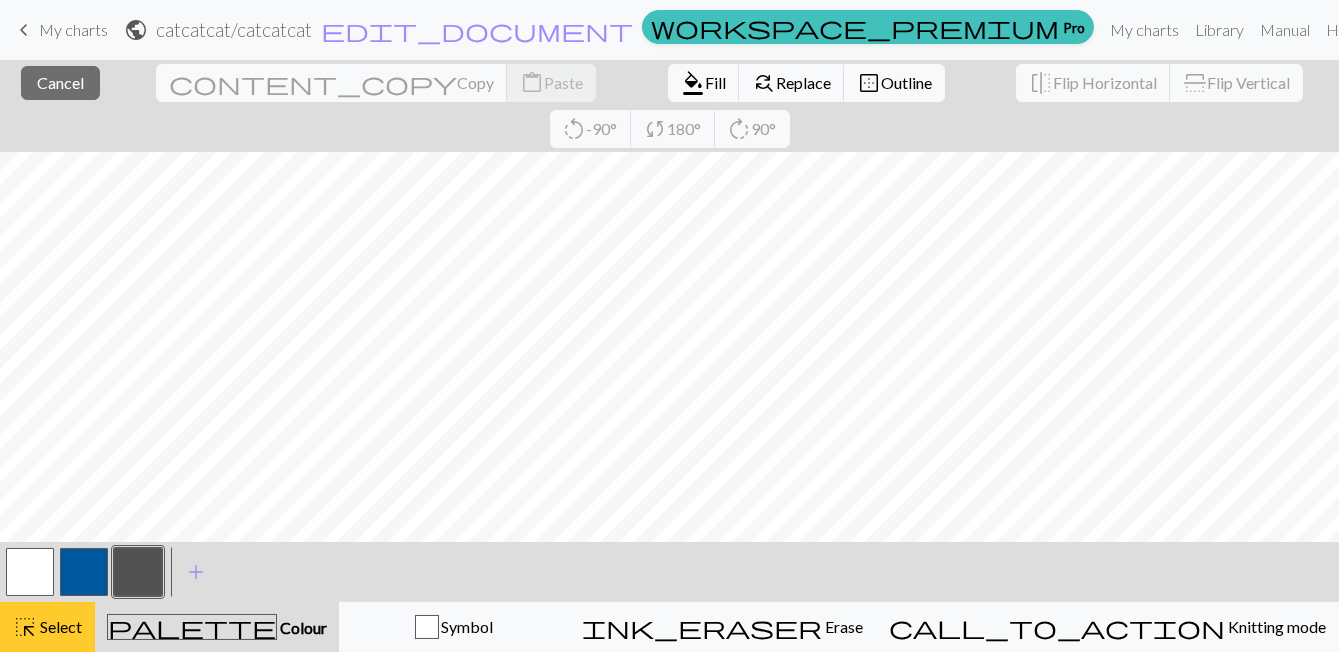 click on "Select" at bounding box center [59, 626] 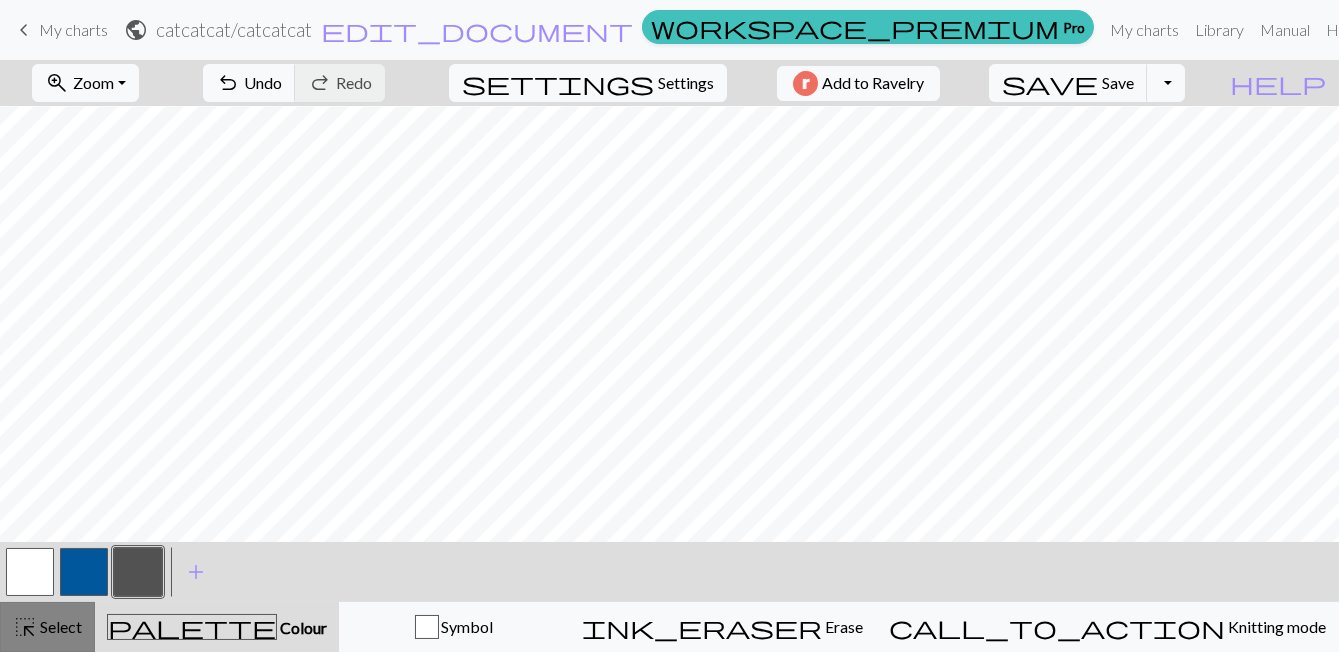 scroll, scrollTop: 0, scrollLeft: 0, axis: both 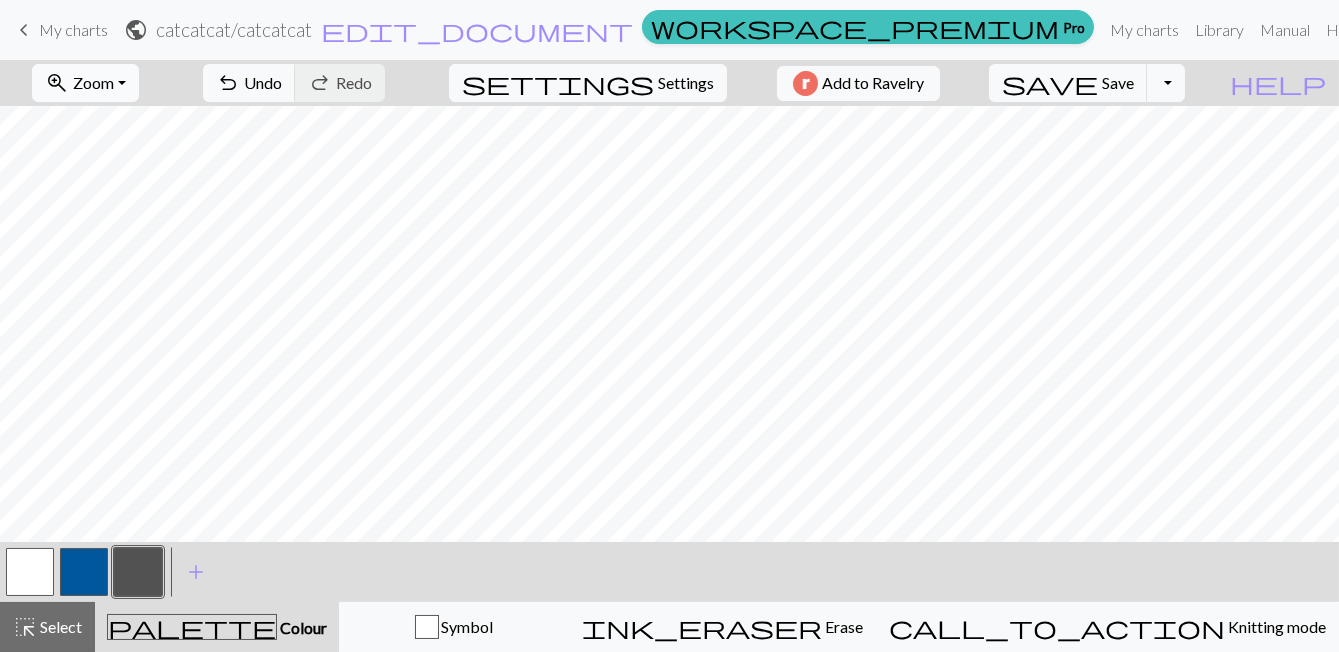 click on "zoom_in Zoom Zoom" at bounding box center (85, 83) 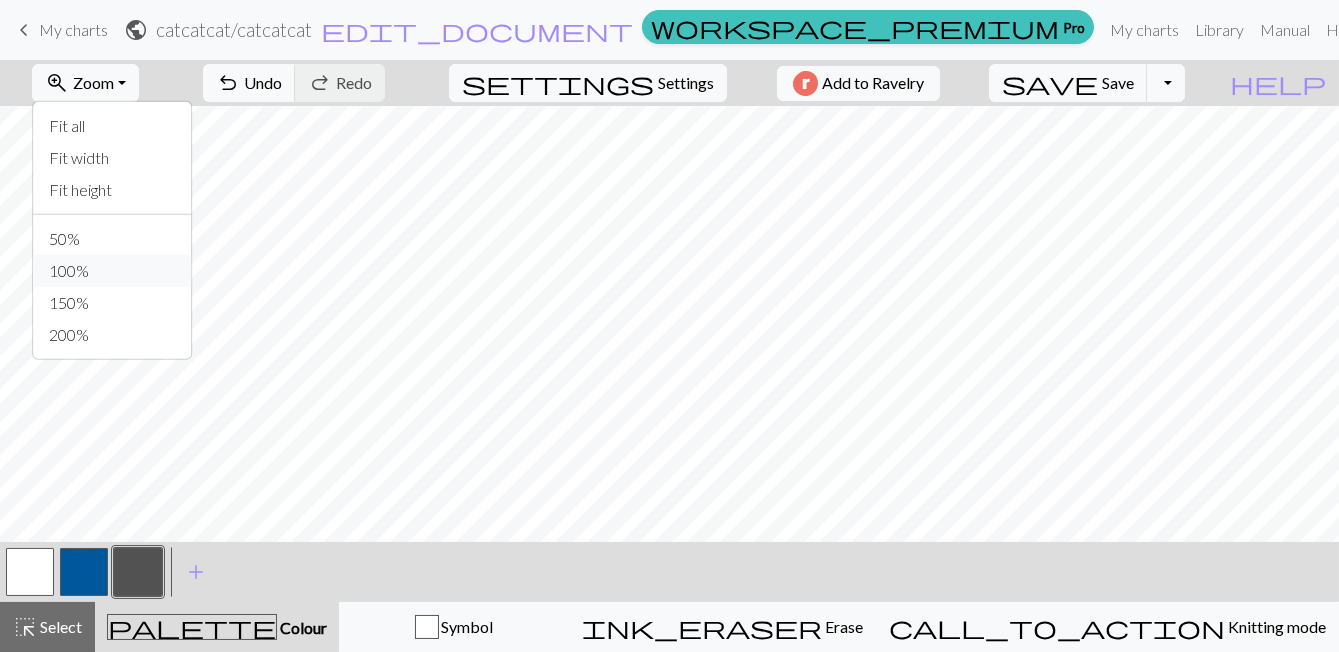 click on "100%" at bounding box center (112, 271) 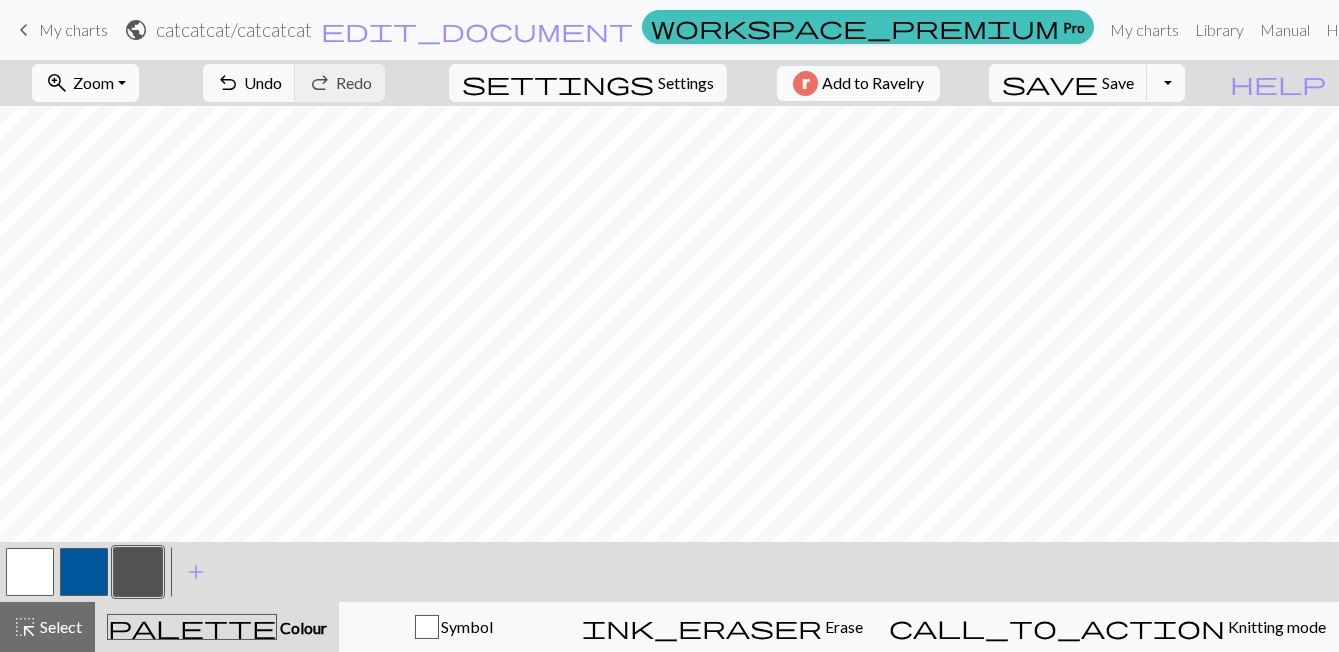 click on "zoom_in Zoom Zoom" at bounding box center (85, 83) 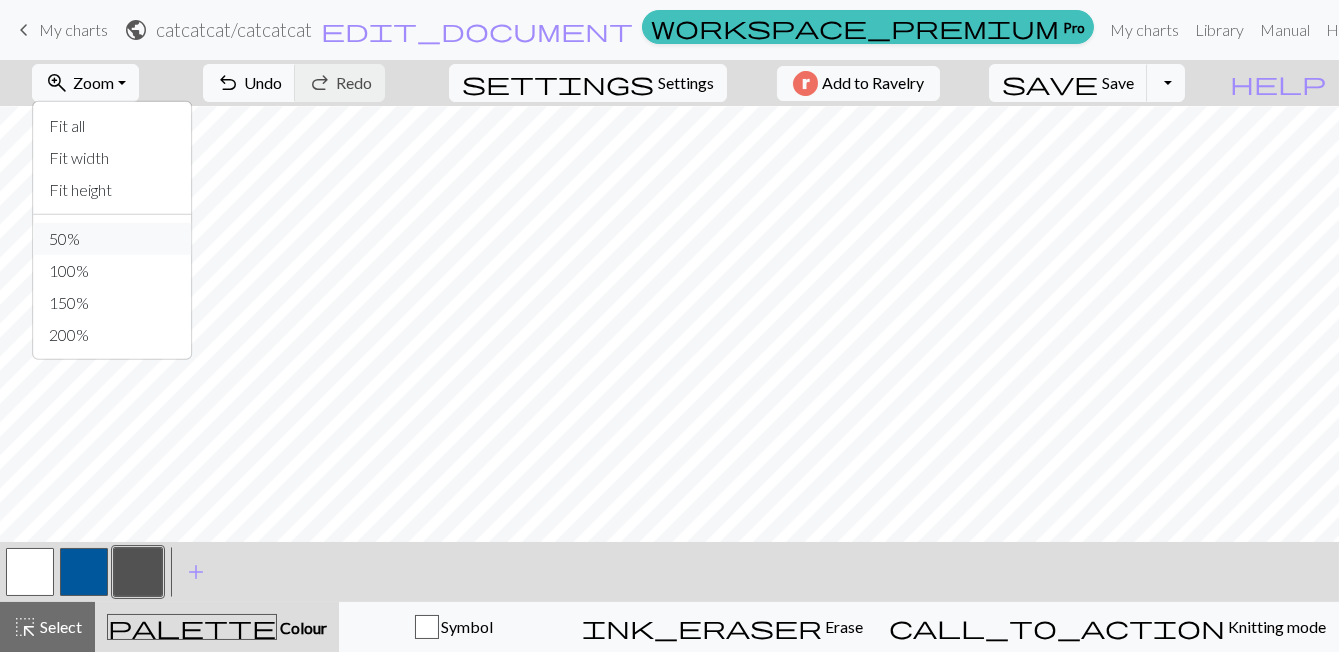 click on "50%" at bounding box center [112, 239] 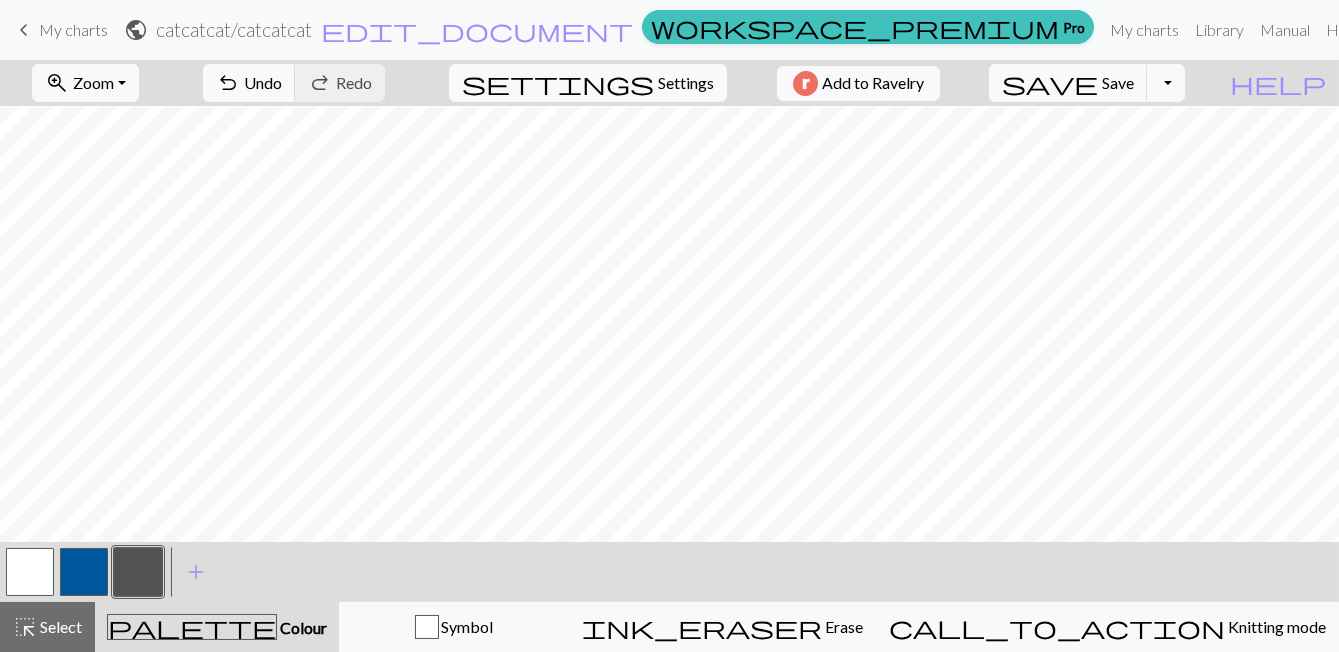 scroll, scrollTop: 0, scrollLeft: 0, axis: both 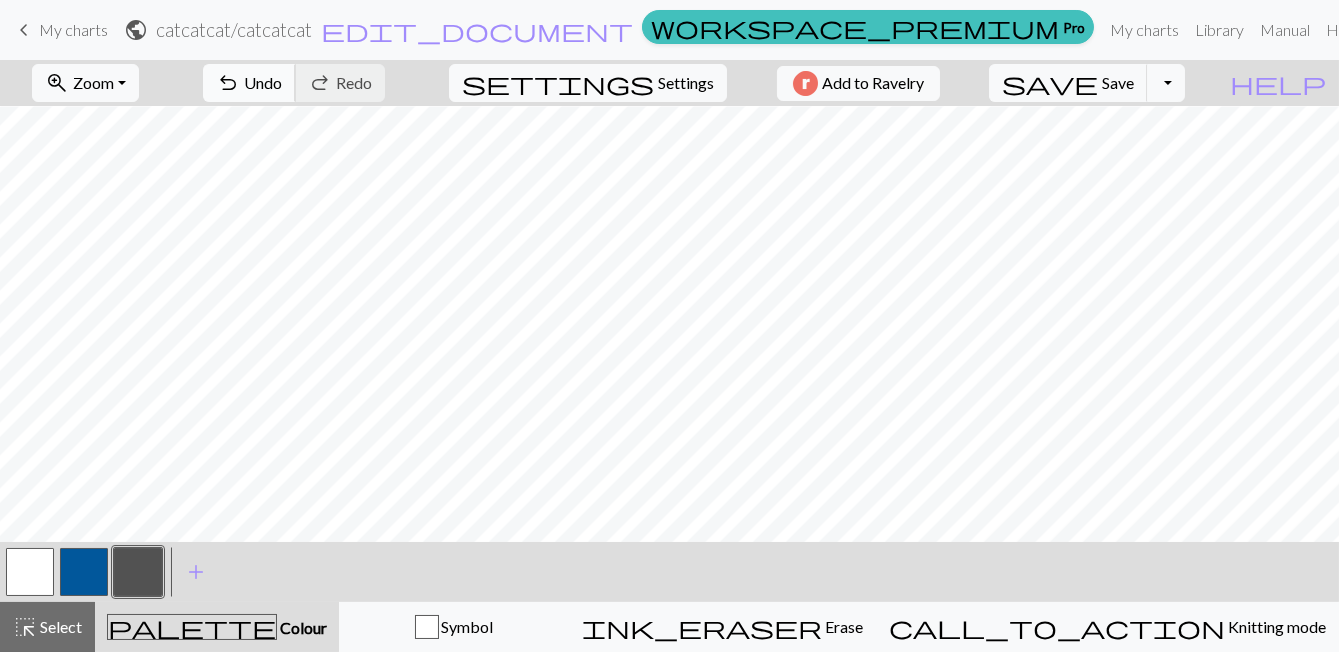 click on "undo Undo Undo" at bounding box center [249, 83] 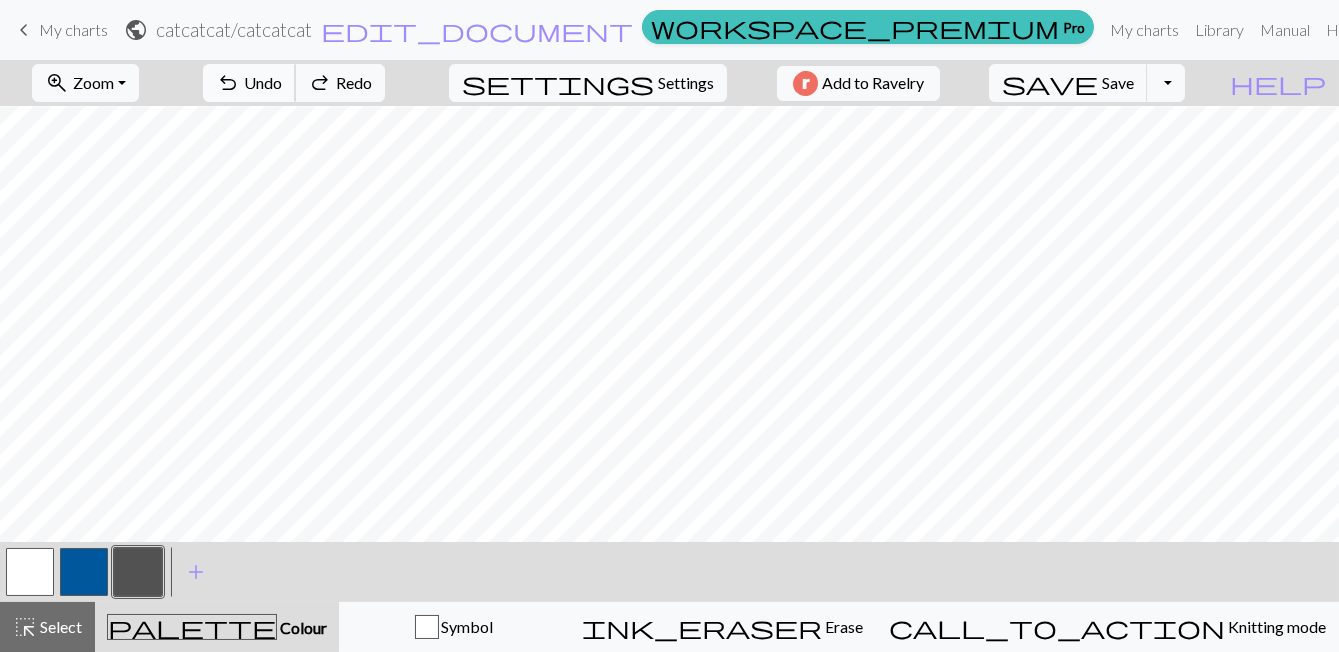 click on "Undo" at bounding box center [263, 82] 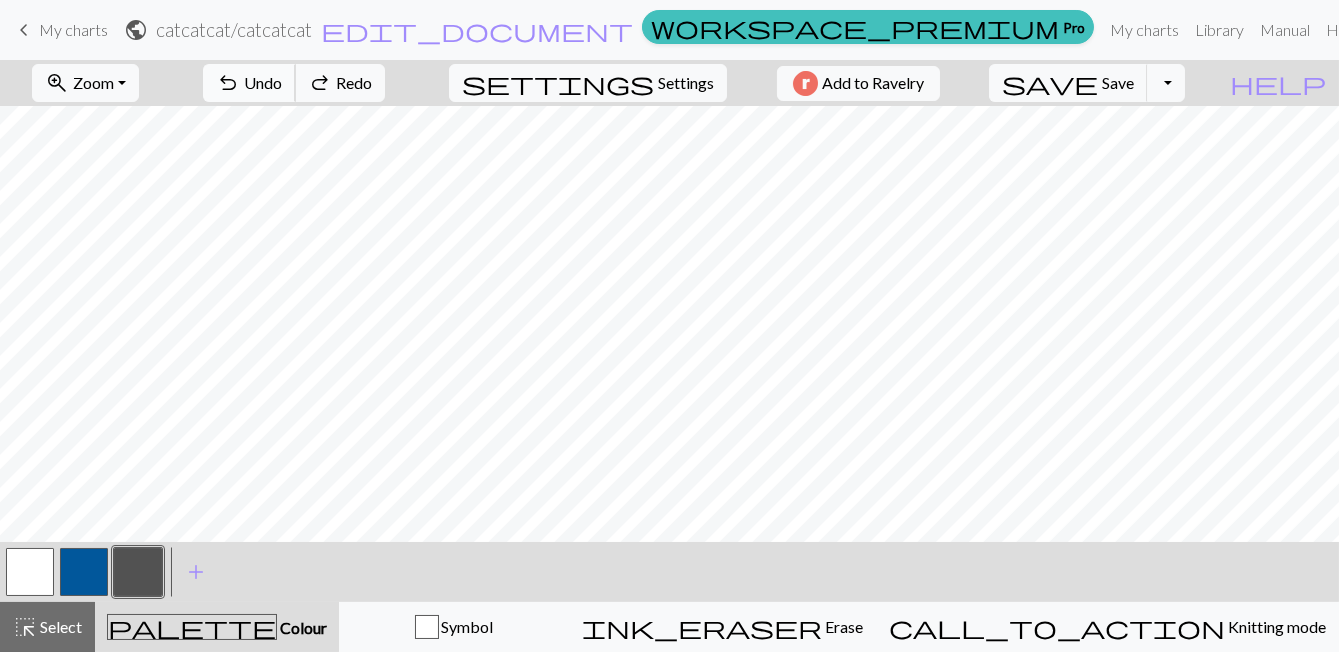 scroll, scrollTop: 0, scrollLeft: 0, axis: both 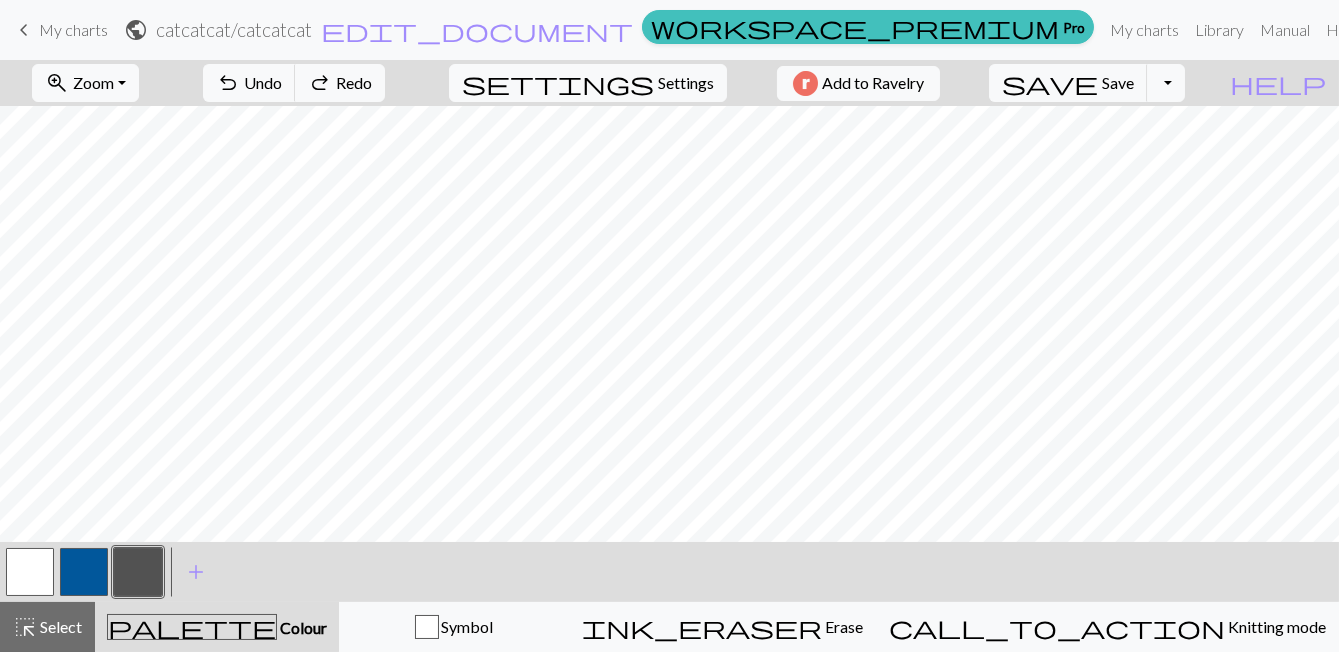 click at bounding box center (138, 572) 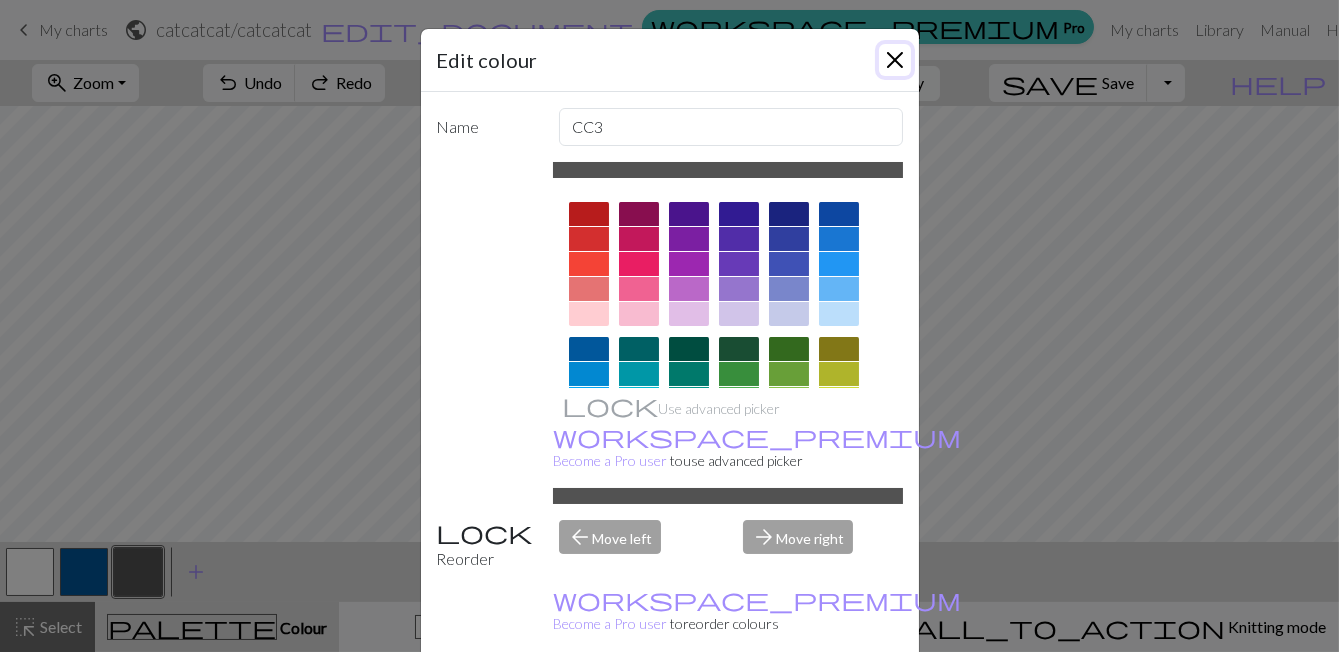 click at bounding box center (895, 60) 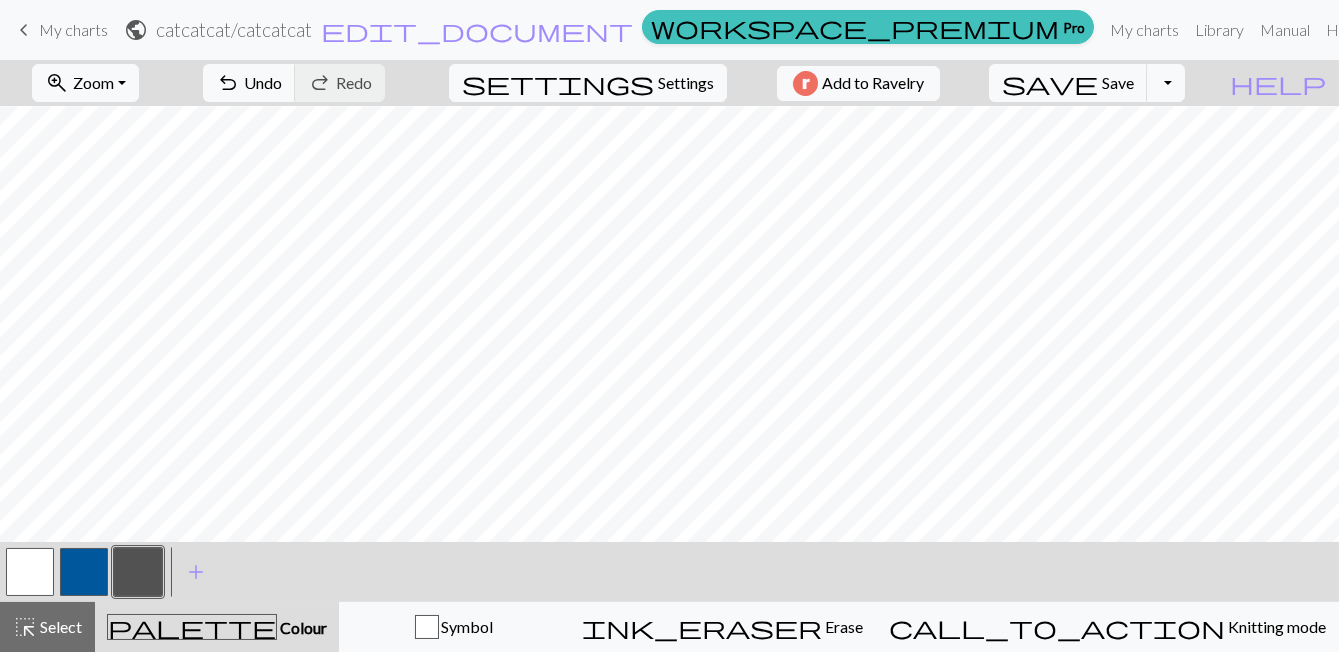 scroll, scrollTop: 0, scrollLeft: 0, axis: both 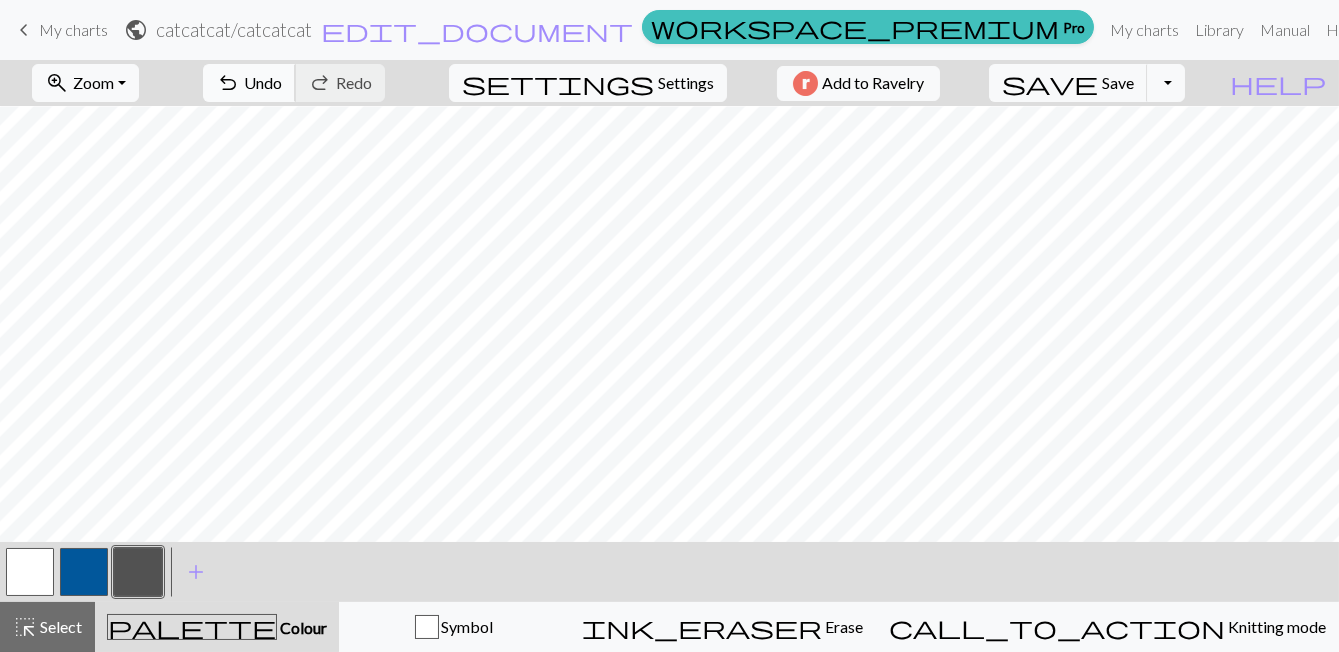 click on "Undo" at bounding box center (263, 82) 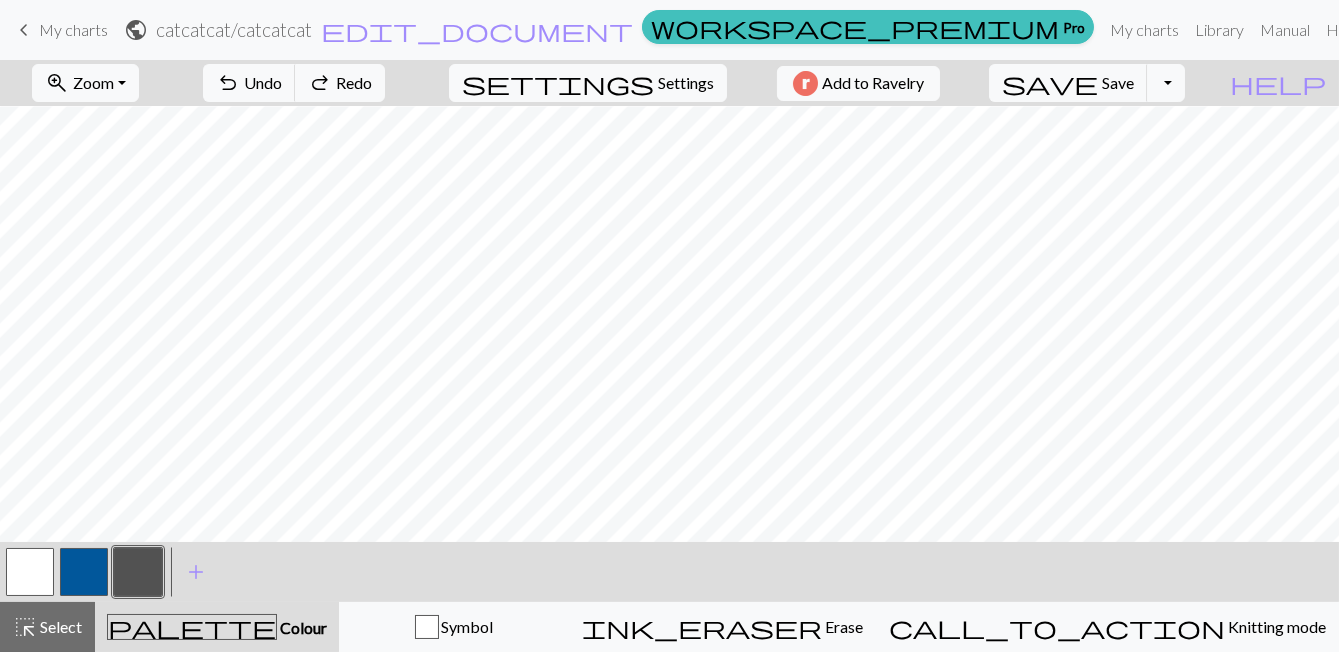 click on "Redo" at bounding box center [354, 82] 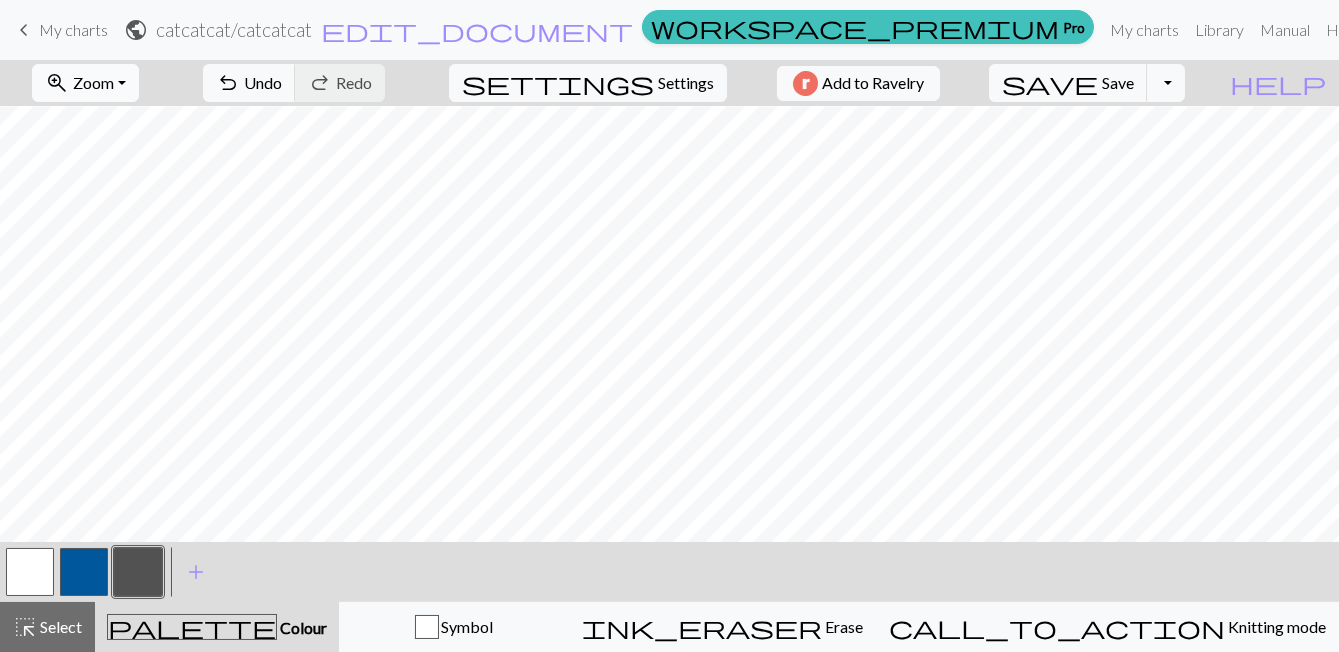 click on "zoom_in Zoom Zoom" at bounding box center (85, 83) 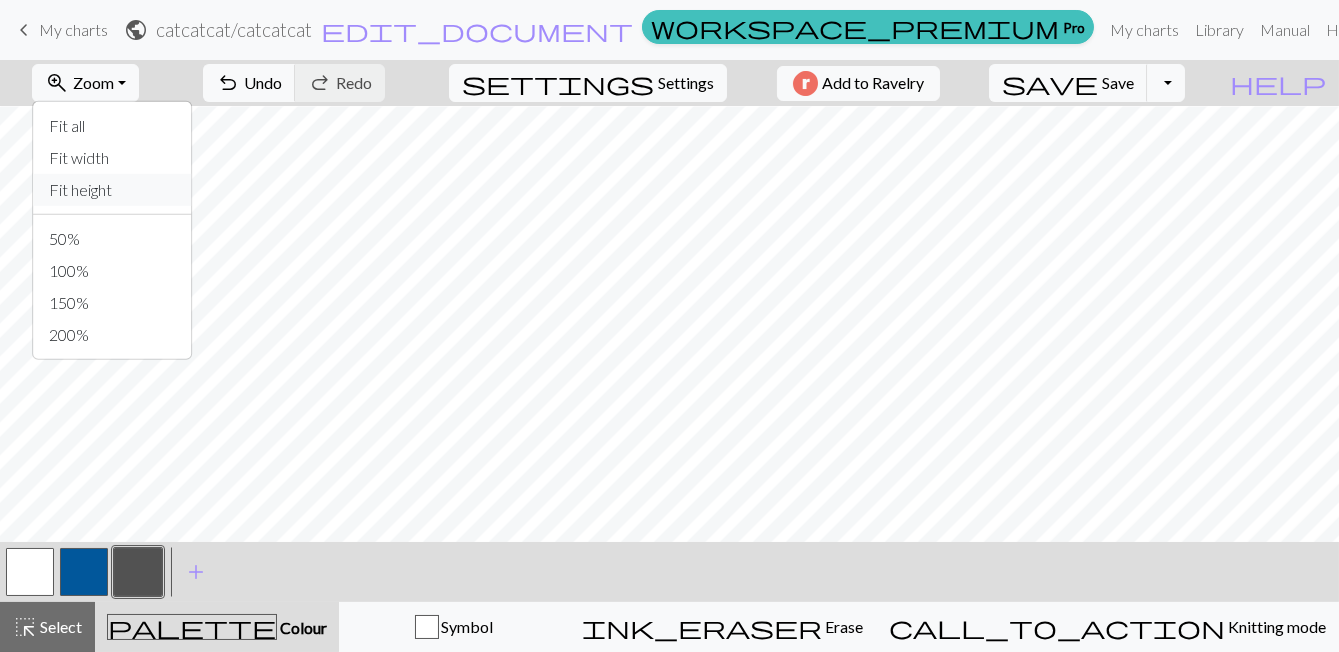 click on "Fit height" at bounding box center (112, 190) 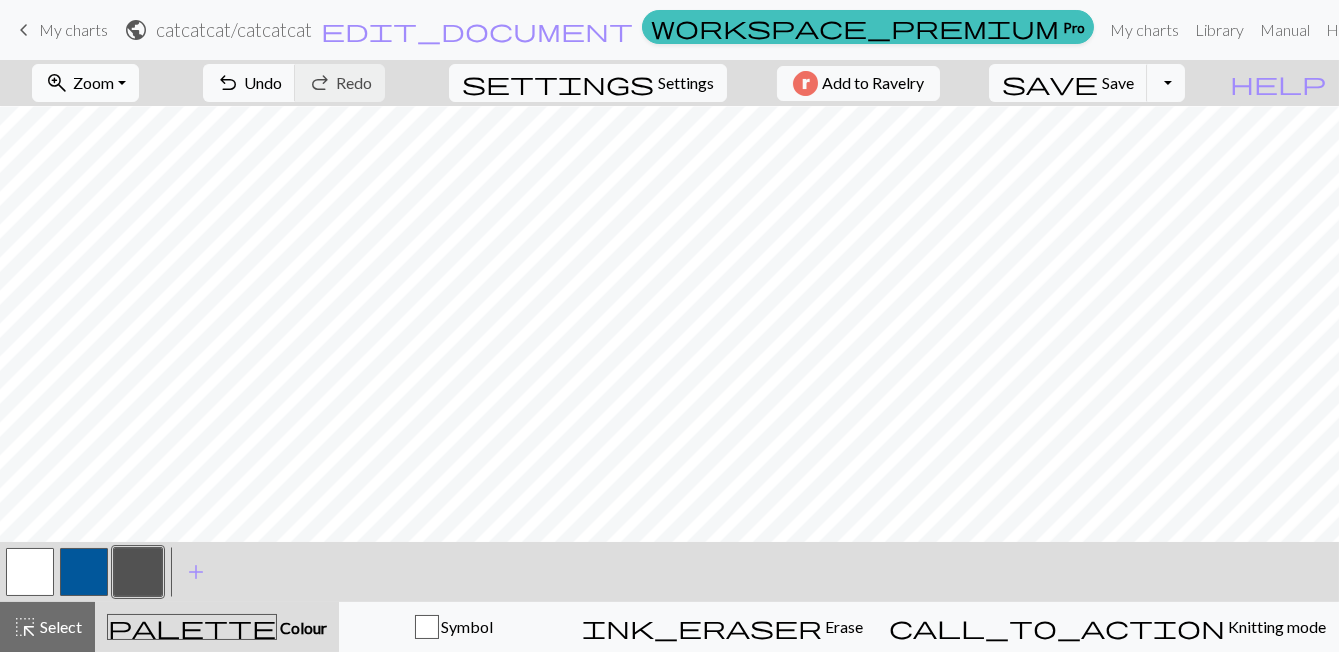 click on "Zoom" at bounding box center (93, 82) 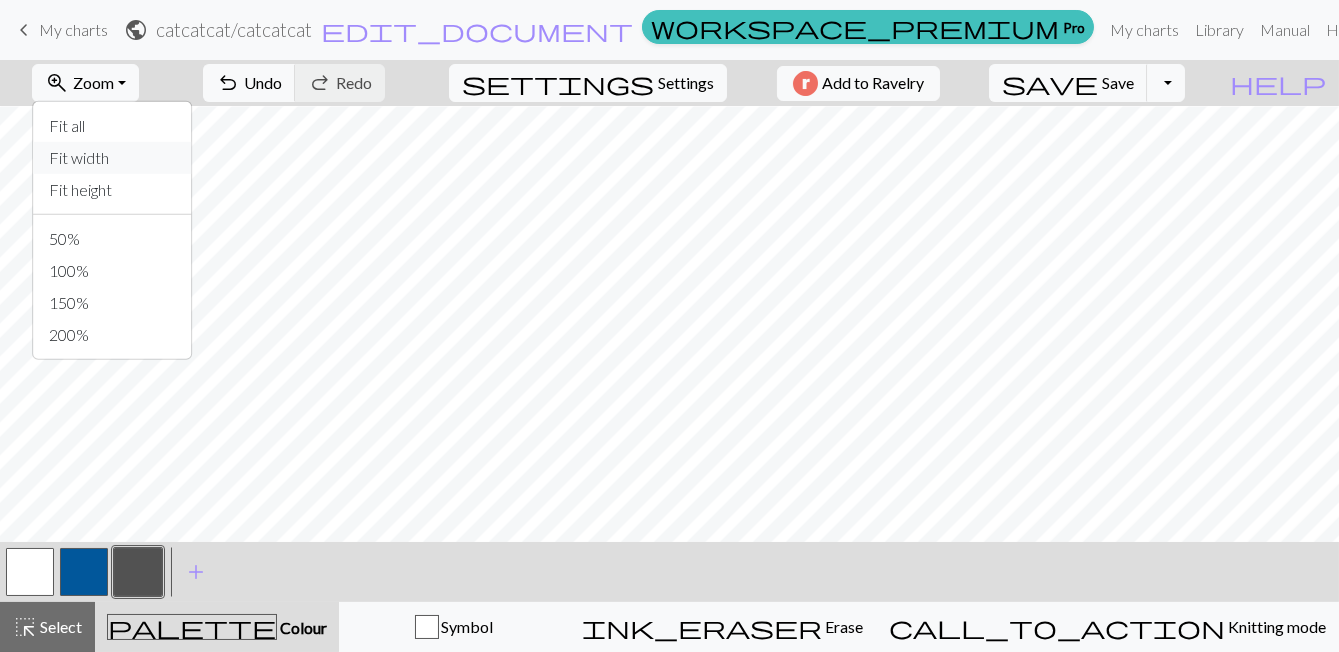 click on "Fit width" at bounding box center [112, 158] 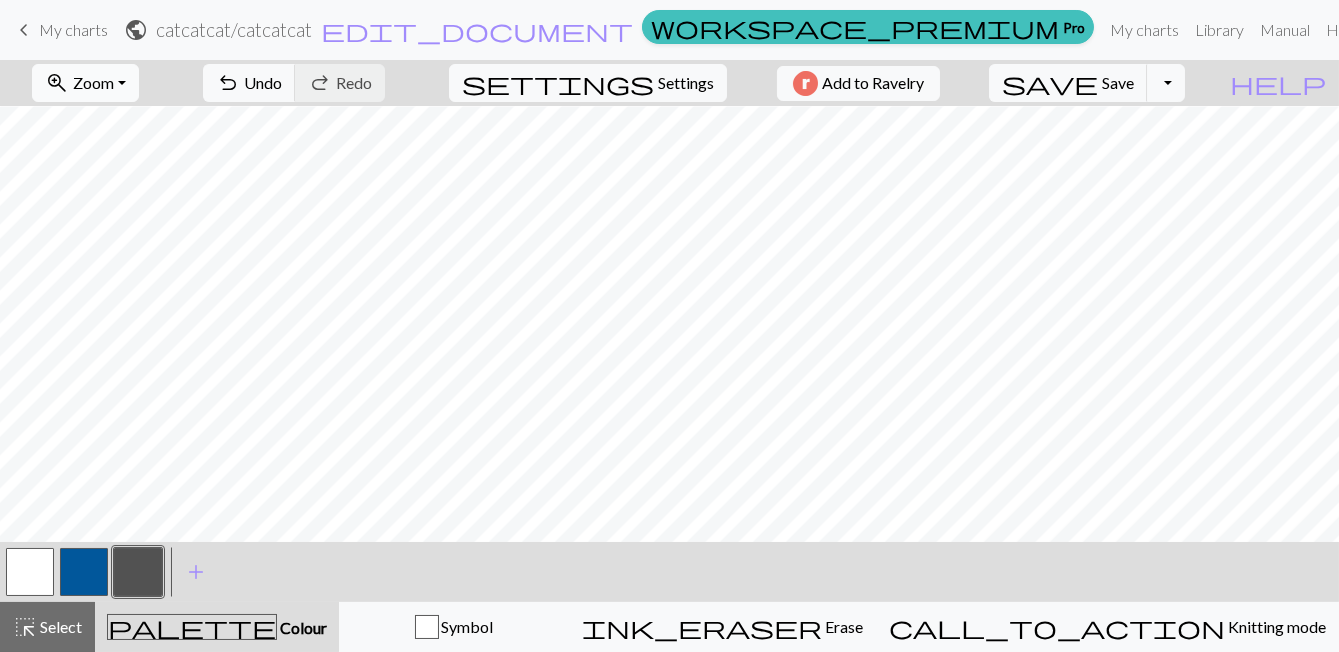 click on "zoom_in Zoom Zoom" at bounding box center [85, 83] 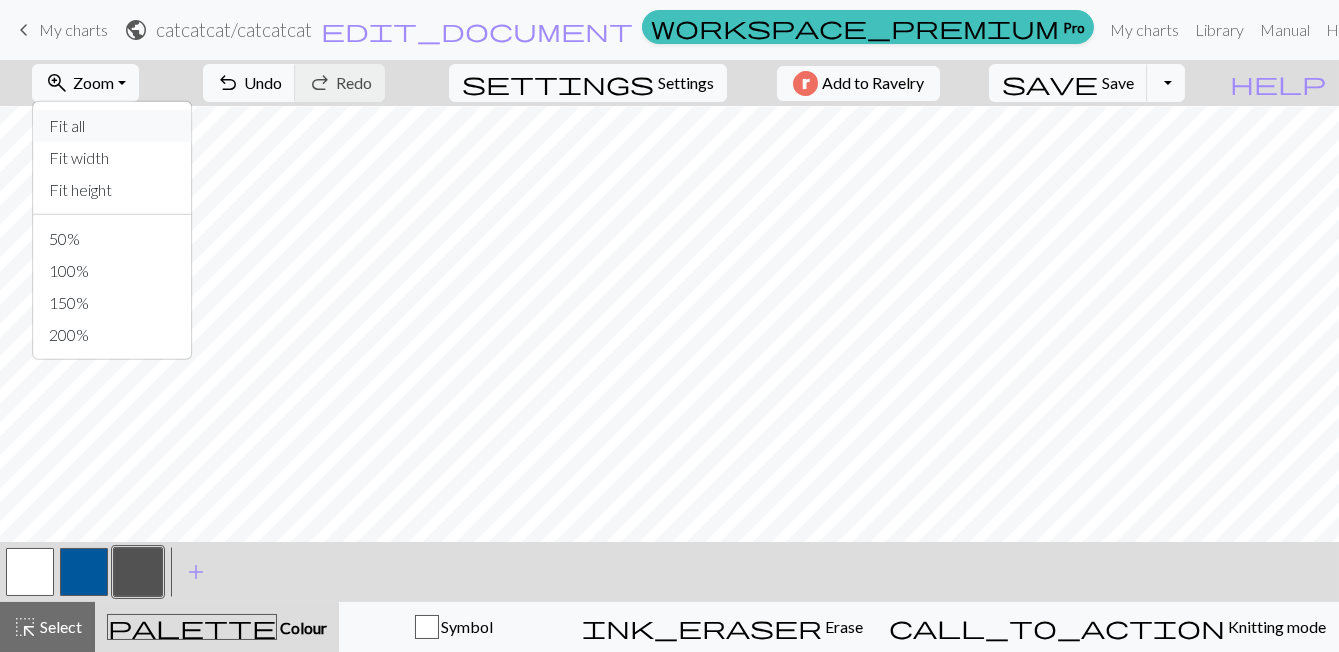 click on "Fit all" at bounding box center (112, 126) 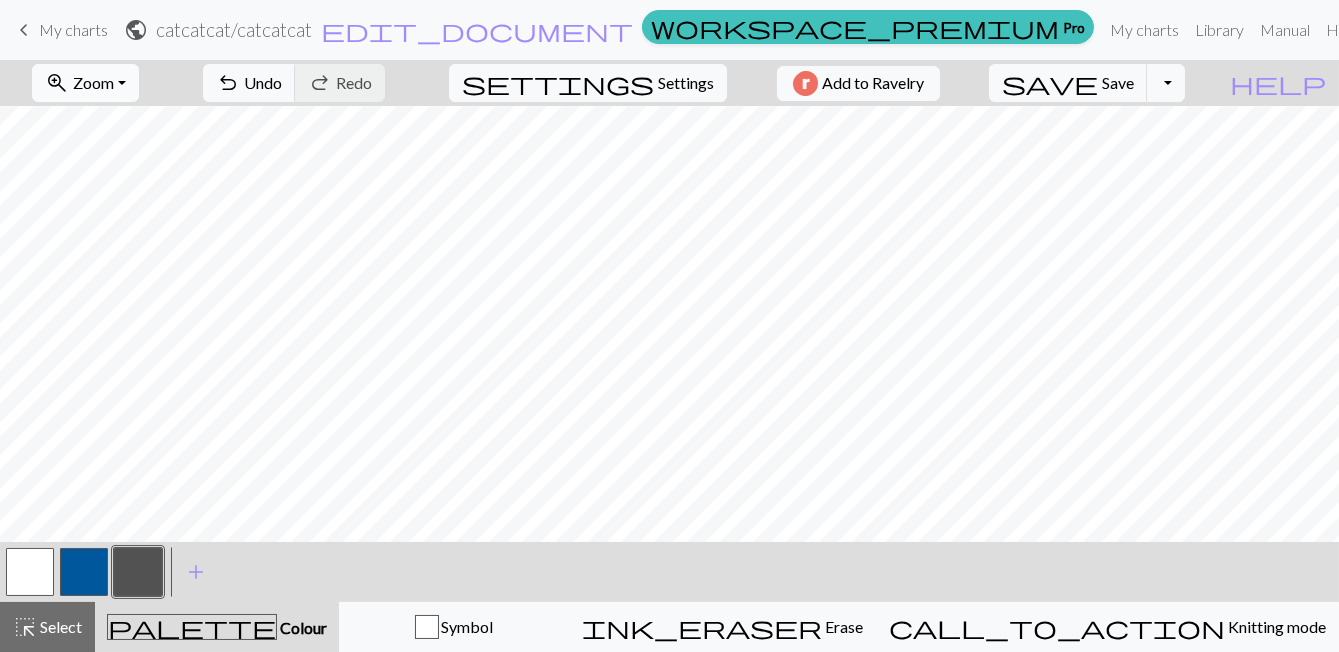 click on "zoom_in Zoom Zoom" at bounding box center [85, 83] 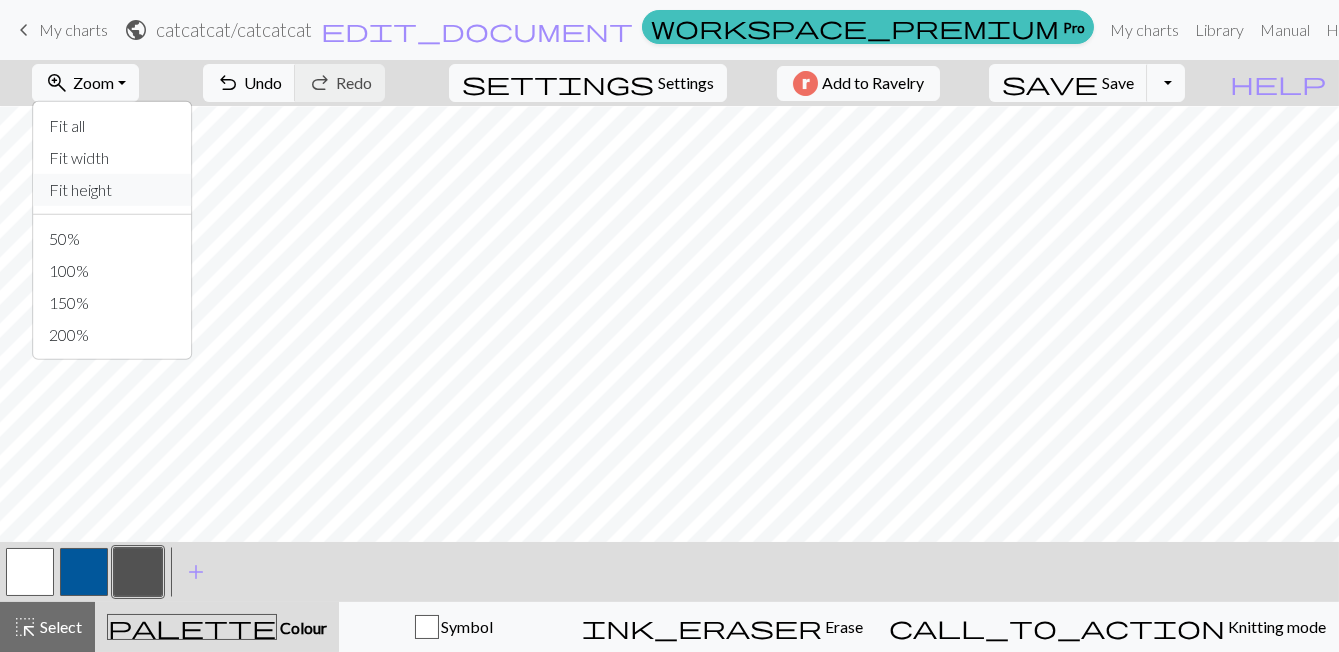 click on "Fit height" at bounding box center (112, 190) 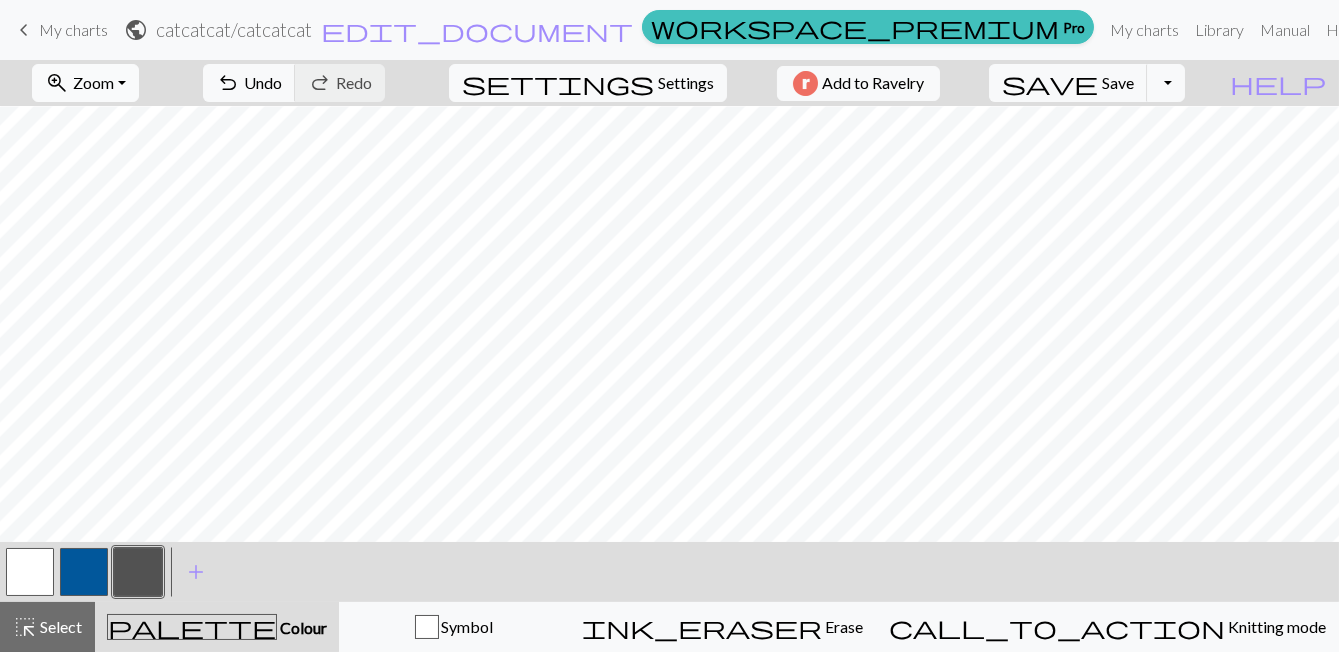 click on "zoom_in Zoom Zoom" at bounding box center [85, 83] 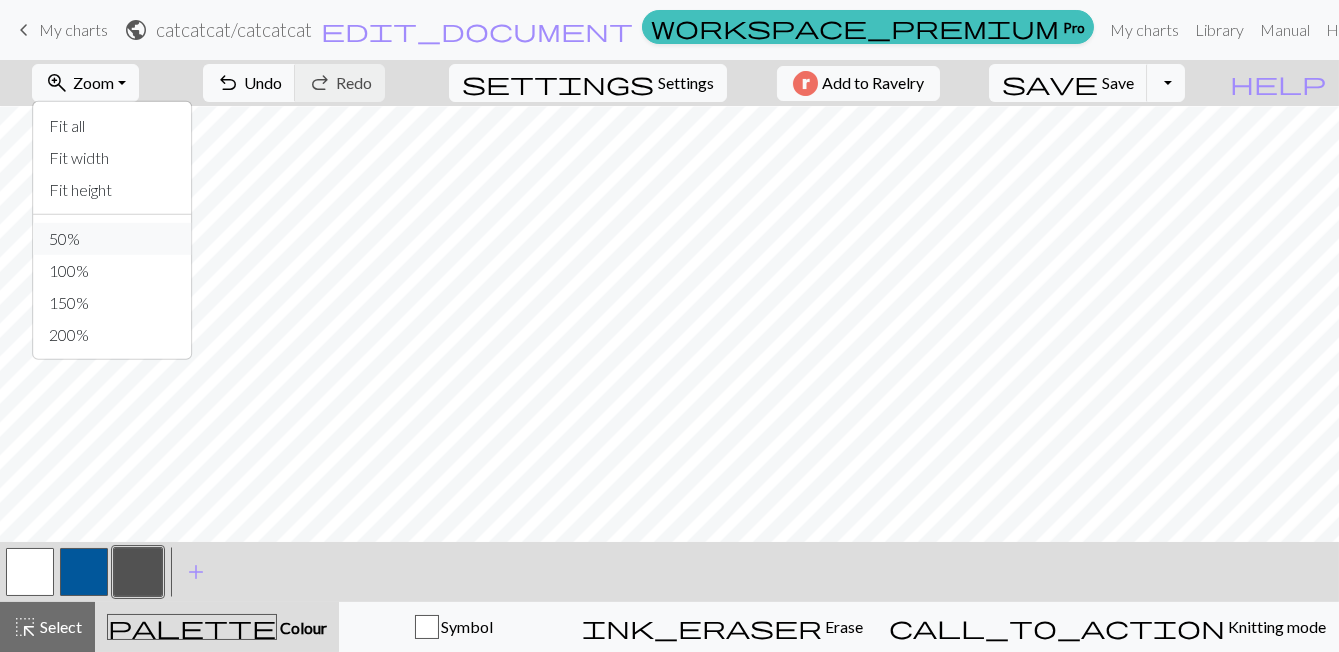 click on "50%" at bounding box center [112, 239] 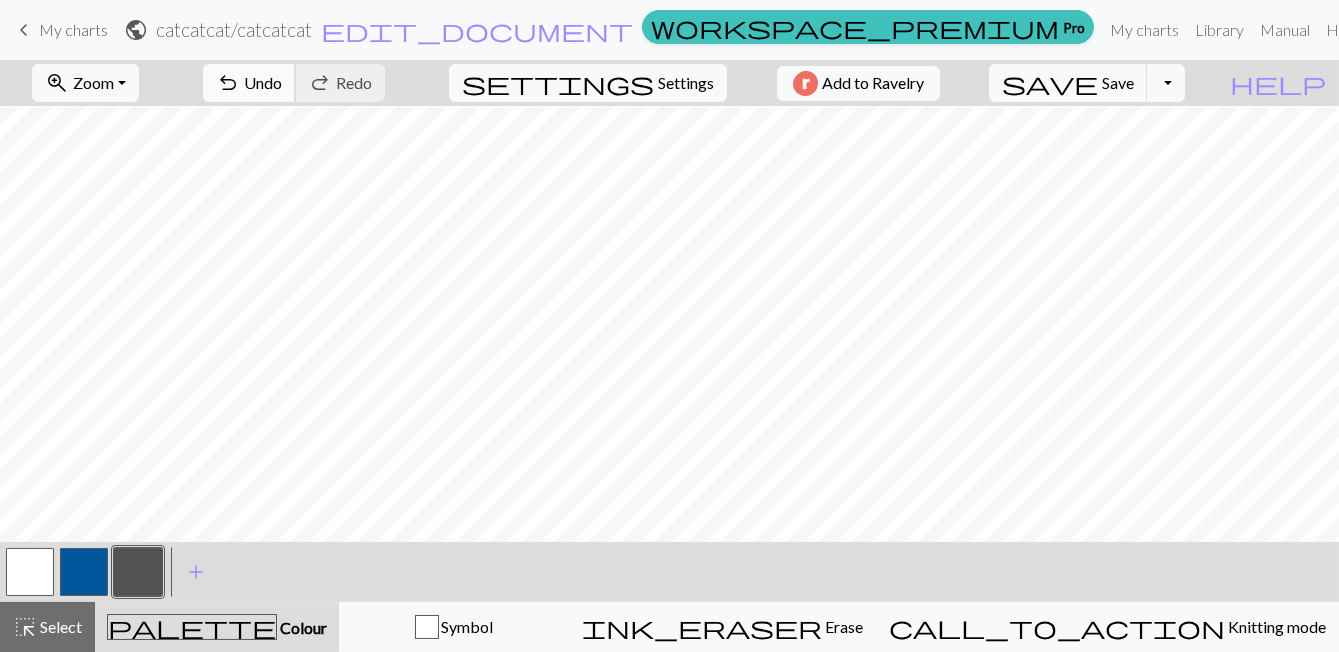 click on "Undo" at bounding box center [263, 82] 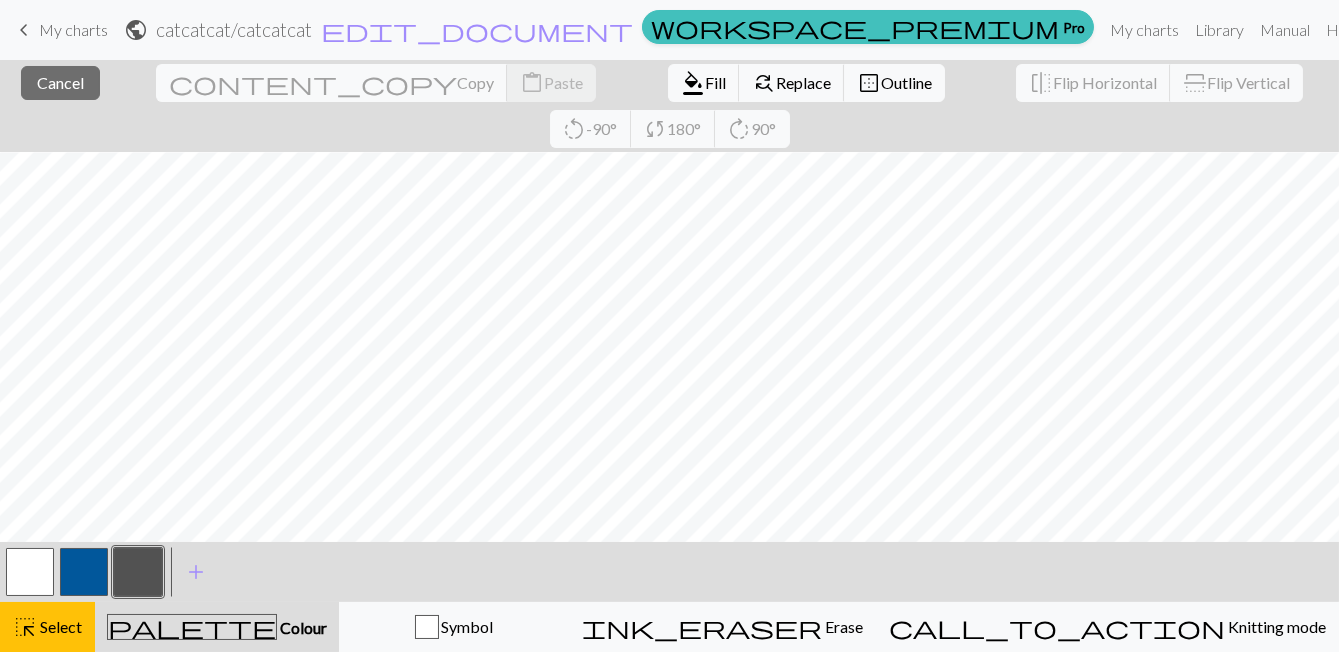 scroll, scrollTop: 0, scrollLeft: 0, axis: both 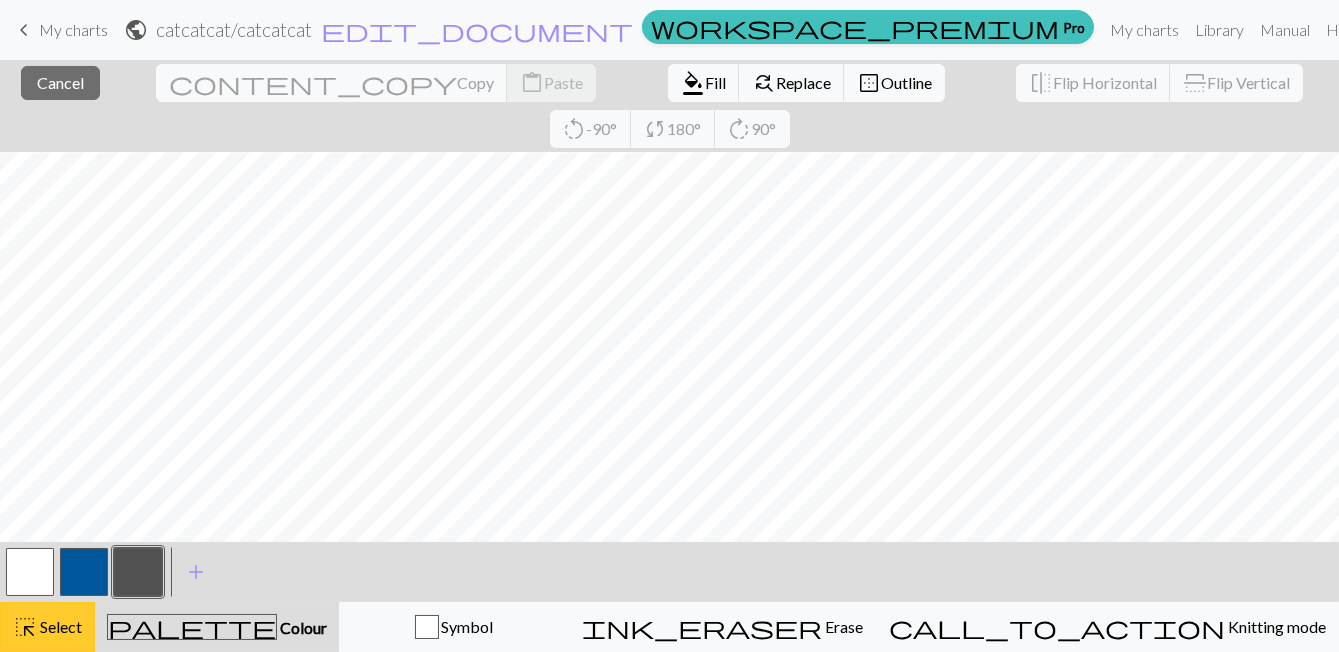 click on "Select" at bounding box center [59, 626] 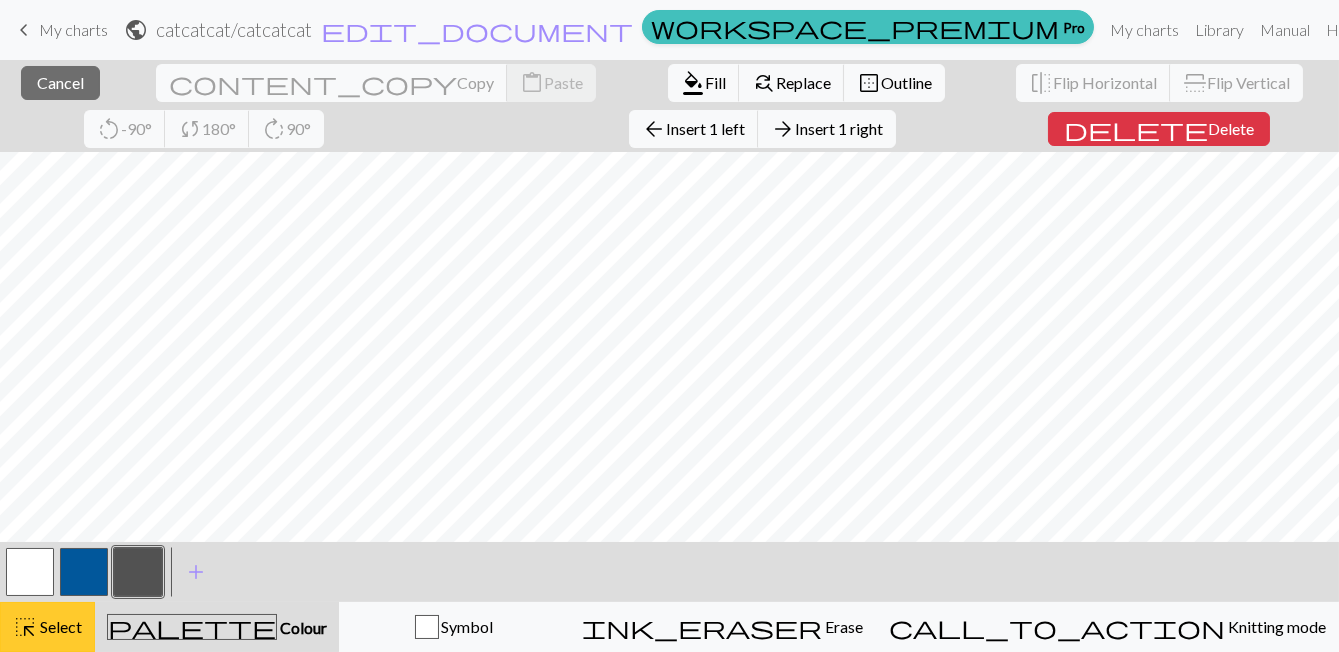 scroll, scrollTop: 0, scrollLeft: 0, axis: both 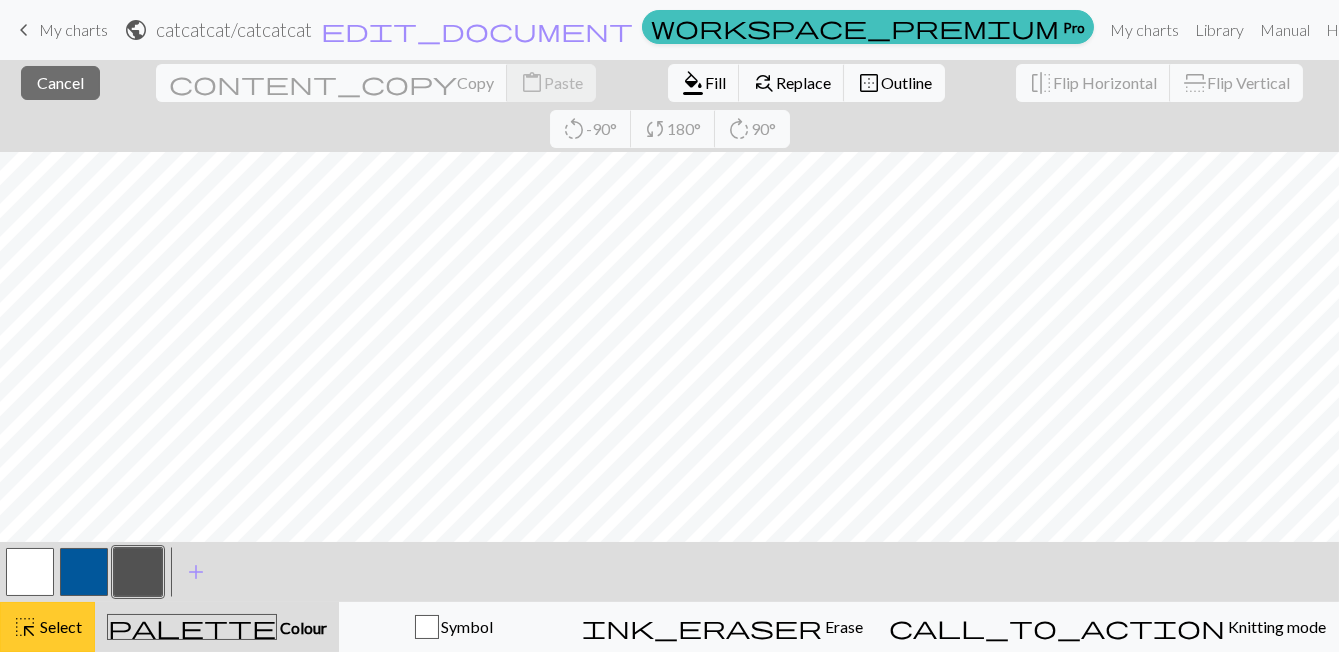 click on "highlight_alt   Select   Select" at bounding box center [47, 627] 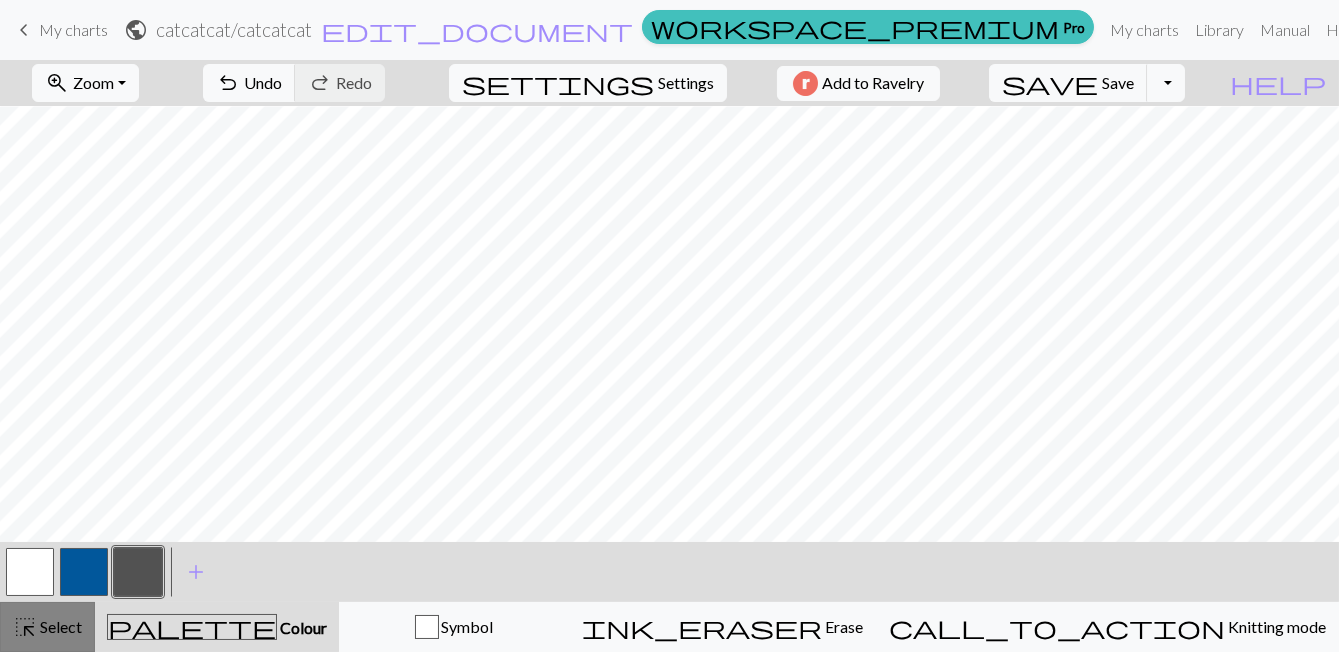 scroll, scrollTop: 0, scrollLeft: 0, axis: both 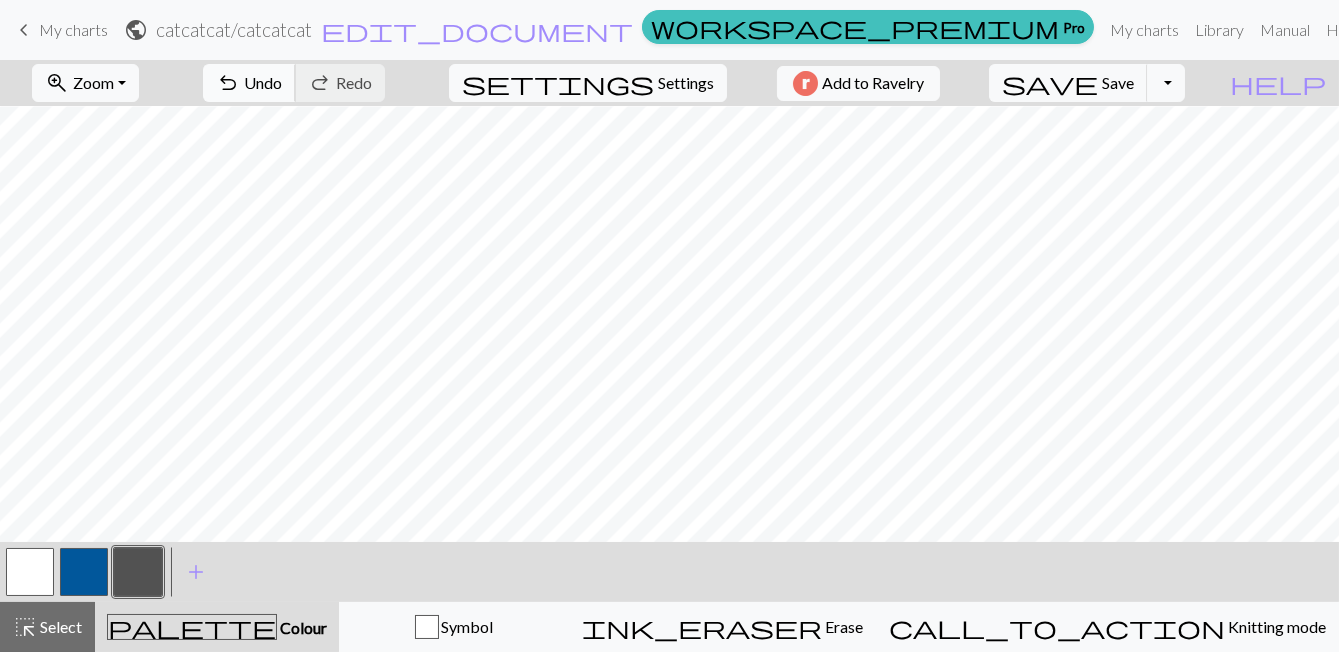 click on "undo Undo Undo" at bounding box center (249, 83) 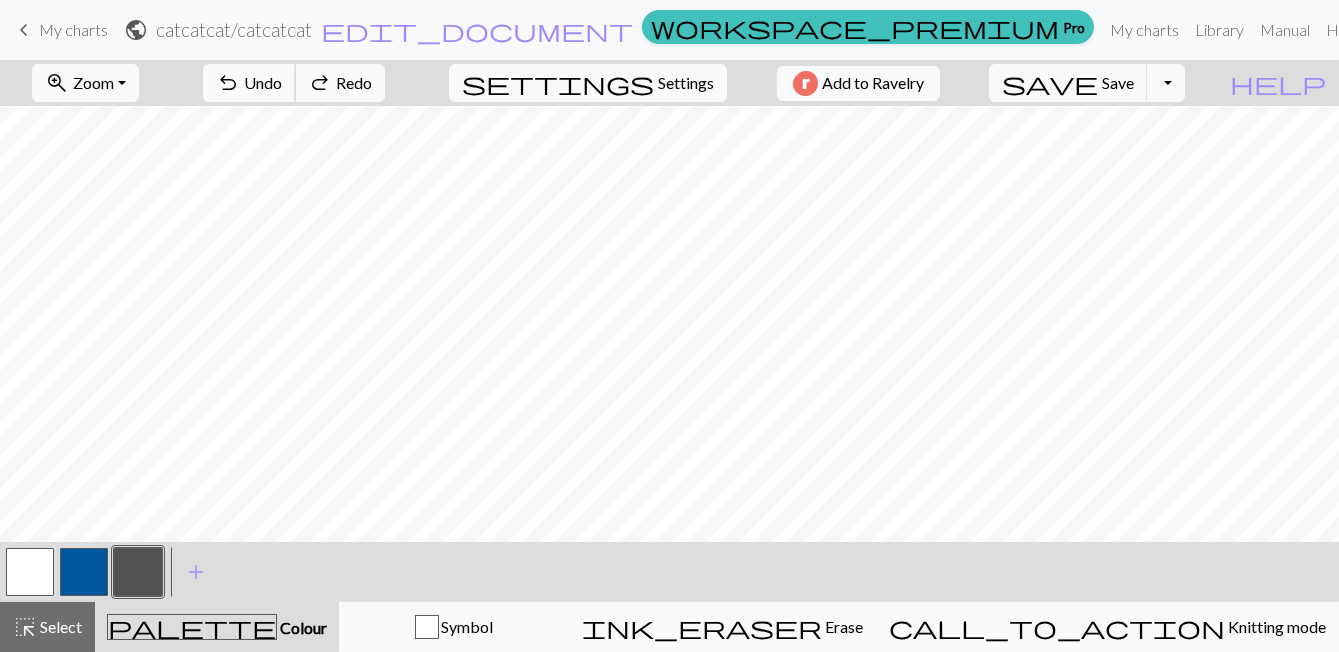 click on "Undo" at bounding box center (263, 82) 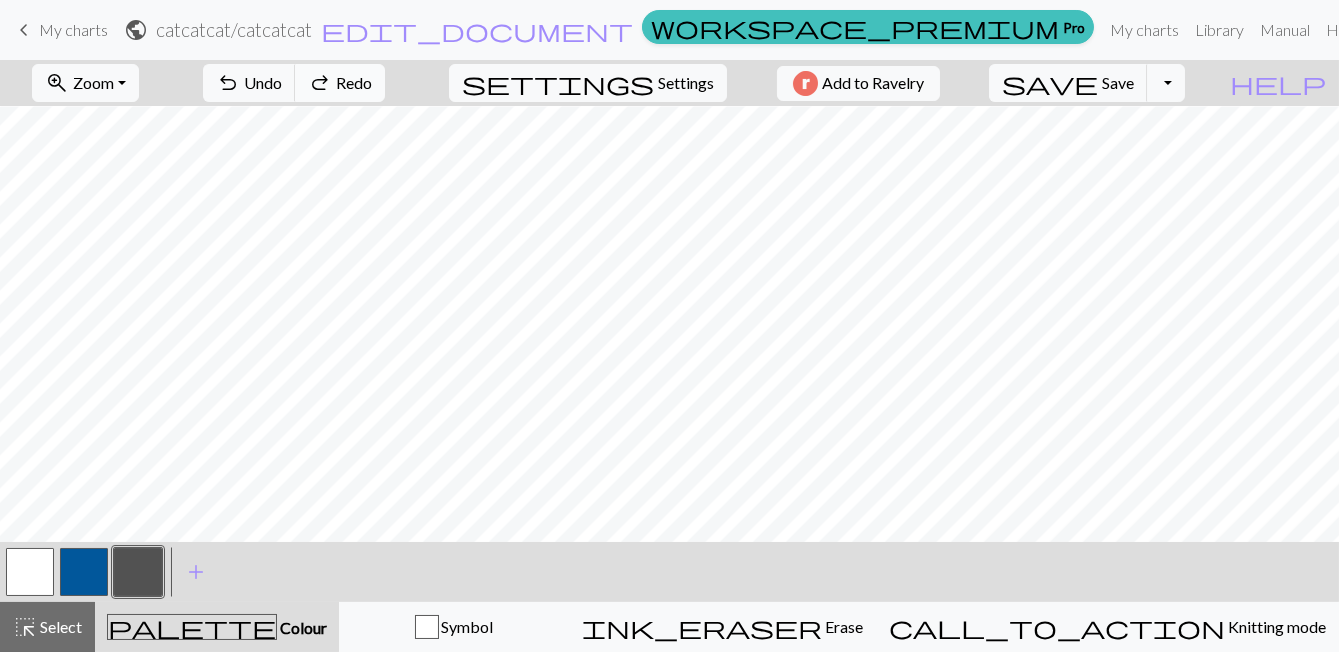 click on "Redo" at bounding box center [354, 82] 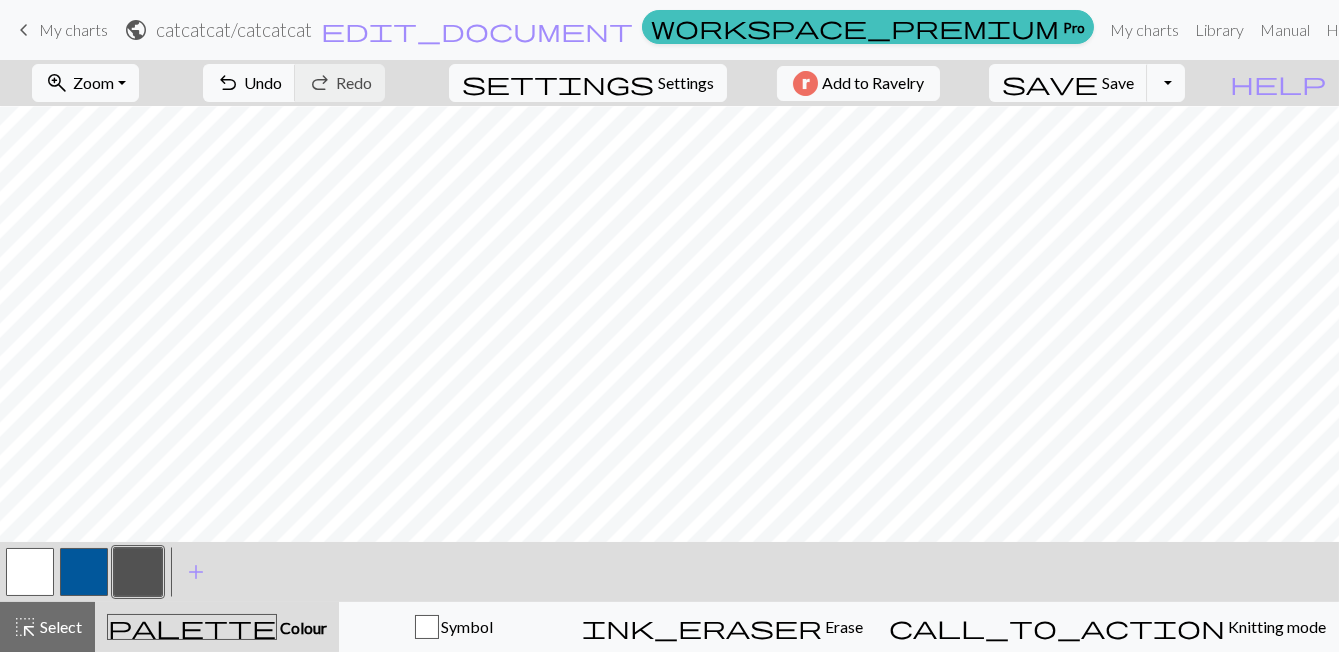 scroll, scrollTop: 0, scrollLeft: 0, axis: both 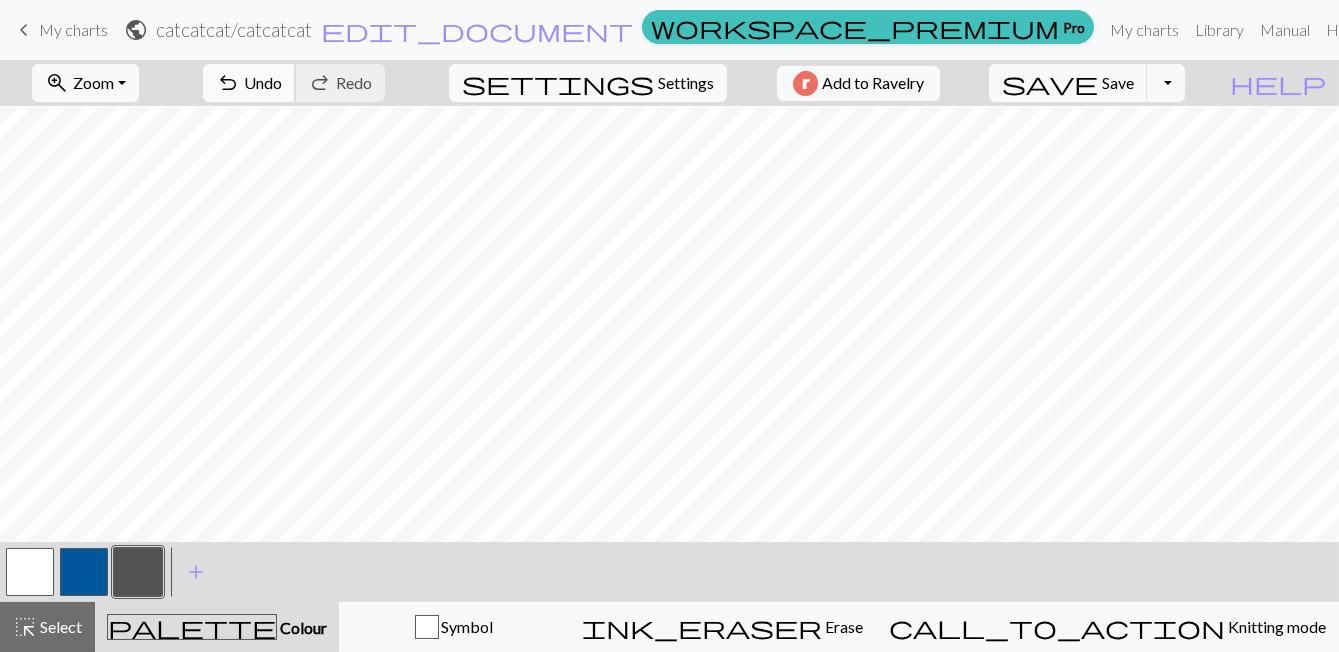 click on "Undo" at bounding box center [263, 82] 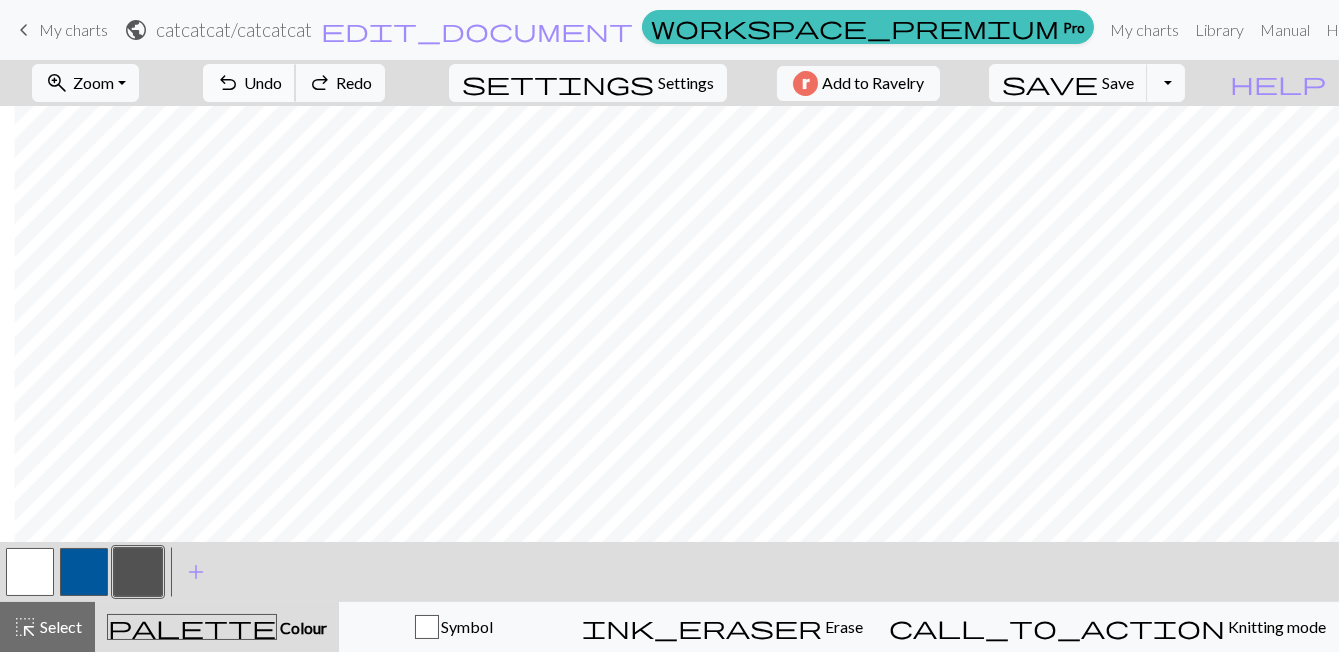 scroll, scrollTop: 0, scrollLeft: 14, axis: horizontal 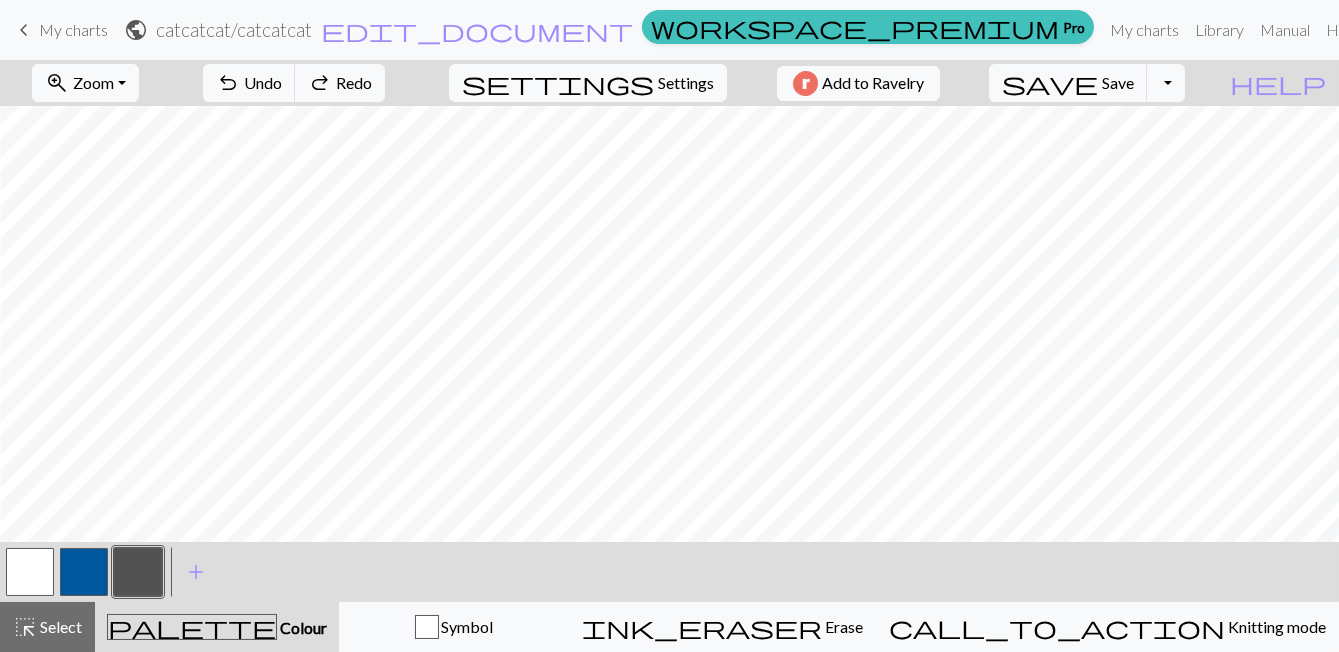 click at bounding box center [138, 572] 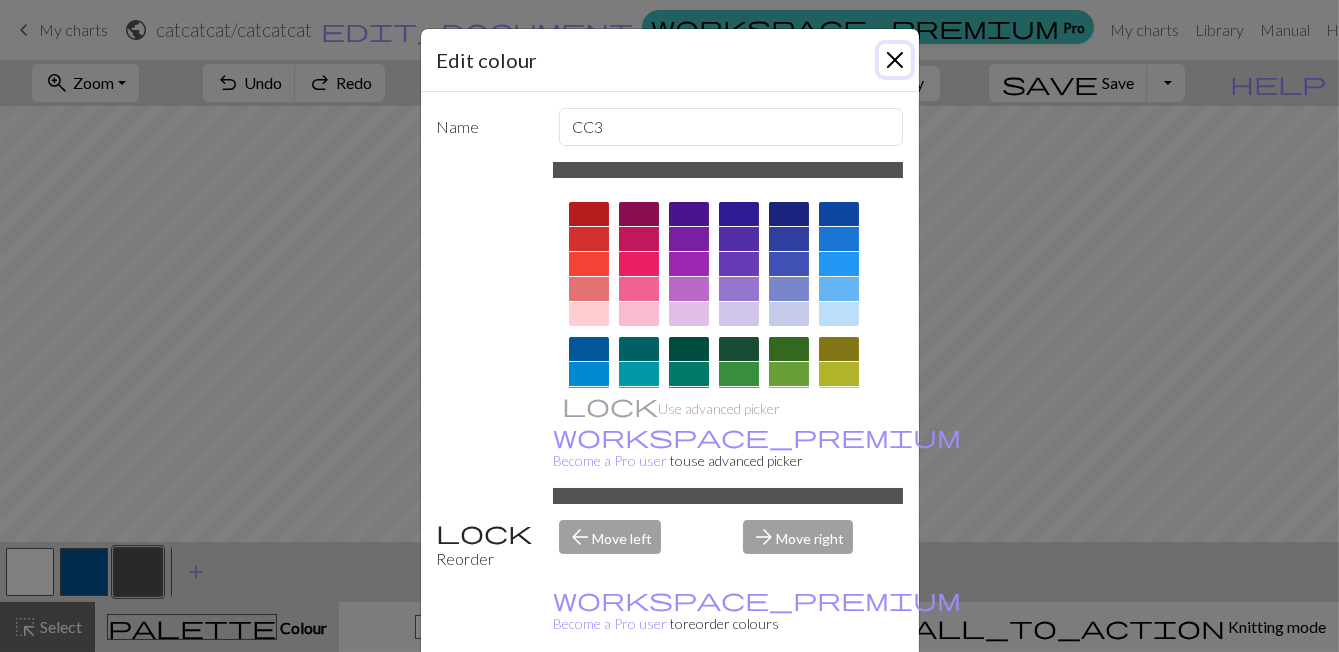 click at bounding box center [895, 60] 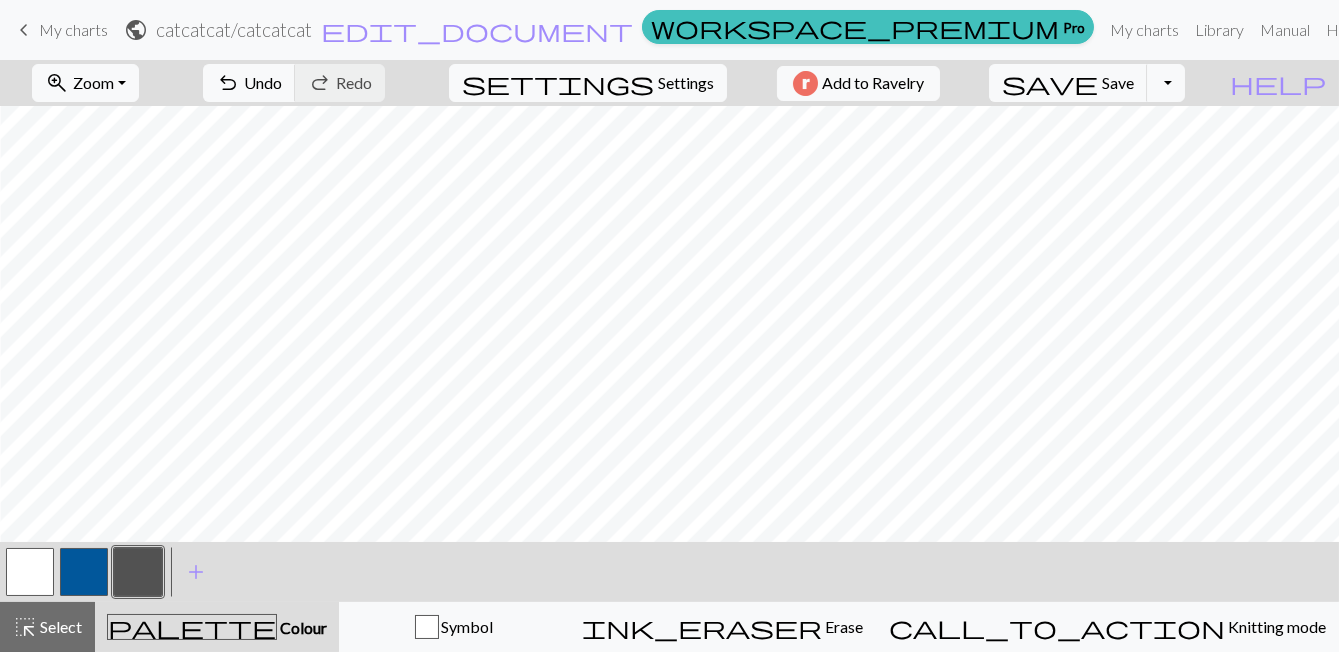 click at bounding box center (30, 572) 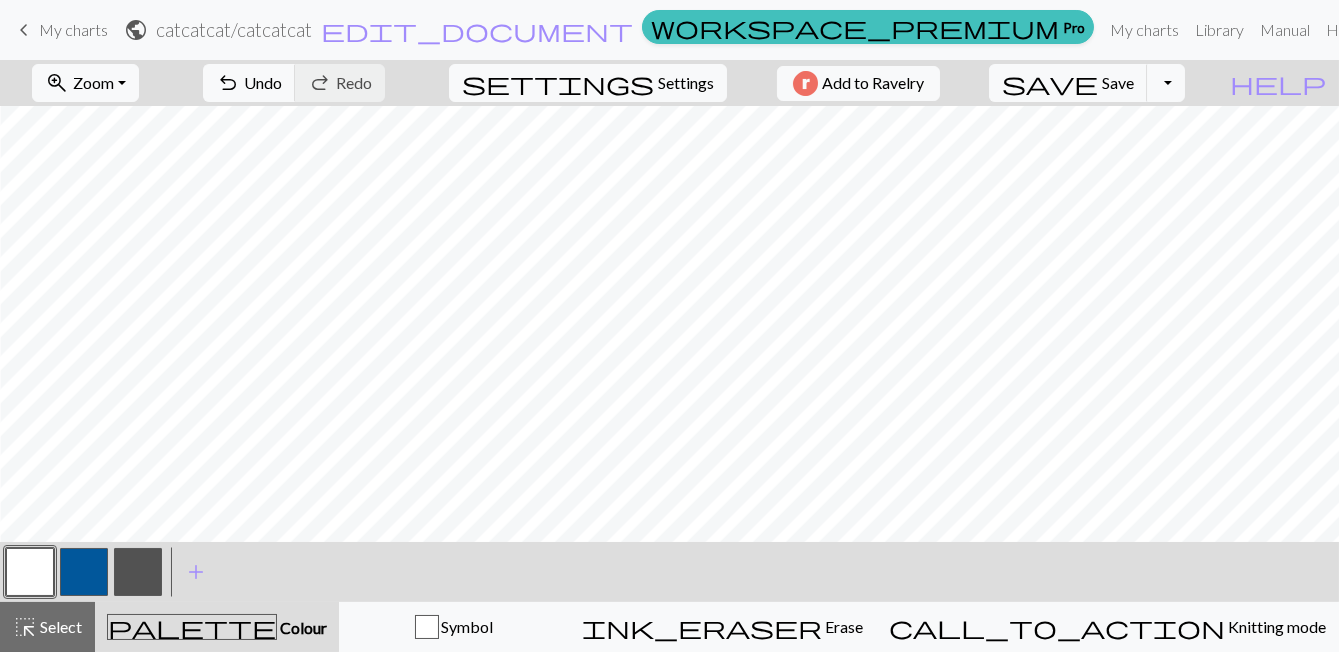 click at bounding box center [138, 572] 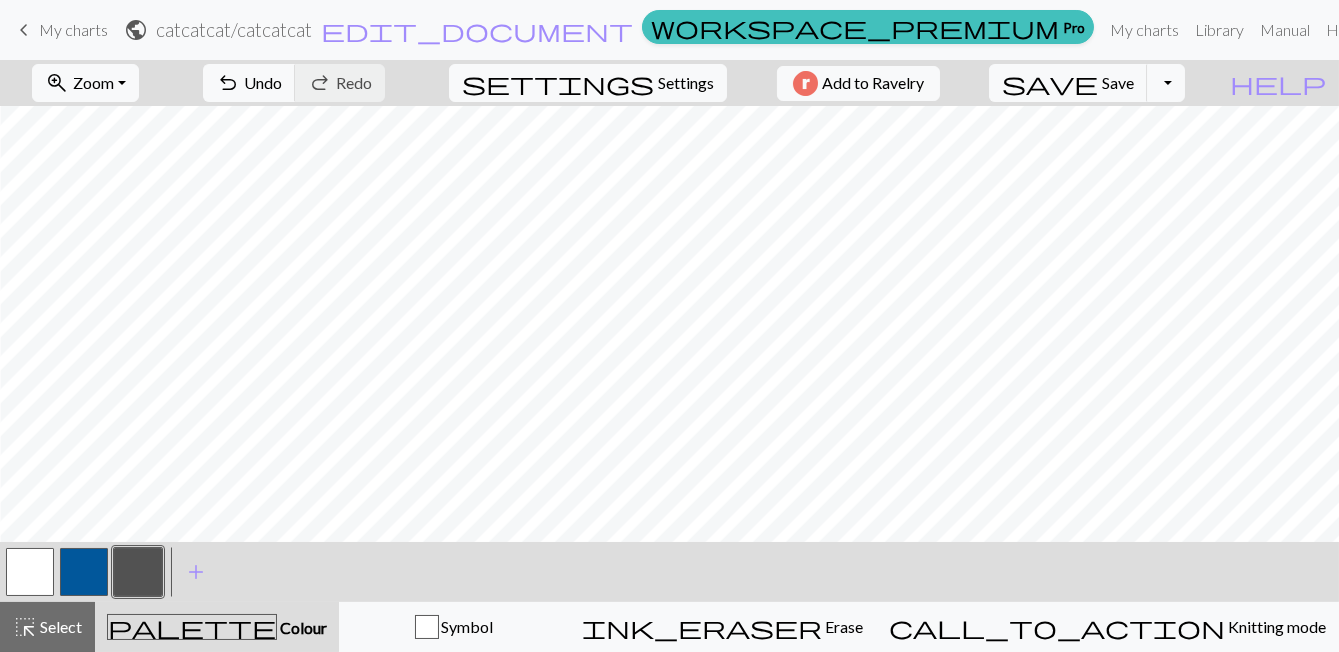 click at bounding box center (30, 572) 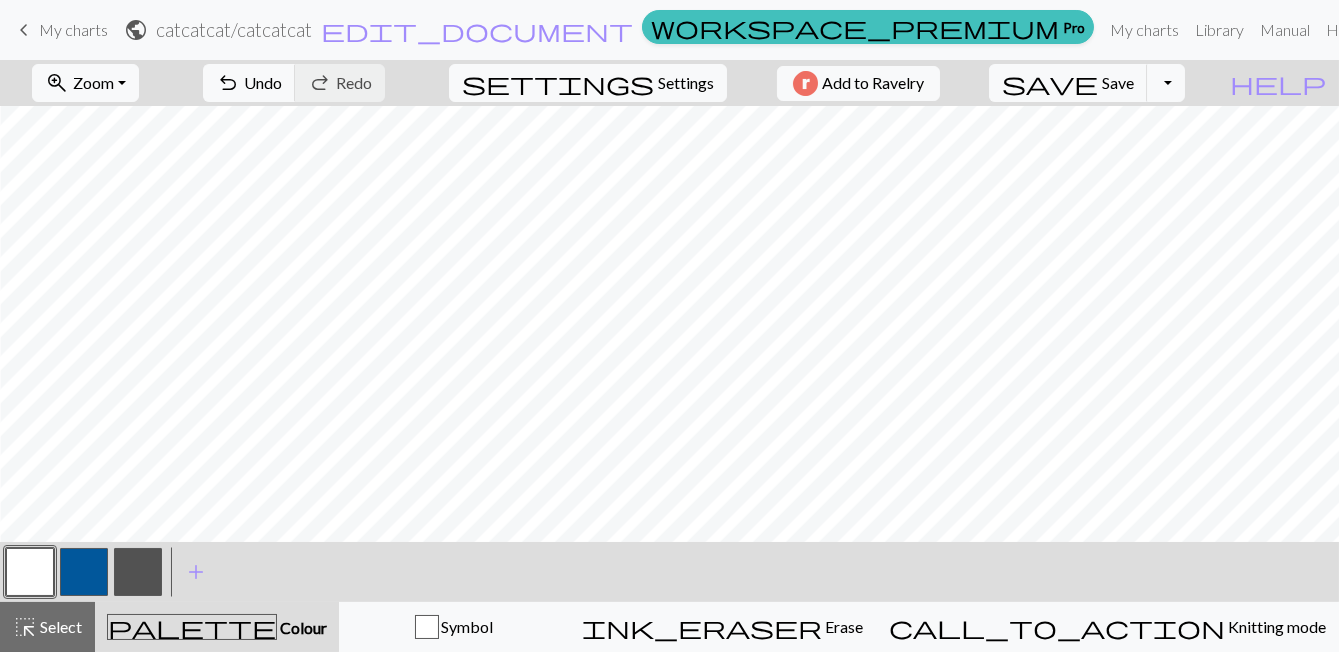 click at bounding box center (138, 572) 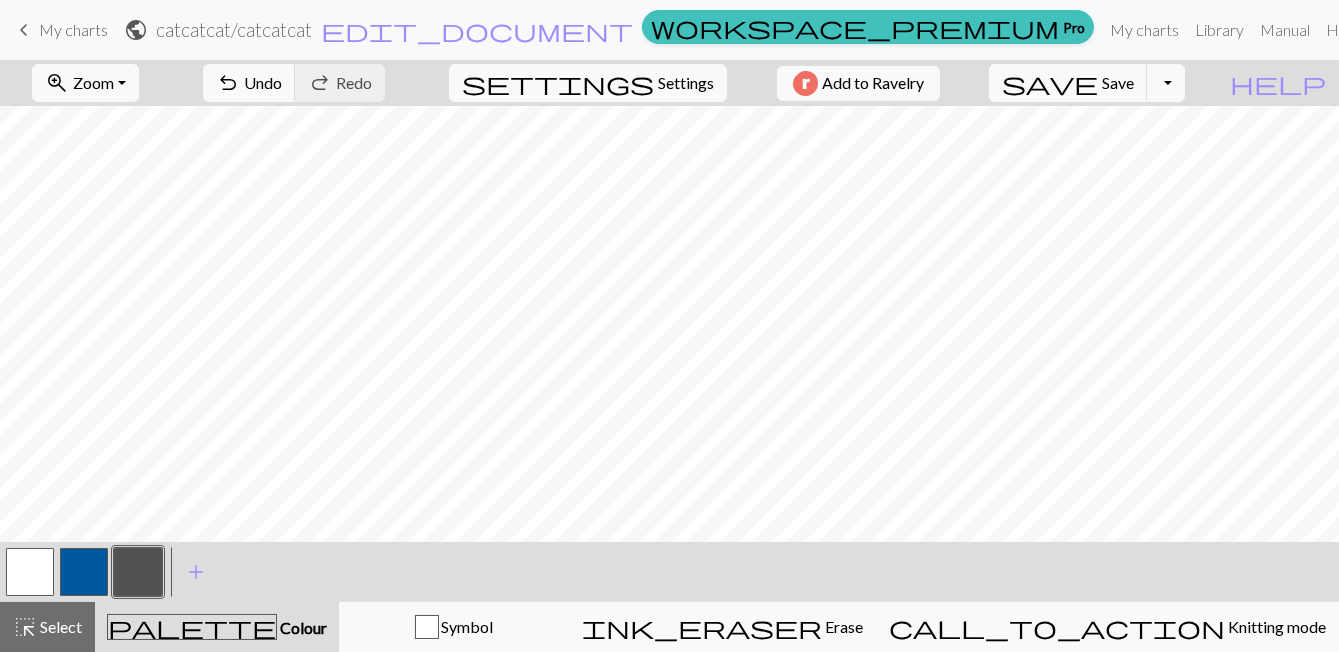 scroll, scrollTop: 0, scrollLeft: 127, axis: horizontal 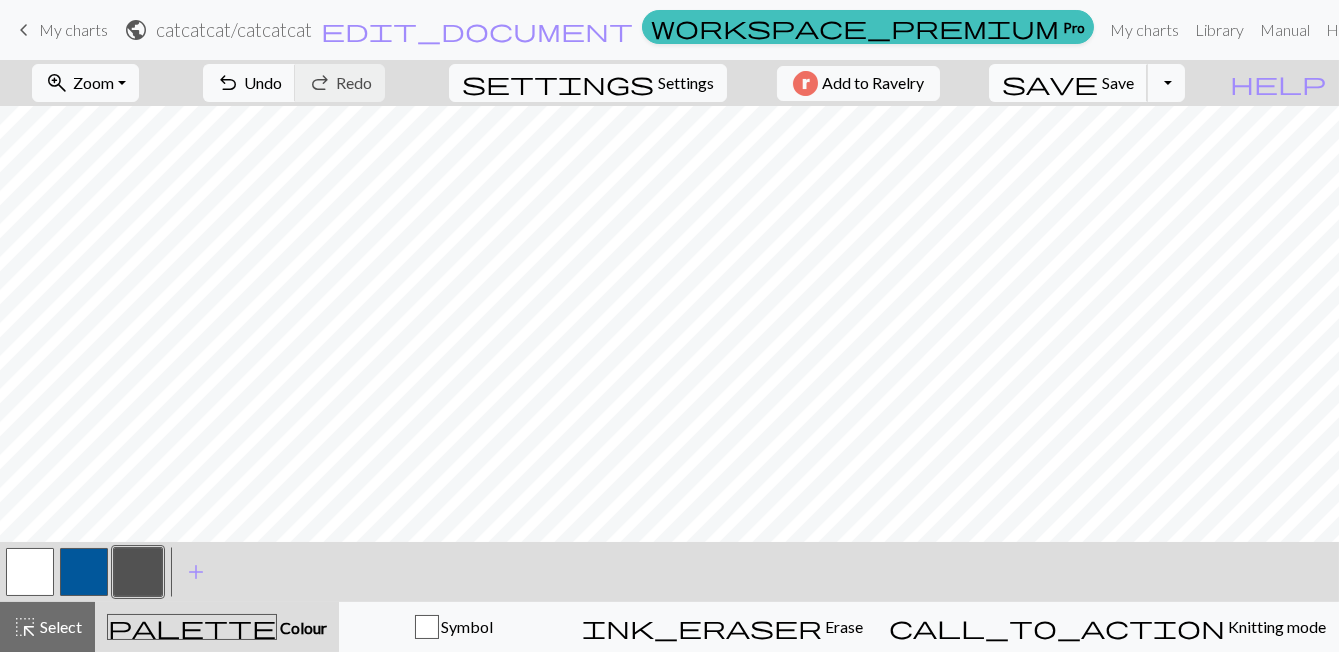 click on "save" at bounding box center [1050, 83] 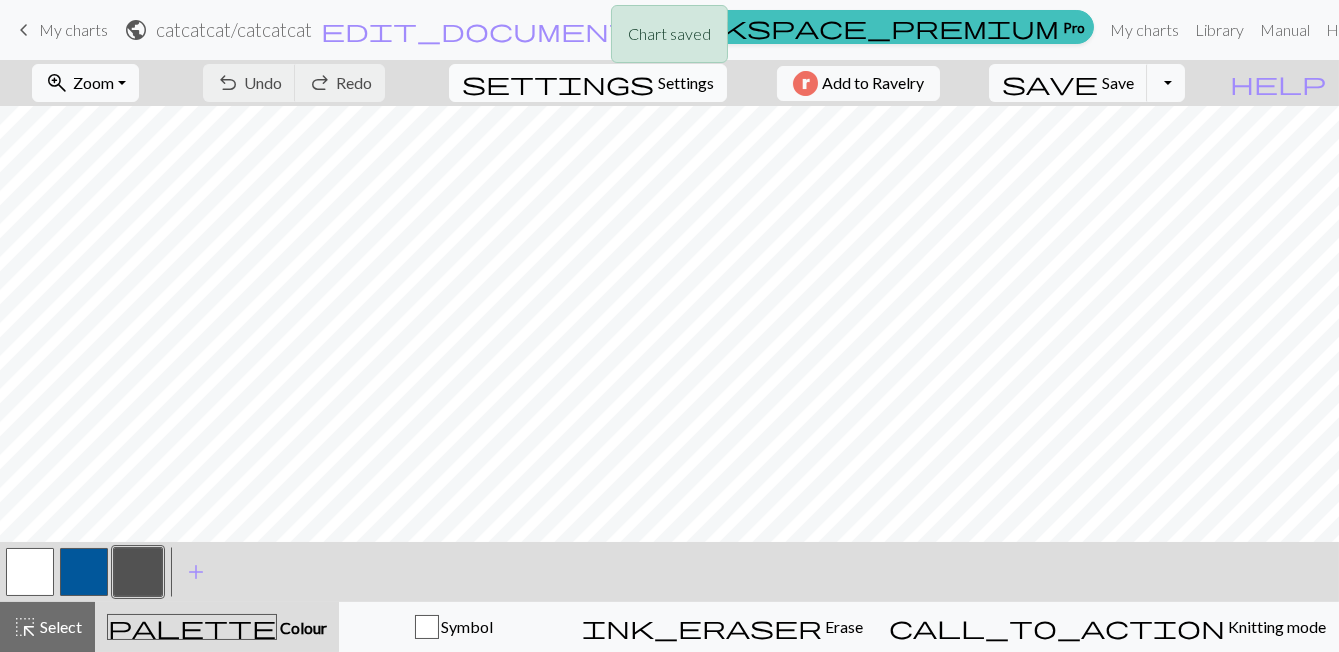 click on "Settings" at bounding box center [686, 83] 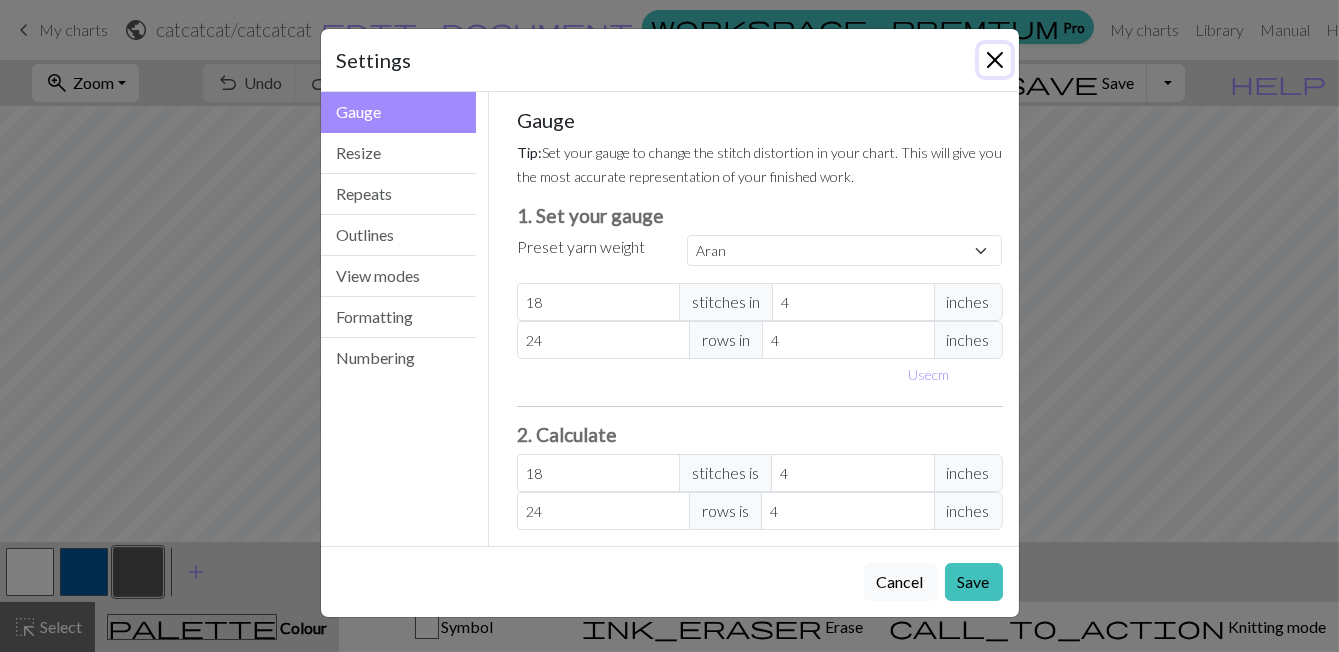 click at bounding box center (995, 60) 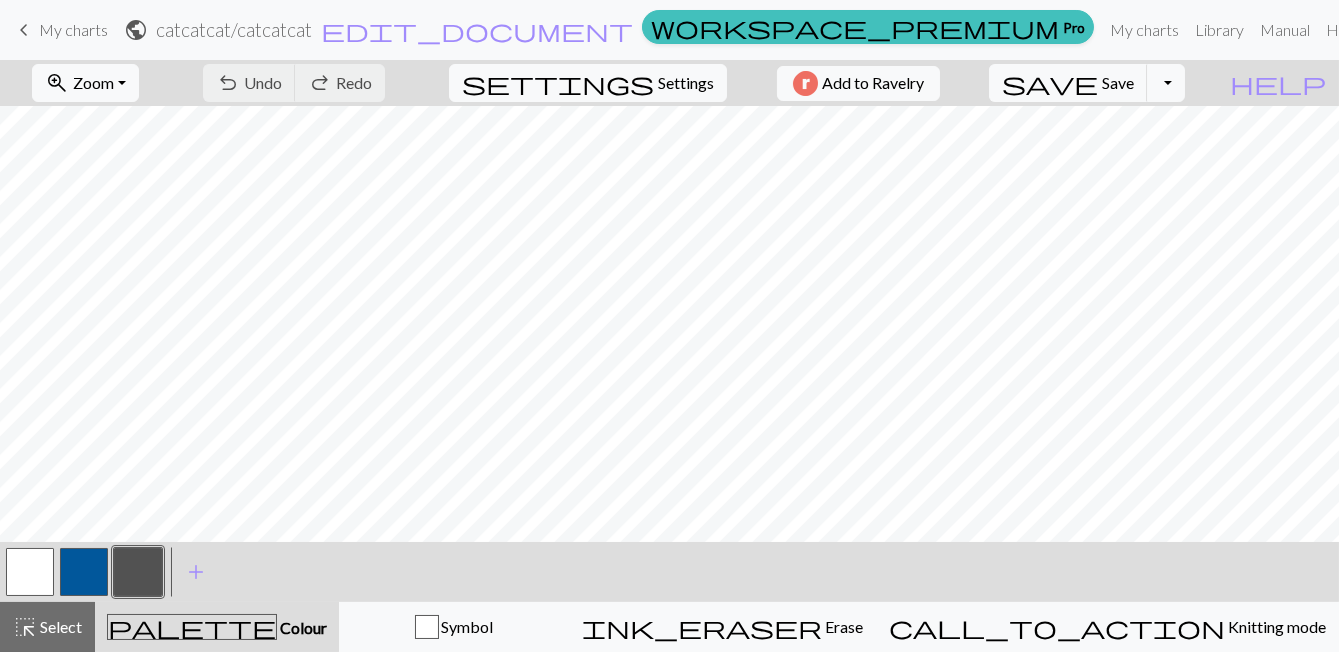 click on "Select" at bounding box center (59, 626) 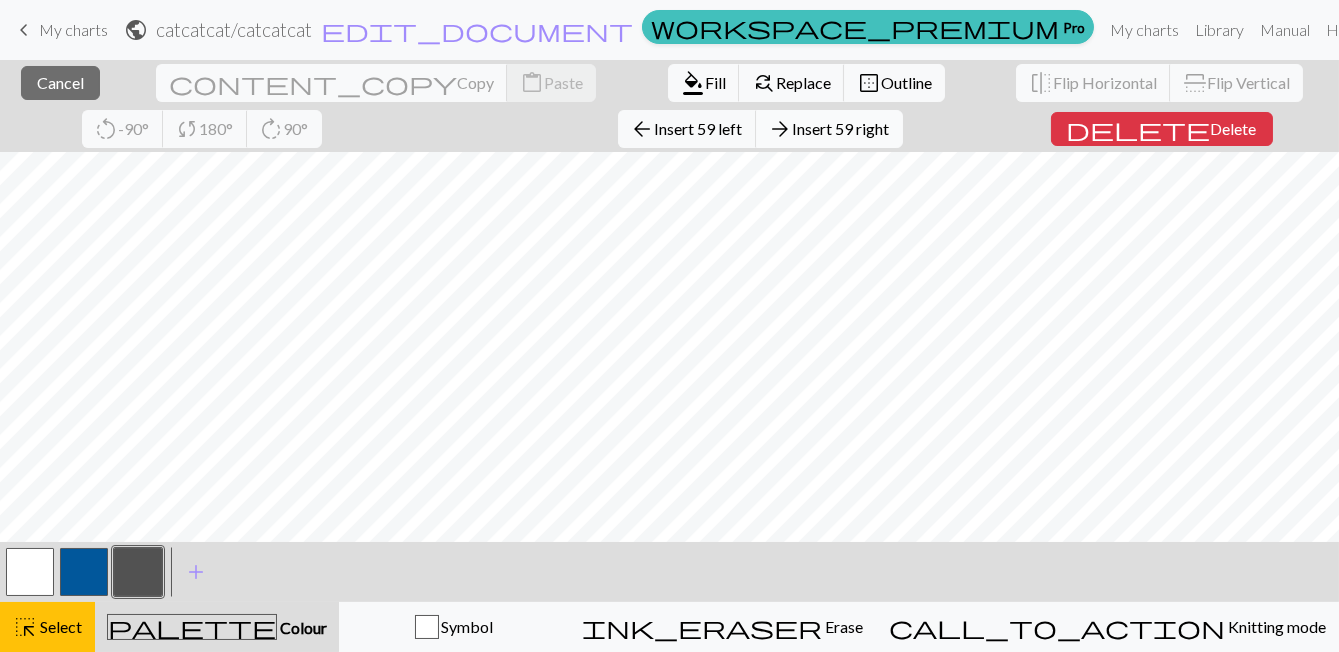 click on "Insert 59 right" at bounding box center (841, 128) 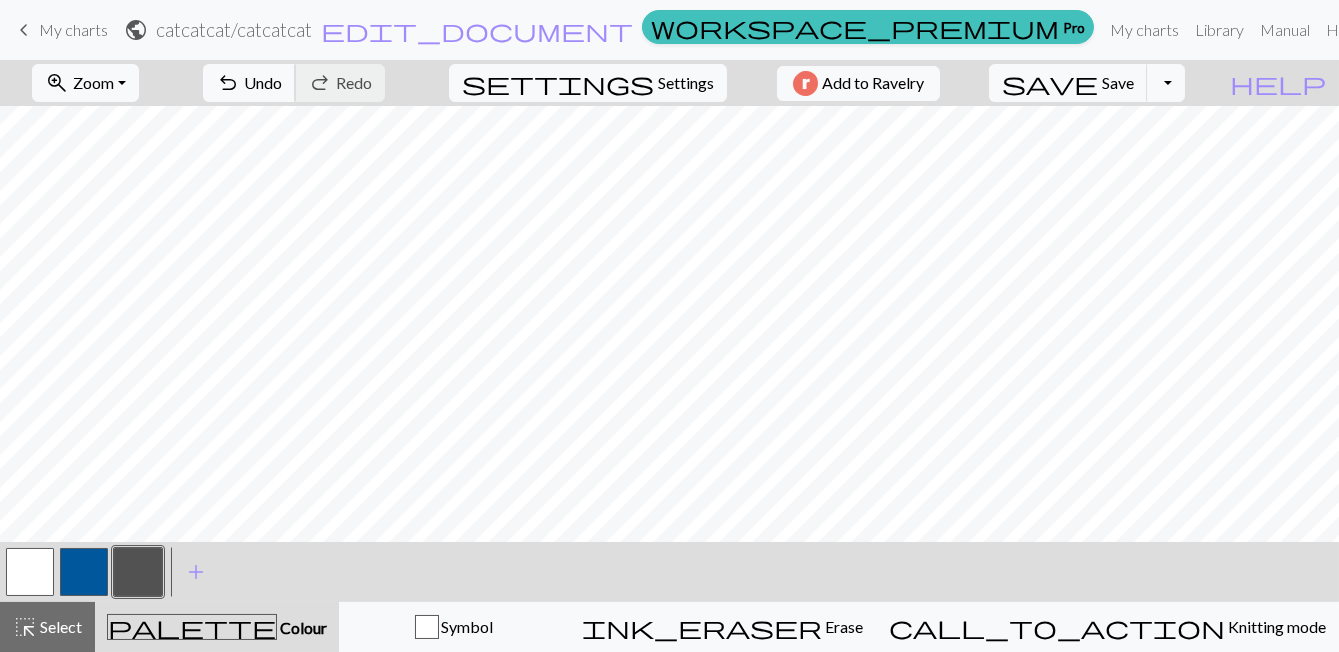 click on "Undo" at bounding box center [263, 82] 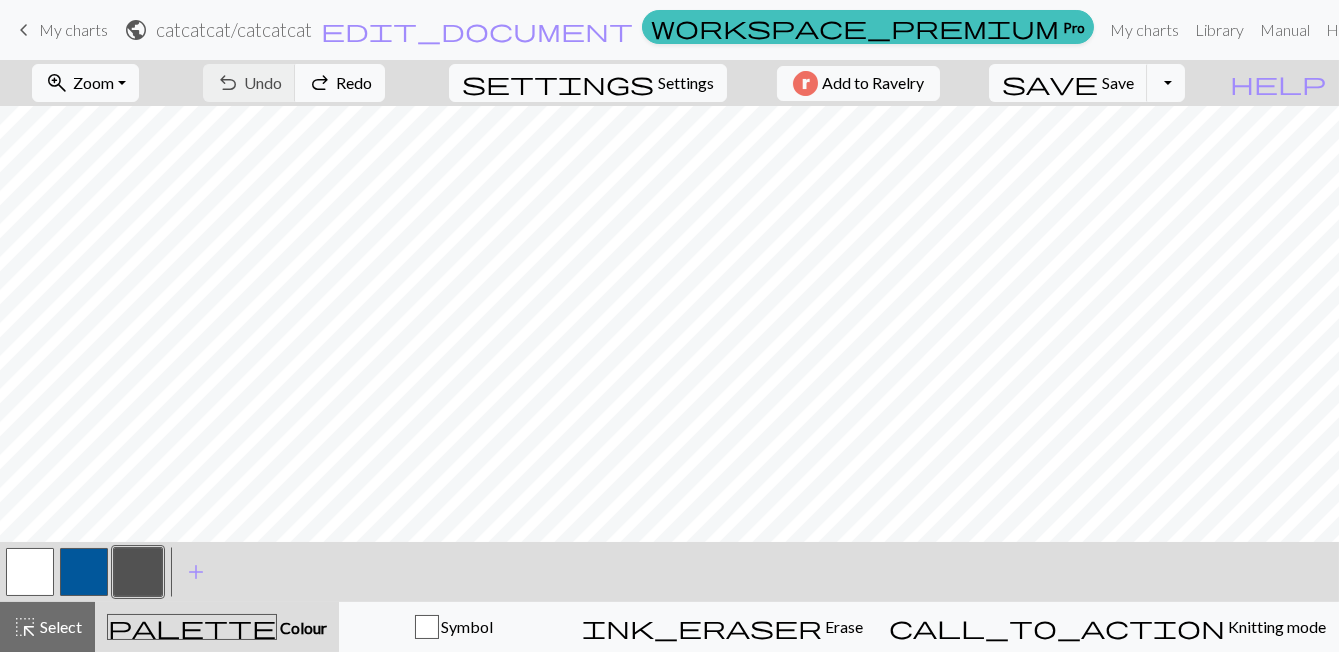 click on "Select" at bounding box center [59, 626] 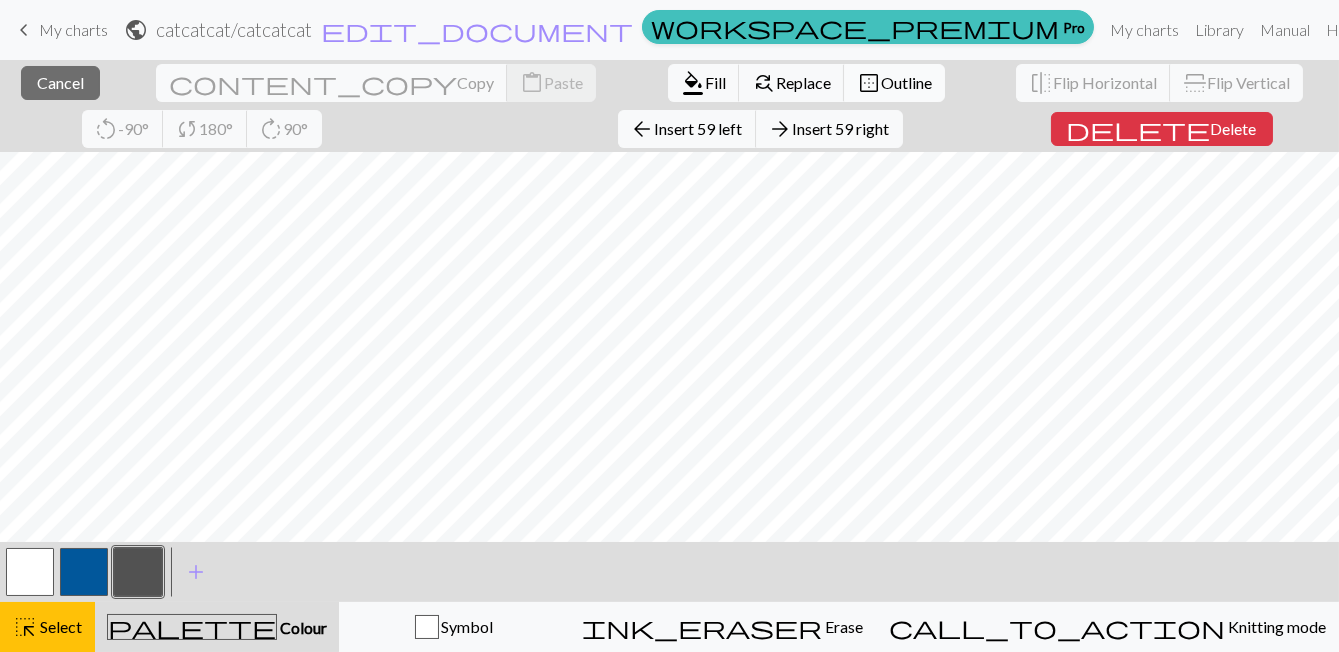 click on "Outline" at bounding box center [906, 82] 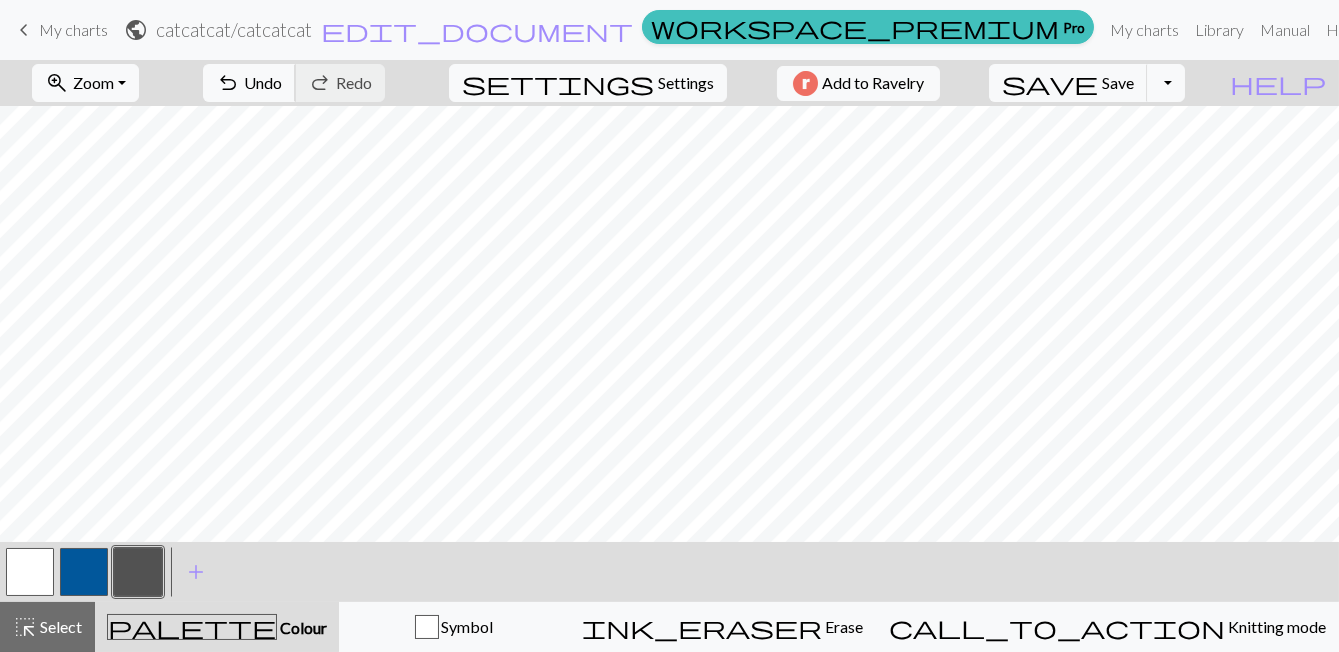 click on "Undo" at bounding box center [263, 82] 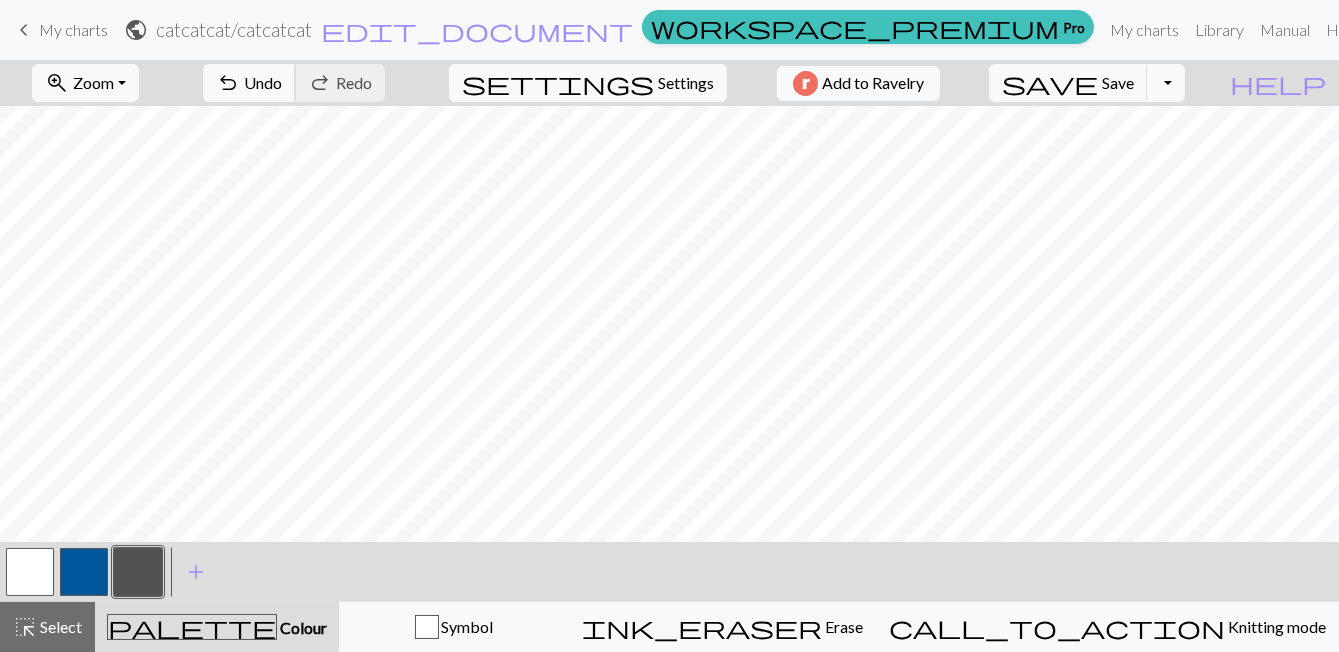 click on "Undo" at bounding box center (263, 82) 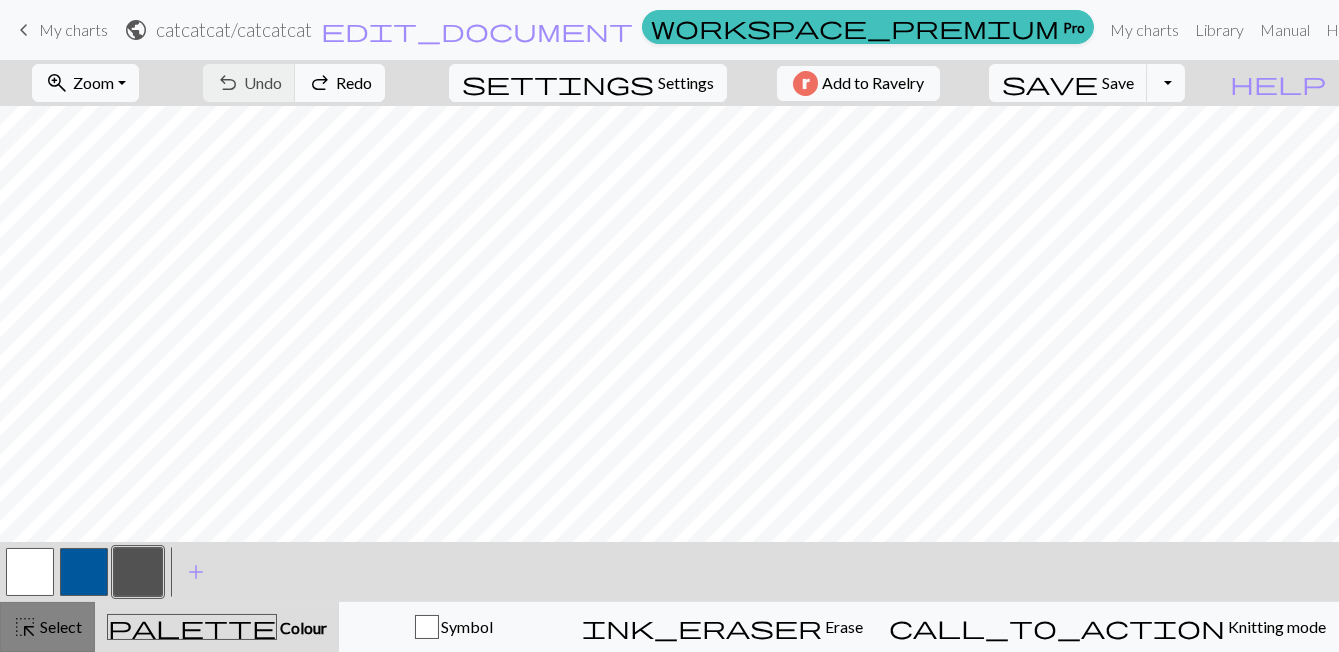 click on "Select" at bounding box center [59, 626] 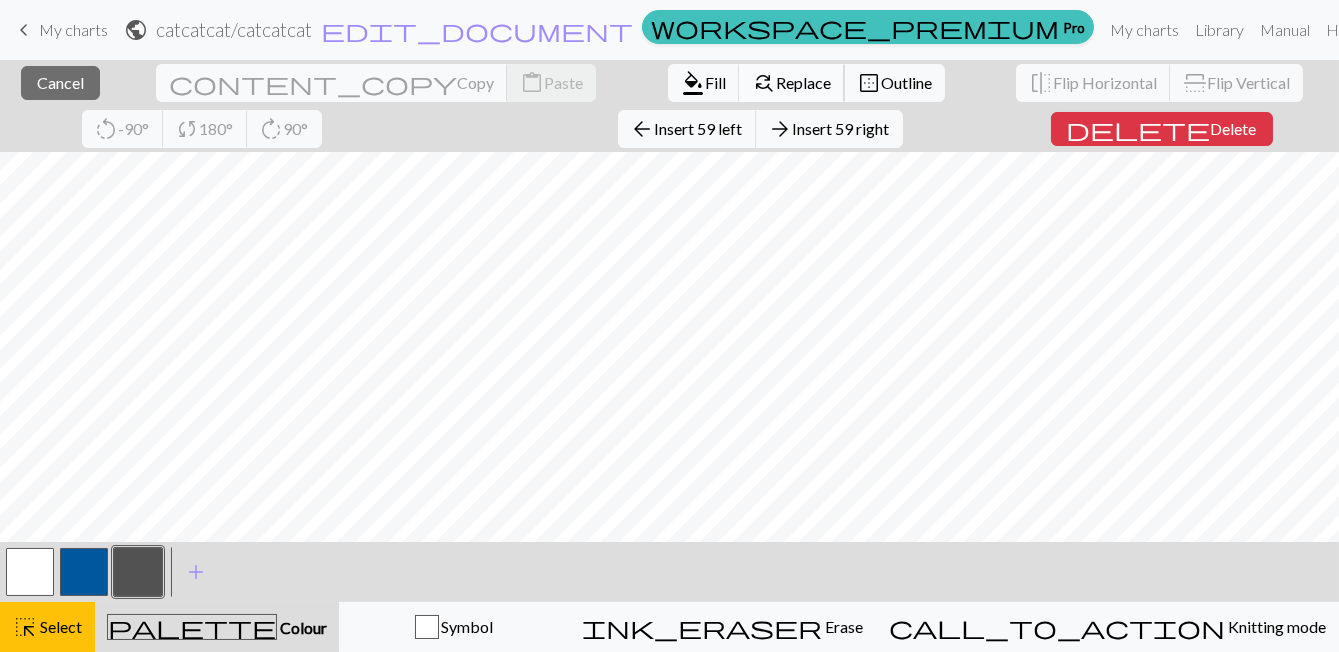 click on "Replace" at bounding box center [803, 82] 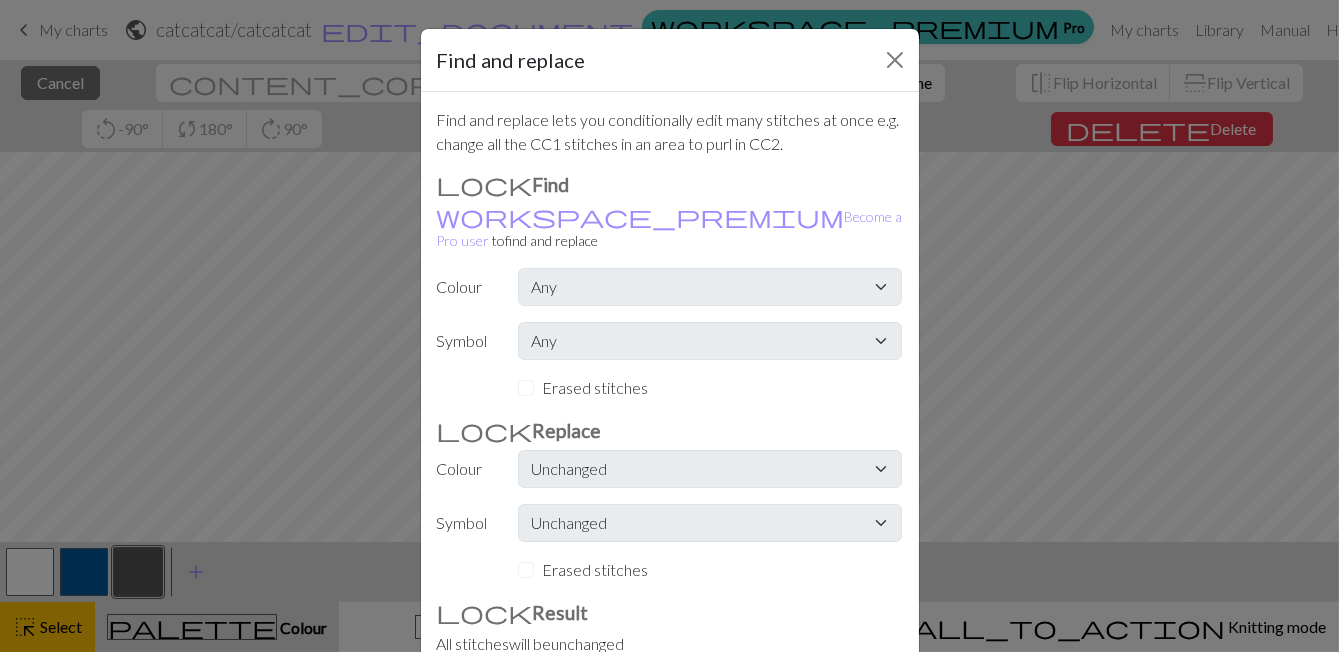 click on "Cancel" at bounding box center (866, 708) 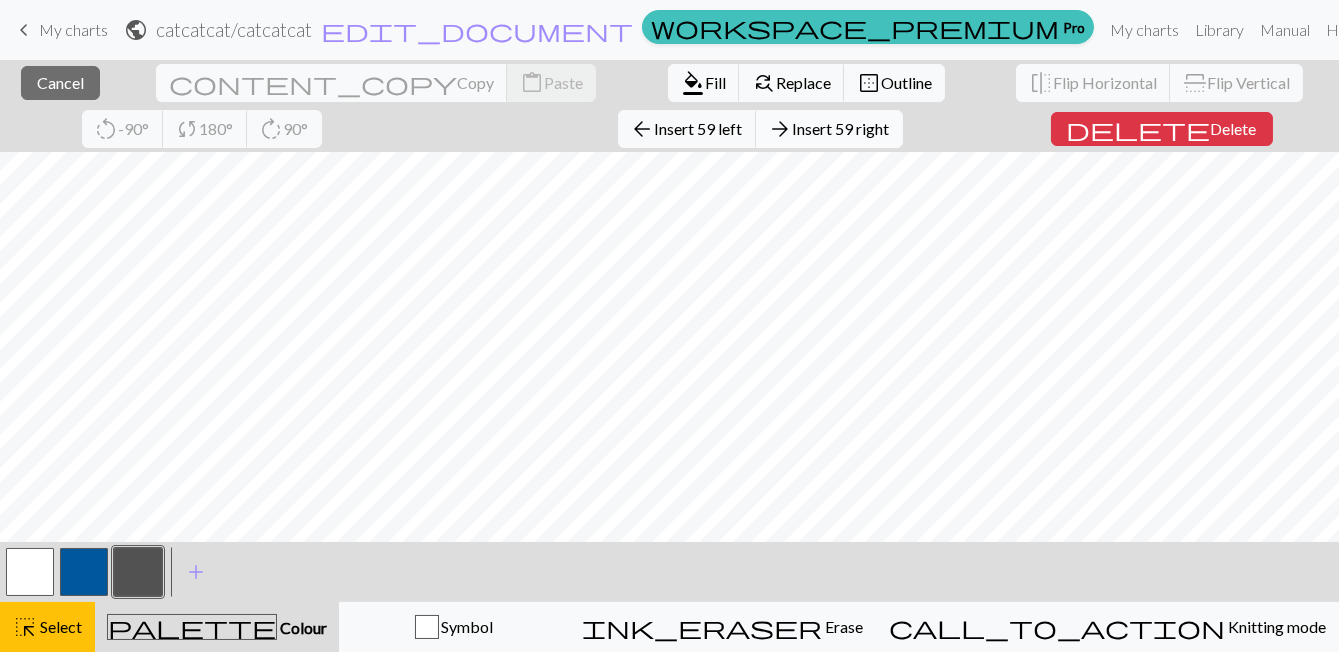 click on "Insert 59 right" at bounding box center [841, 128] 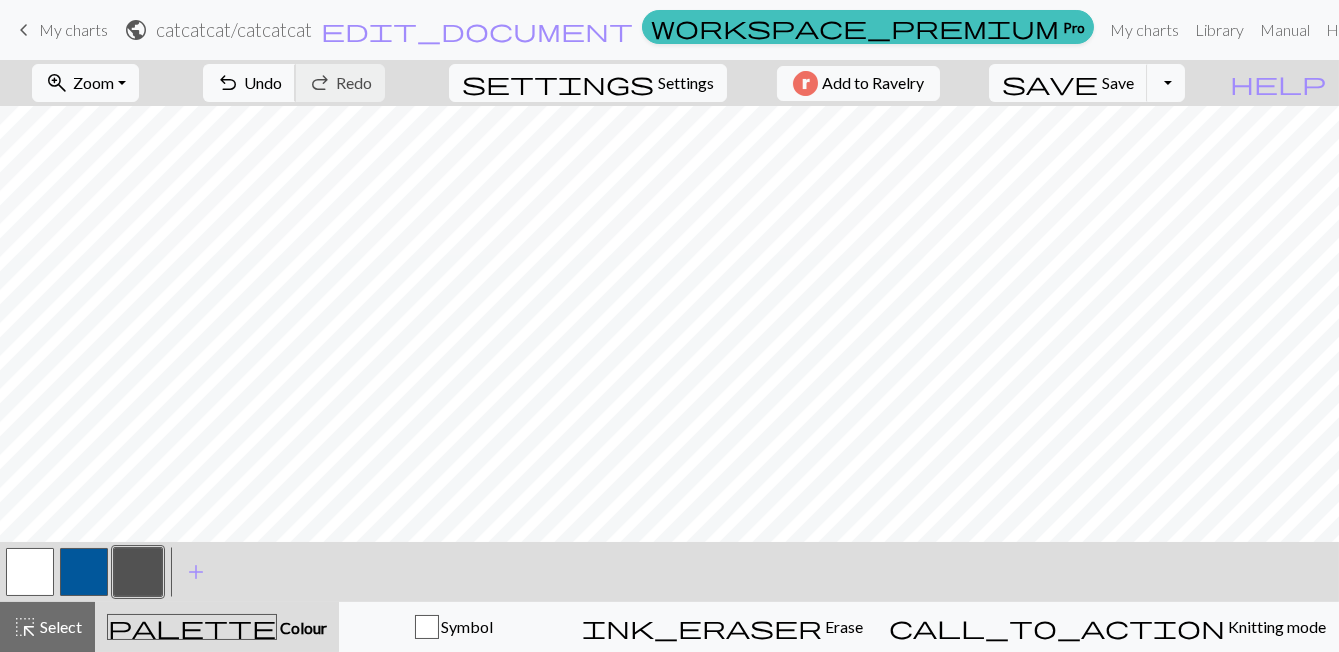 click on "Undo" at bounding box center (263, 82) 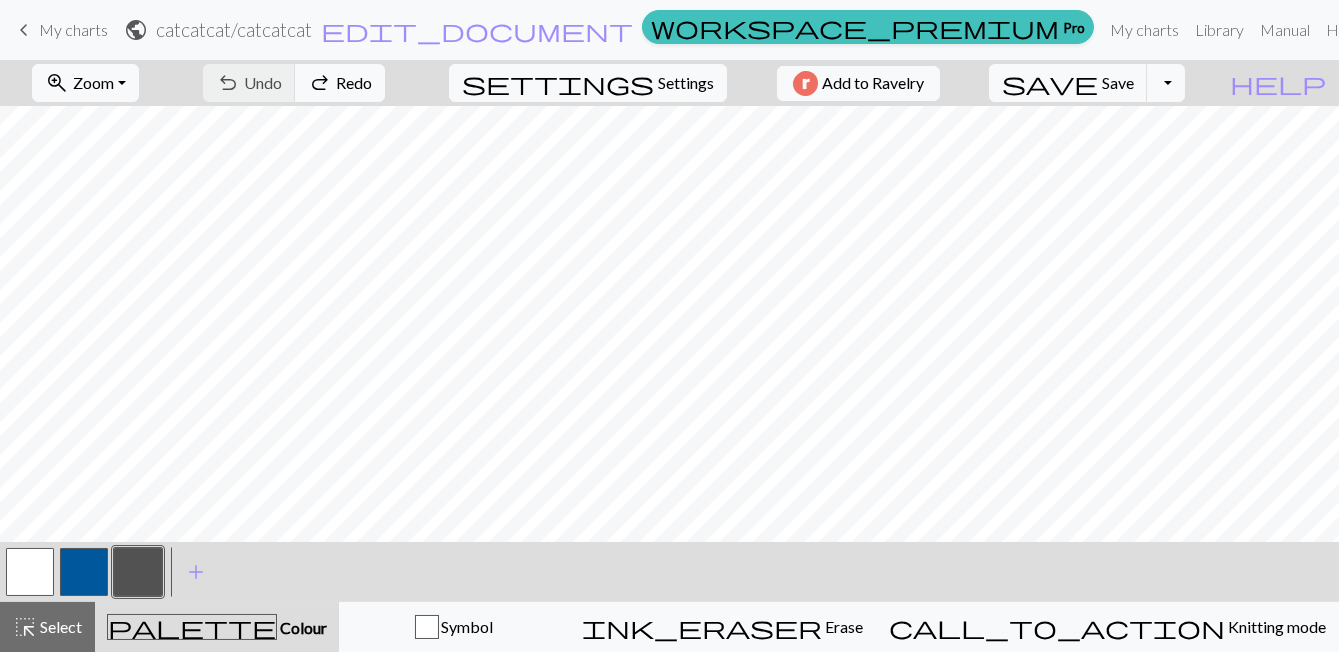 click on "Redo" at bounding box center [354, 82] 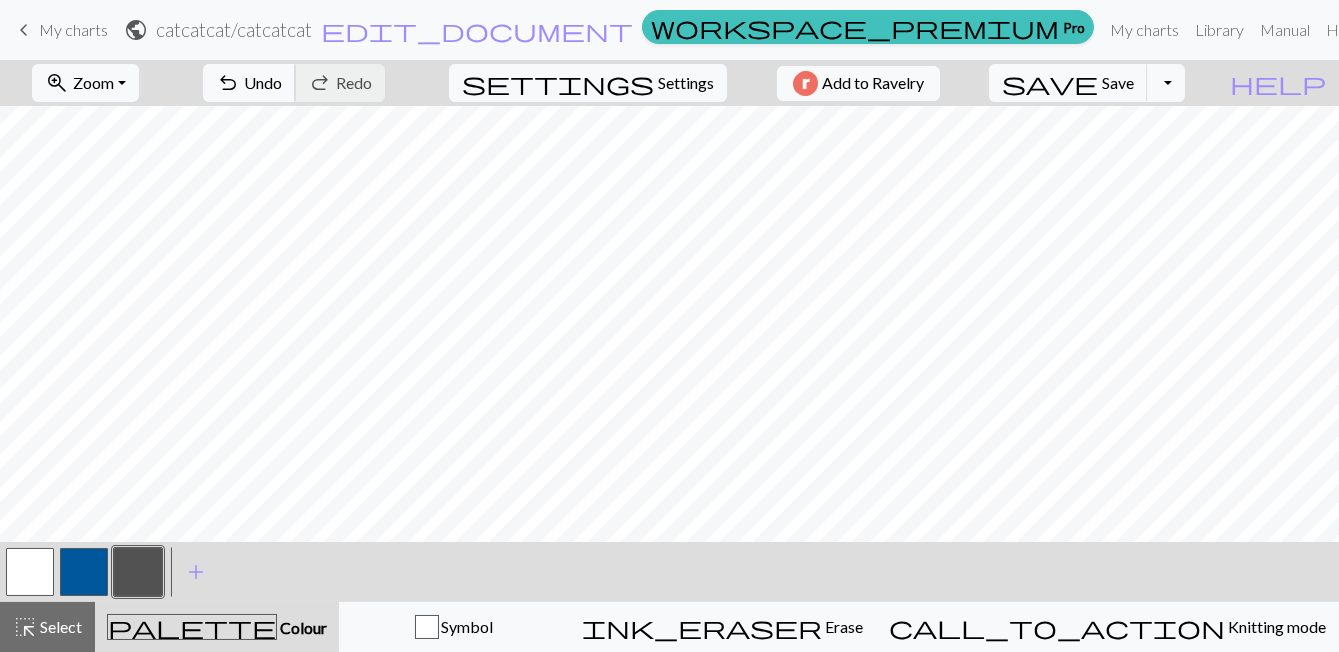 click on "Undo" at bounding box center (263, 82) 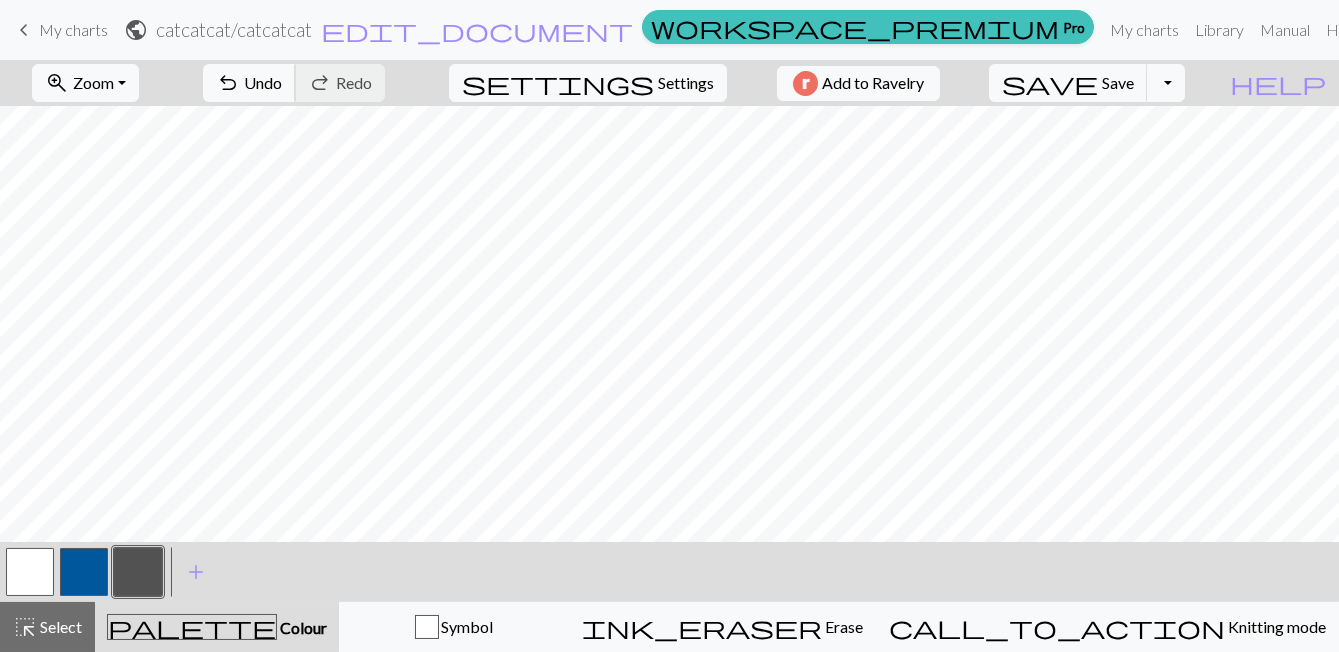 click on "Undo" at bounding box center [263, 82] 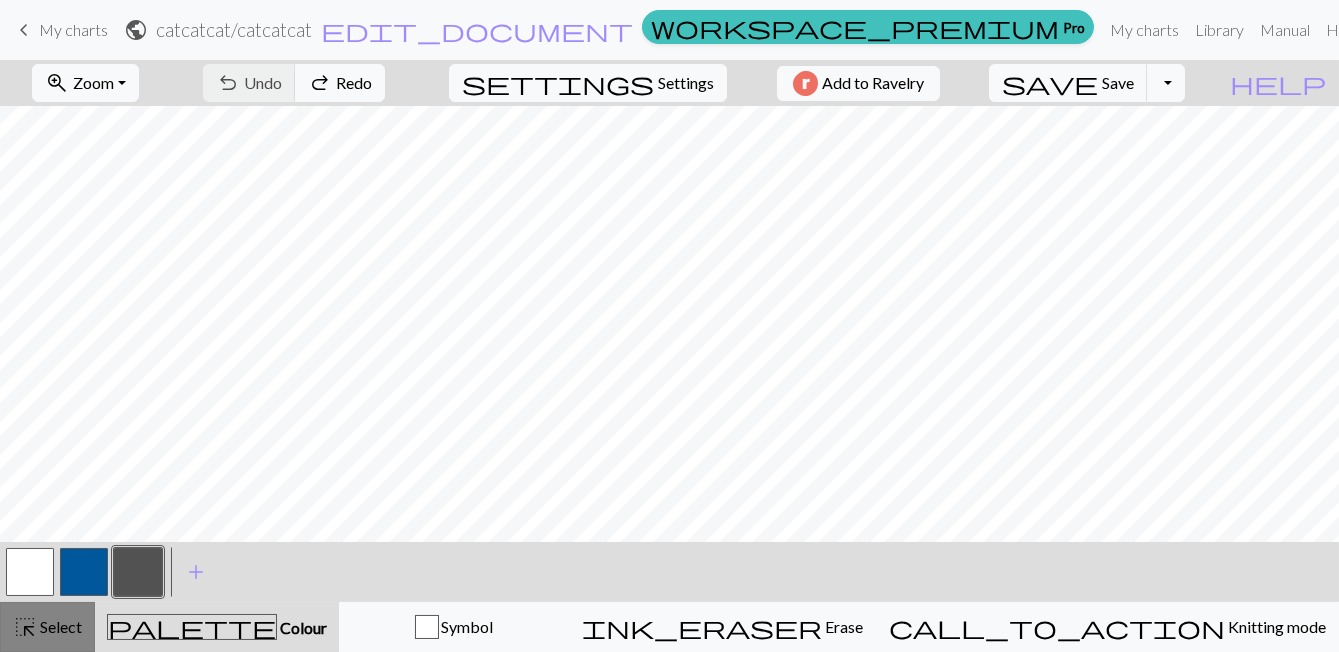 click on "highlight_alt   Select   Select" at bounding box center [47, 627] 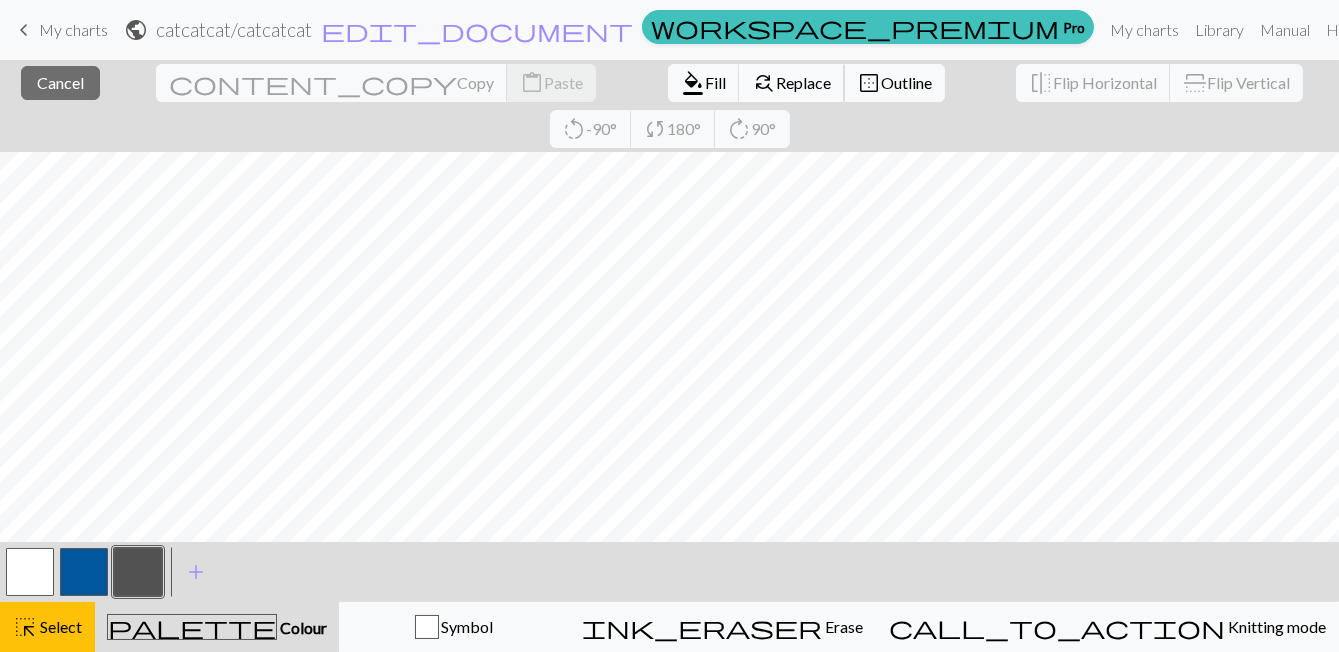 click on "Replace" at bounding box center (803, 82) 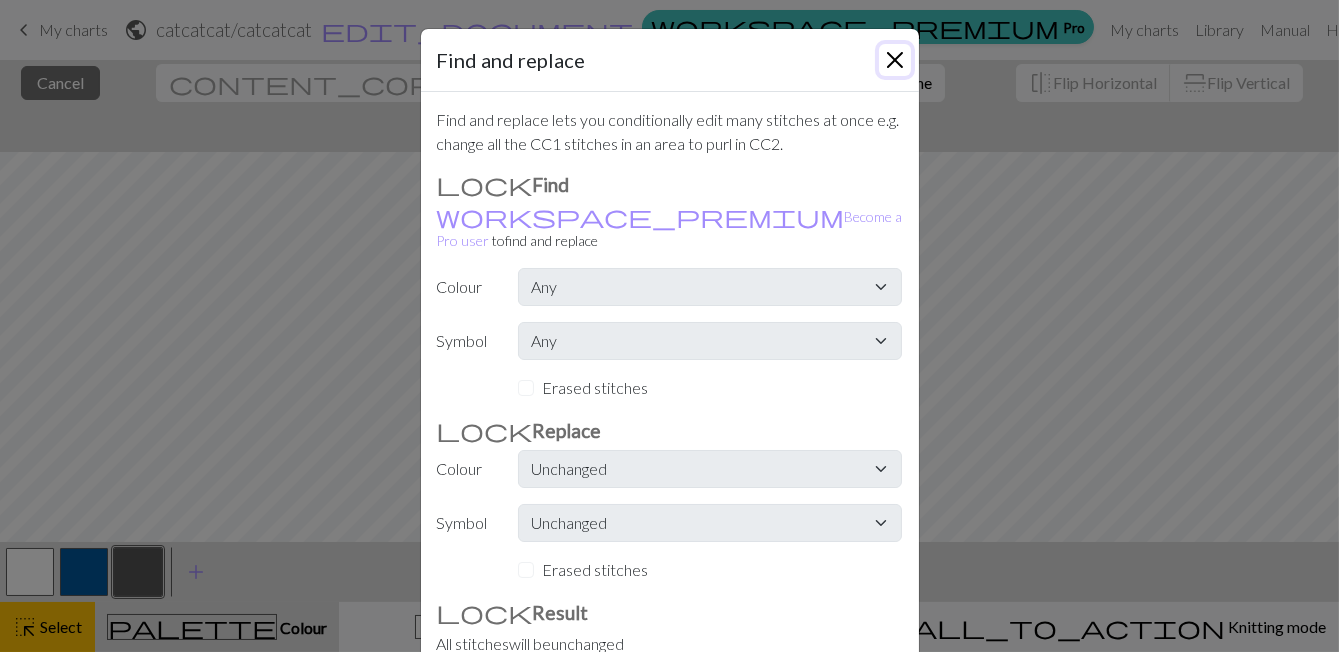click at bounding box center (895, 60) 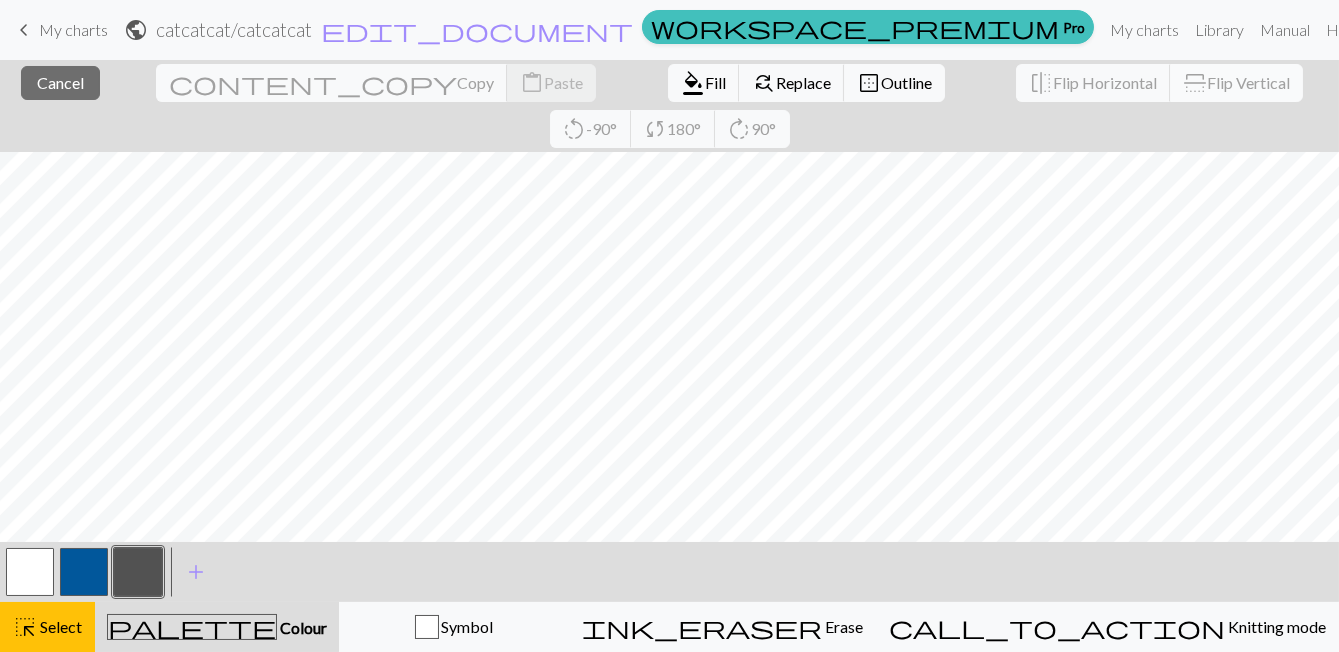 click on "Flip Vertical" at bounding box center (1248, 82) 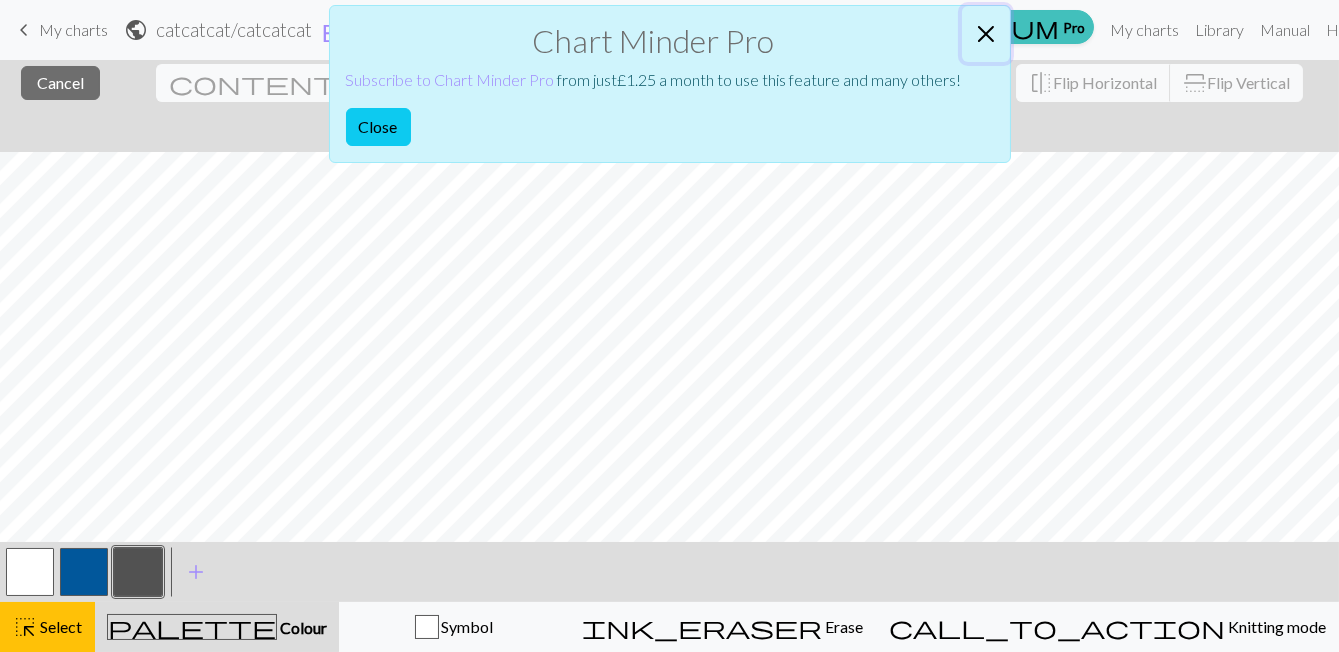 click at bounding box center (986, 34) 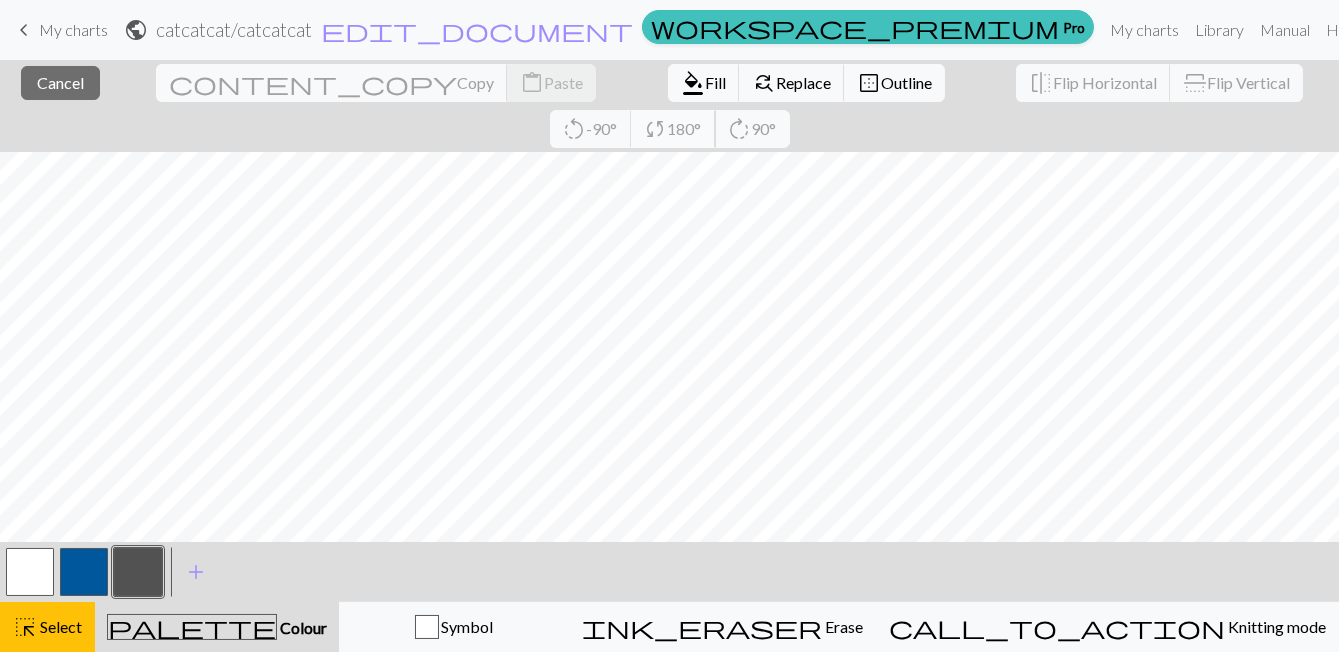 click on "180°" at bounding box center (685, 128) 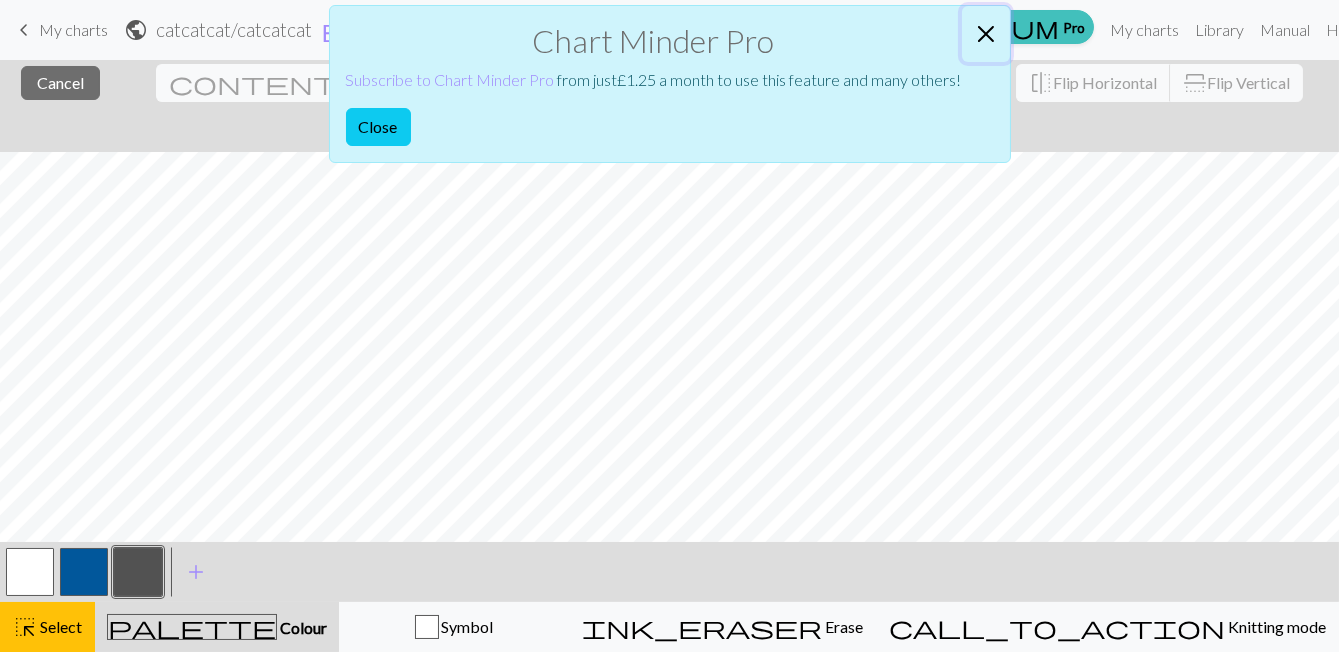 click at bounding box center (986, 34) 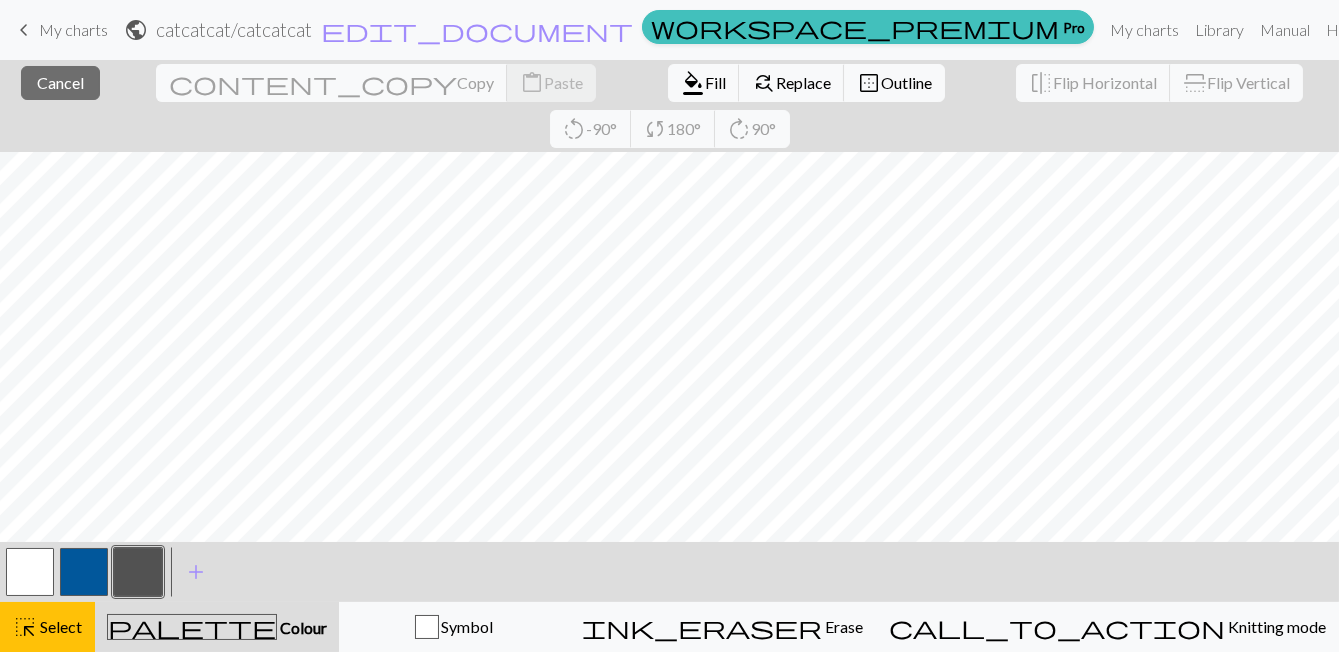 click on "Erase" at bounding box center (842, 626) 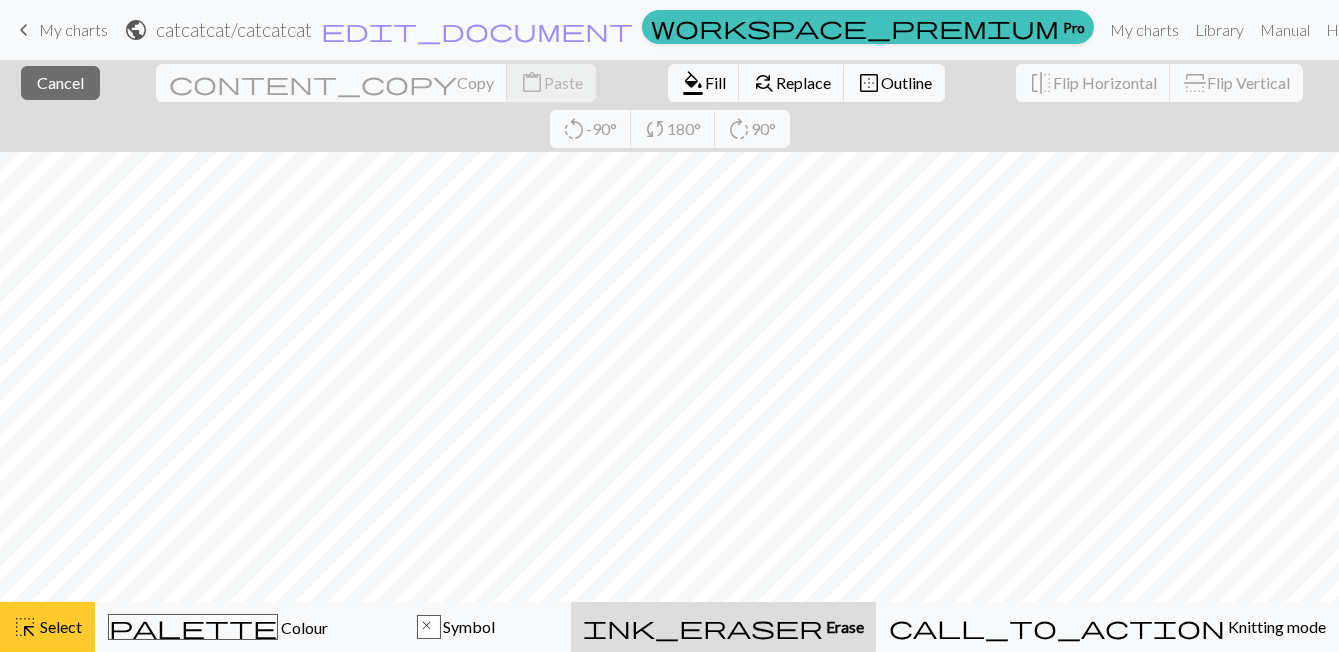 click on "highlight_alt   Select   Select" at bounding box center [47, 627] 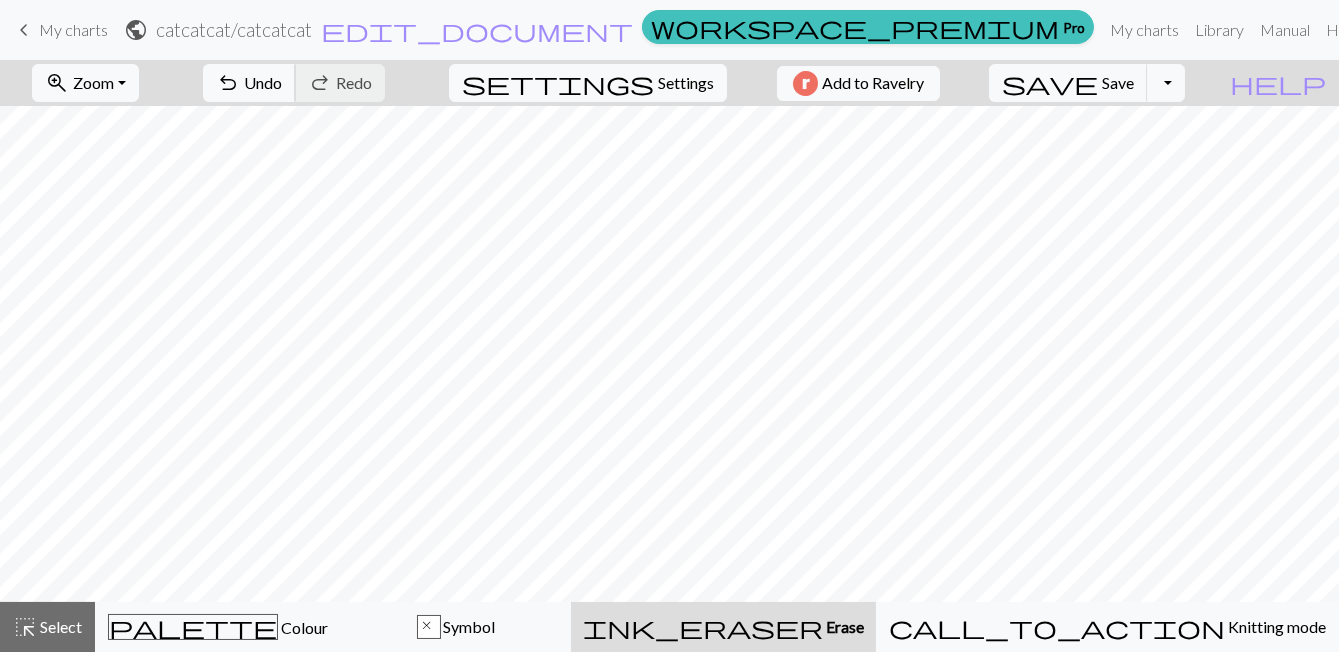 click on "undo" at bounding box center (228, 83) 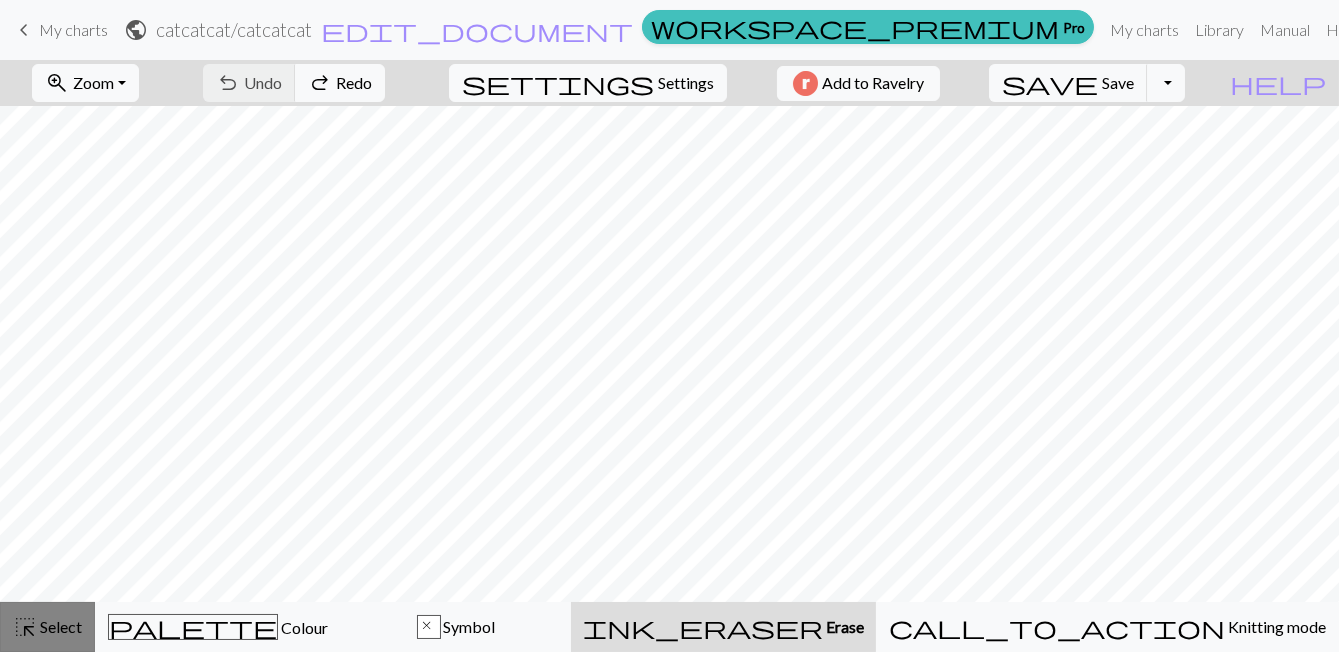 click on "highlight_alt   Select   Select" at bounding box center (47, 627) 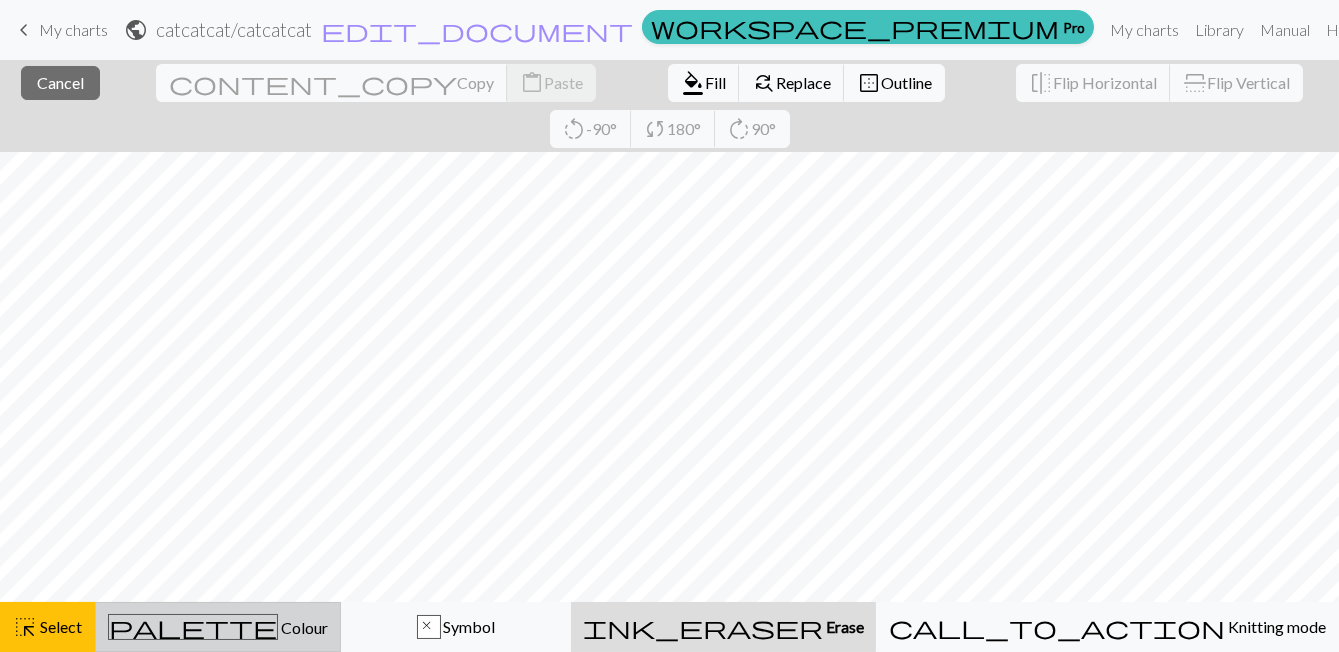 click on "palette   Colour   Colour" at bounding box center [218, 627] 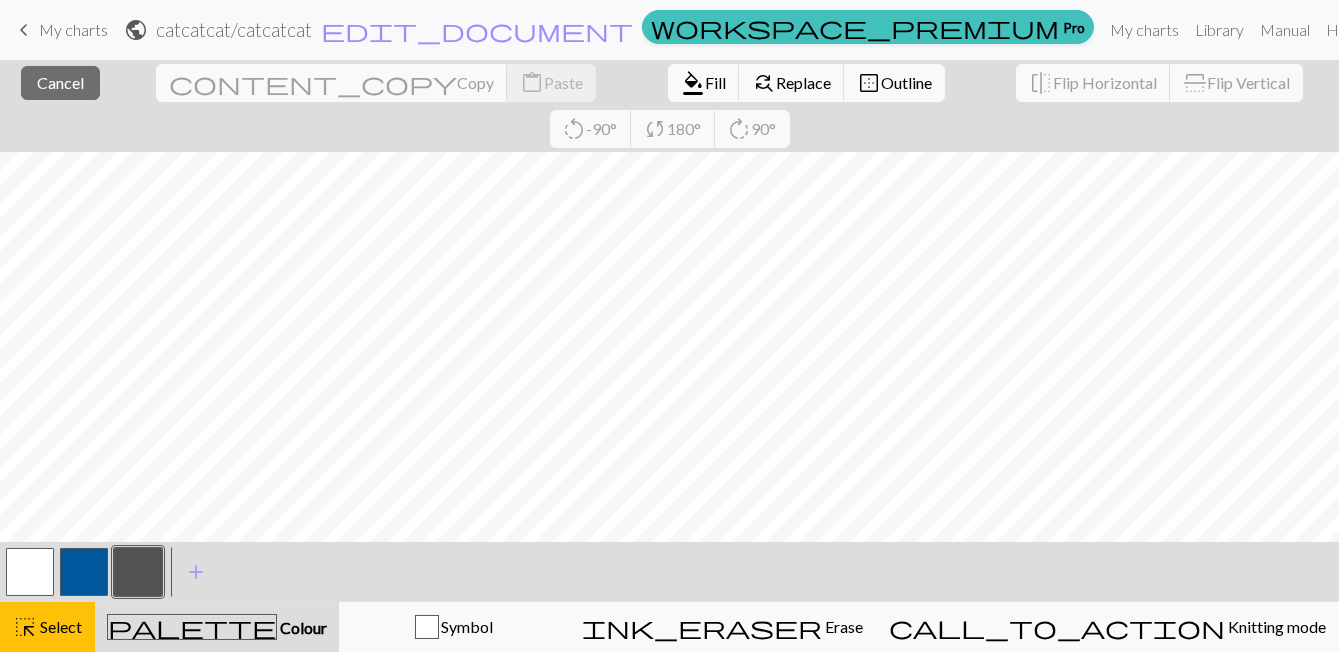 click at bounding box center [30, 572] 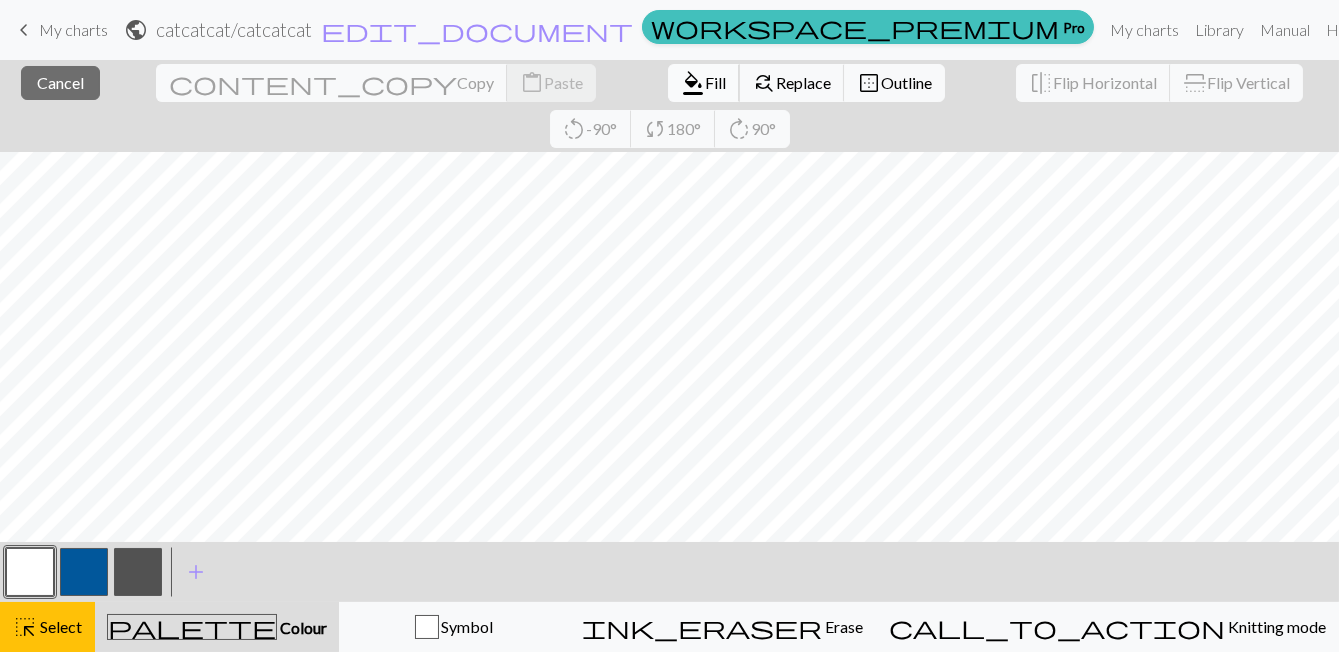 click on "format_color_fill" at bounding box center [693, 83] 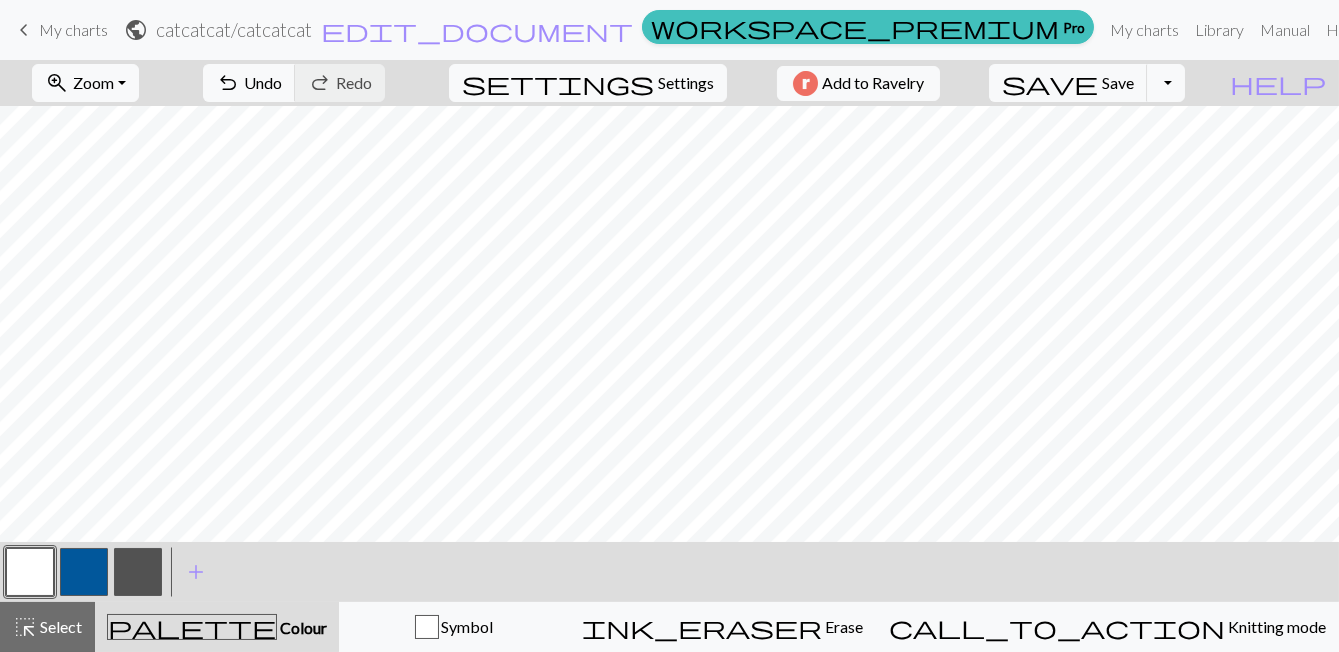 click on "Select" at bounding box center (59, 626) 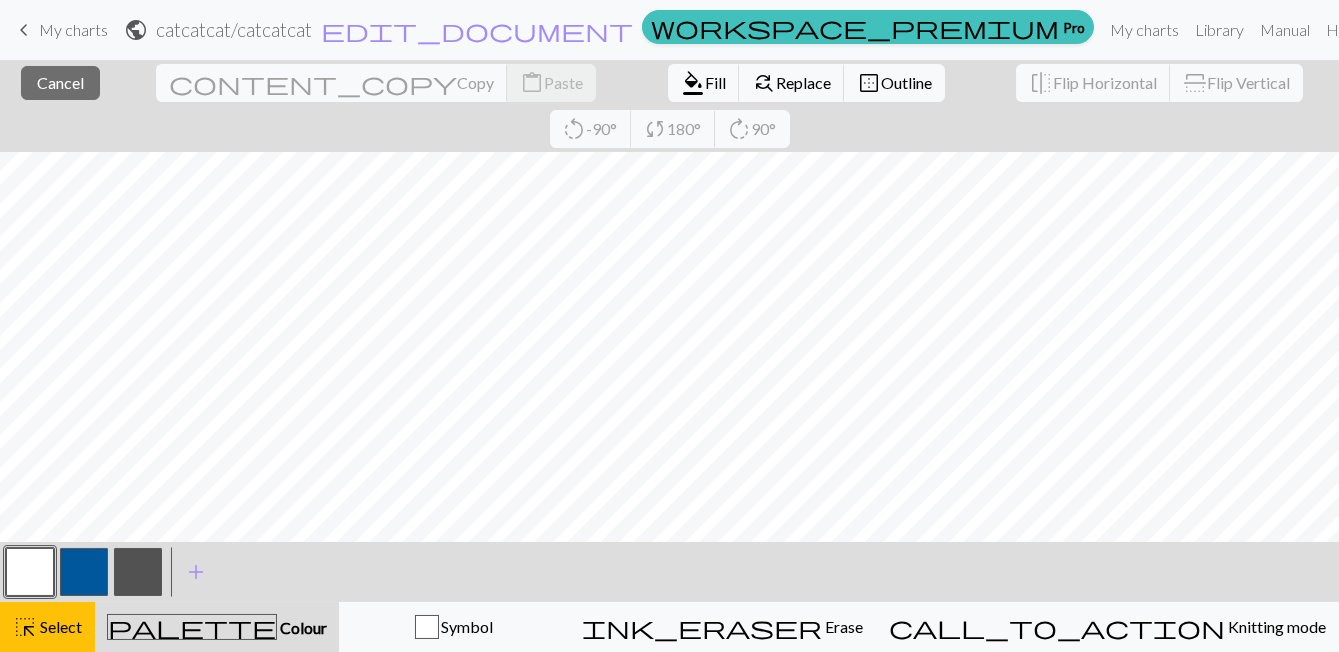 click at bounding box center [30, 572] 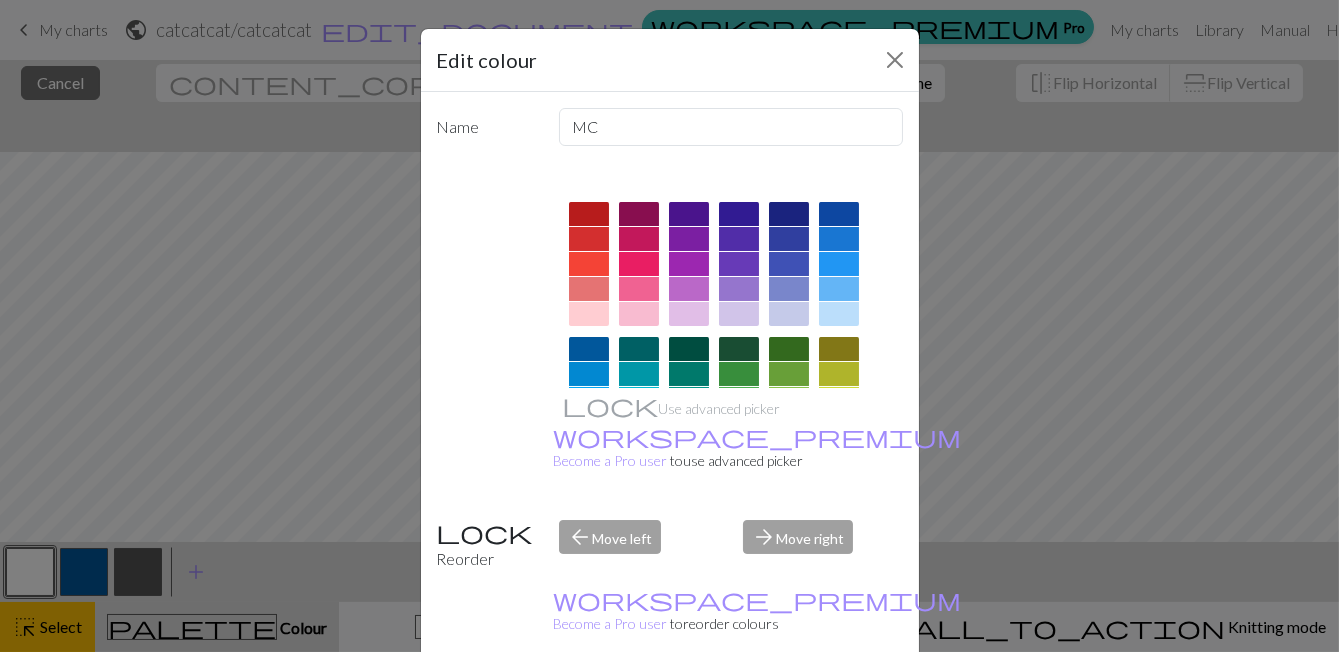 click on "Edit colour Name MC Use advanced picker workspace_premium Become a Pro user   to  use advanced picker Reorder arrow_back Move left arrow_forward Move right workspace_premium Become a Pro user   to  reorder colours Delete Done Cancel" at bounding box center [669, 326] 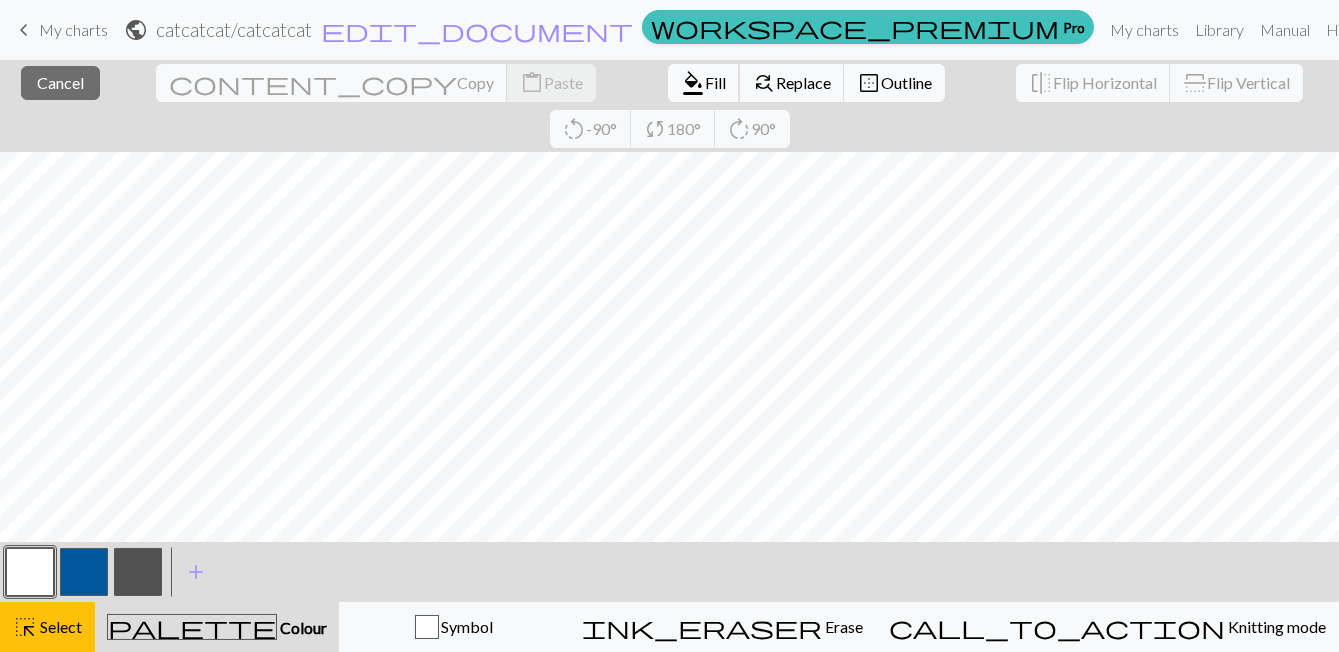 click on "format_color_fill" at bounding box center (693, 83) 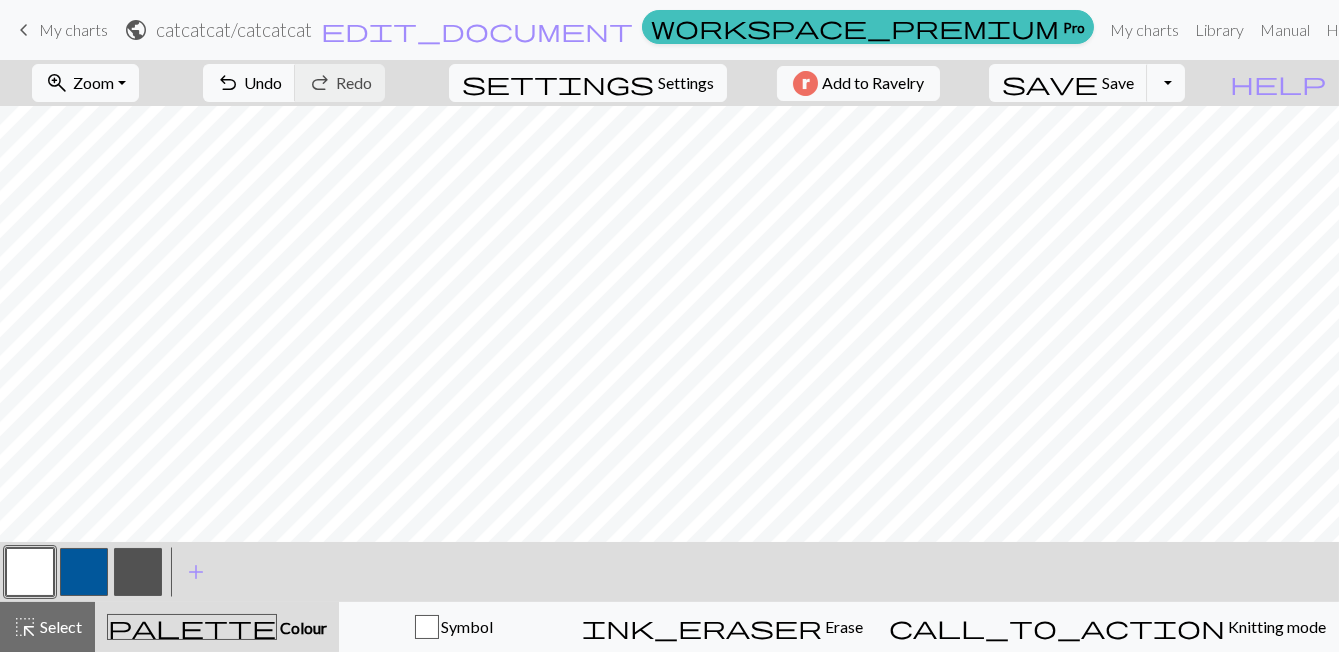 click at bounding box center [138, 572] 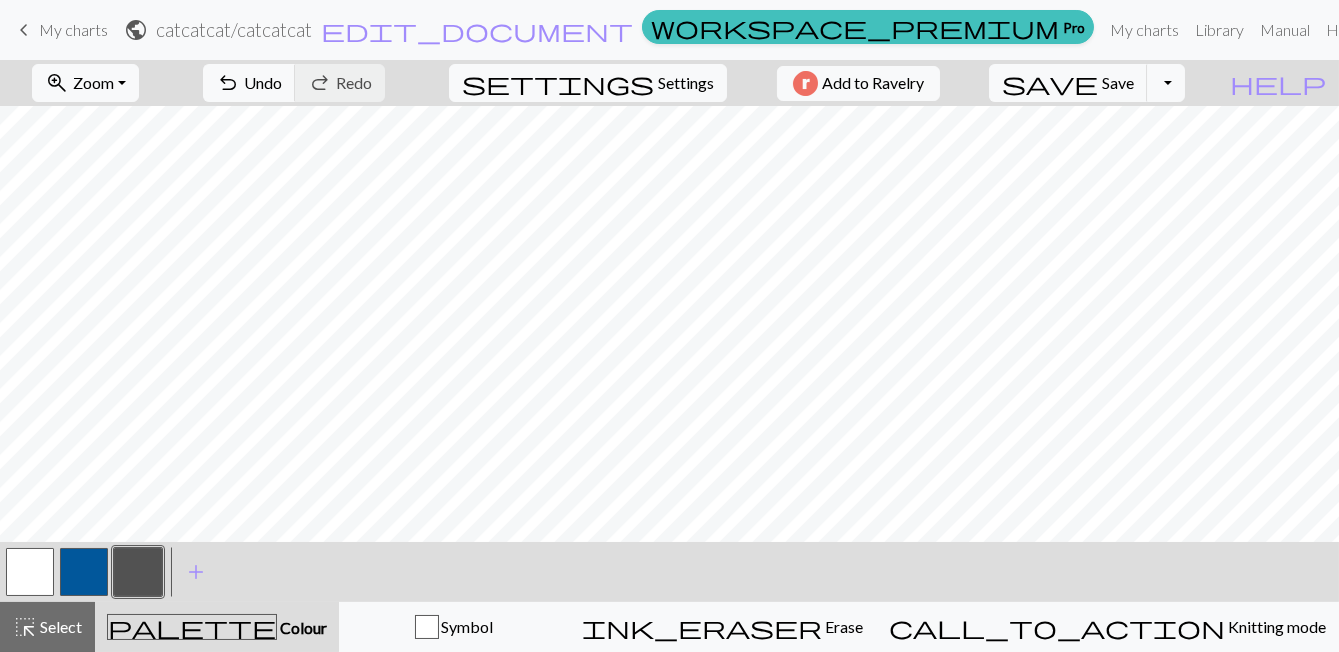 click at bounding box center [30, 572] 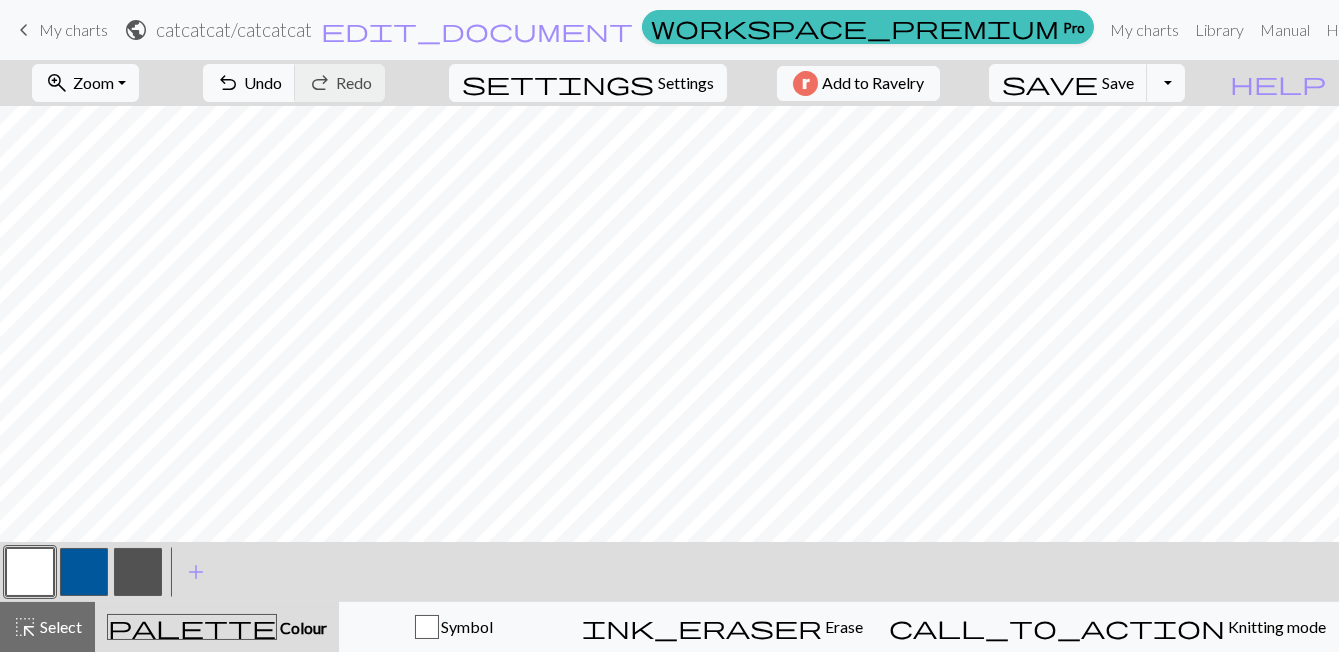 click at bounding box center (138, 572) 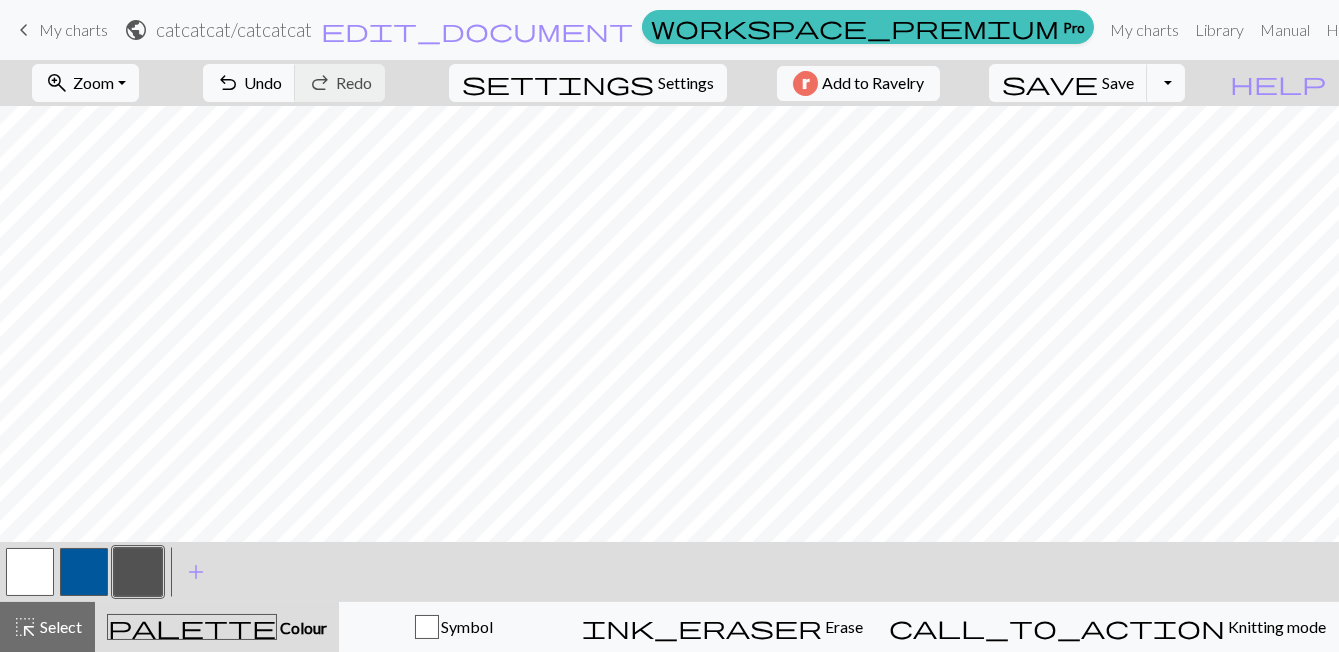 click at bounding box center (30, 572) 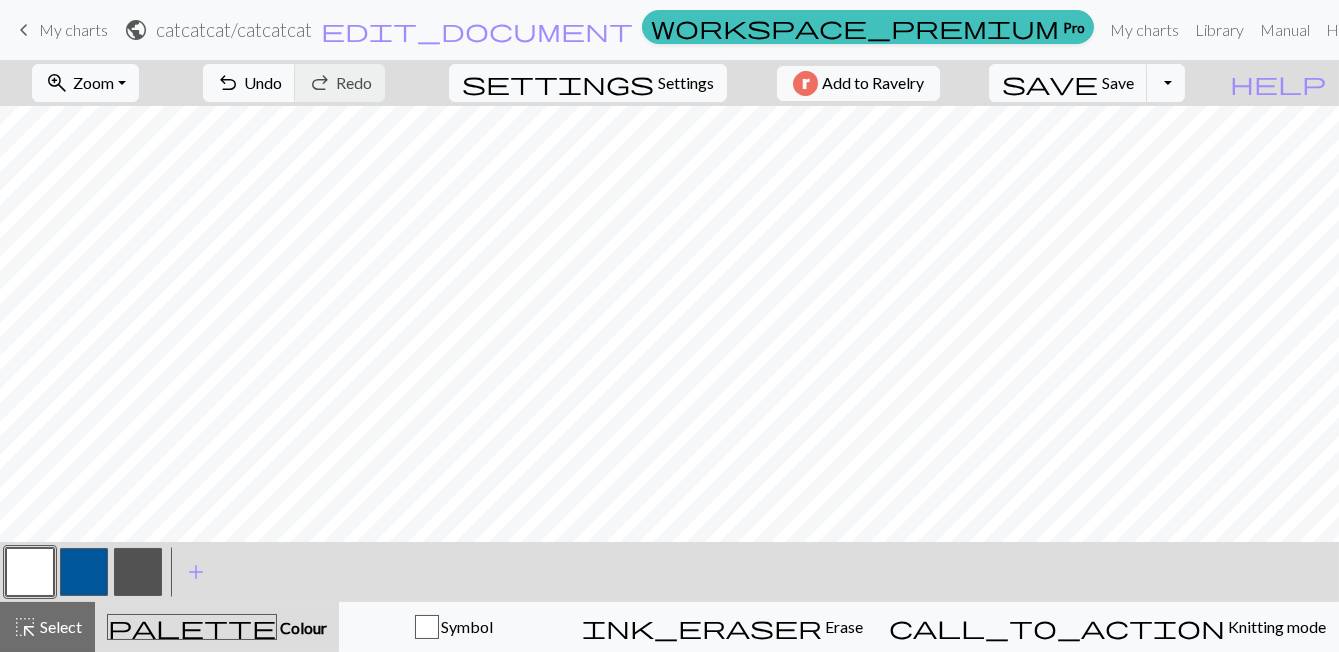 click at bounding box center [138, 572] 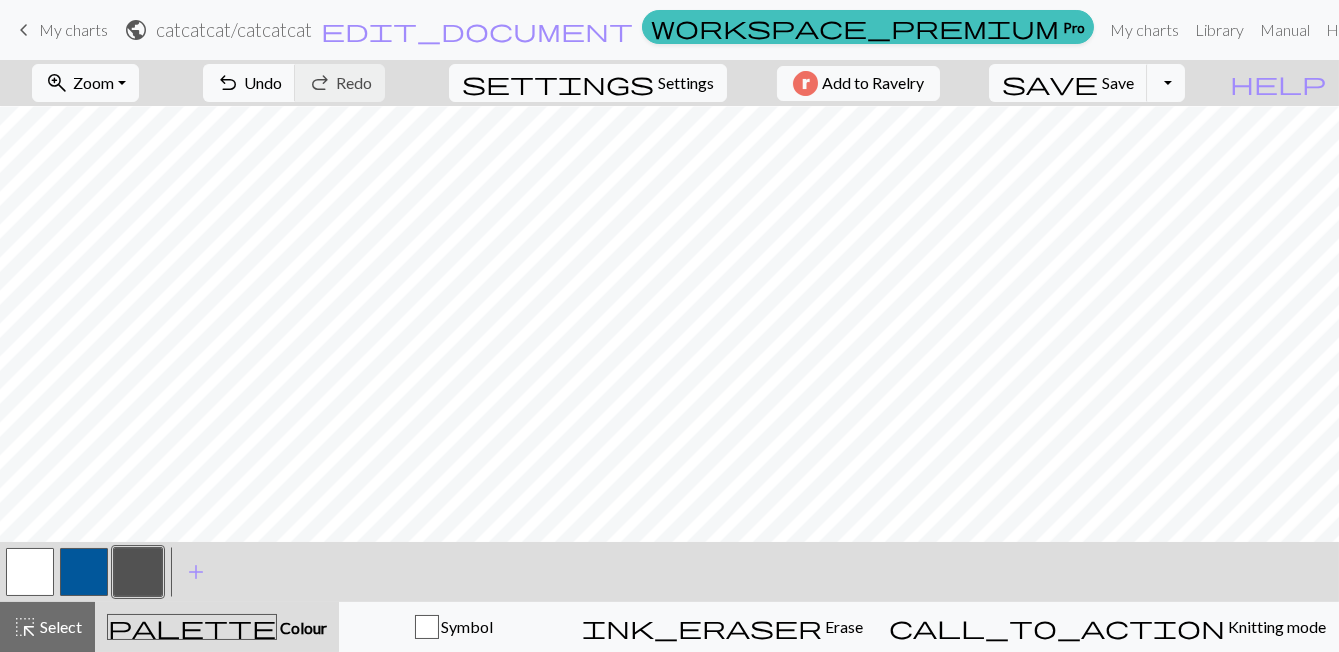 scroll, scrollTop: 0, scrollLeft: 0, axis: both 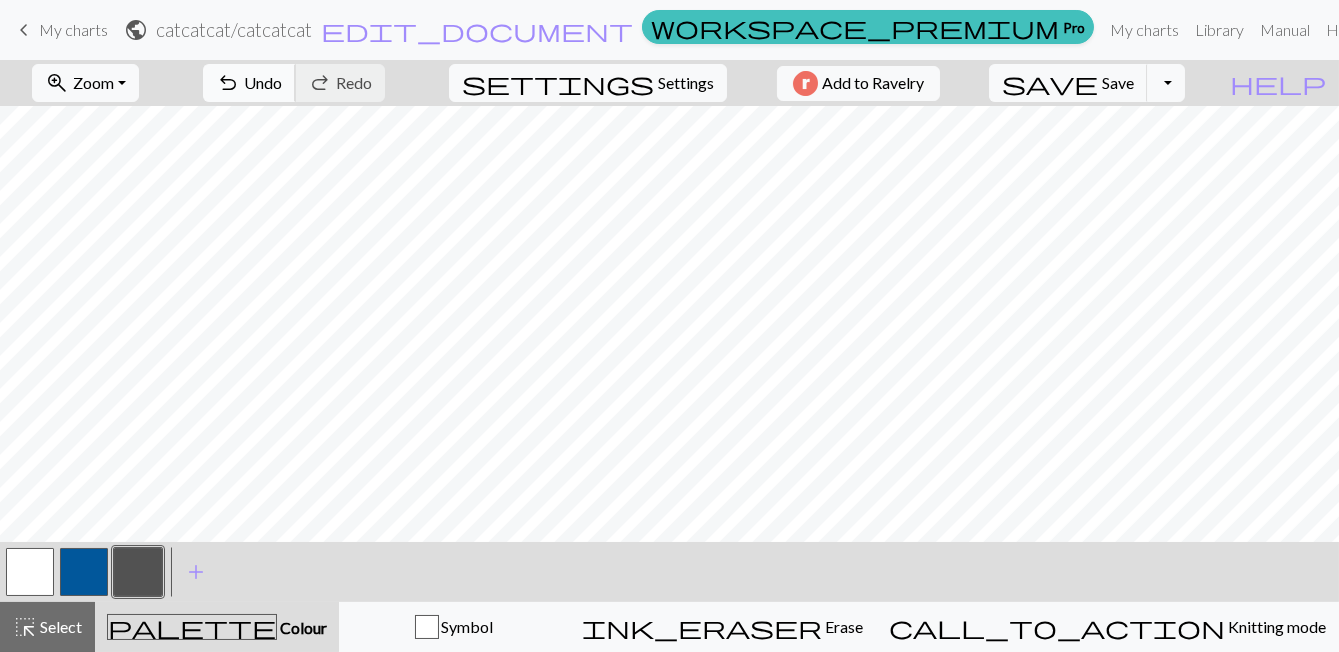click on "undo Undo Undo" at bounding box center (249, 83) 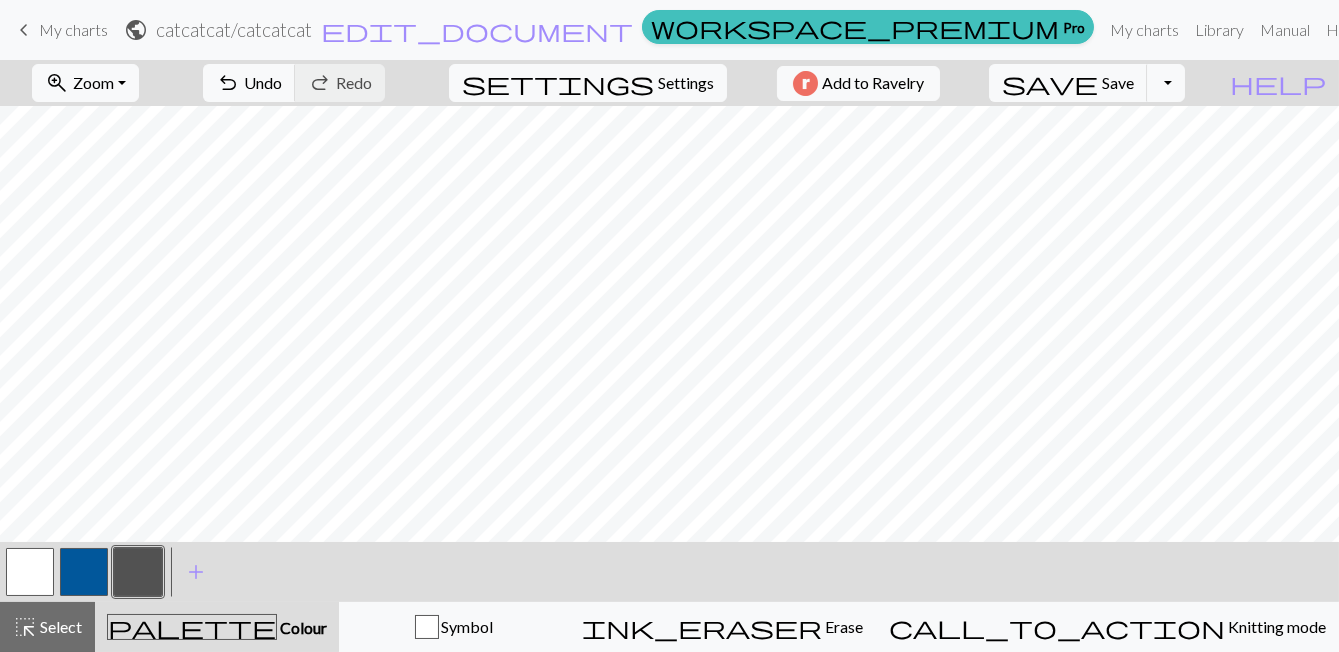 click at bounding box center (30, 572) 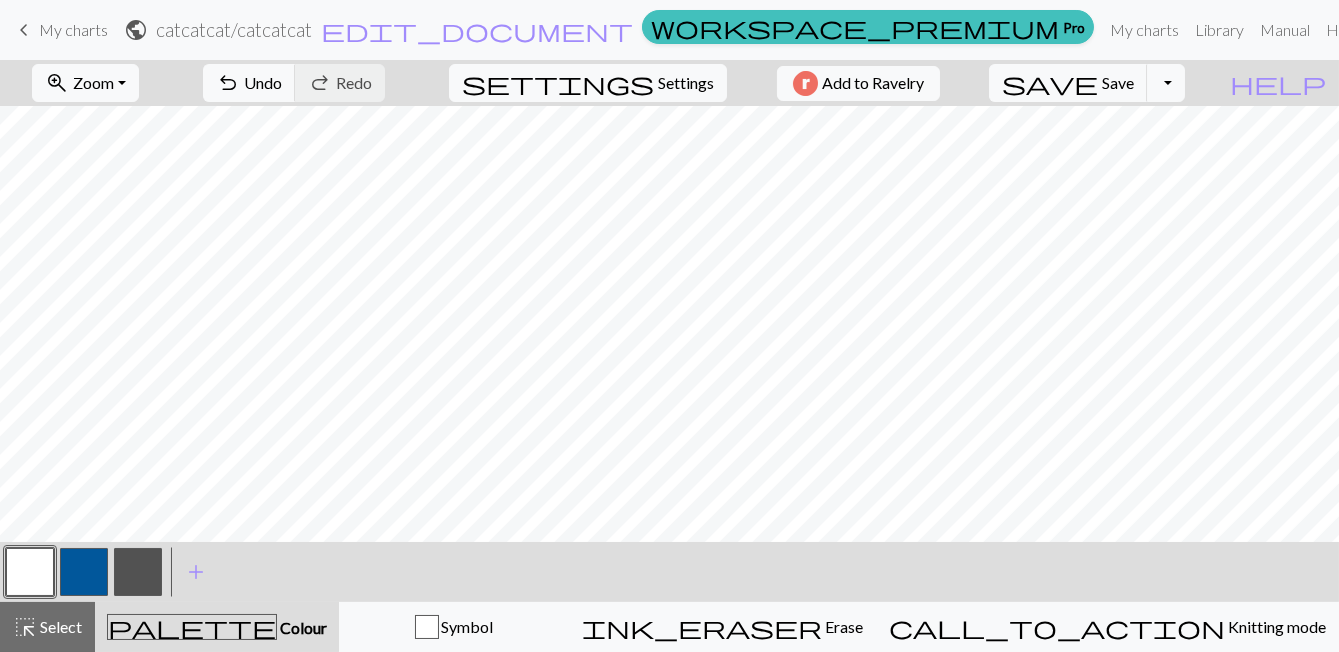 click at bounding box center (138, 572) 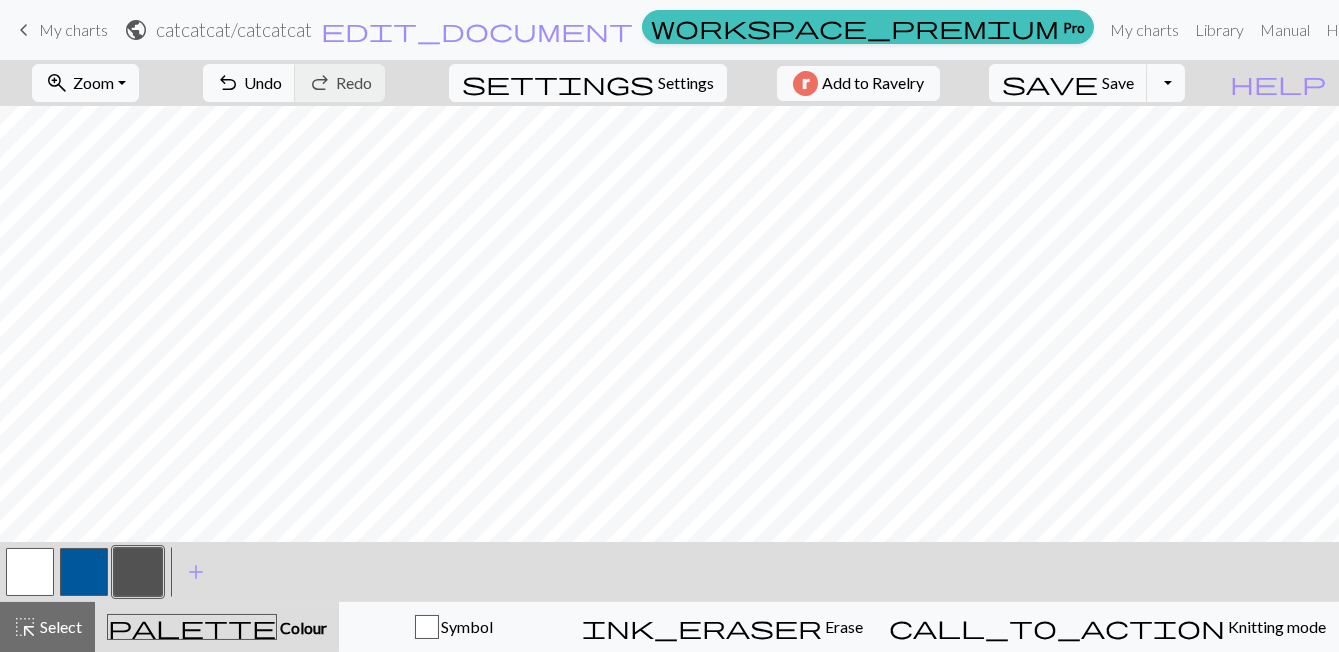 click at bounding box center [30, 572] 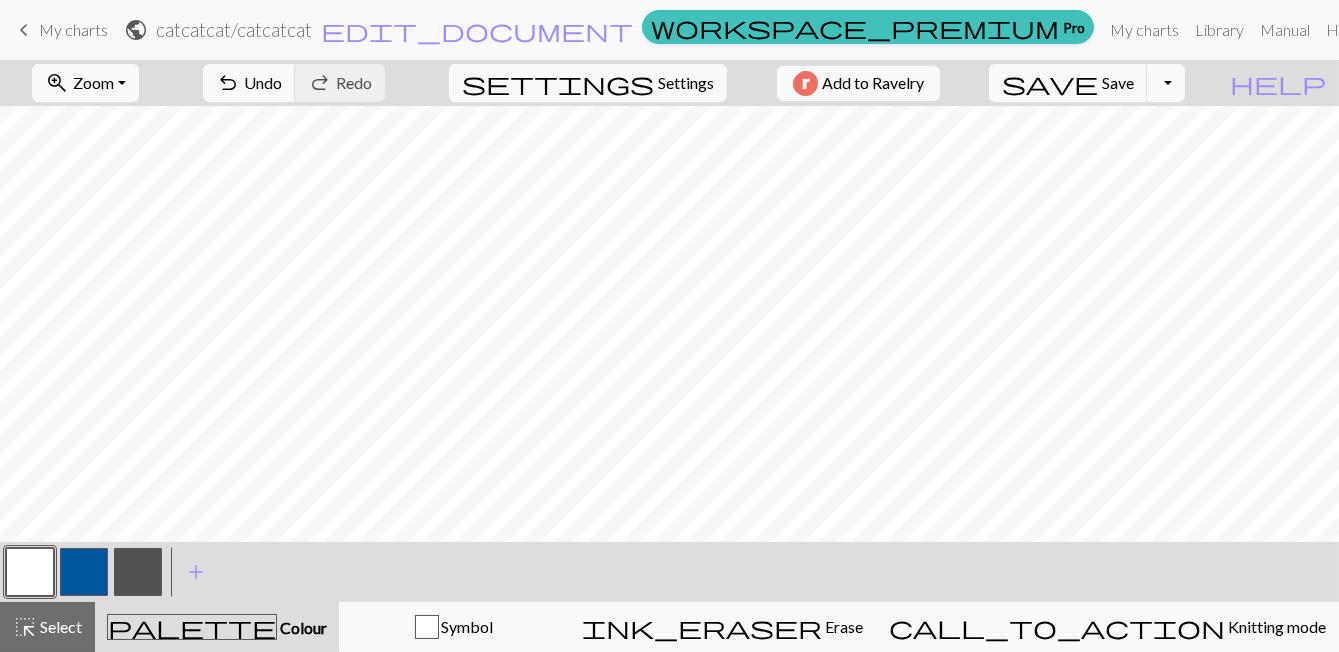 click at bounding box center (138, 572) 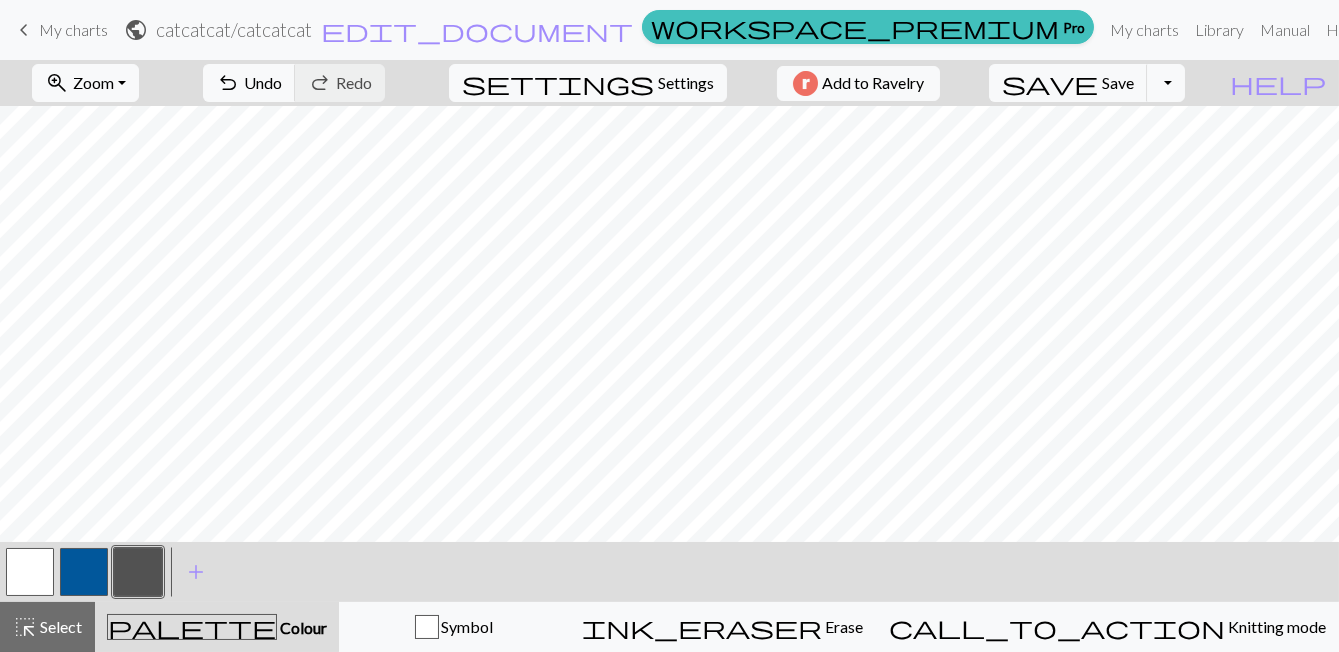 click at bounding box center [30, 572] 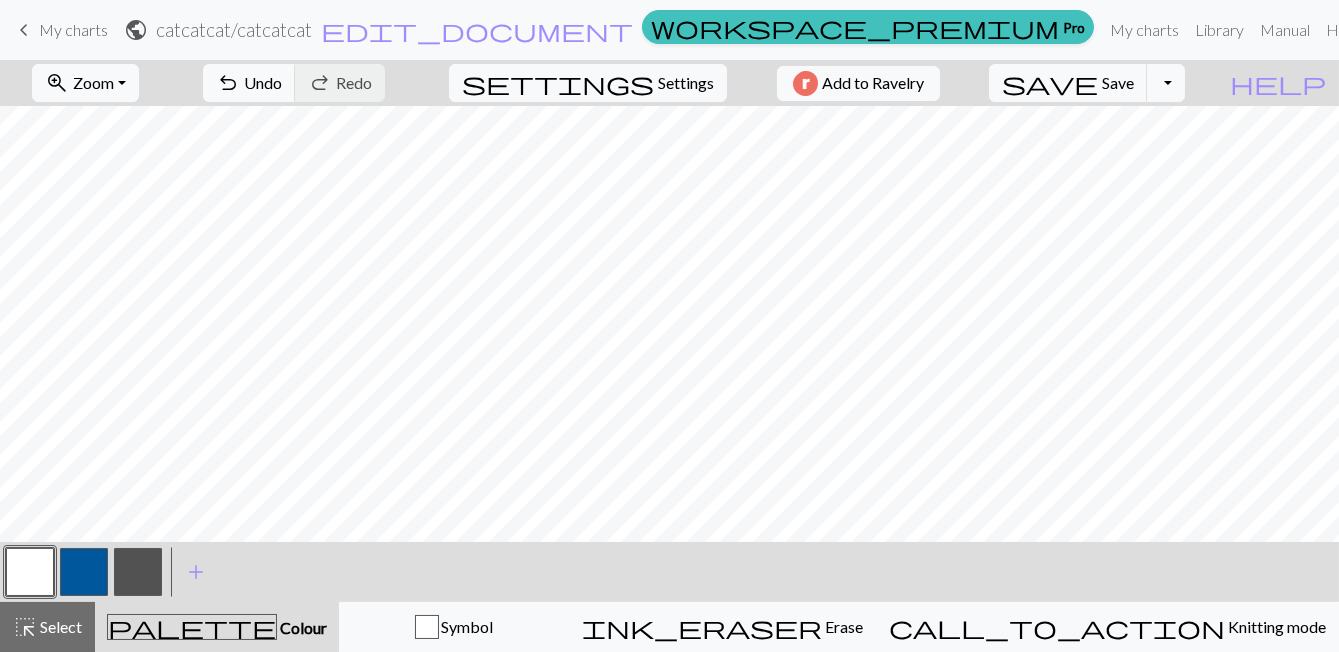 click at bounding box center (138, 572) 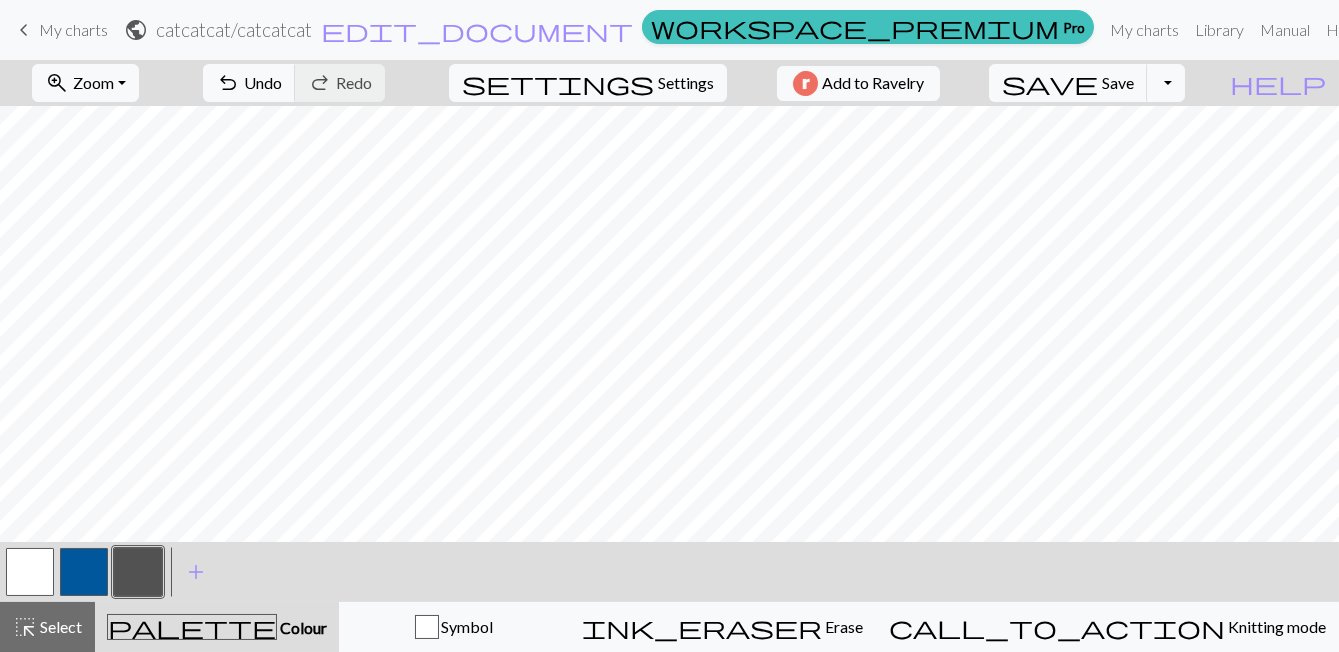 click at bounding box center [30, 572] 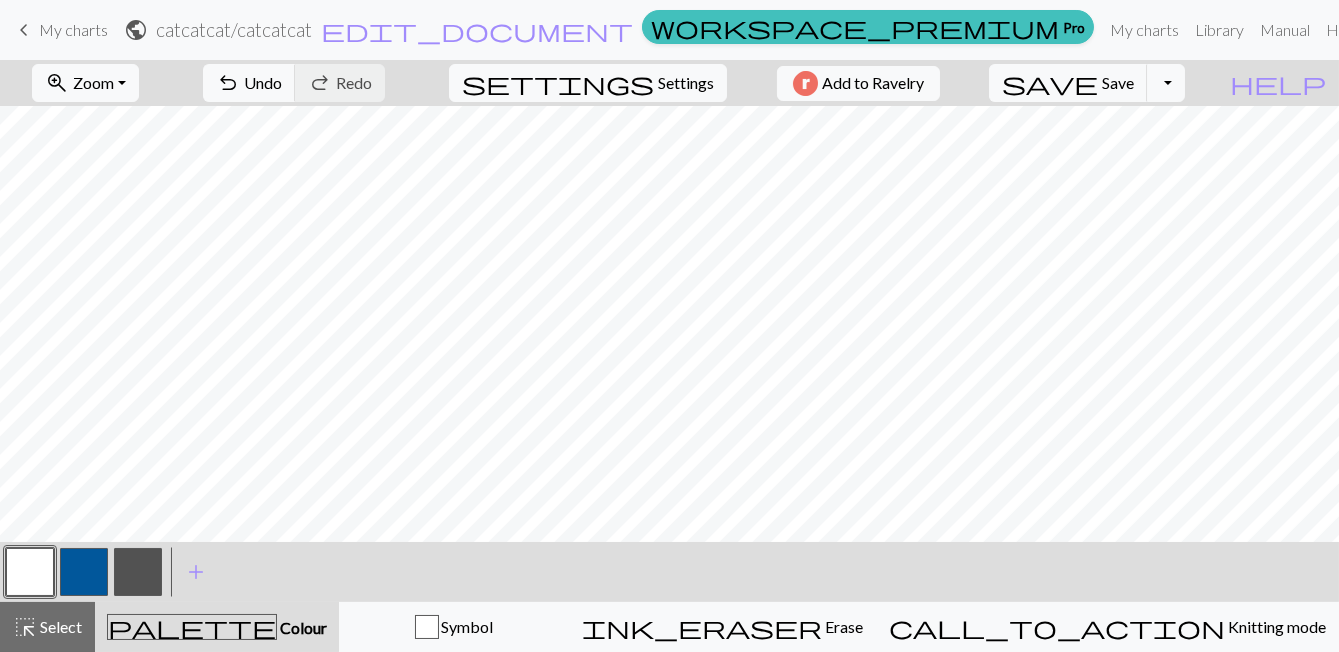click at bounding box center [138, 572] 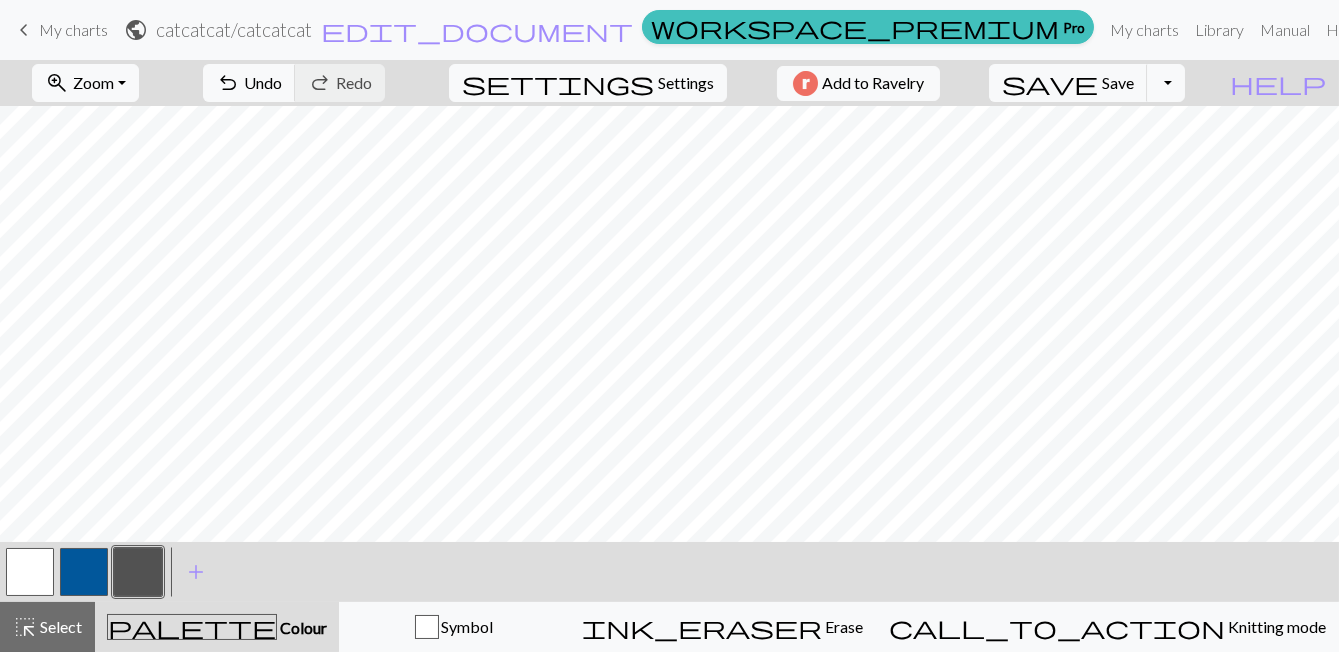 click at bounding box center (30, 572) 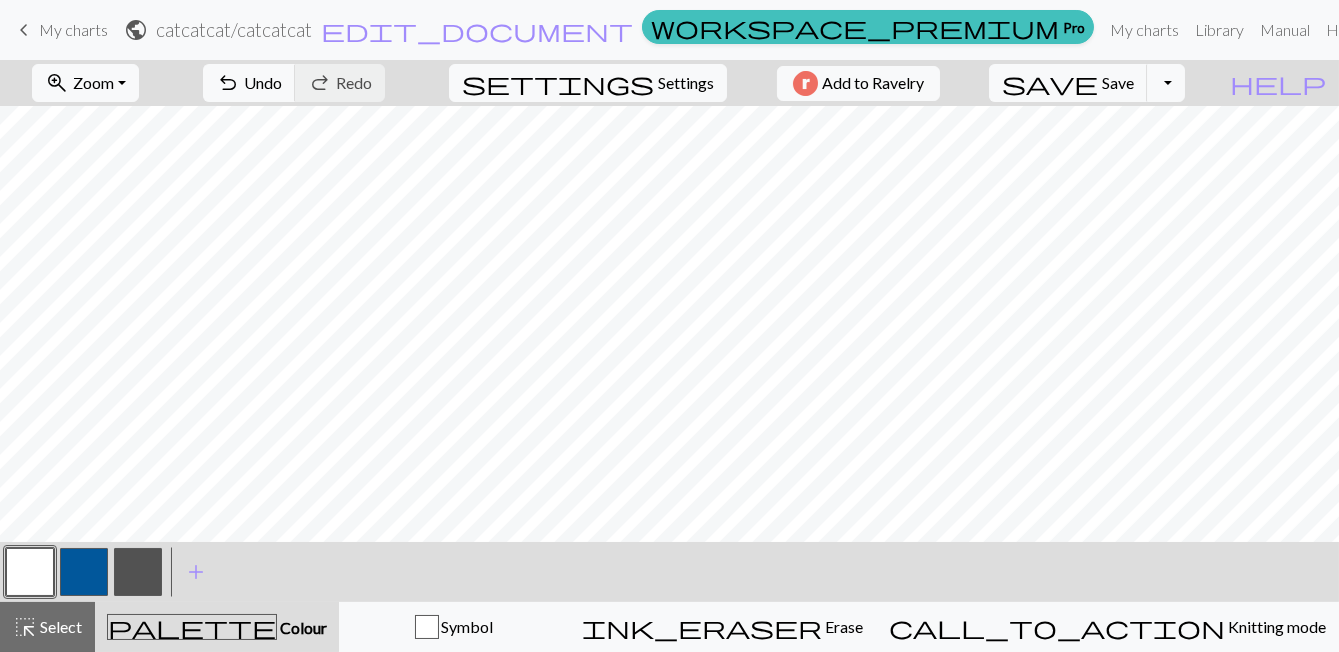 click at bounding box center (138, 572) 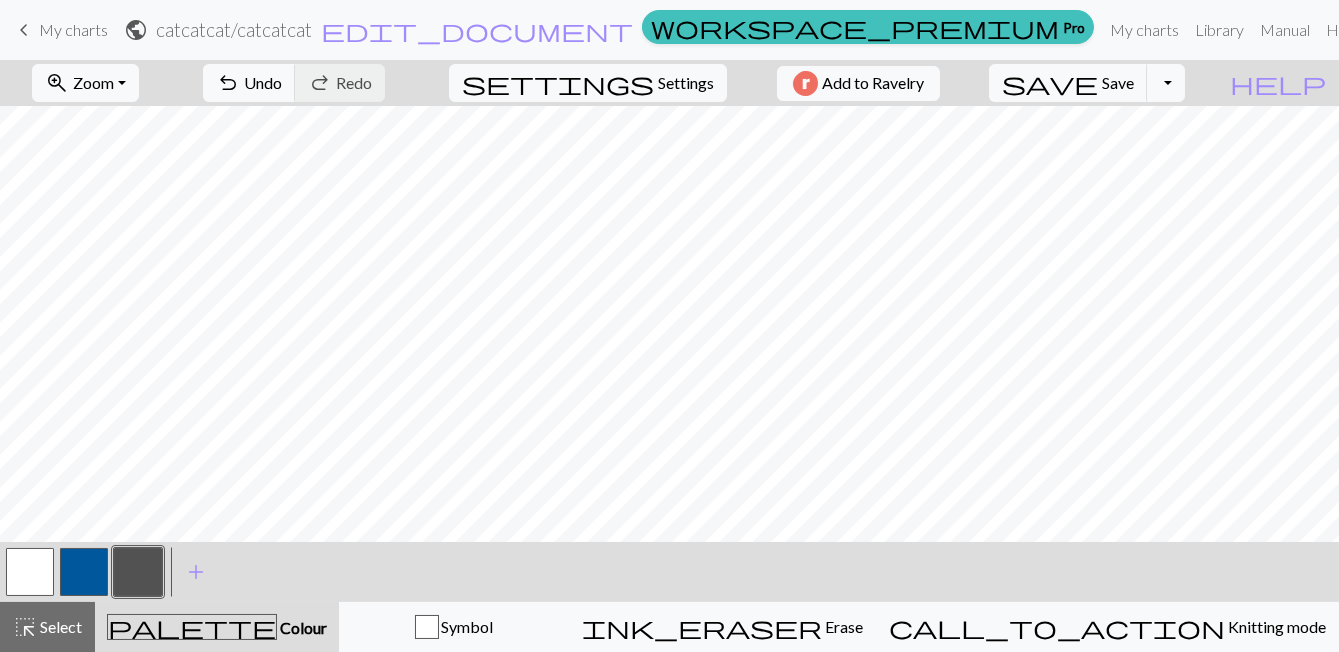 click at bounding box center [30, 572] 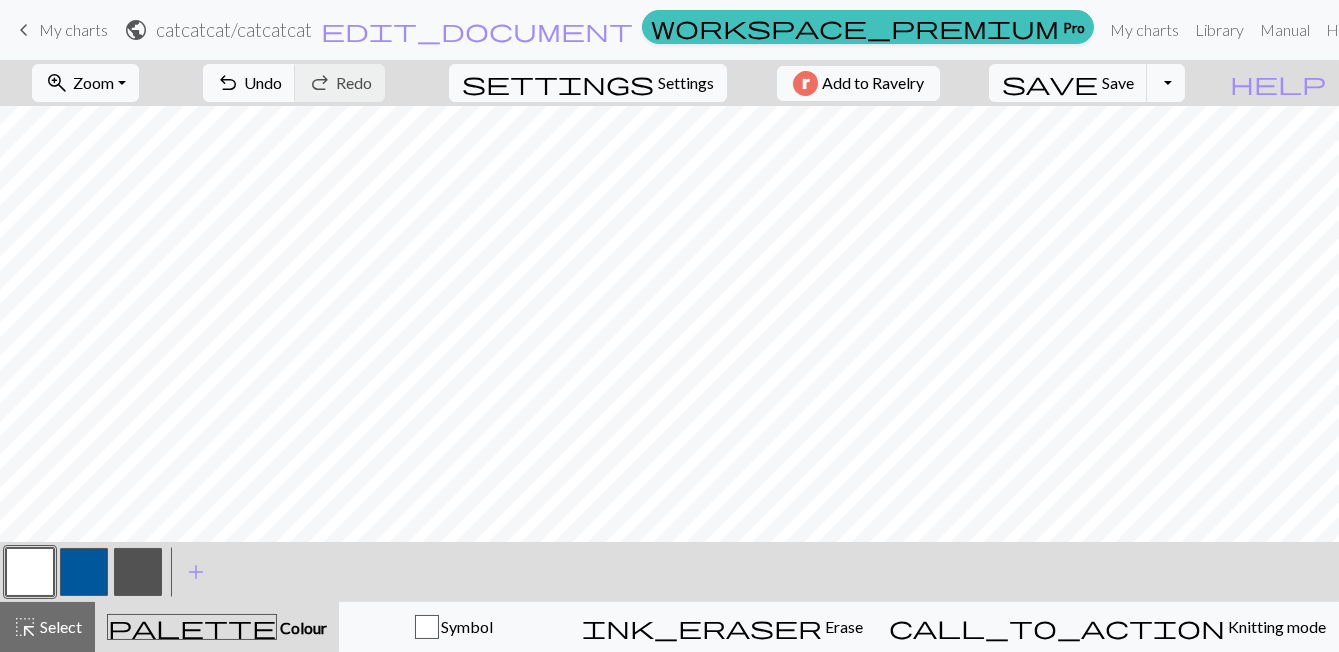 click at bounding box center [138, 572] 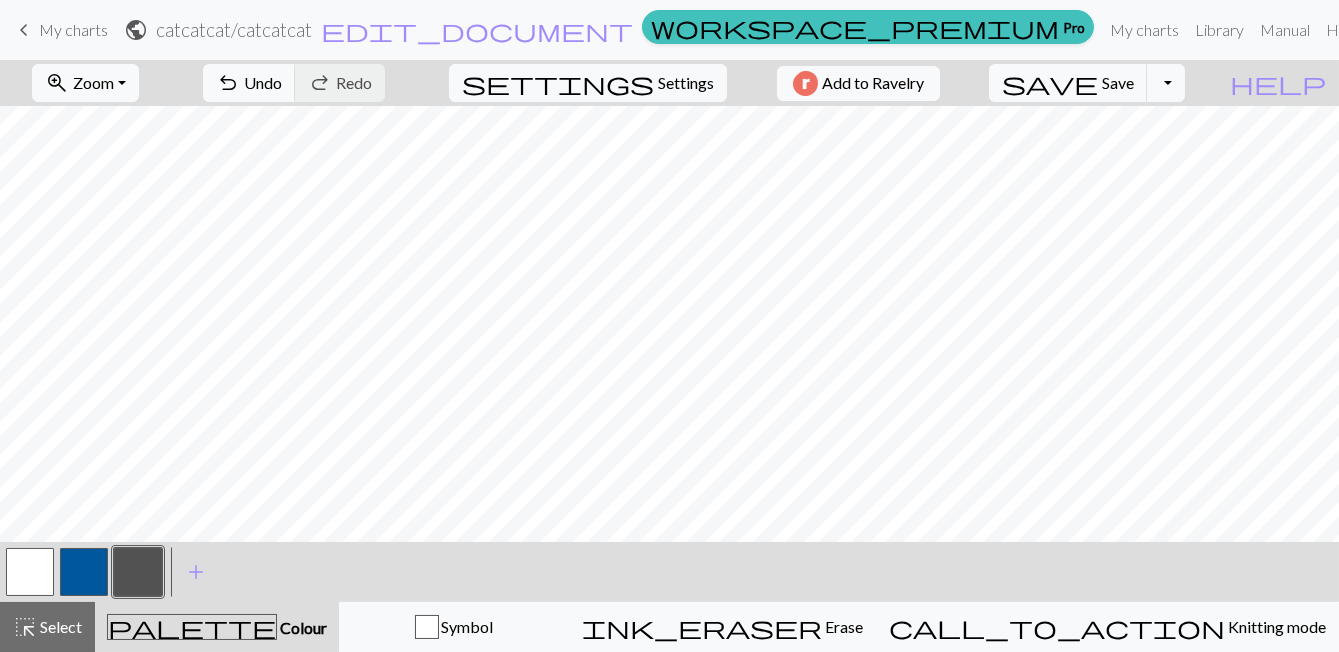 click at bounding box center (30, 572) 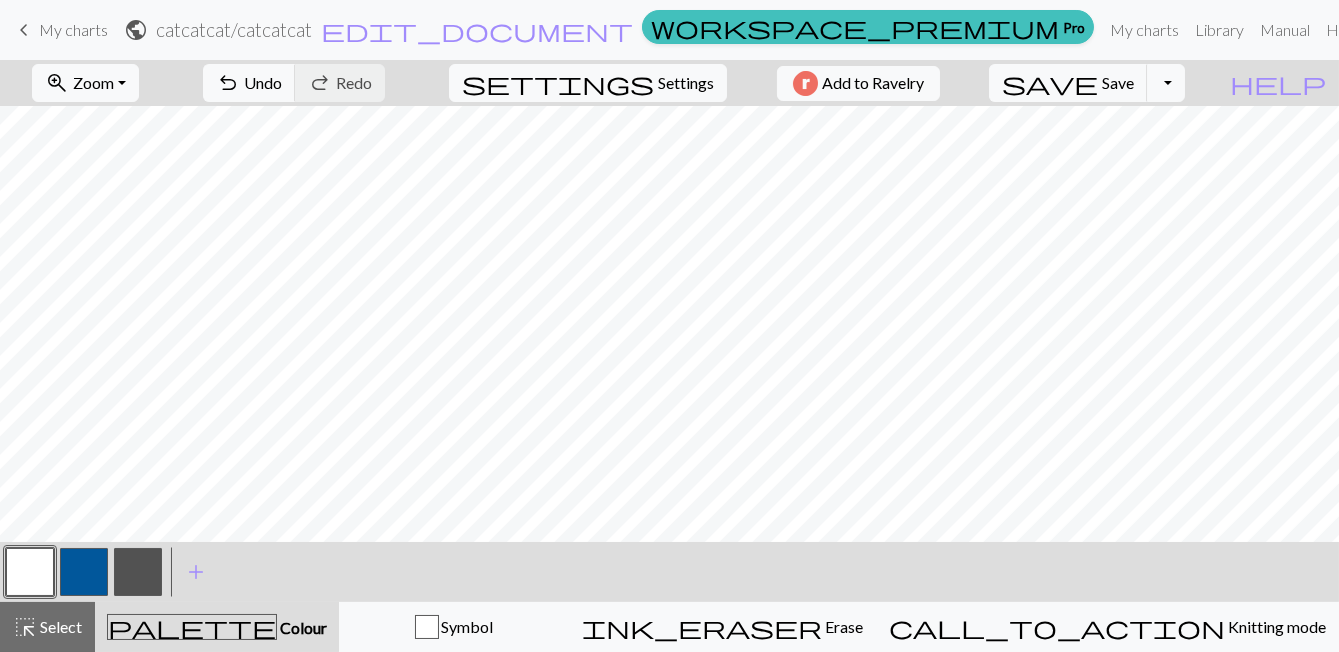 click at bounding box center [138, 572] 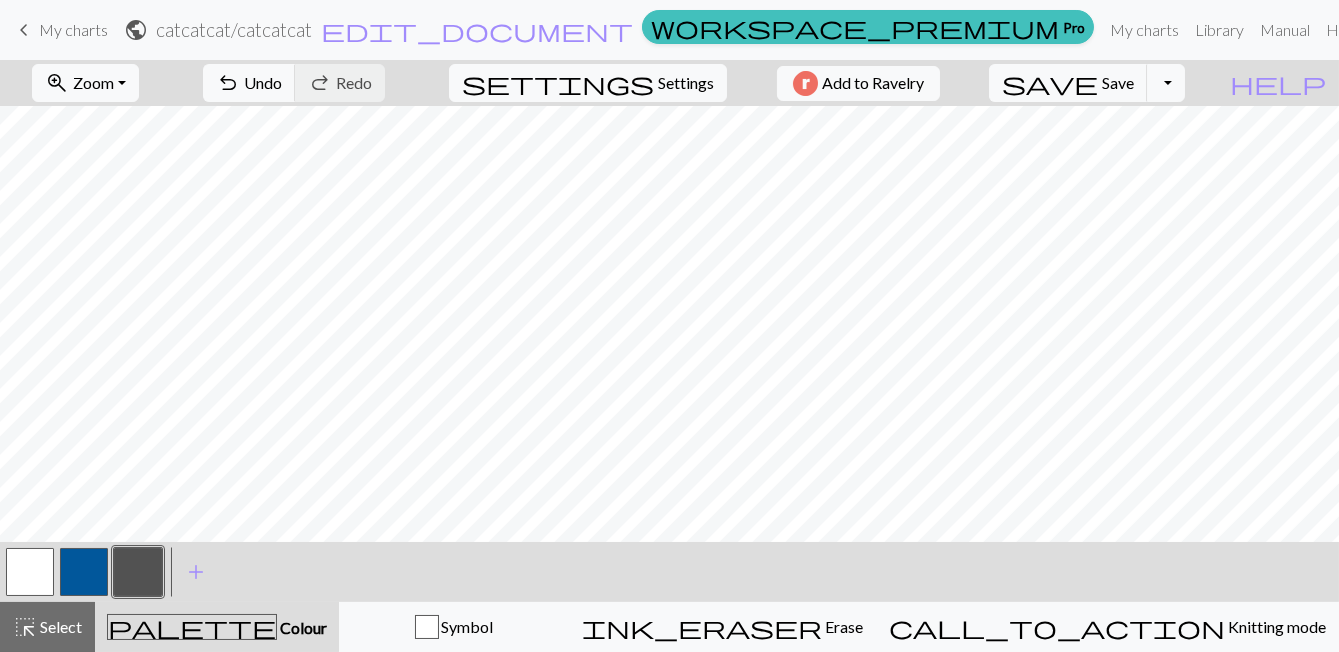 click at bounding box center (30, 572) 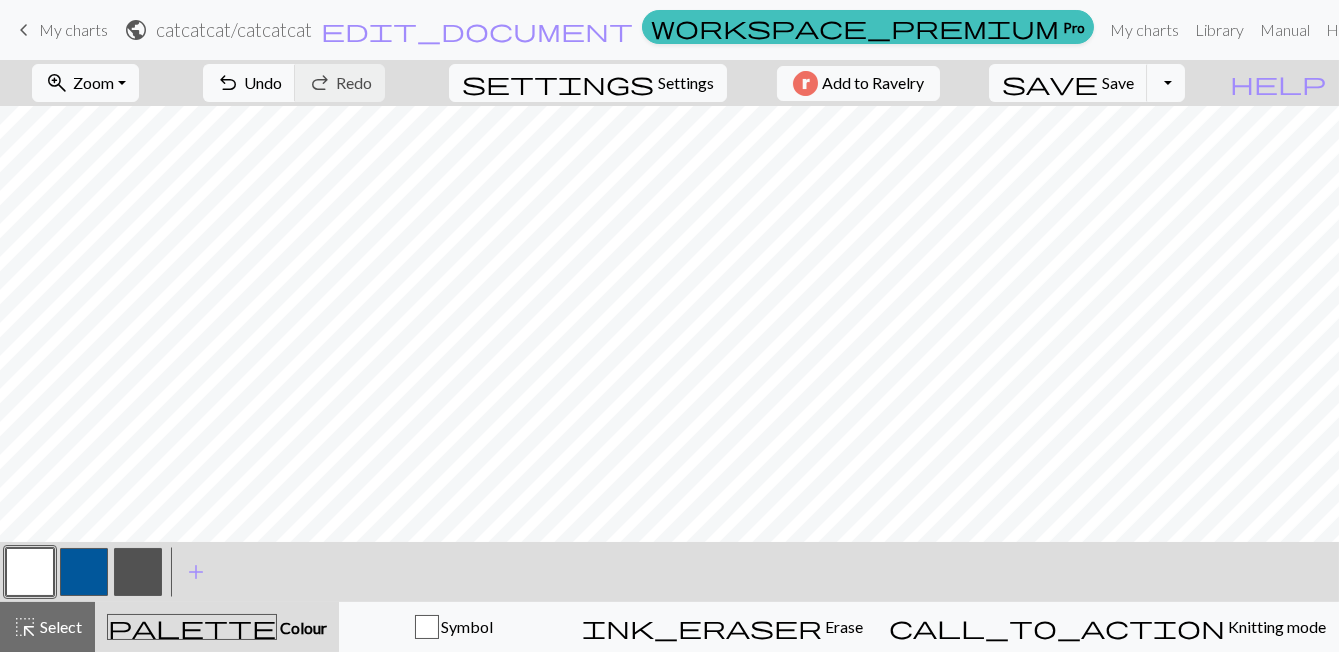 click at bounding box center (138, 572) 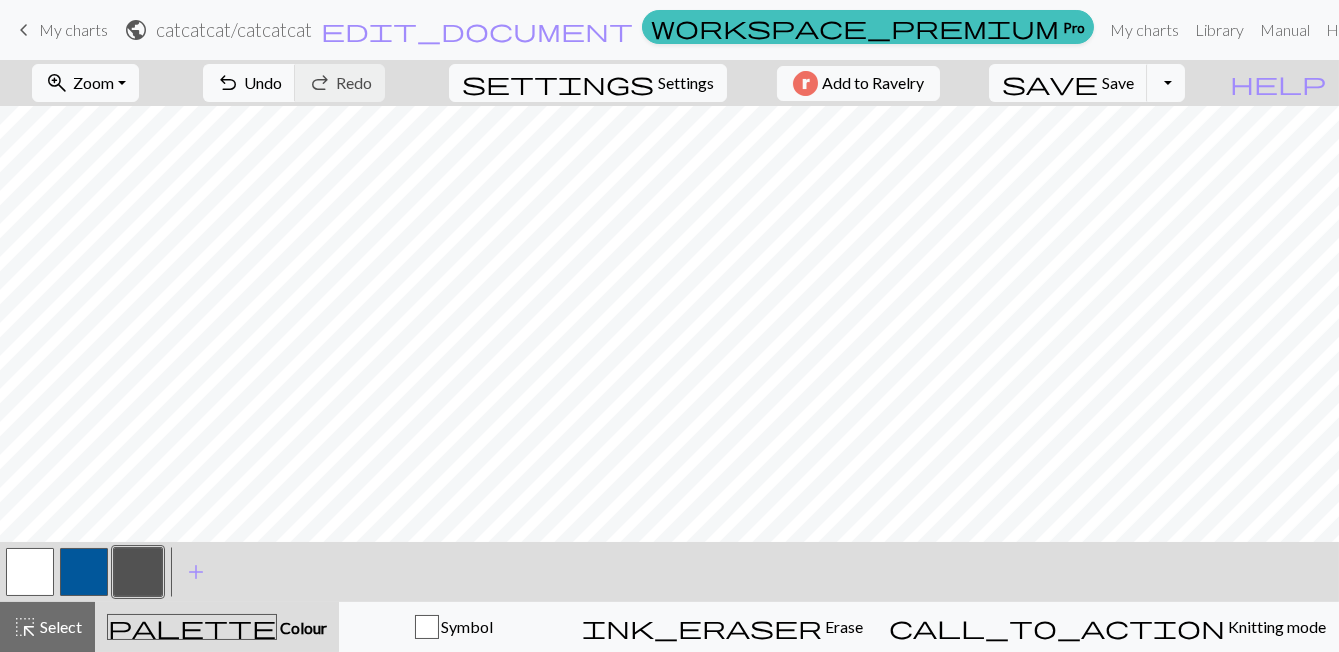 click at bounding box center (30, 572) 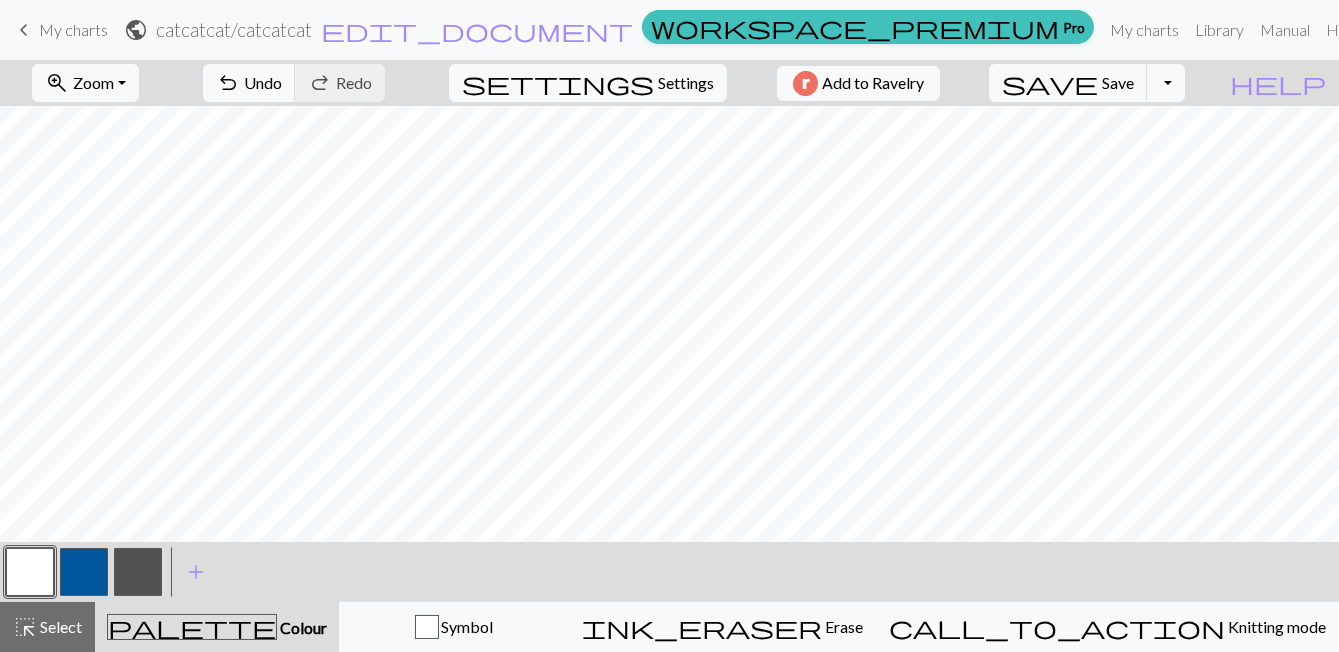click at bounding box center [138, 572] 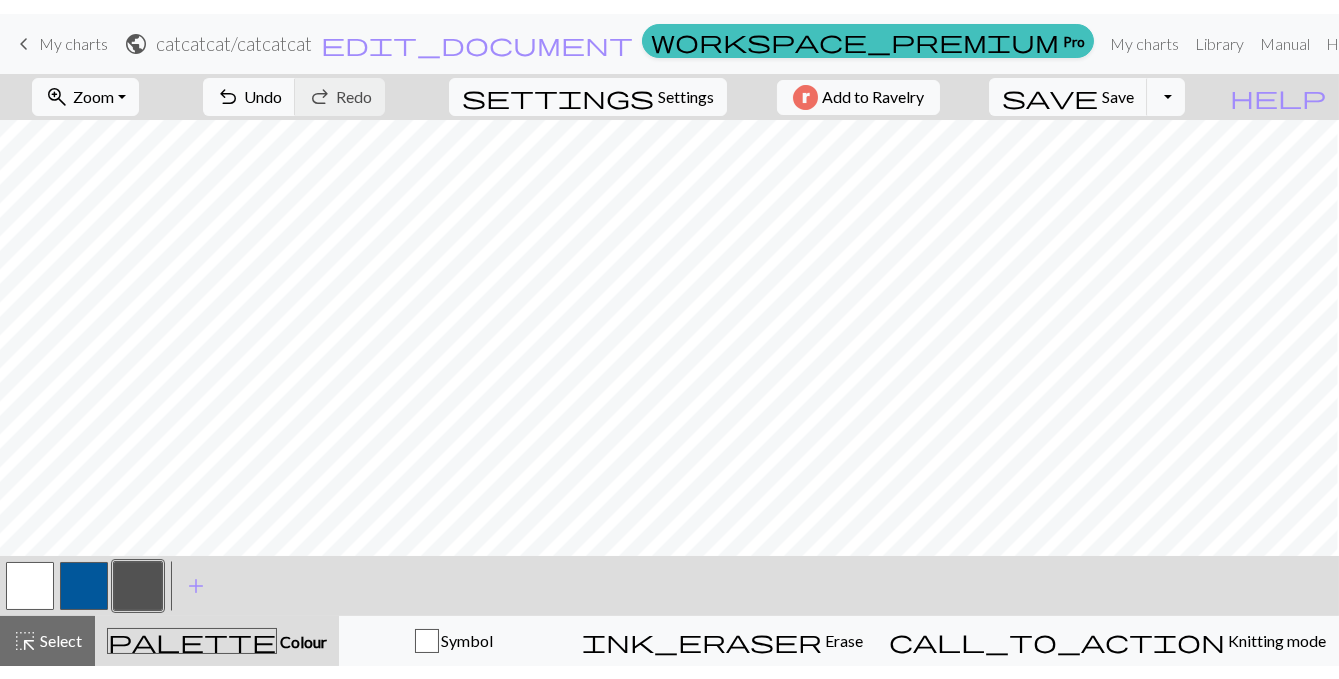 scroll, scrollTop: 0, scrollLeft: 125, axis: horizontal 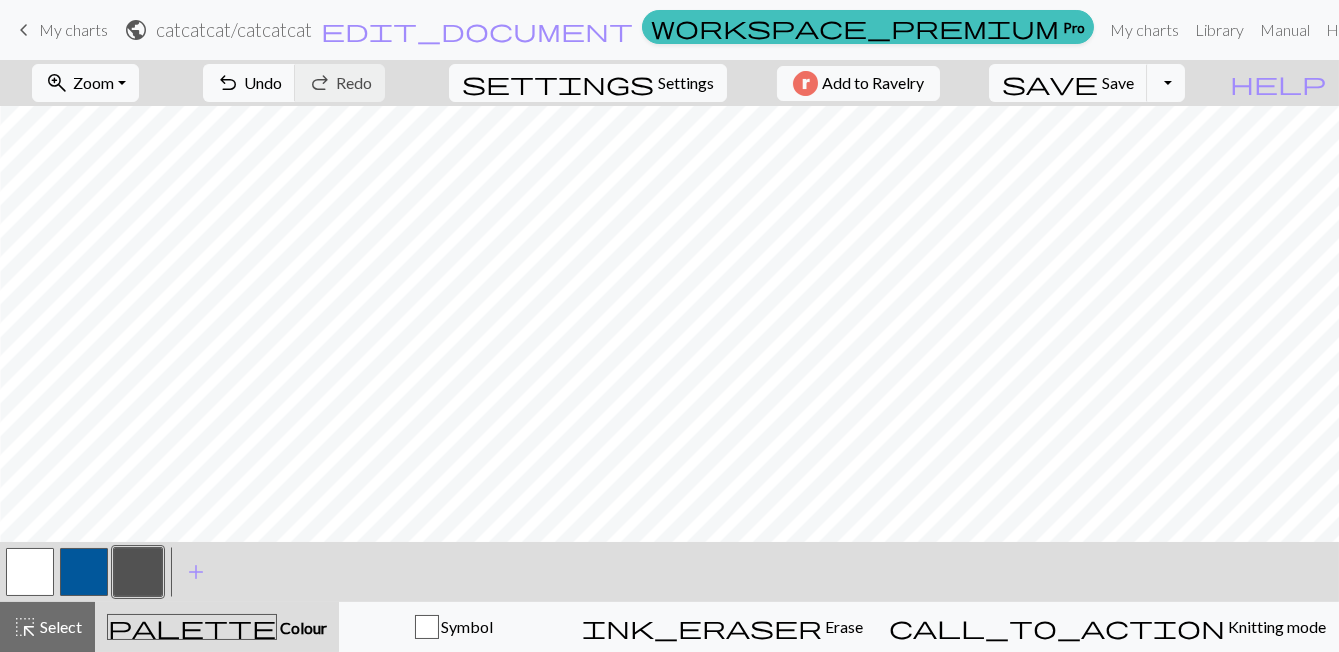 click at bounding box center (30, 572) 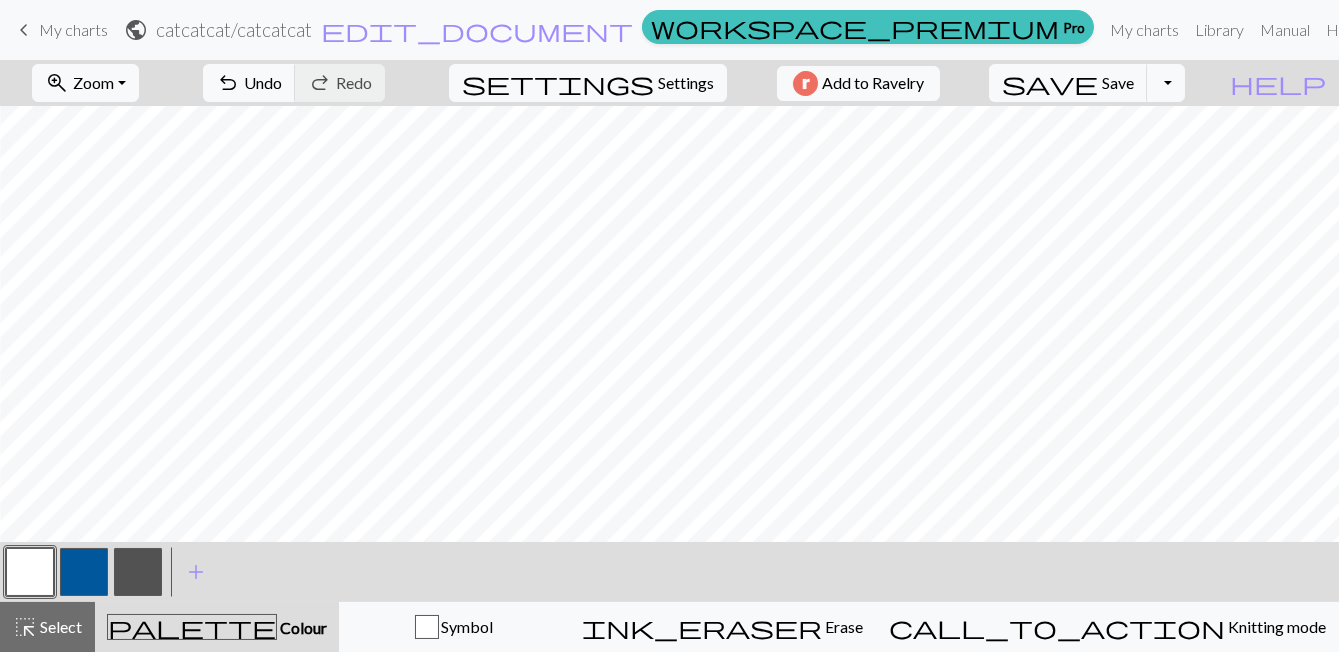 click at bounding box center (138, 572) 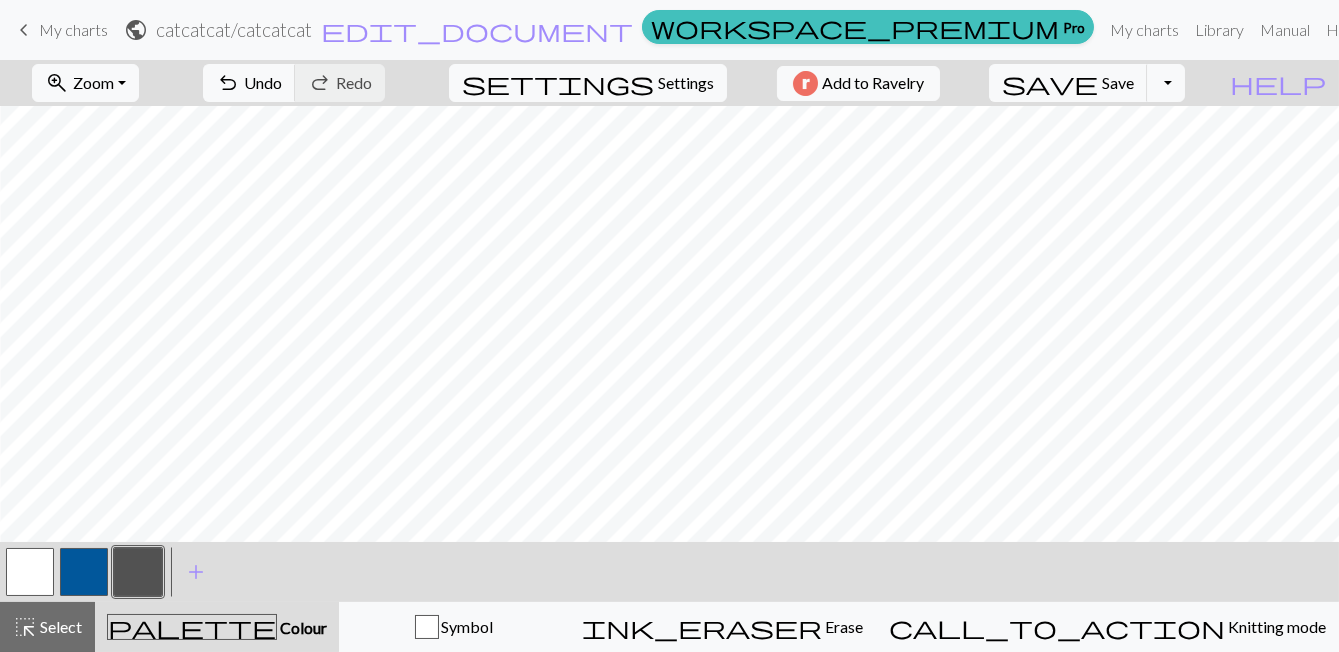 click at bounding box center (30, 572) 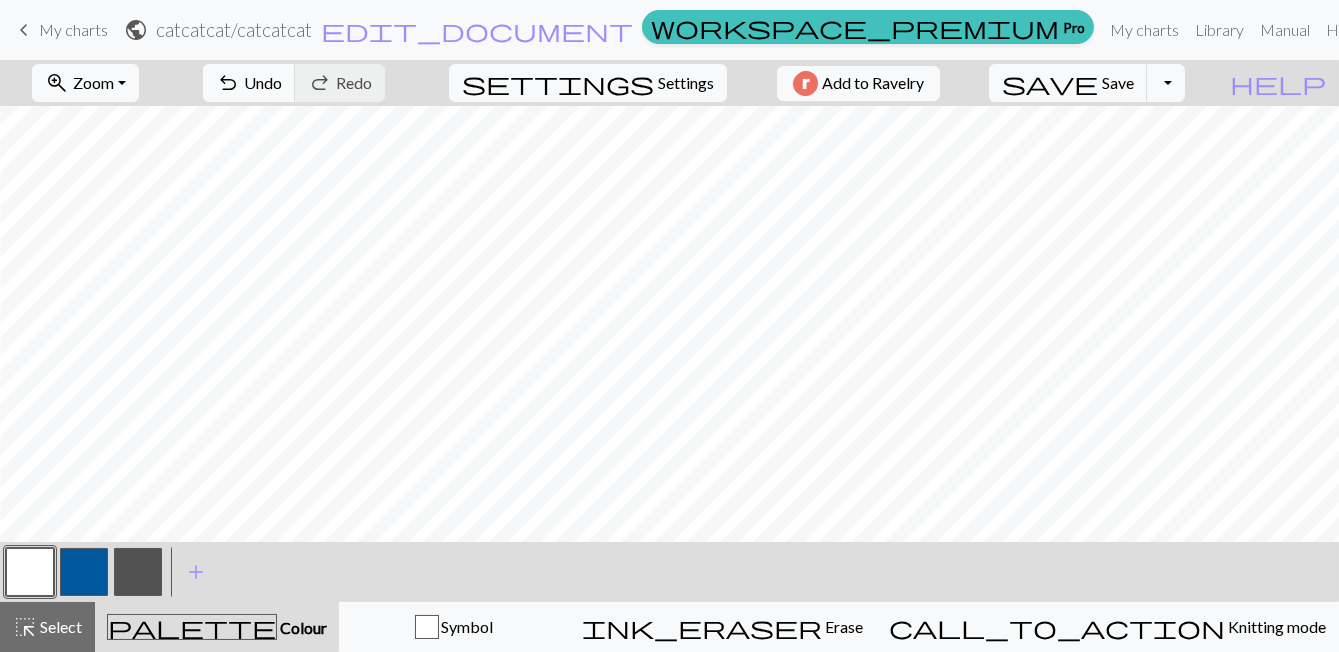 click at bounding box center (138, 572) 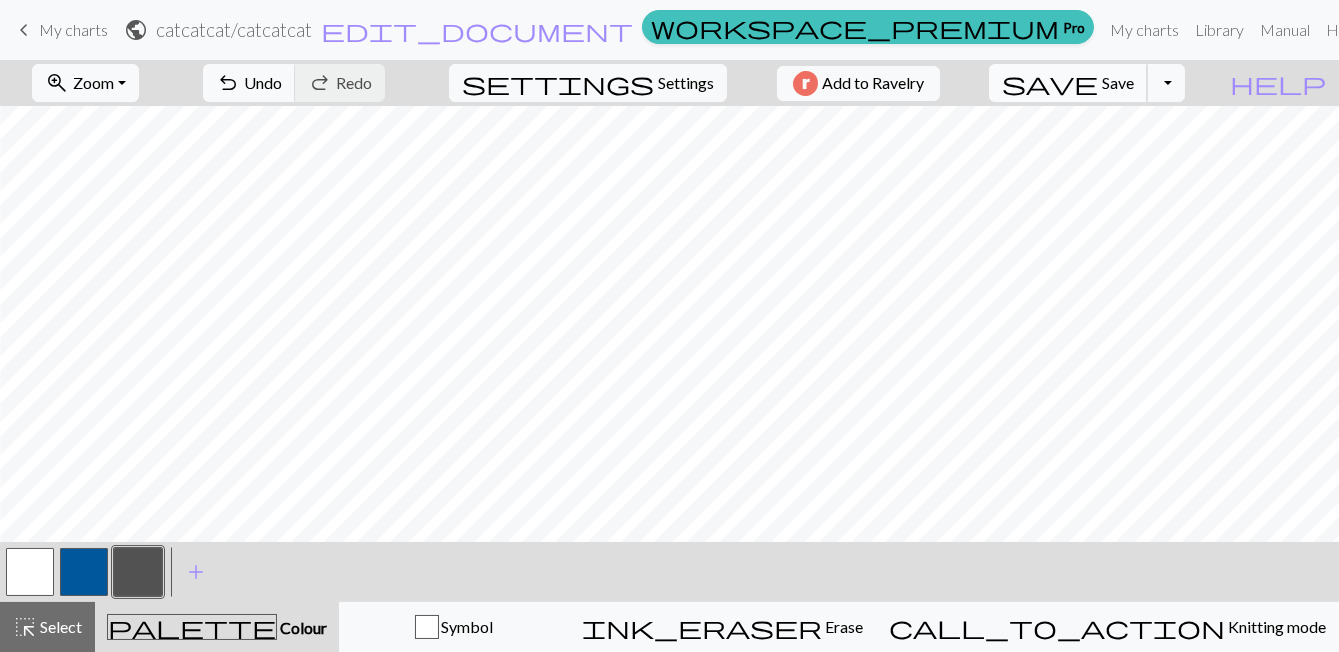 click on "Save" at bounding box center [1118, 82] 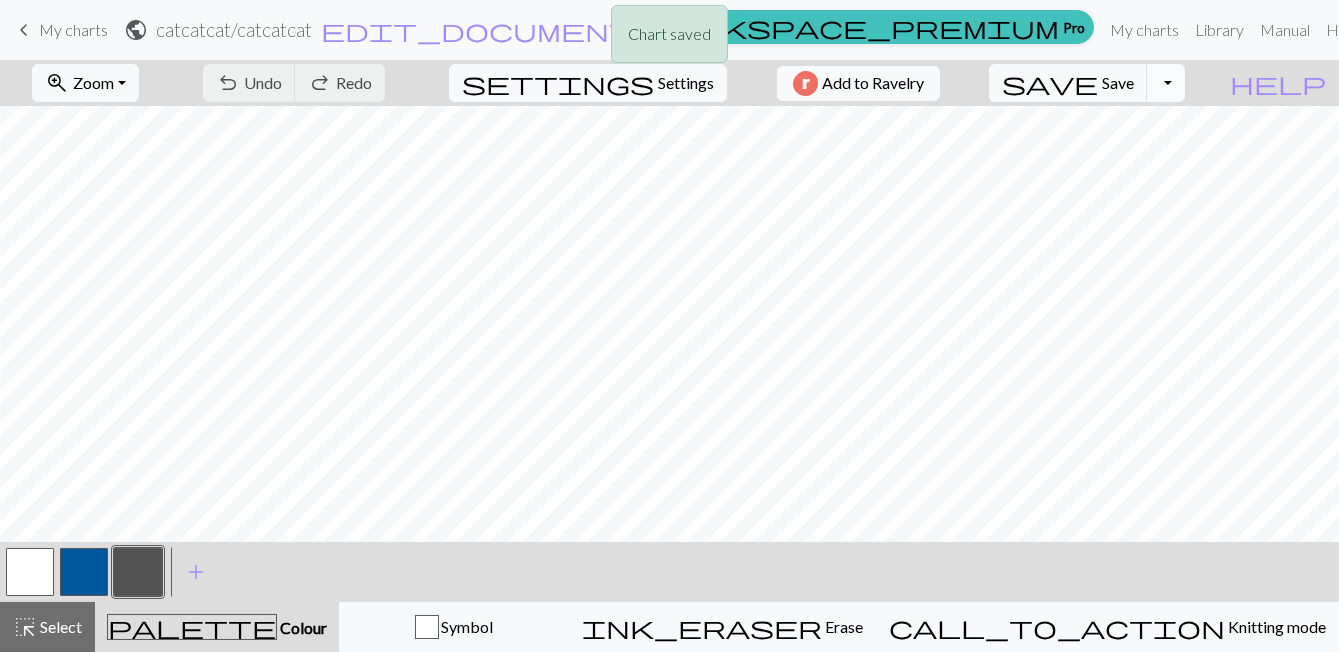 click on "Toggle Dropdown" at bounding box center (1166, 83) 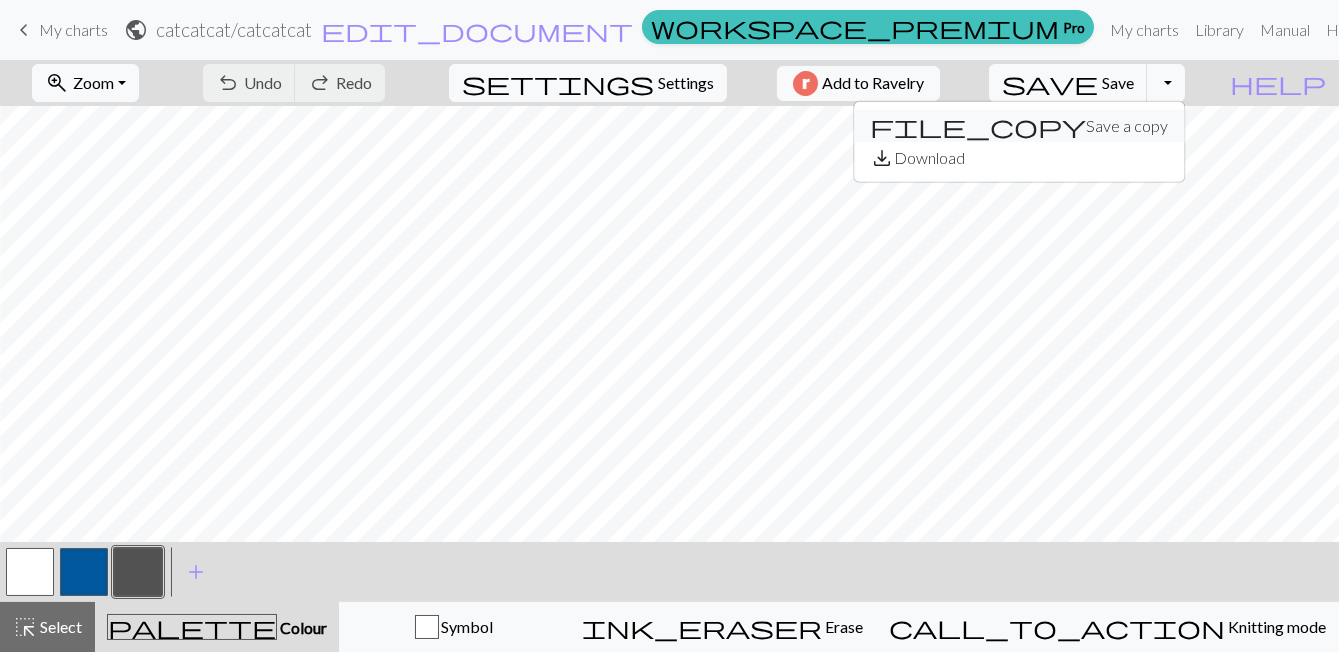 click on "file_copy  Save a copy" at bounding box center (1019, 126) 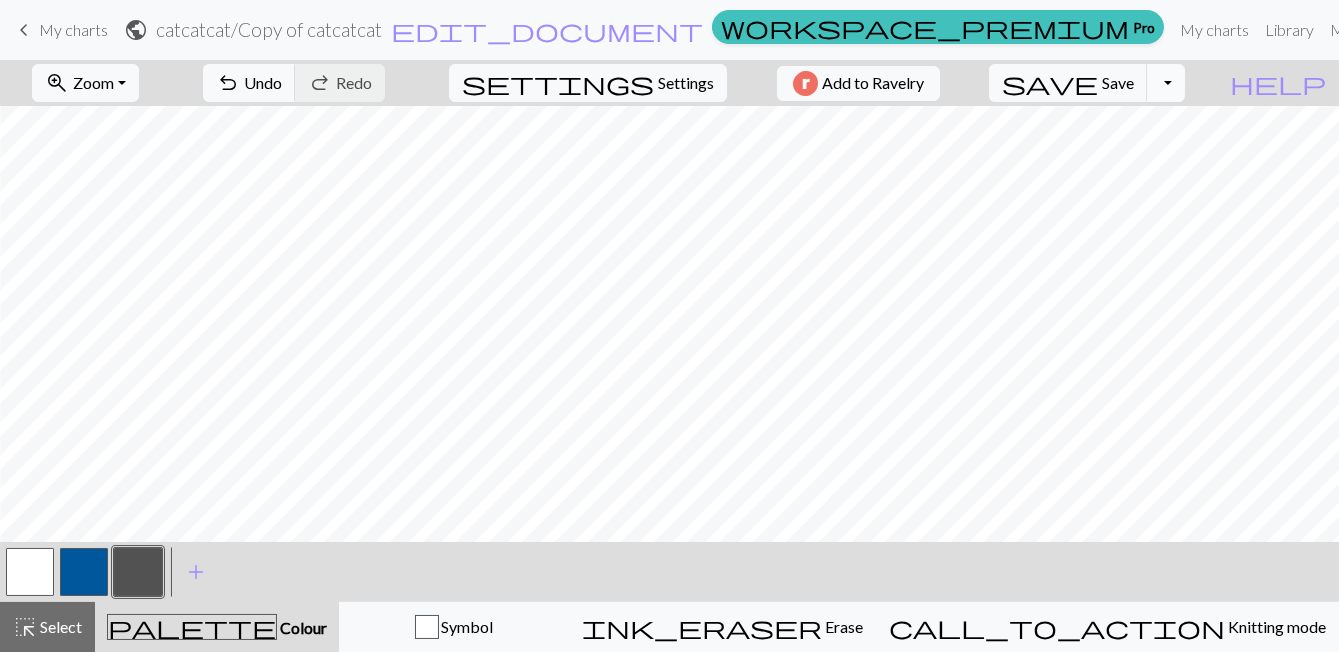 click on "Toggle Dropdown" at bounding box center (1166, 83) 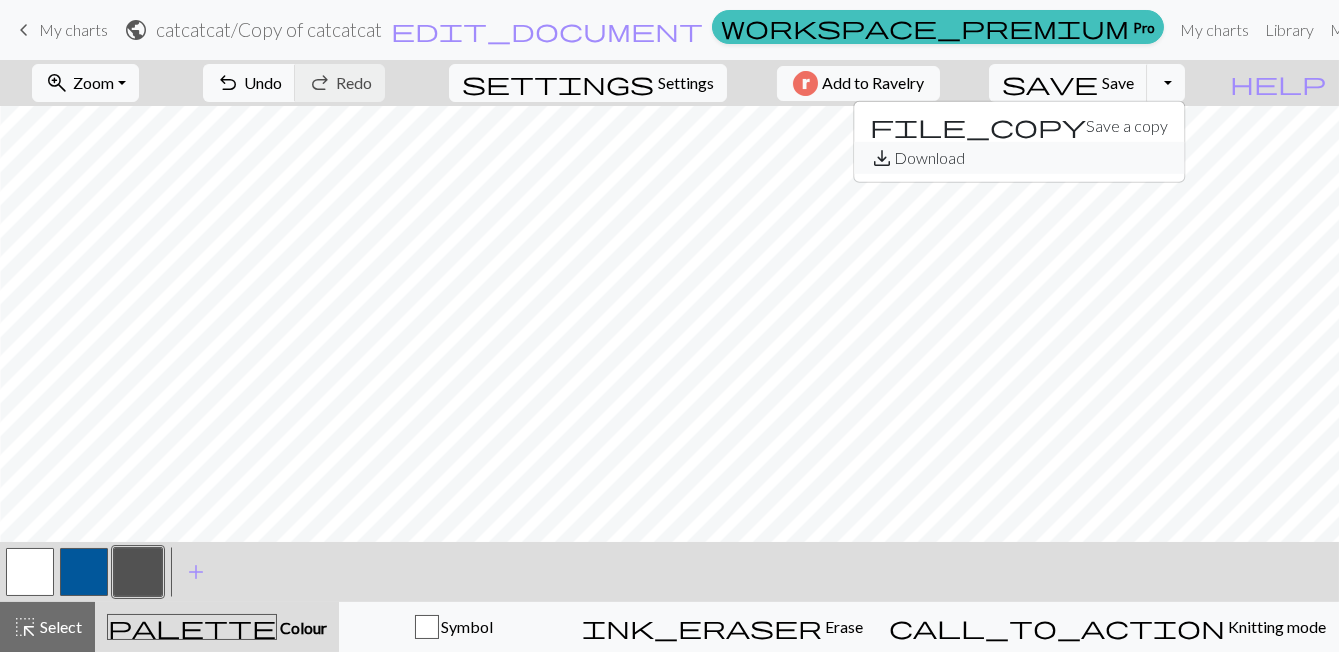 click on "save_alt  Download" at bounding box center (1019, 158) 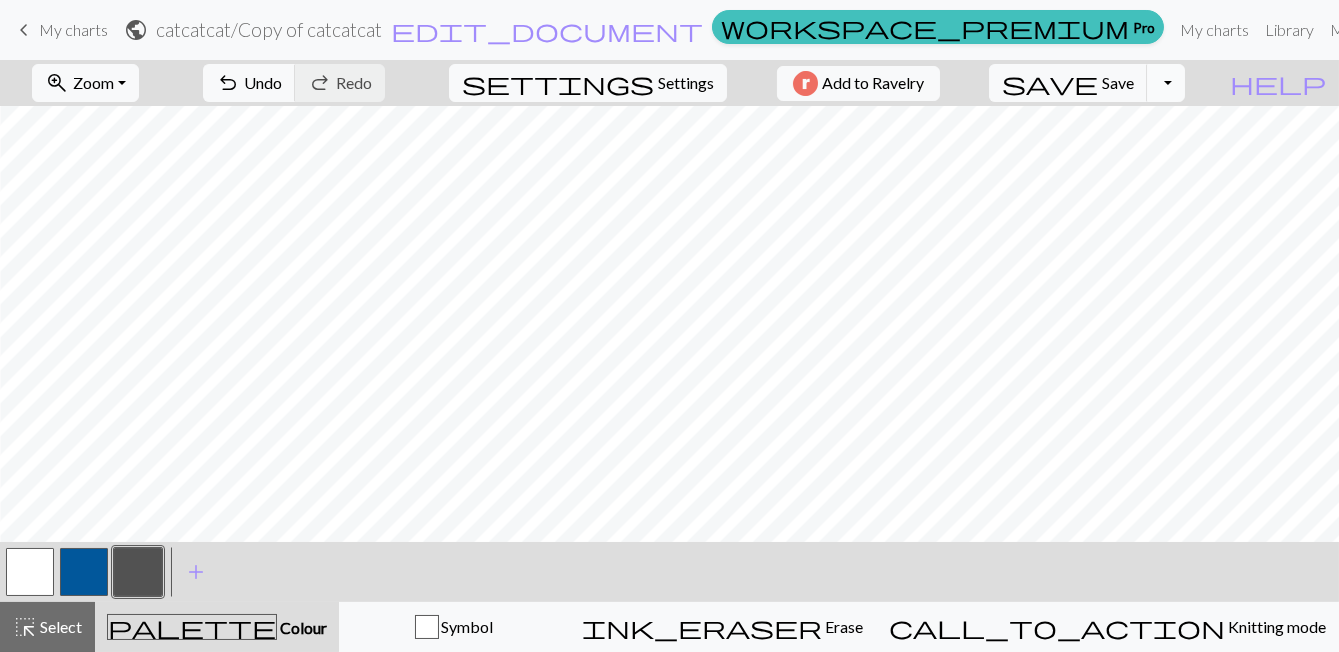 click on "Toggle Dropdown" at bounding box center [1166, 83] 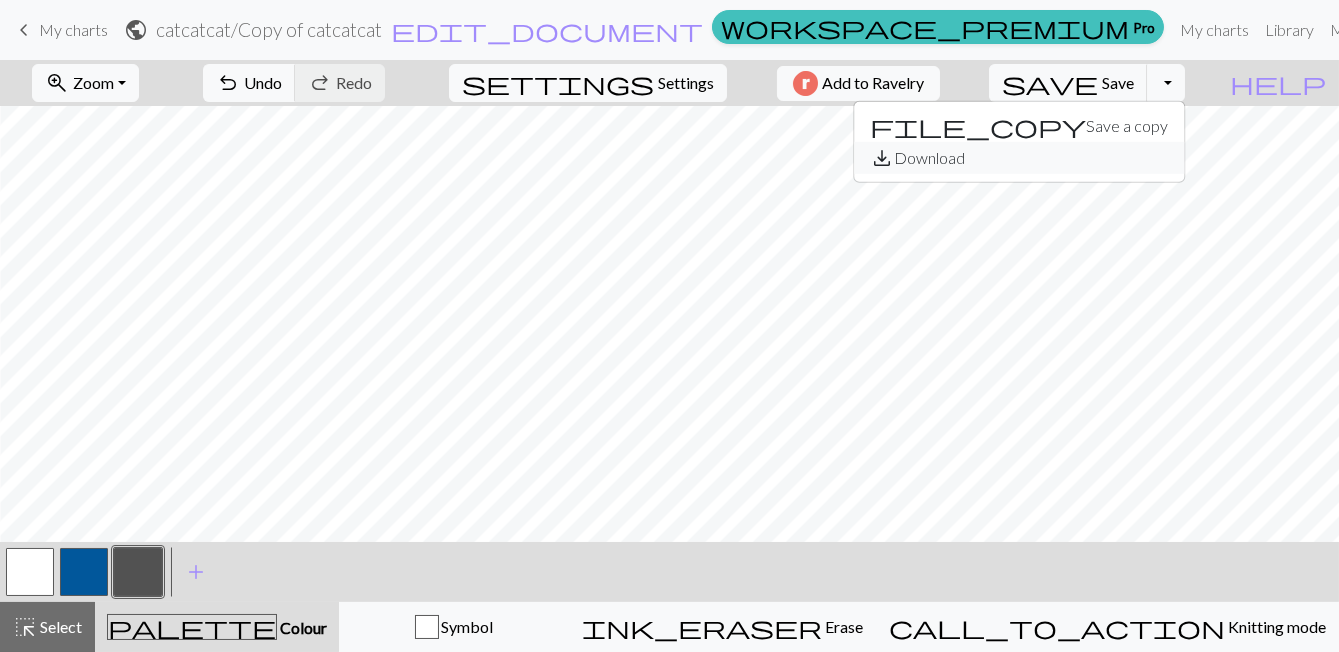 click on "save_alt  Download" at bounding box center [1019, 158] 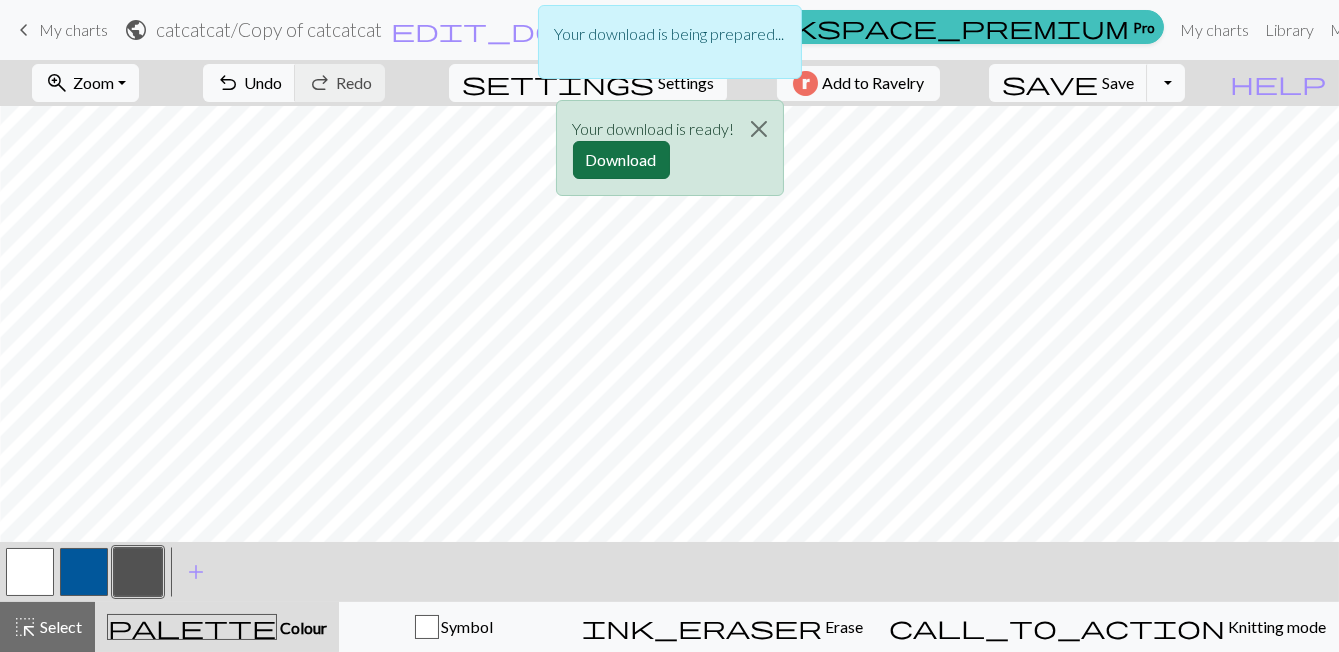 click on "Download" at bounding box center [621, 160] 